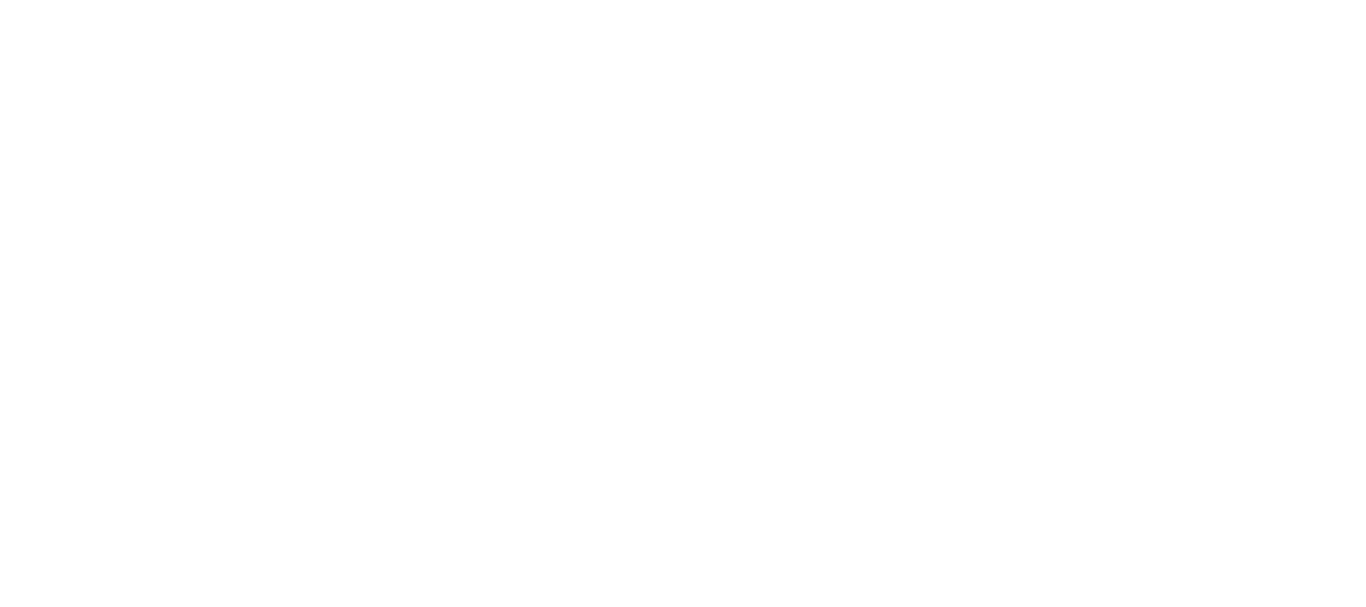 scroll, scrollTop: 0, scrollLeft: 0, axis: both 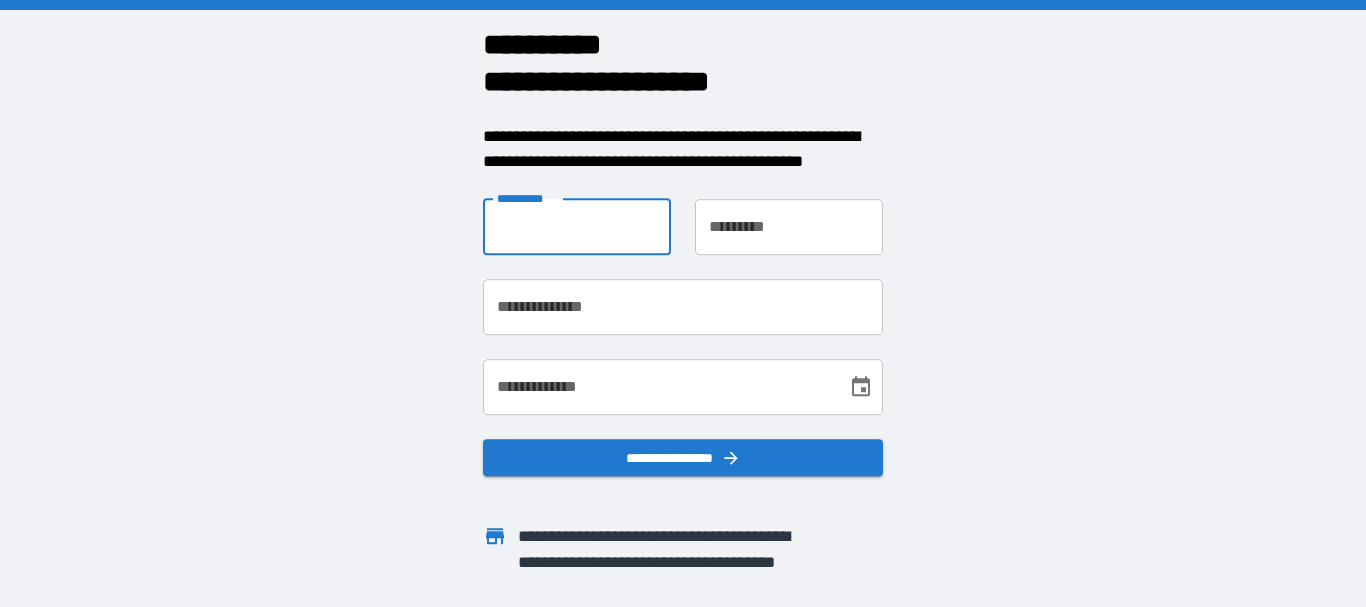 click on "**********" at bounding box center (577, 227) 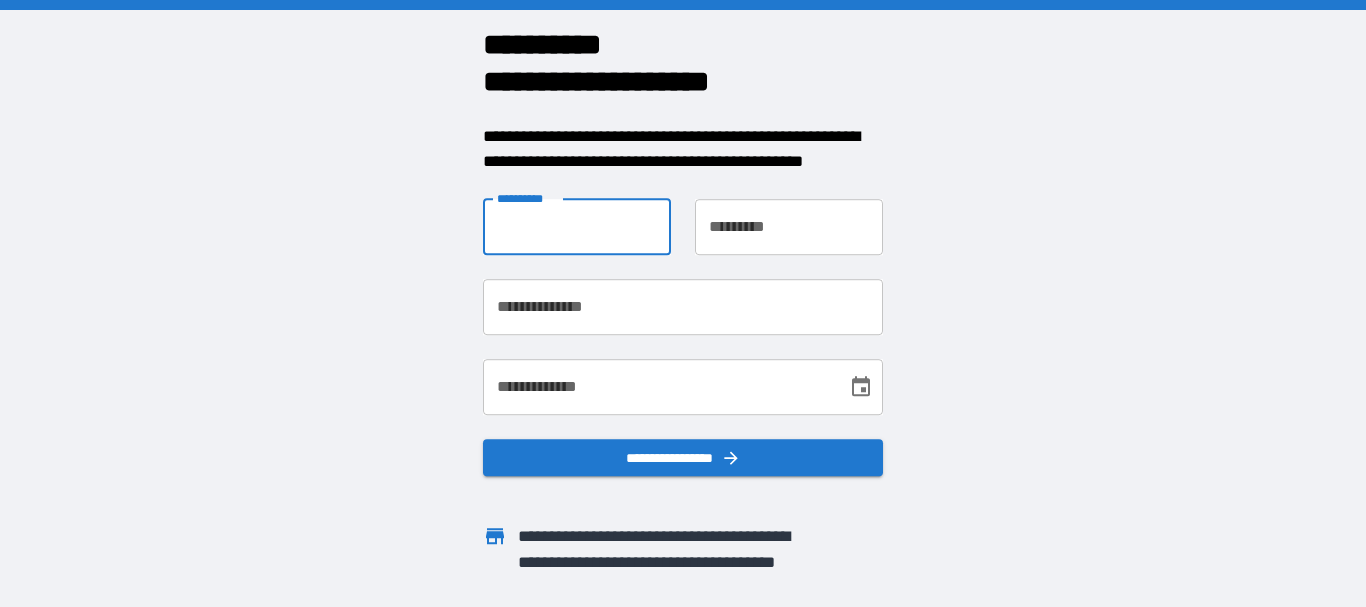 type on "****" 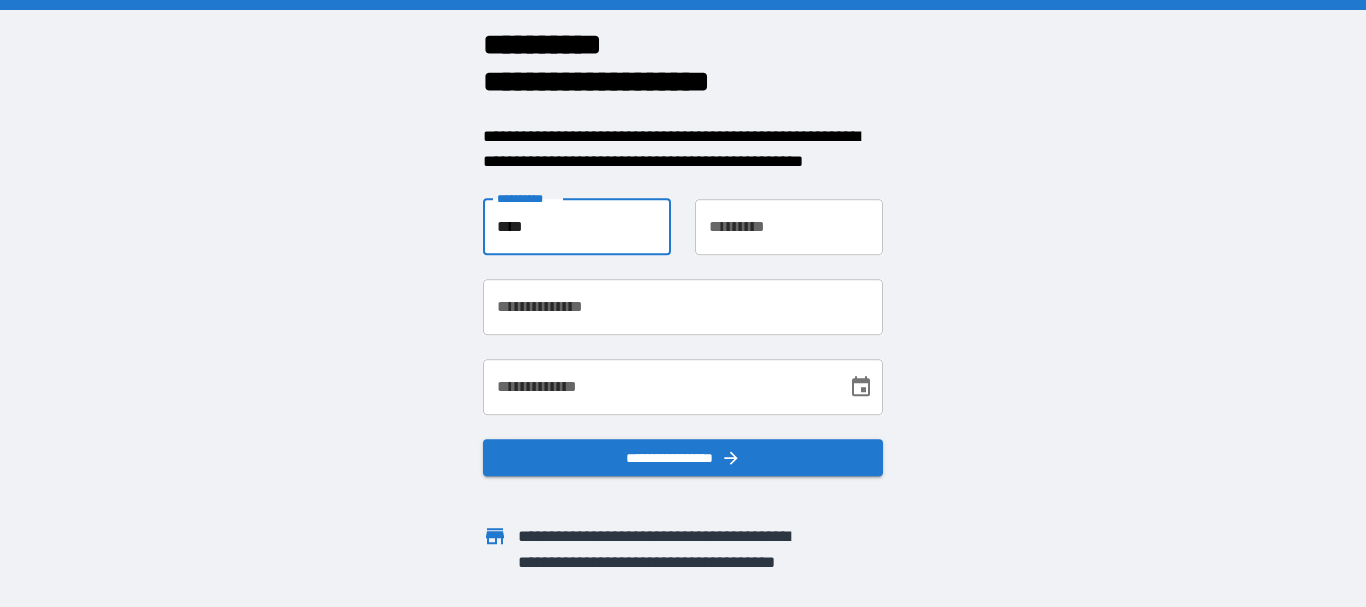 type on "********" 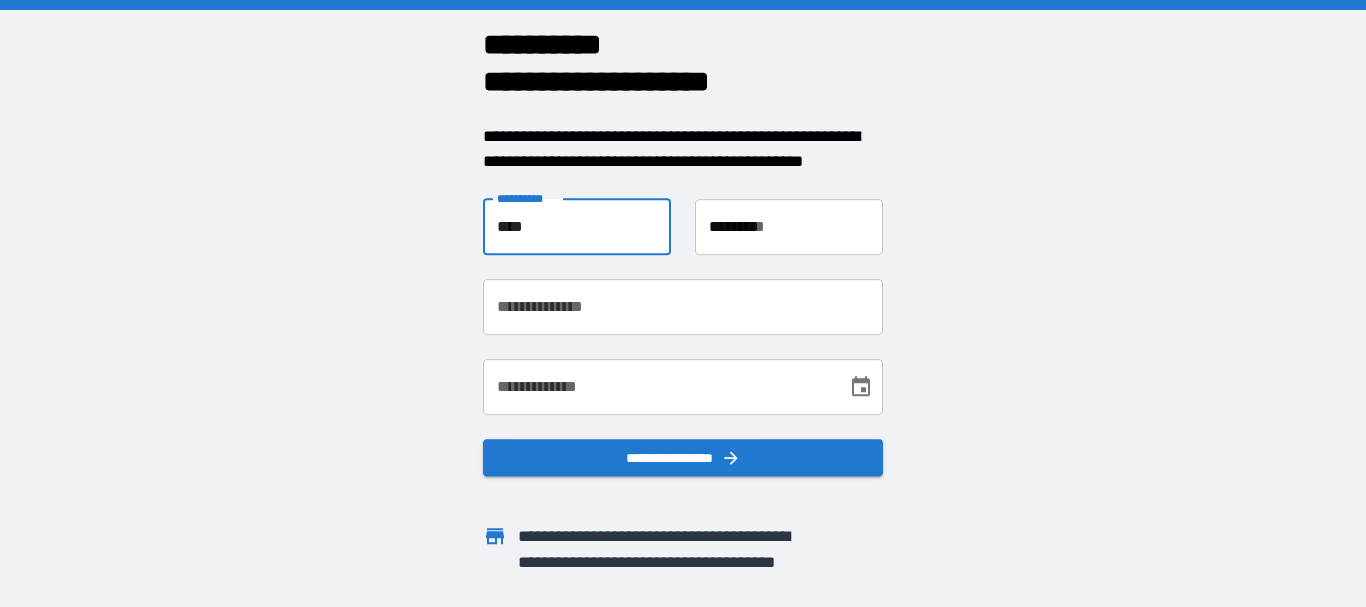 type on "**********" 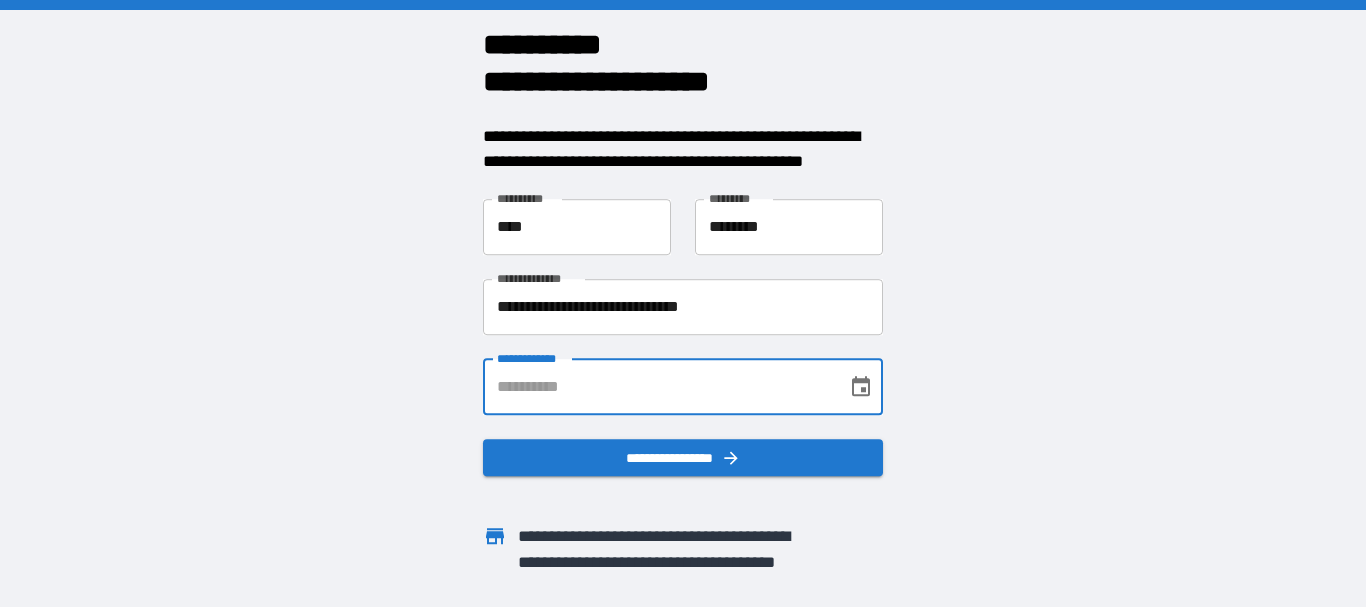 click on "**********" at bounding box center (658, 387) 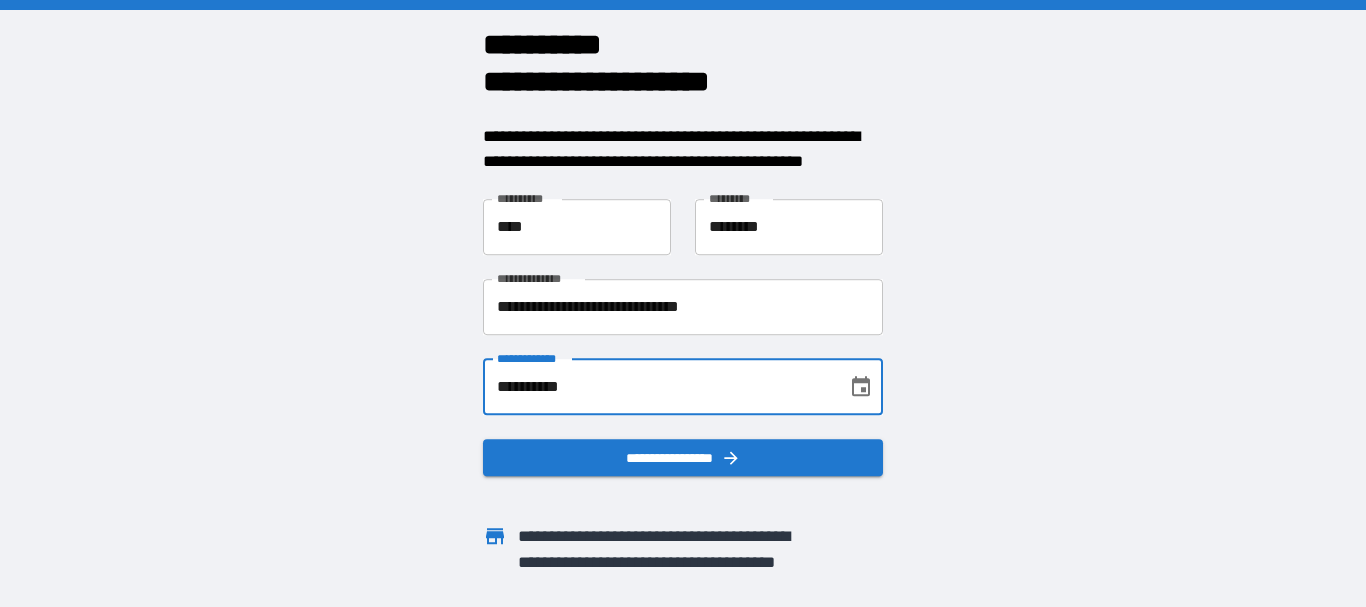 type on "**********" 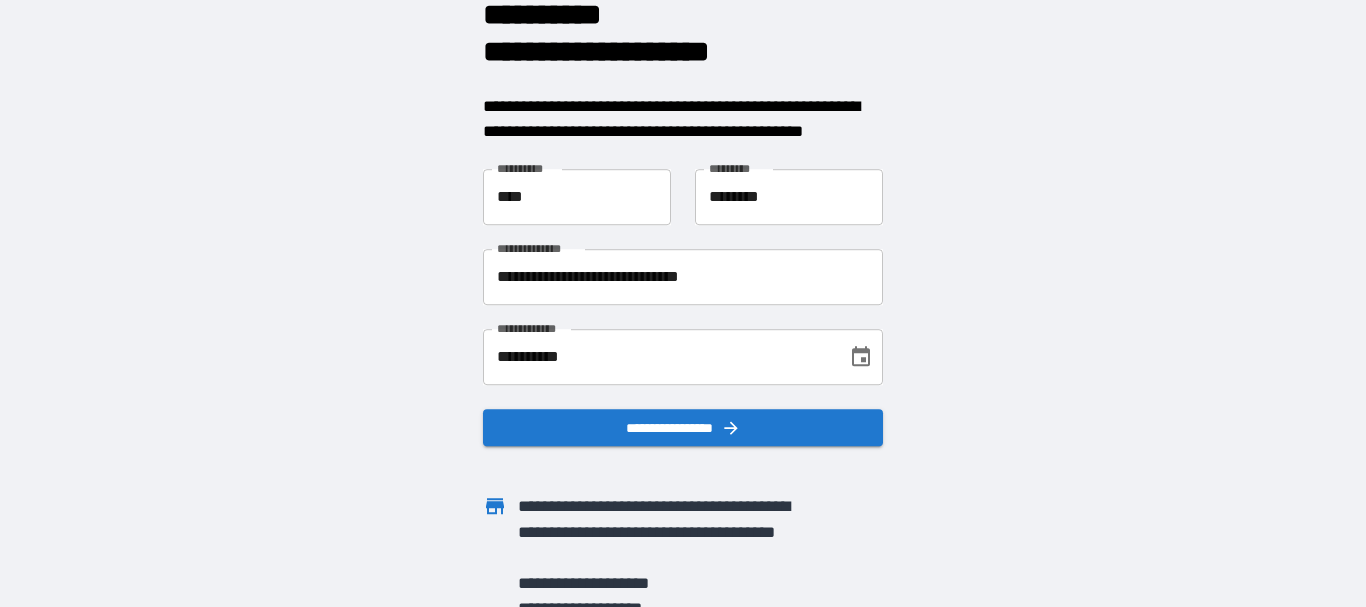 scroll, scrollTop: 0, scrollLeft: 0, axis: both 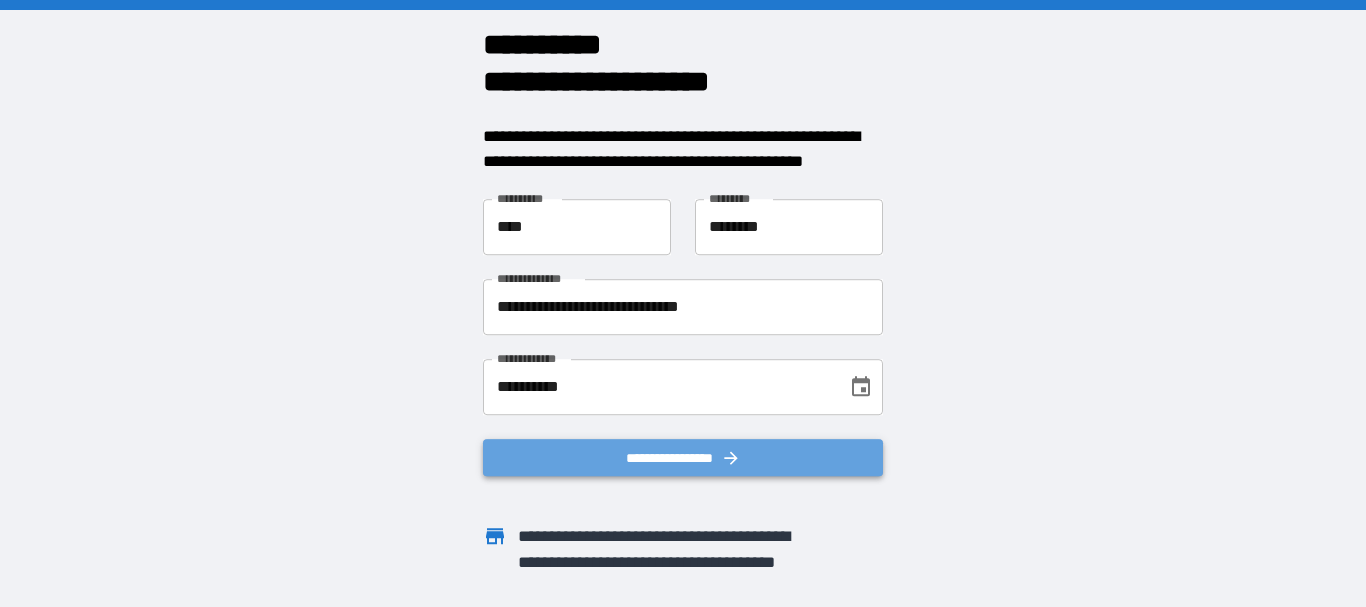 click on "**********" at bounding box center (683, 458) 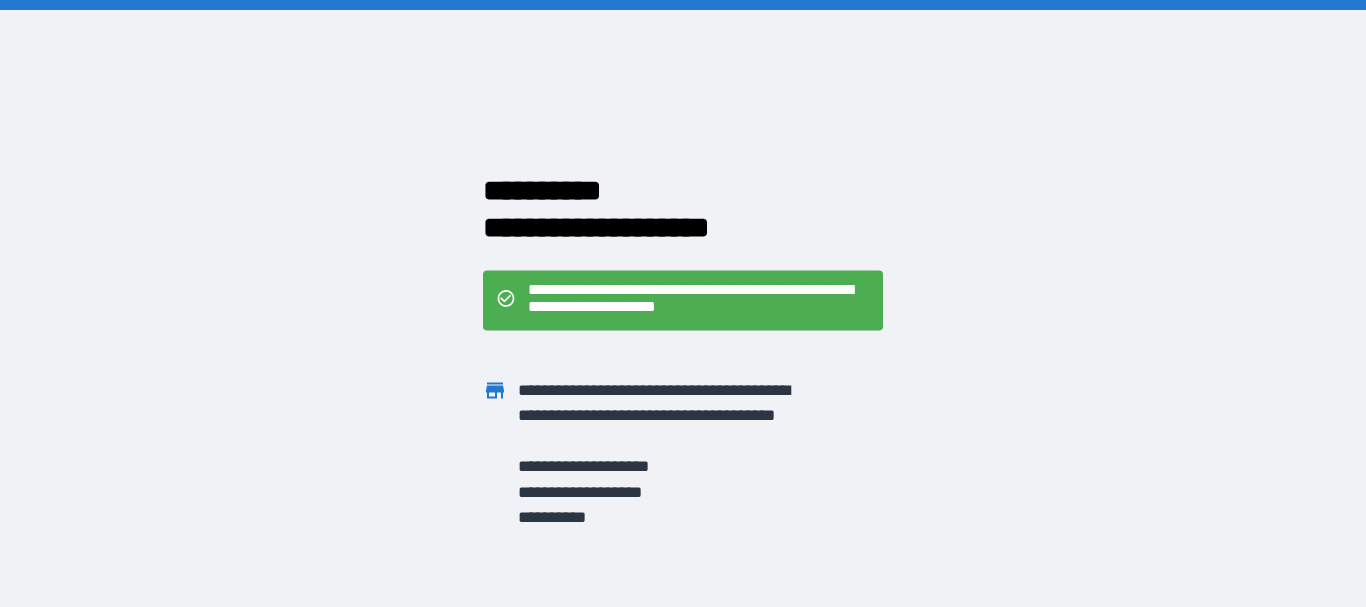 click on "[FIRST] [LAST] [ADDRESS] [CITY] [STATE] [ZIP] [COUNTRY]" at bounding box center (683, 303) 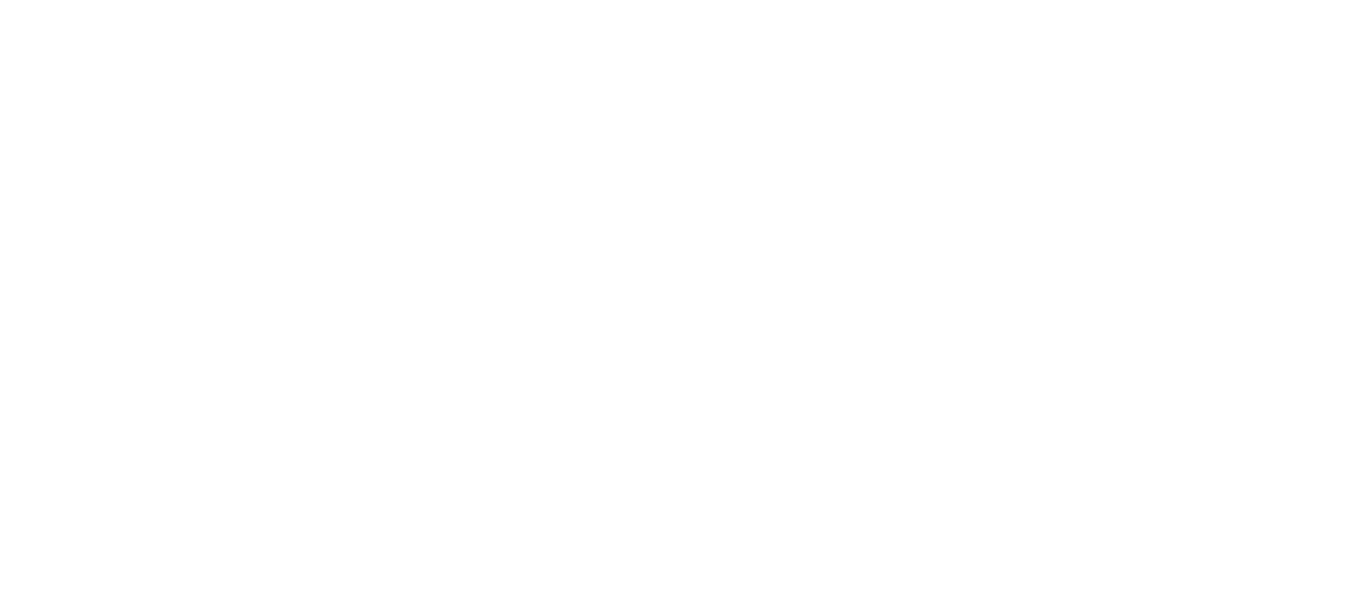 scroll, scrollTop: 0, scrollLeft: 0, axis: both 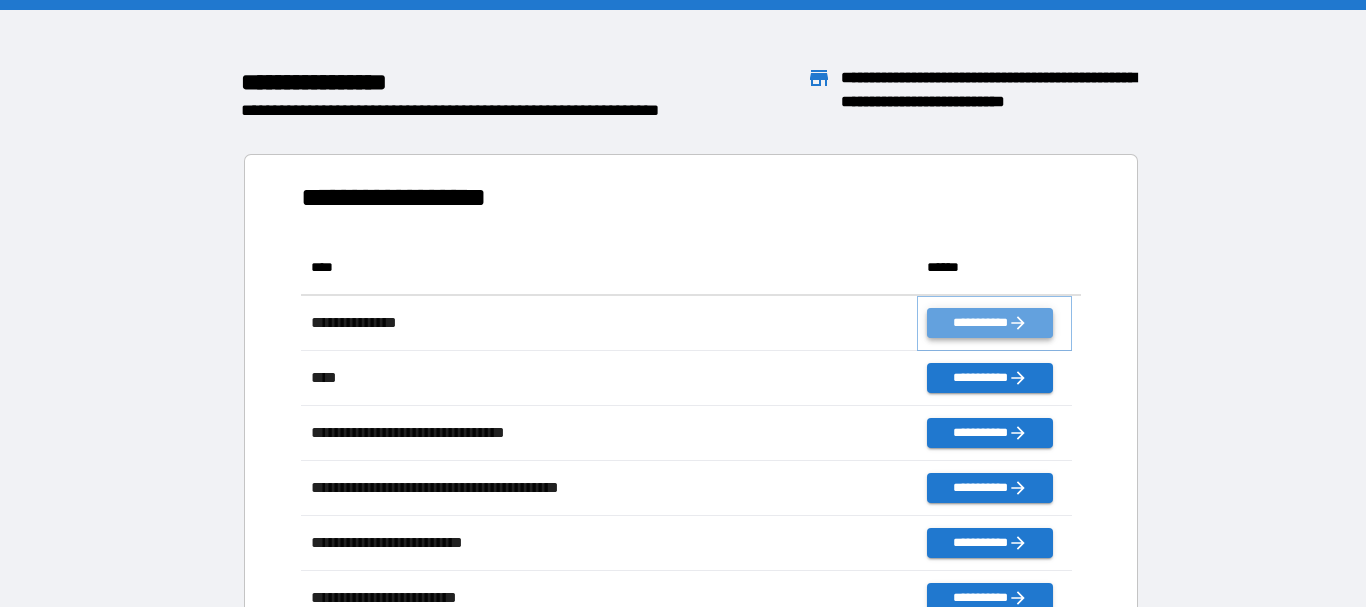 click on "**********" at bounding box center (989, 323) 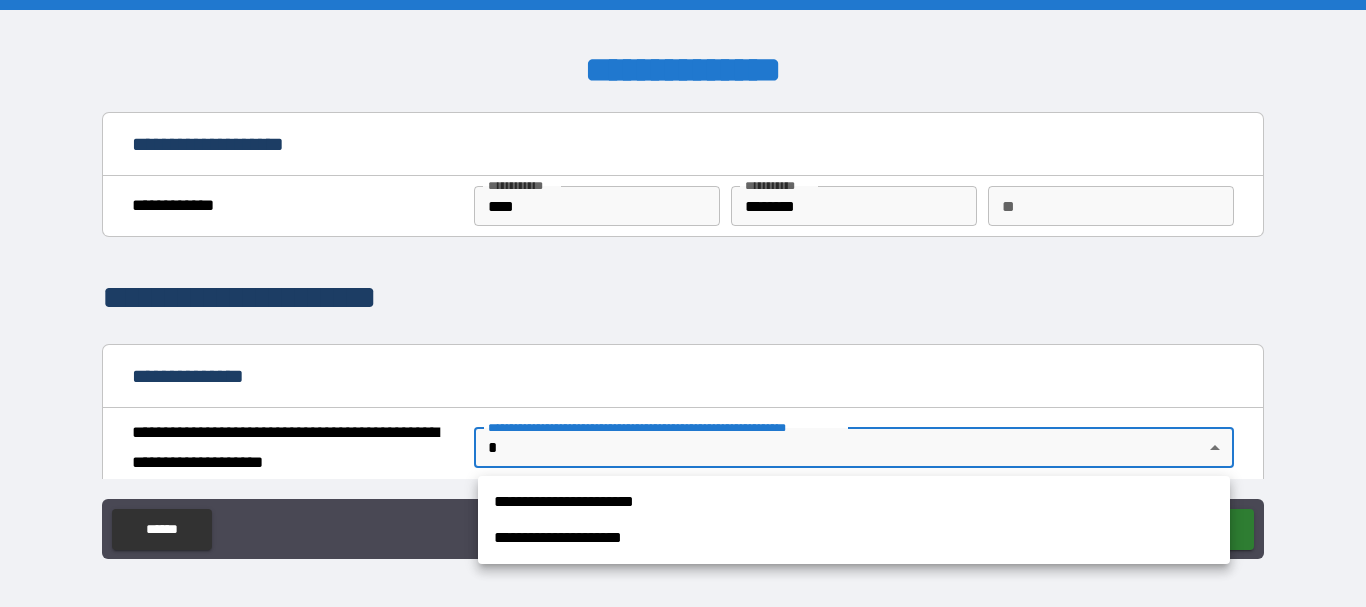 click on "**********" at bounding box center (683, 303) 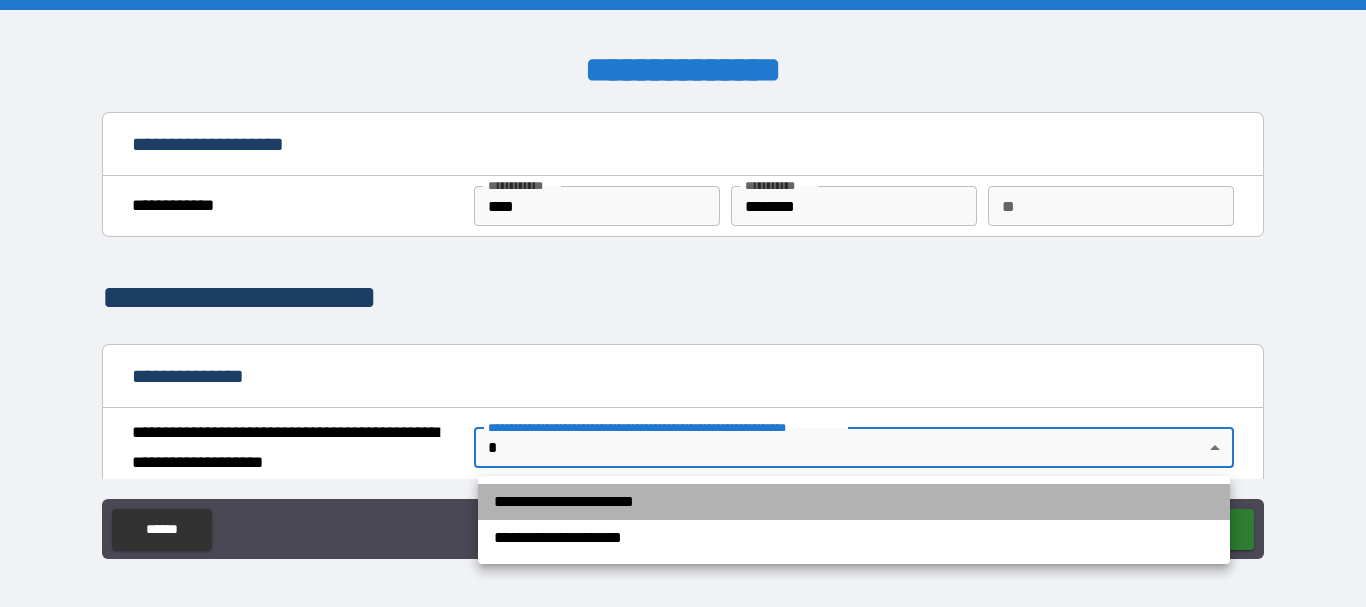 click on "**********" at bounding box center [854, 502] 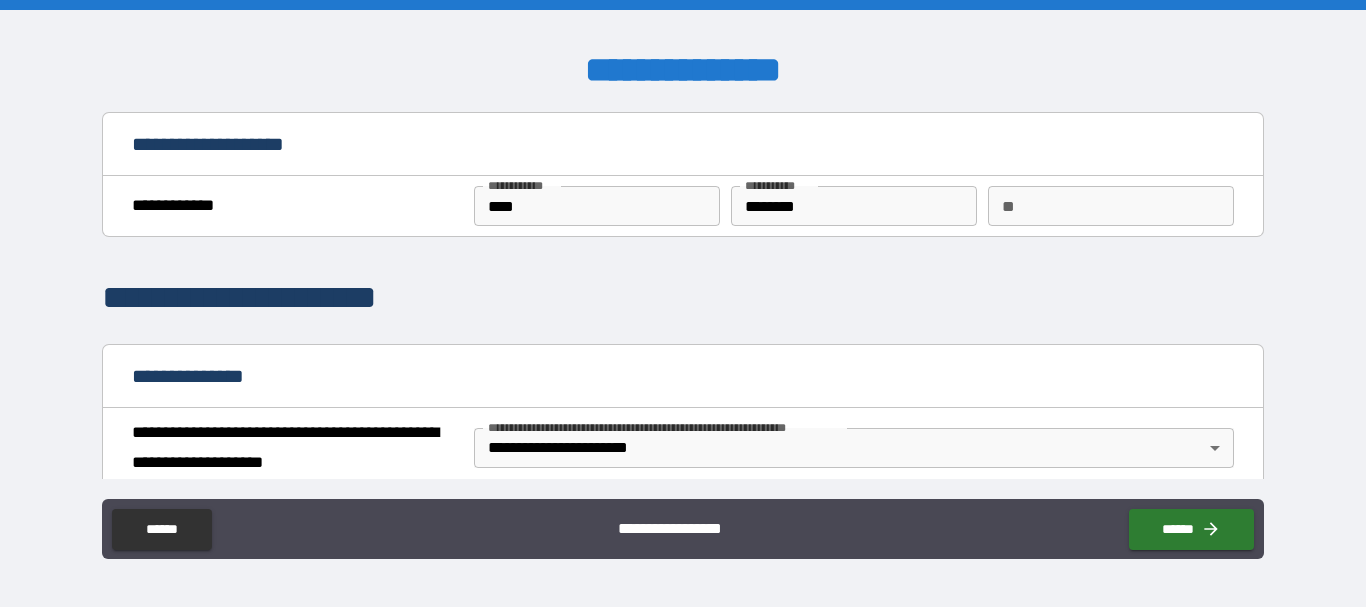 click on "**********" at bounding box center (682, 378) 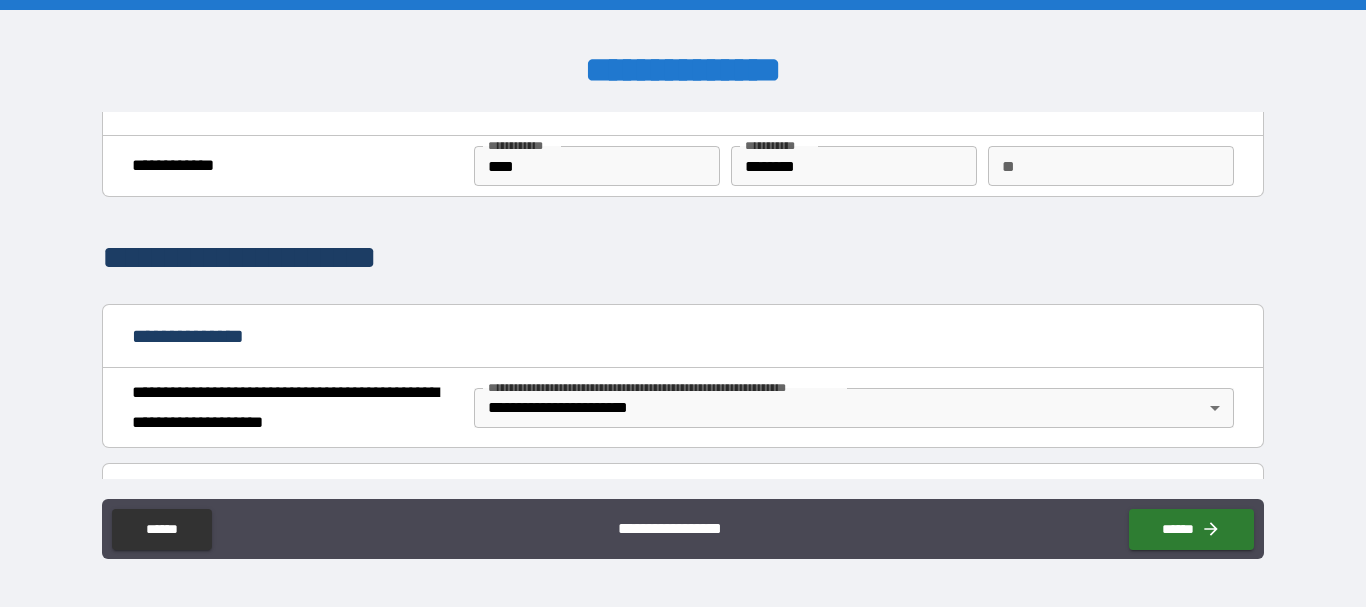 click on "**********" at bounding box center (682, 338) 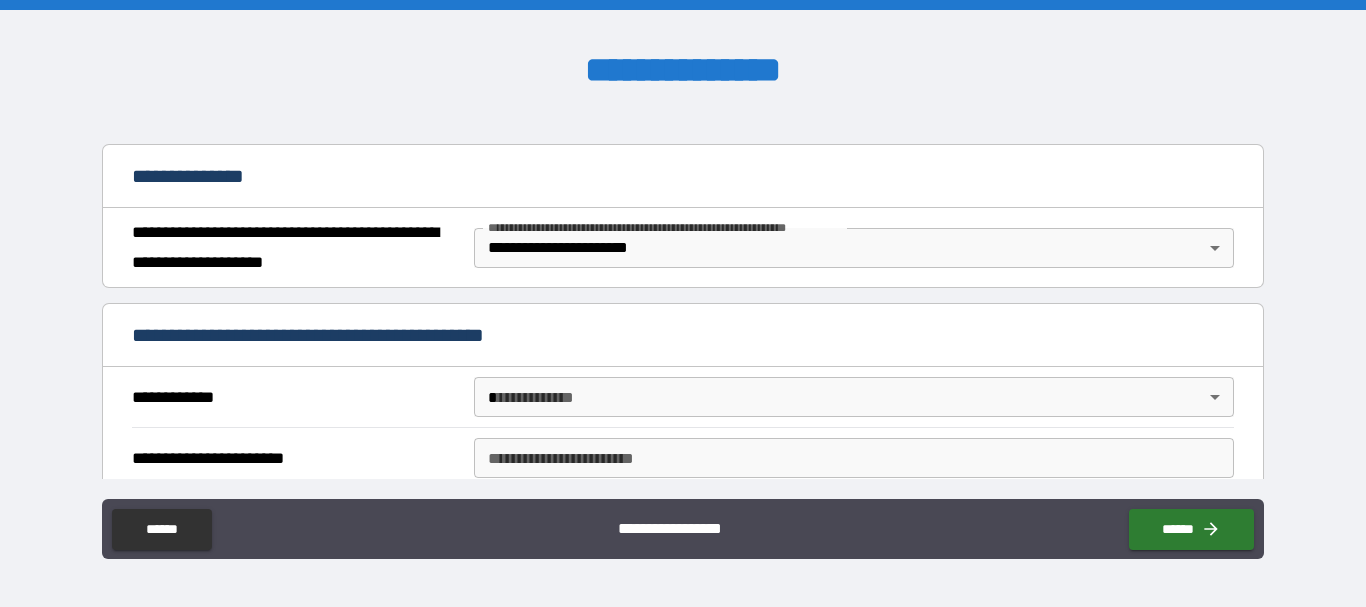scroll, scrollTop: 240, scrollLeft: 0, axis: vertical 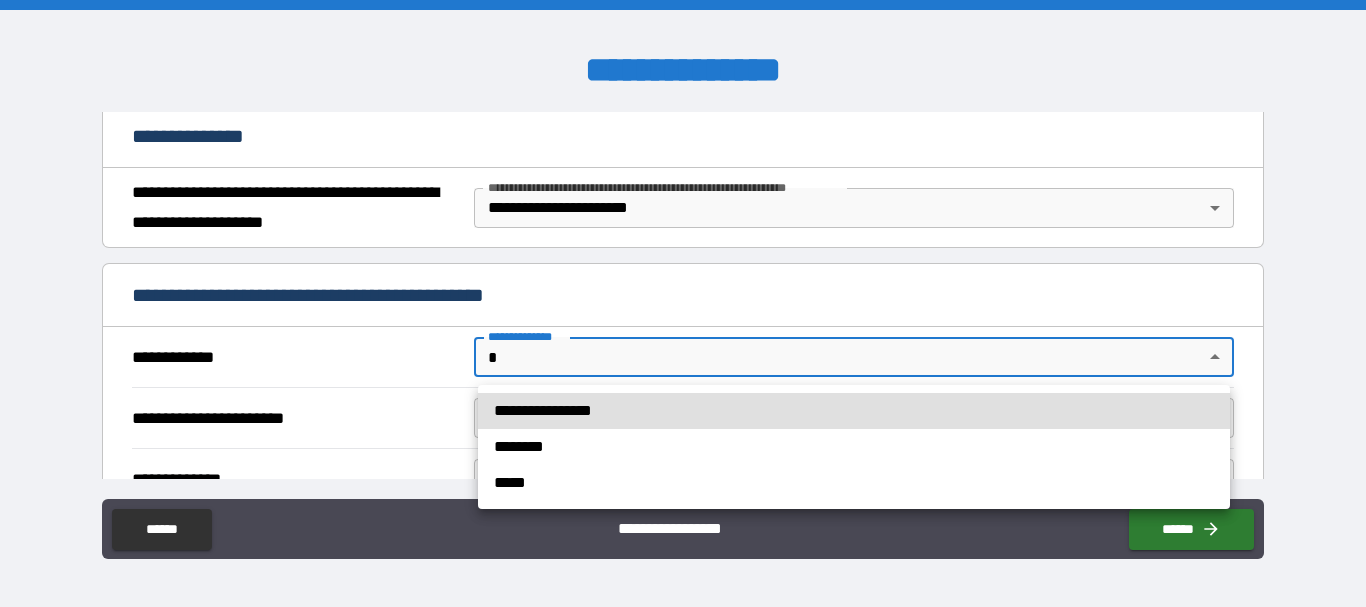 click on "**********" at bounding box center (683, 303) 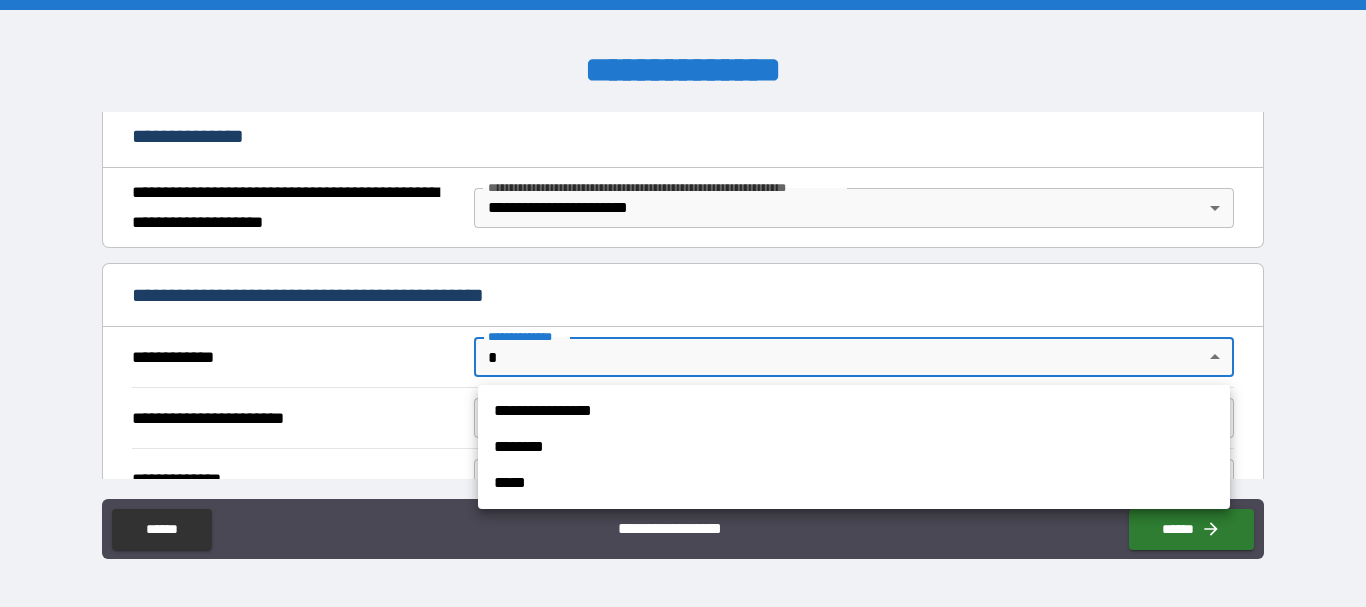 click at bounding box center [683, 303] 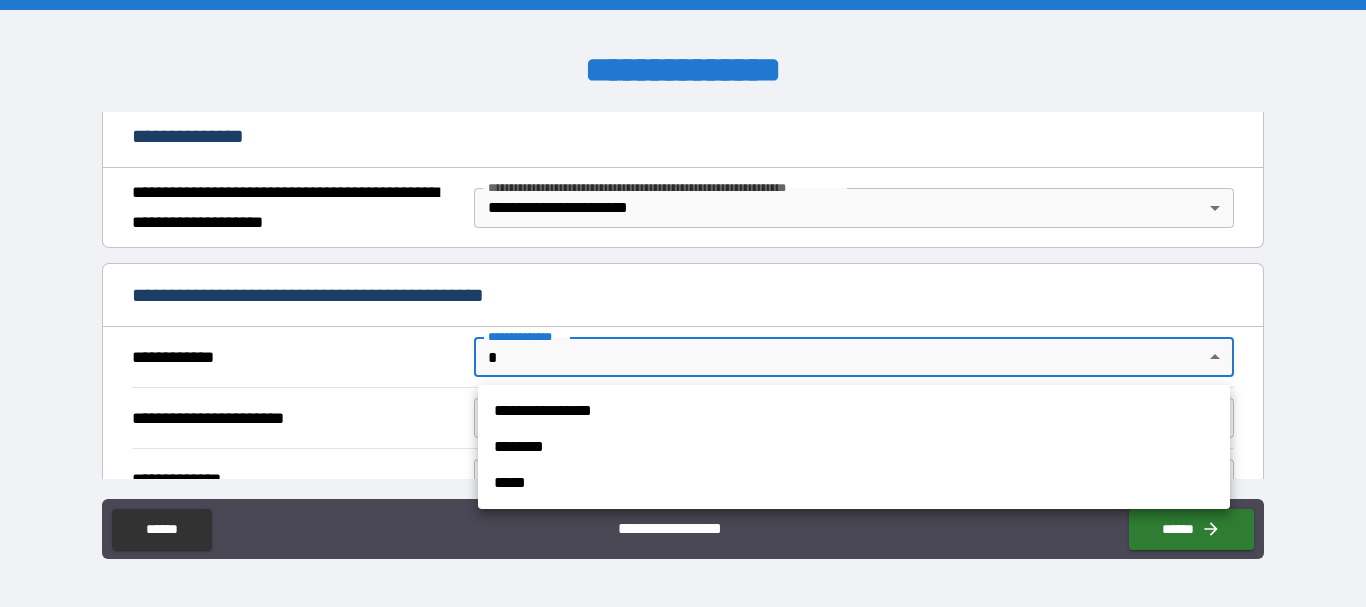 click on "**********" at bounding box center [683, 303] 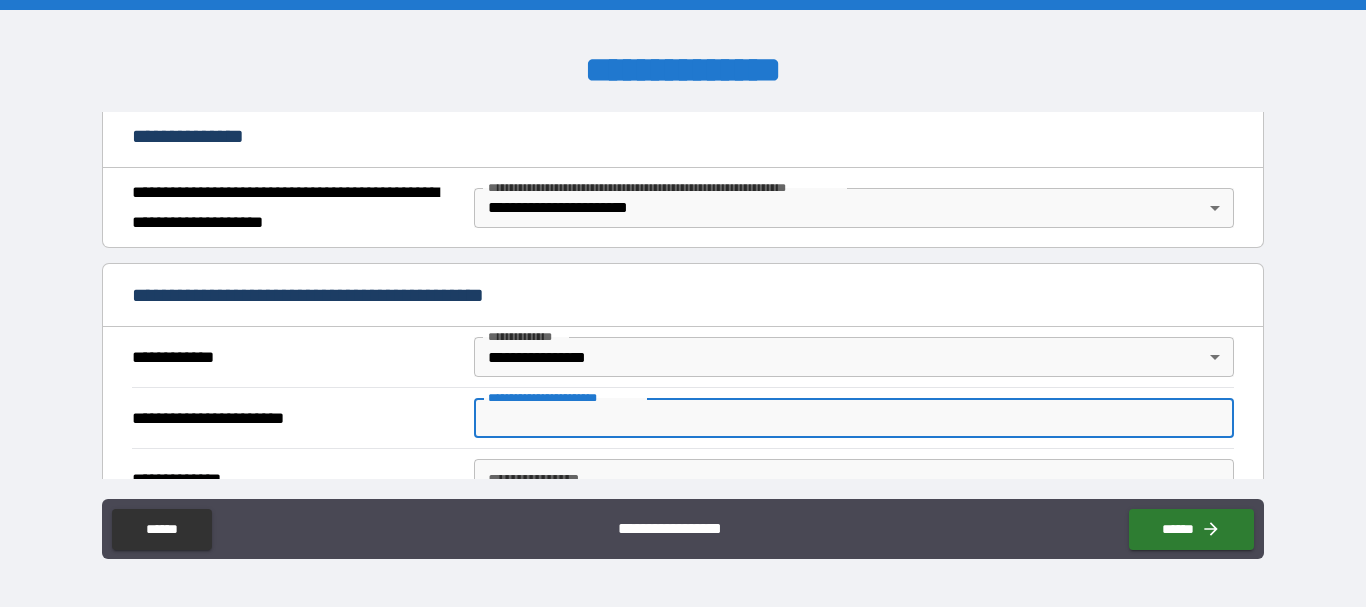 click on "**********" at bounding box center [854, 418] 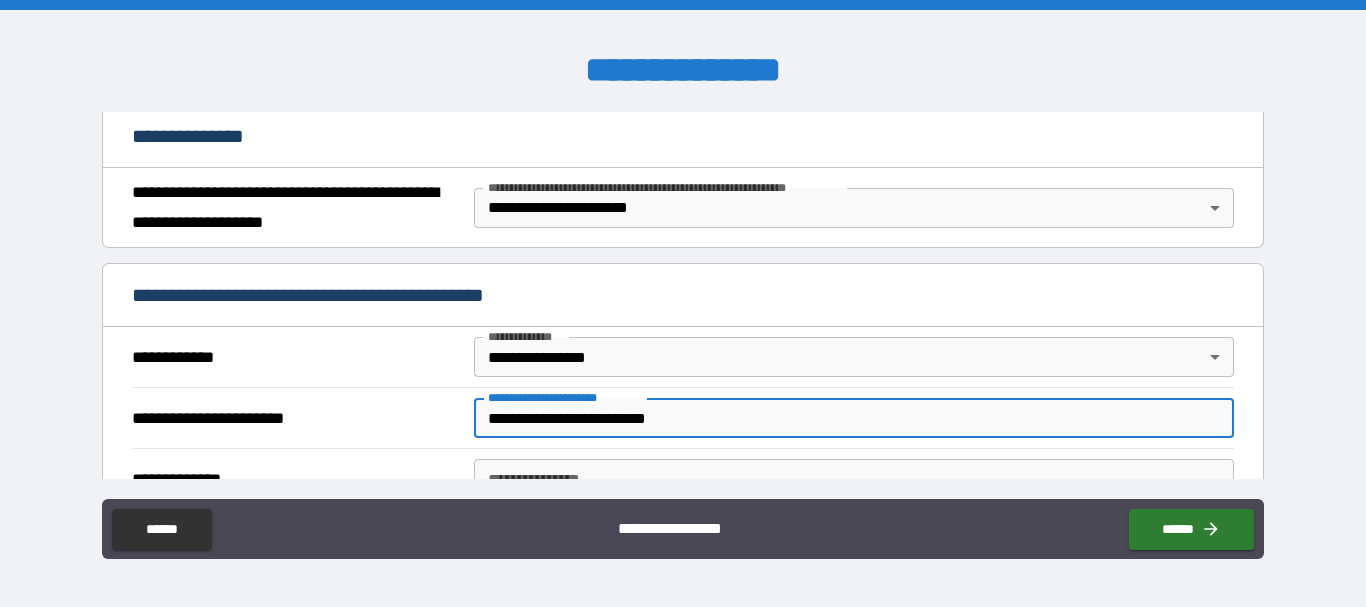 type on "**********" 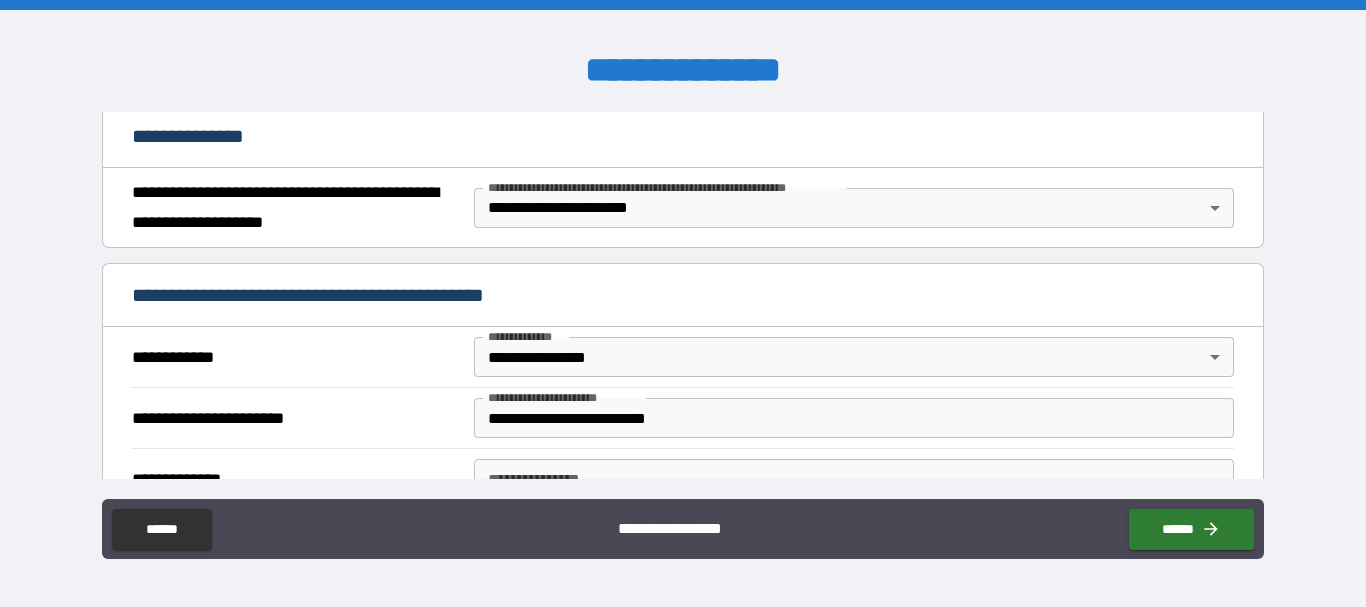 click on "**********" at bounding box center (683, 306) 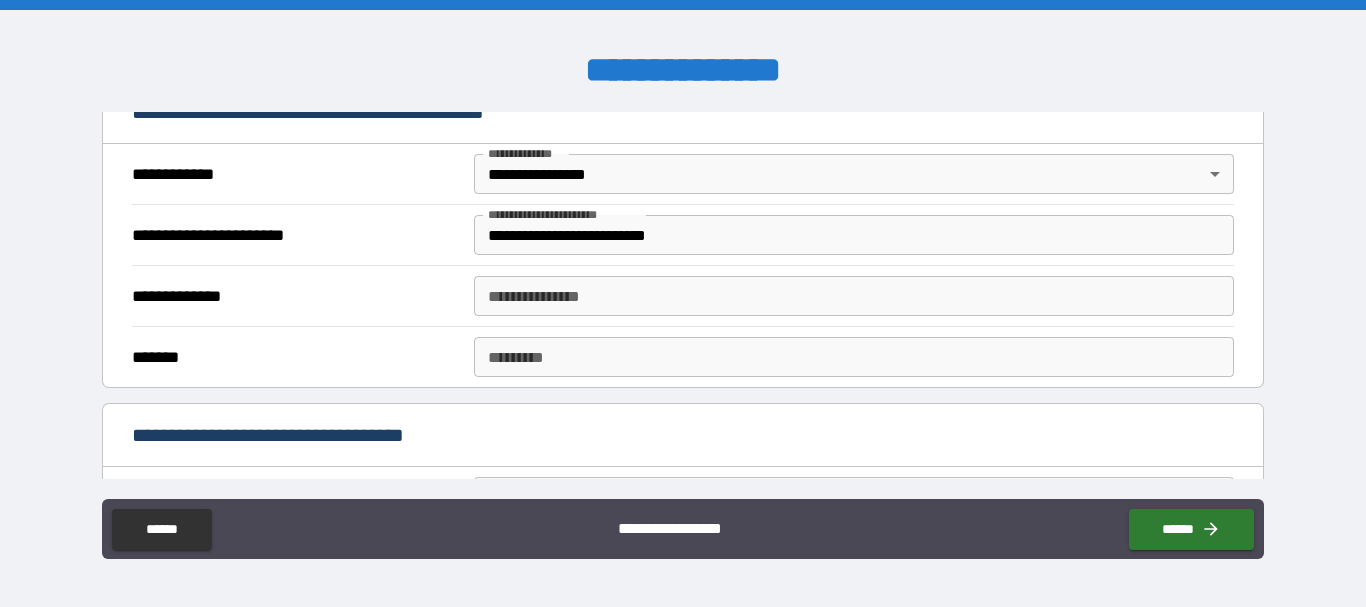 scroll, scrollTop: 406, scrollLeft: 0, axis: vertical 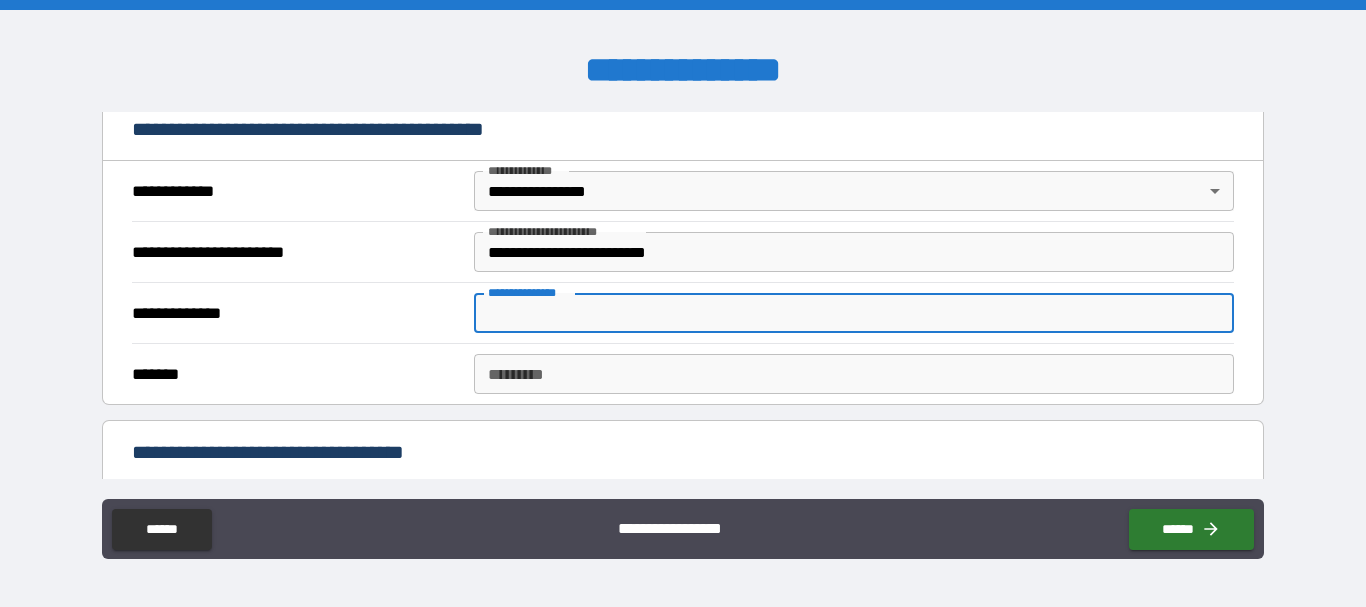 click on "**********" at bounding box center (854, 313) 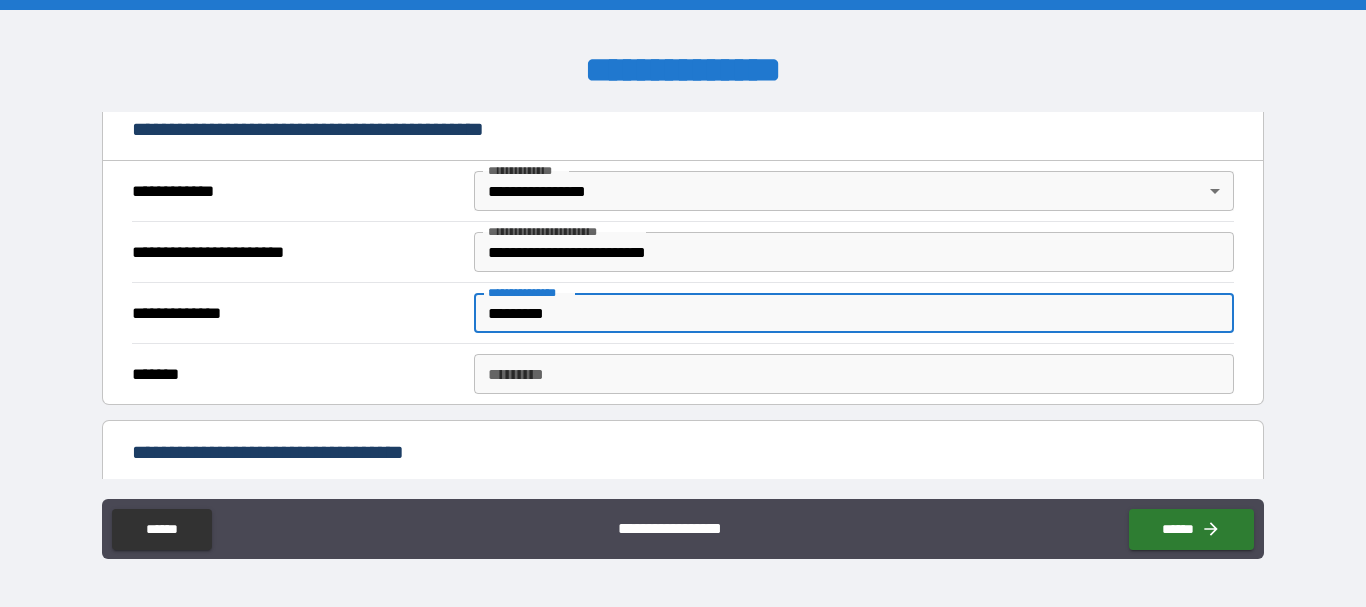 type on "*********" 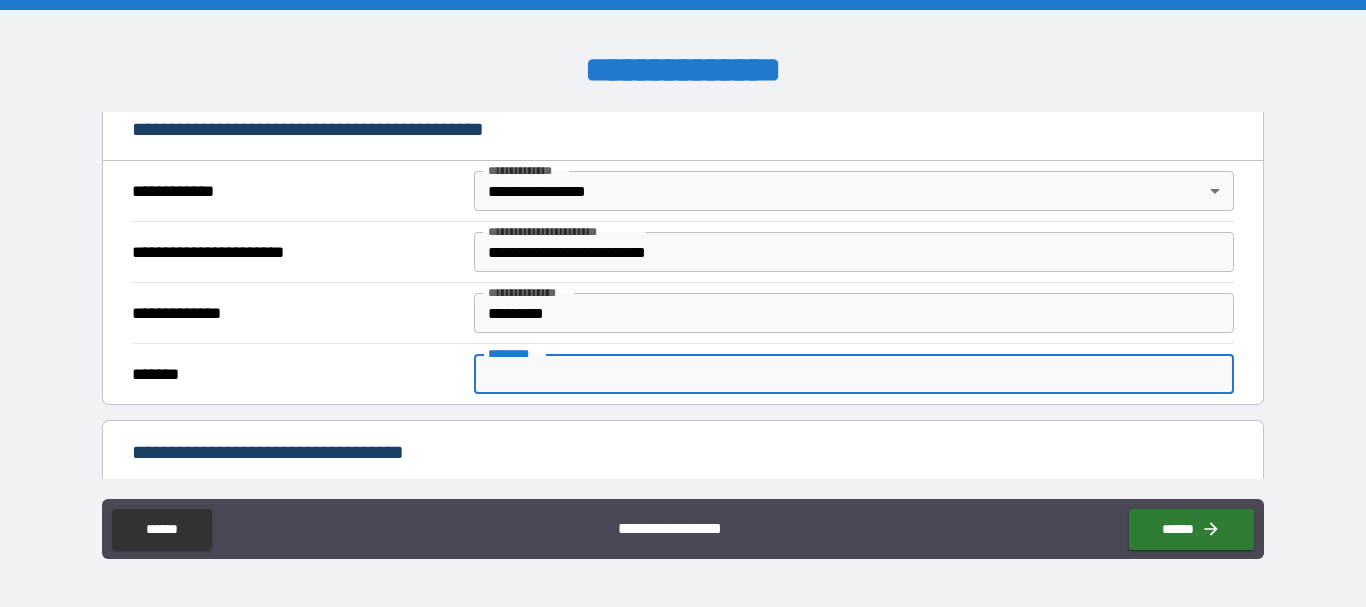 click on "*******   *" at bounding box center [854, 374] 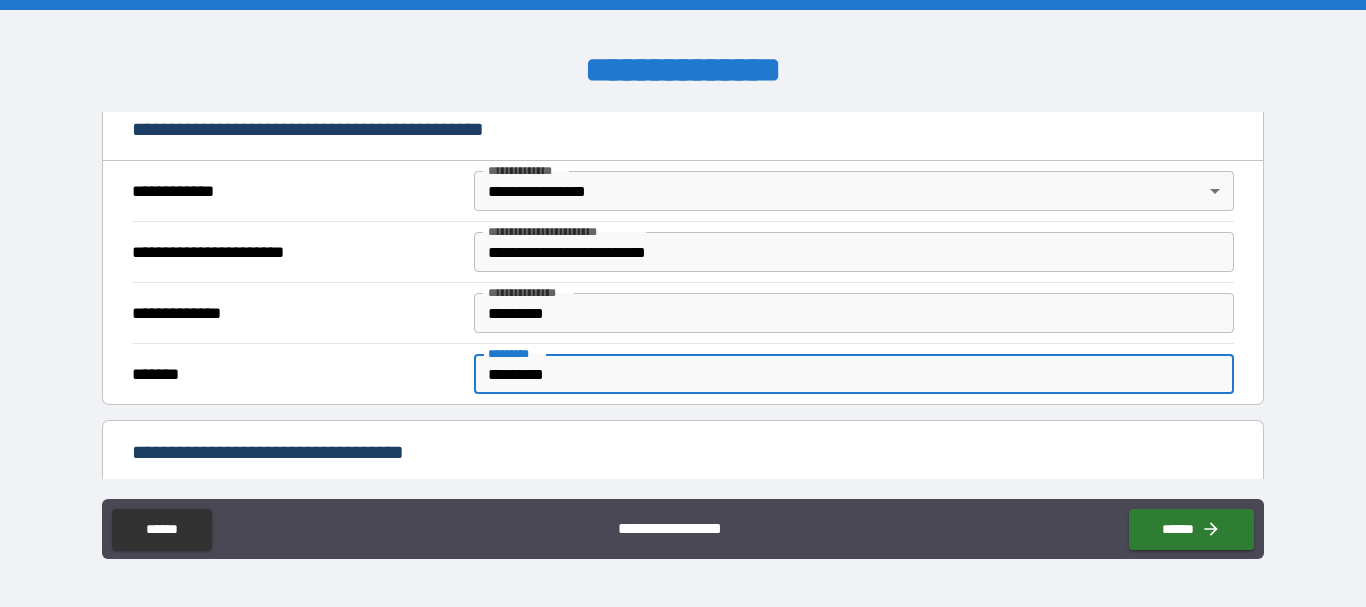 type on "*********" 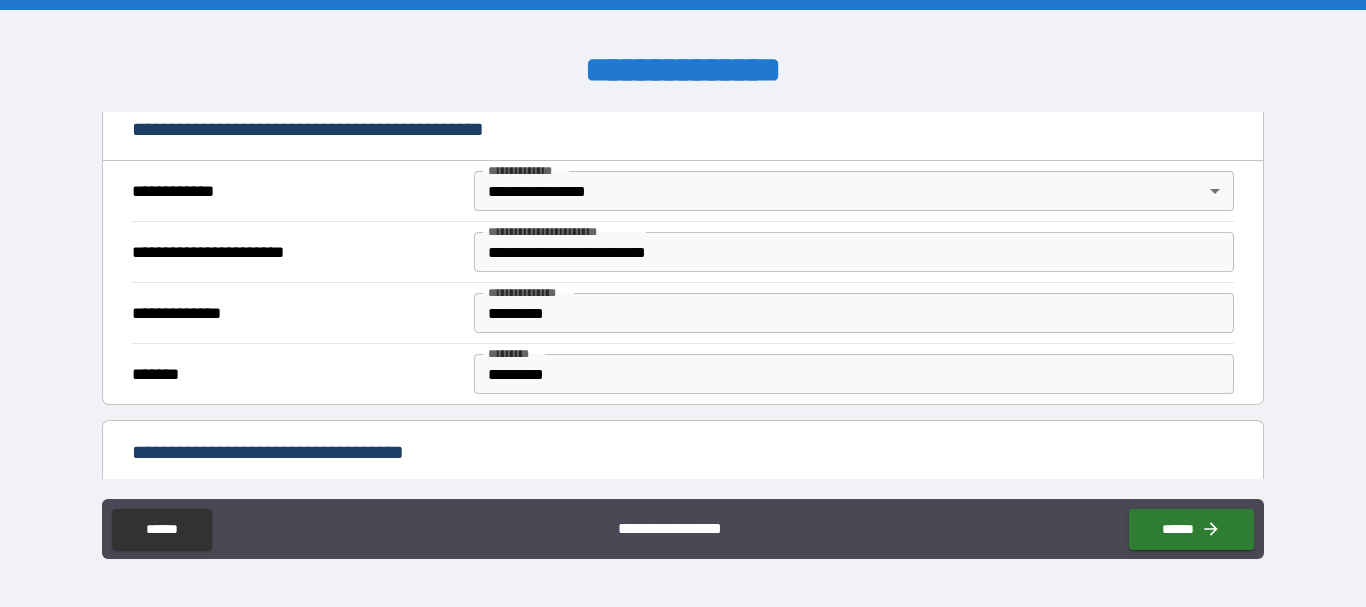 click on "******* *******   * ********* *******   *" at bounding box center (682, 373) 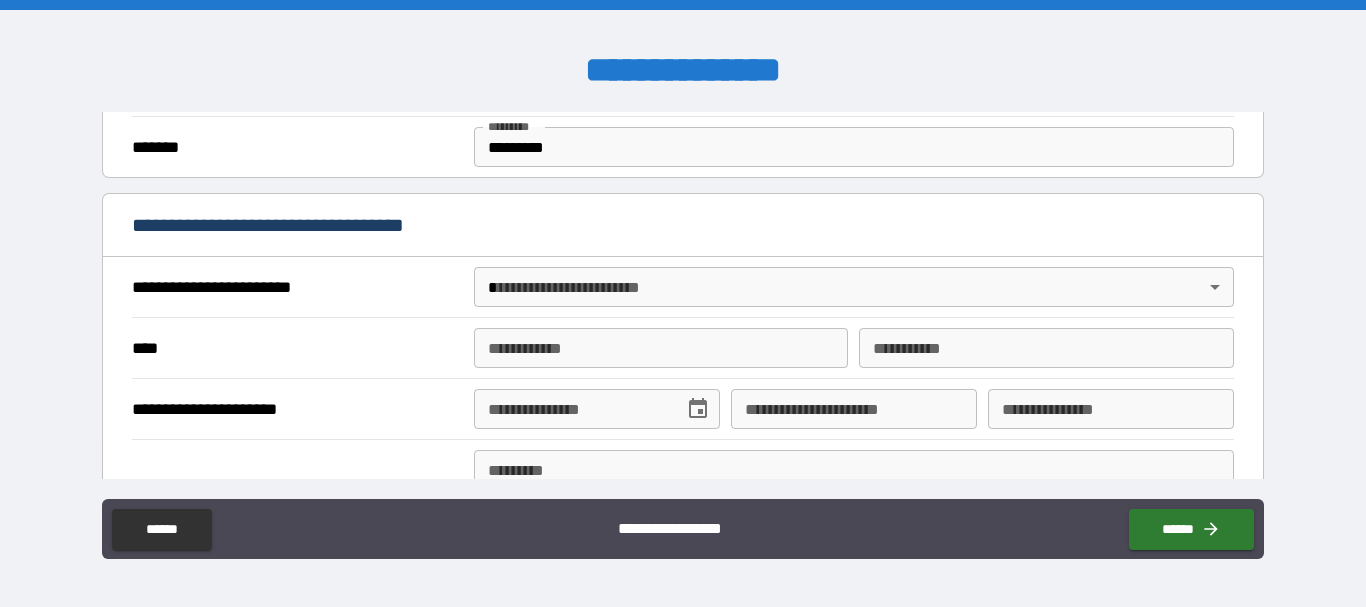 scroll, scrollTop: 686, scrollLeft: 0, axis: vertical 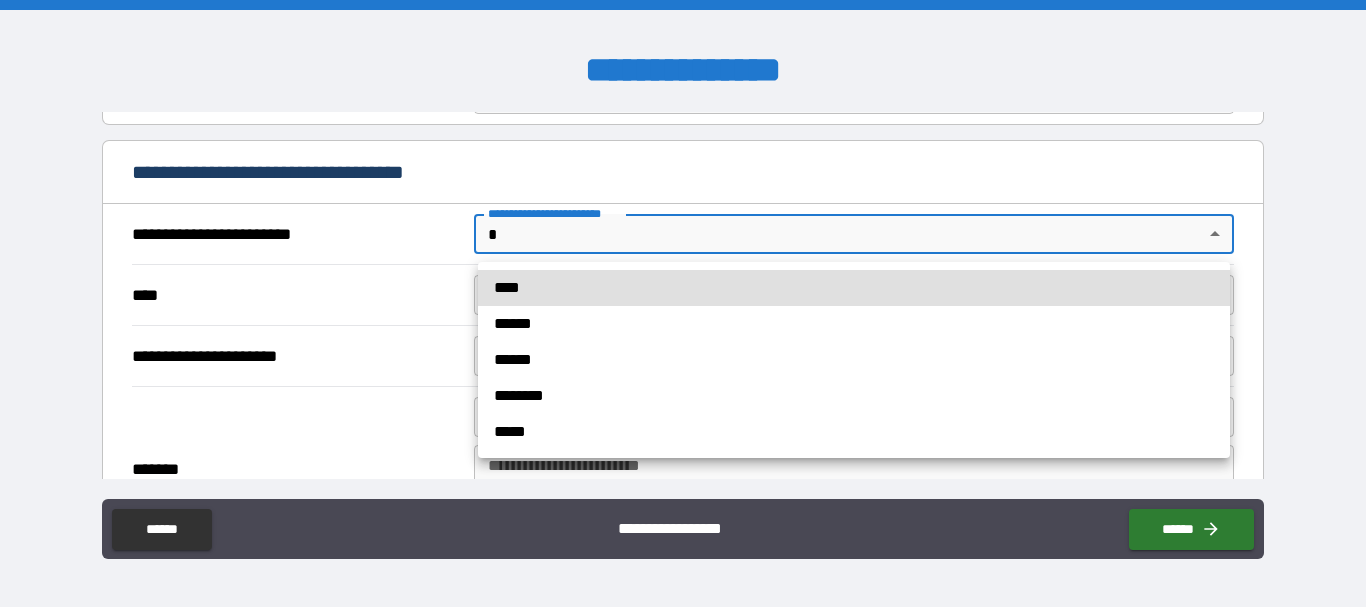 click on "**********" at bounding box center (683, 303) 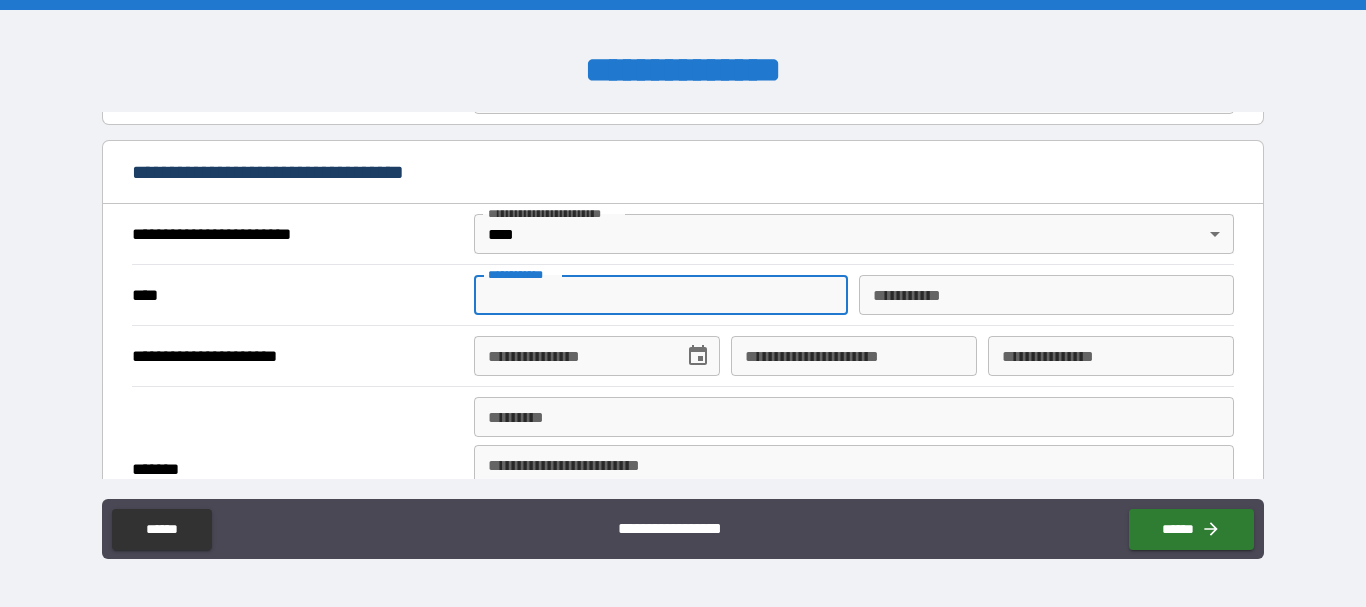 click on "**********" at bounding box center (661, 295) 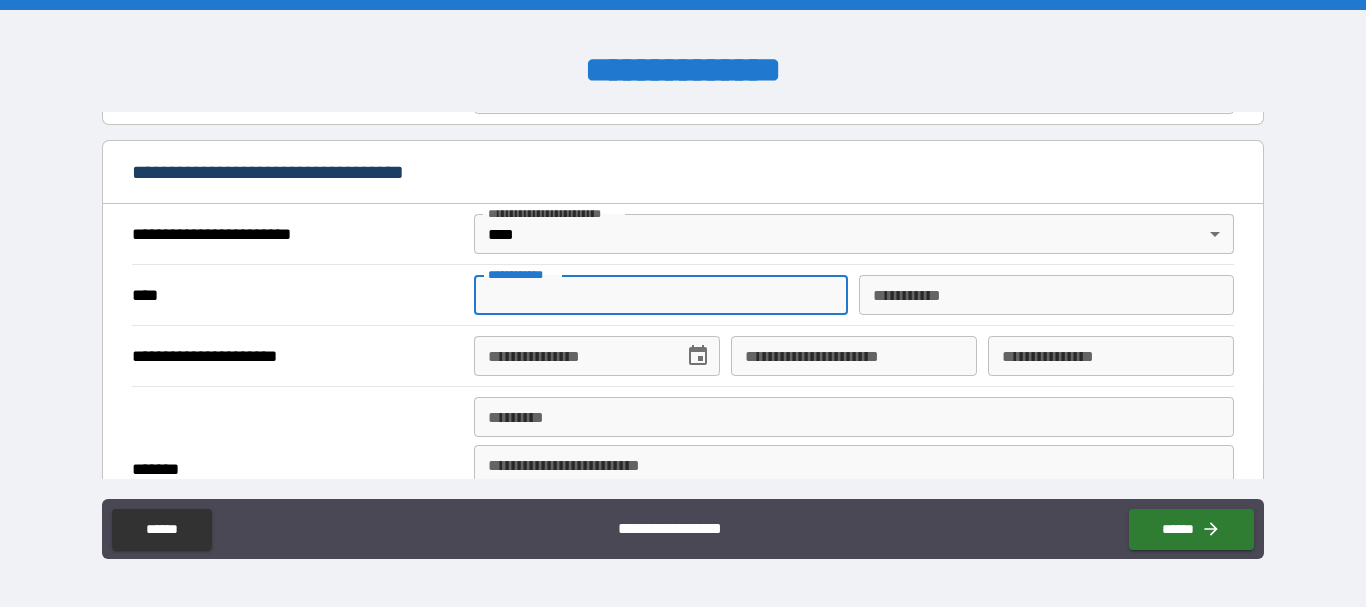 type on "****" 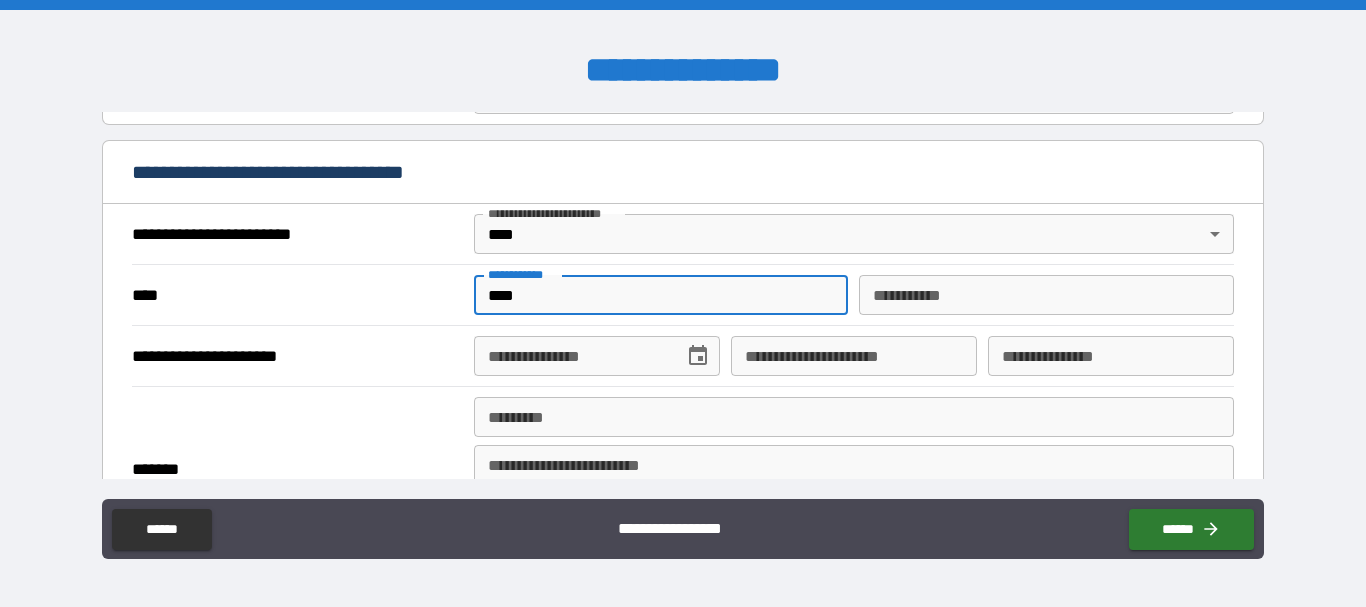 type on "********" 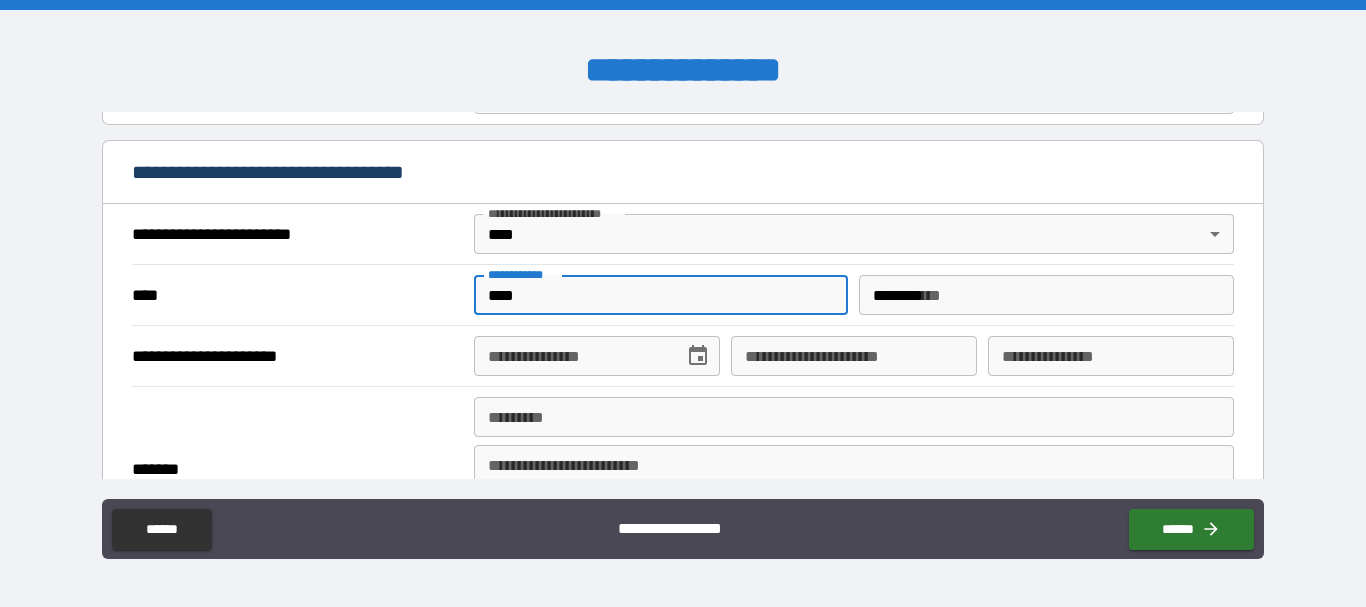 type on "**********" 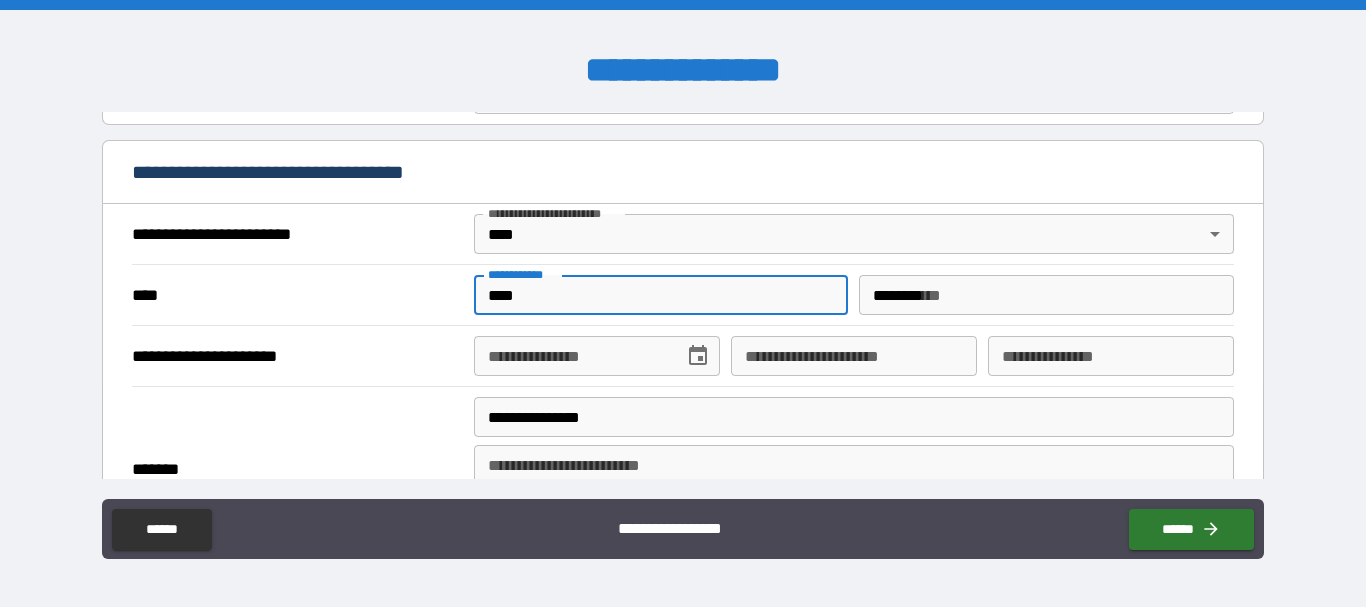 type on "********" 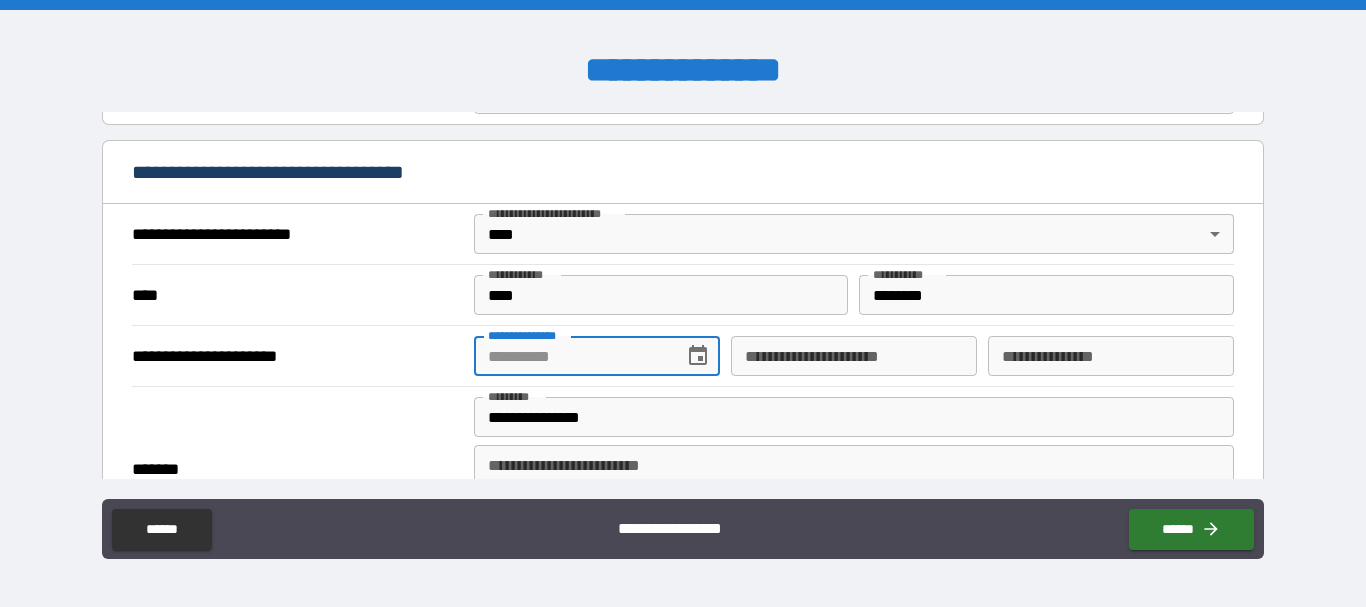 click on "**********" at bounding box center (572, 356) 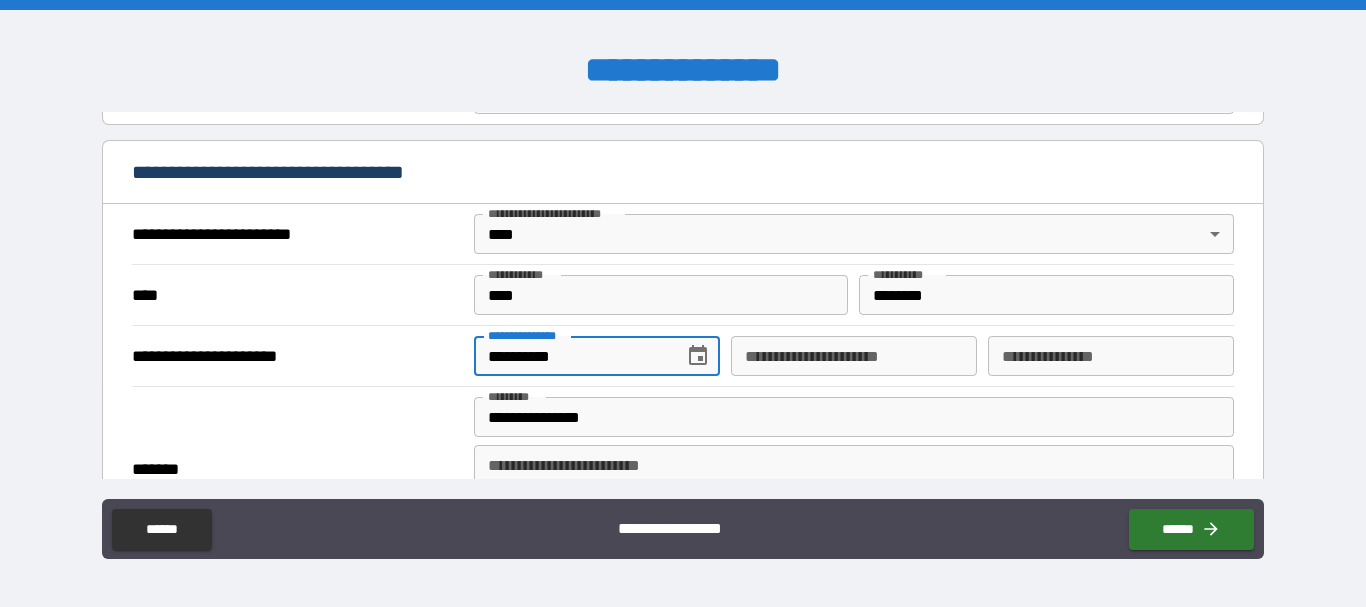 type on "**********" 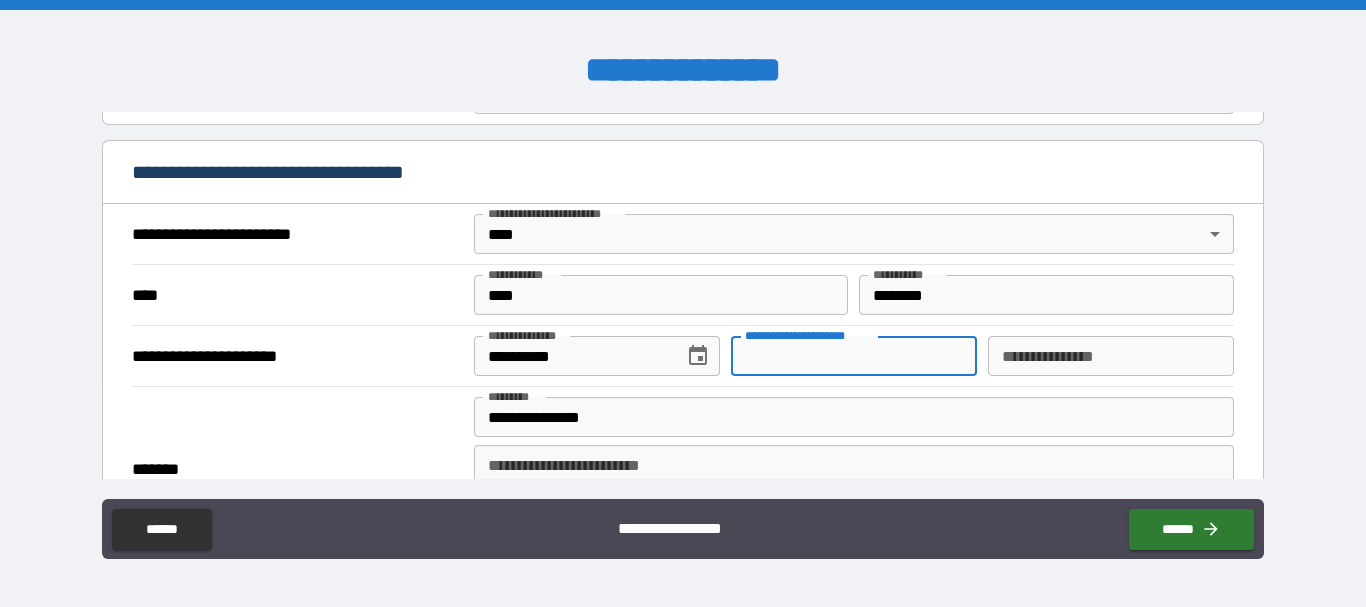 click on "**********" at bounding box center (854, 356) 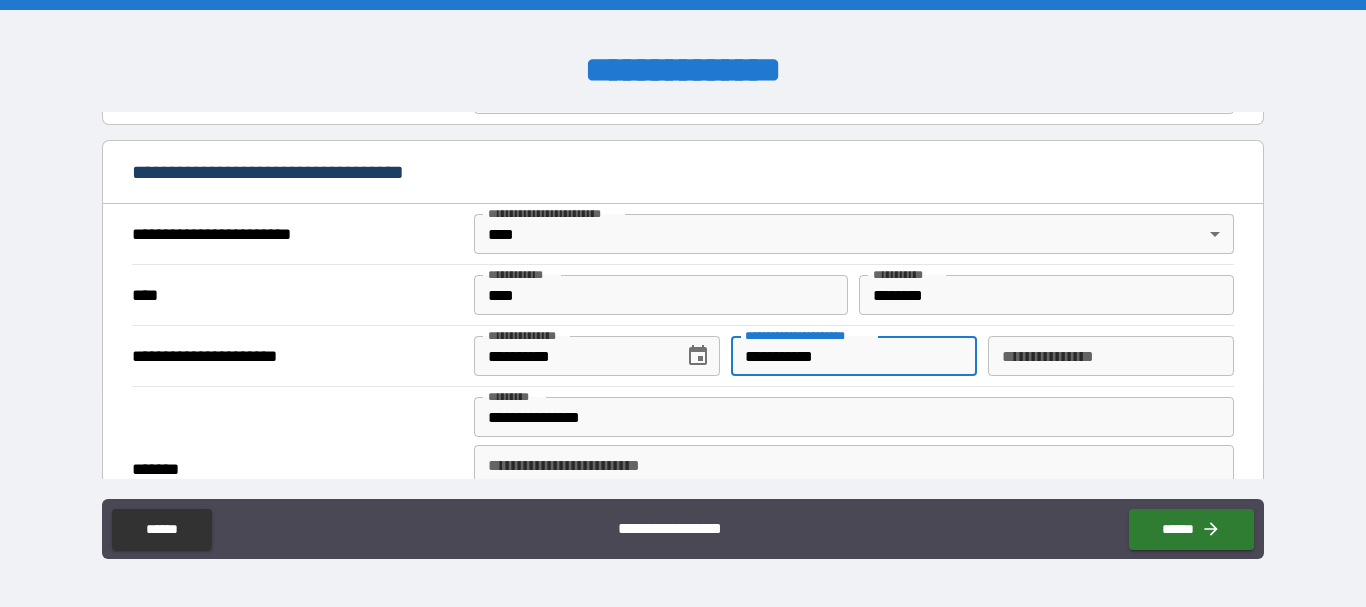 type on "**********" 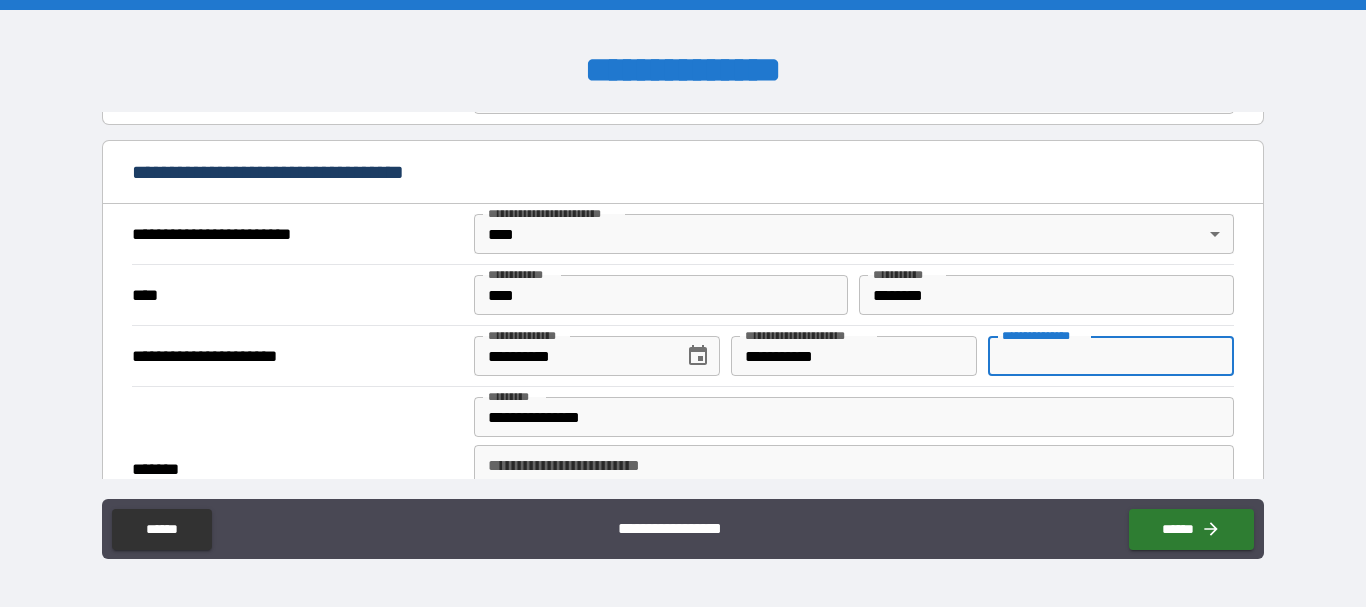 click on "**********" at bounding box center [1111, 356] 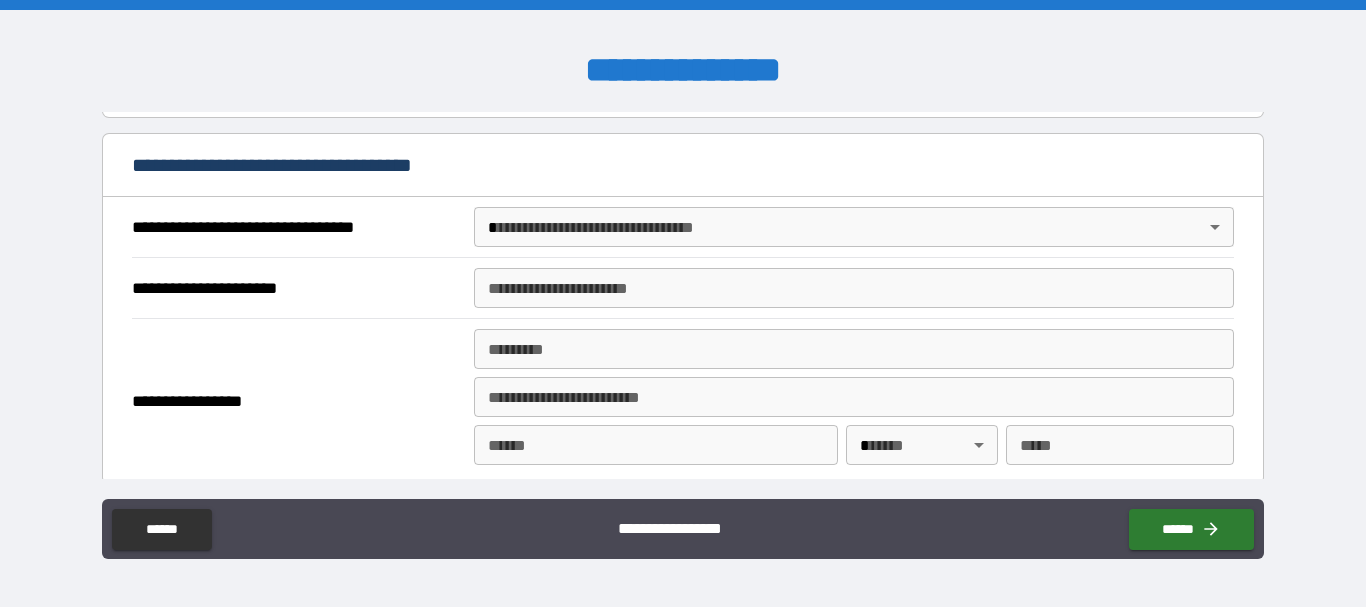 scroll, scrollTop: 1137, scrollLeft: 0, axis: vertical 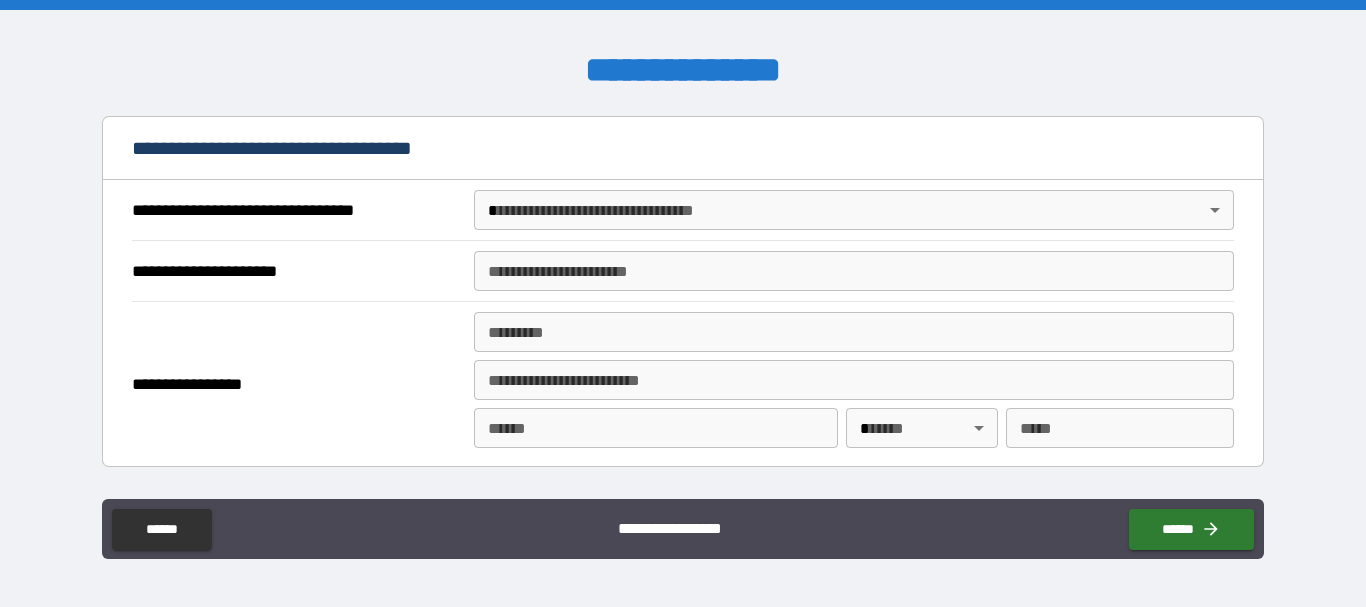 type on "********" 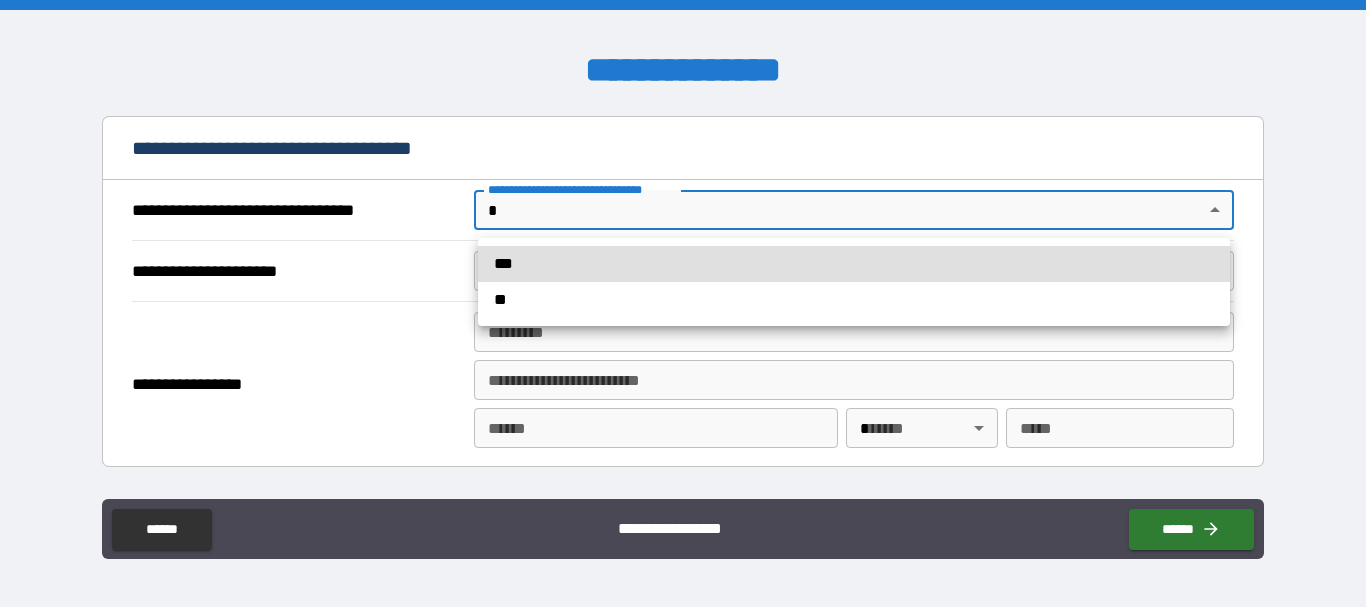 click on "**********" at bounding box center [683, 303] 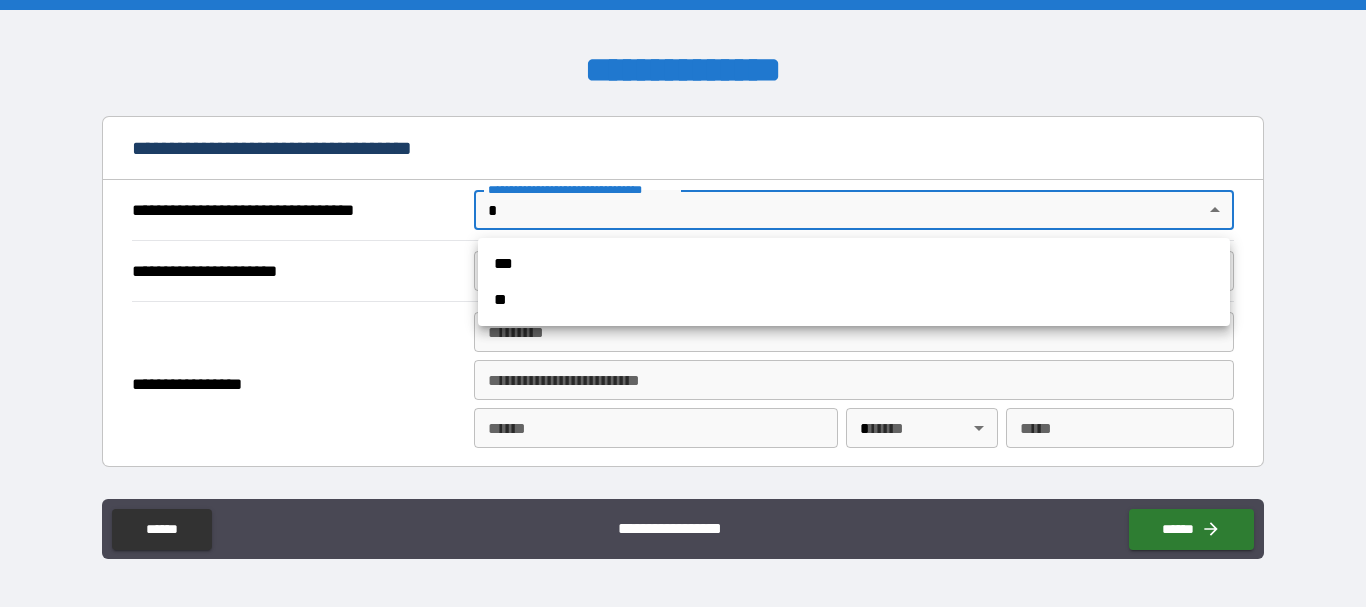 click at bounding box center (683, 303) 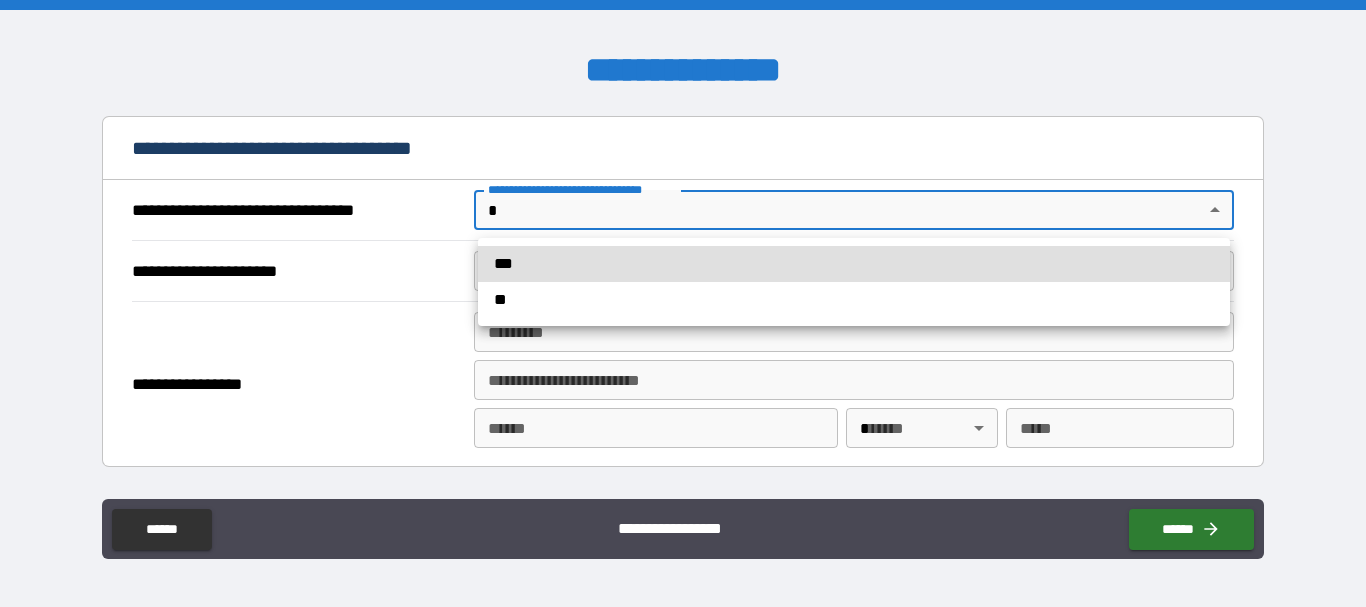 click on "**********" at bounding box center [683, 303] 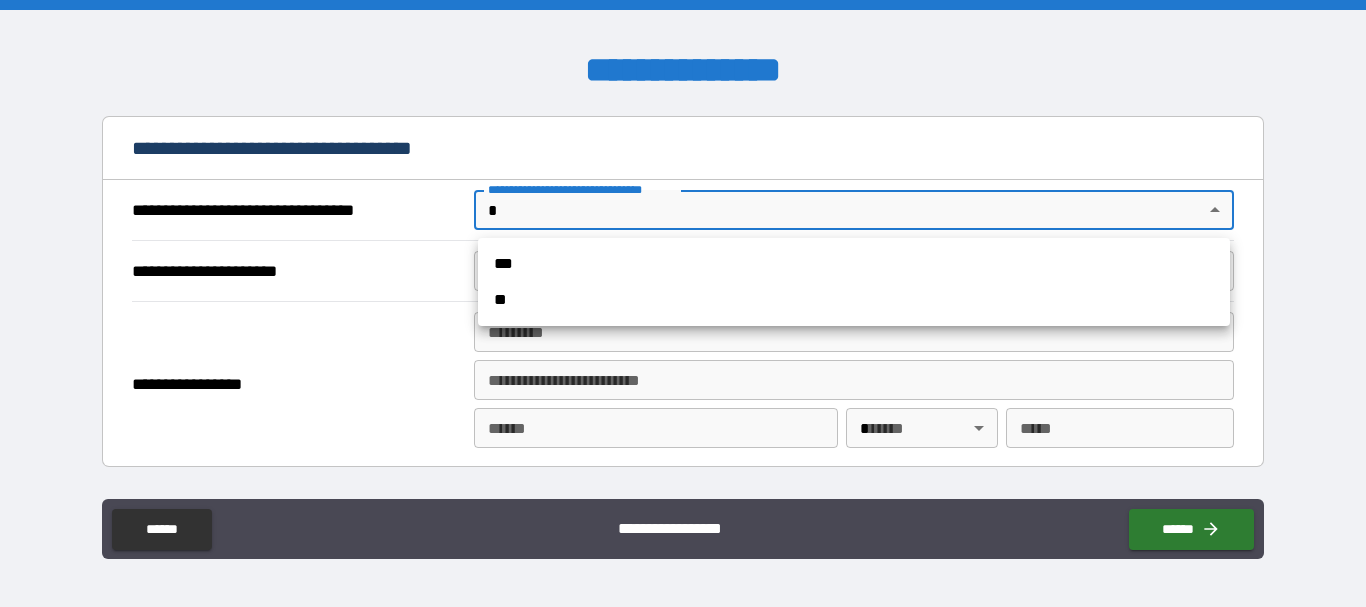 click at bounding box center [683, 303] 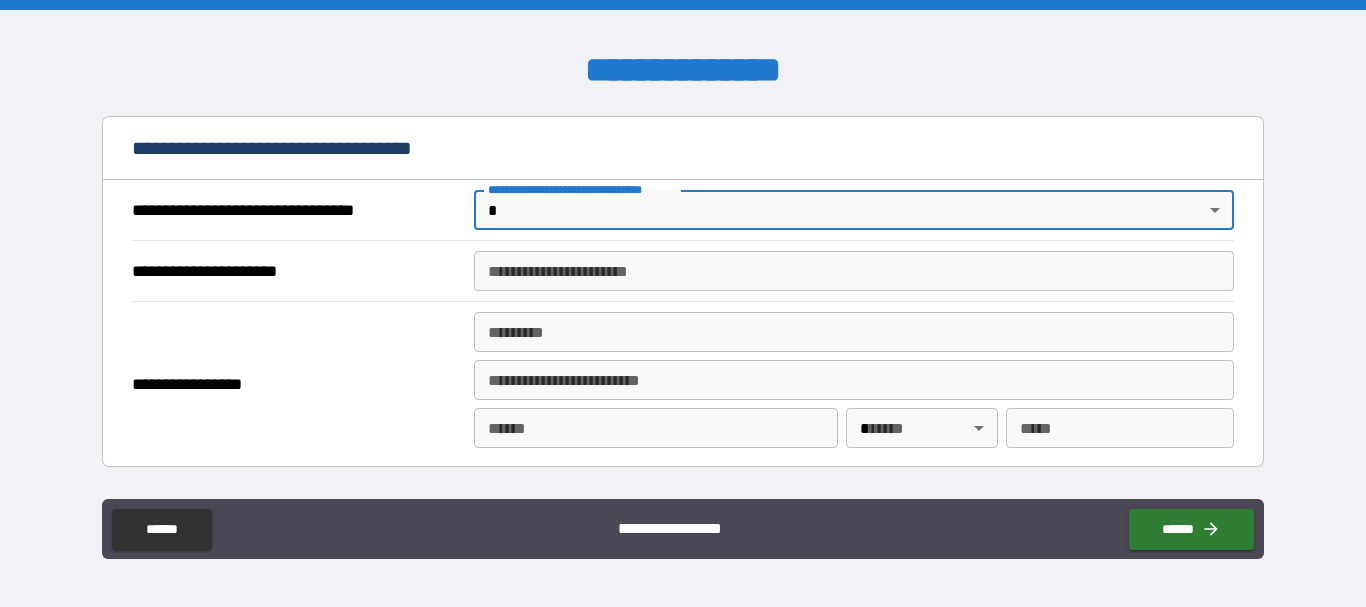 click on "**********" at bounding box center [683, 303] 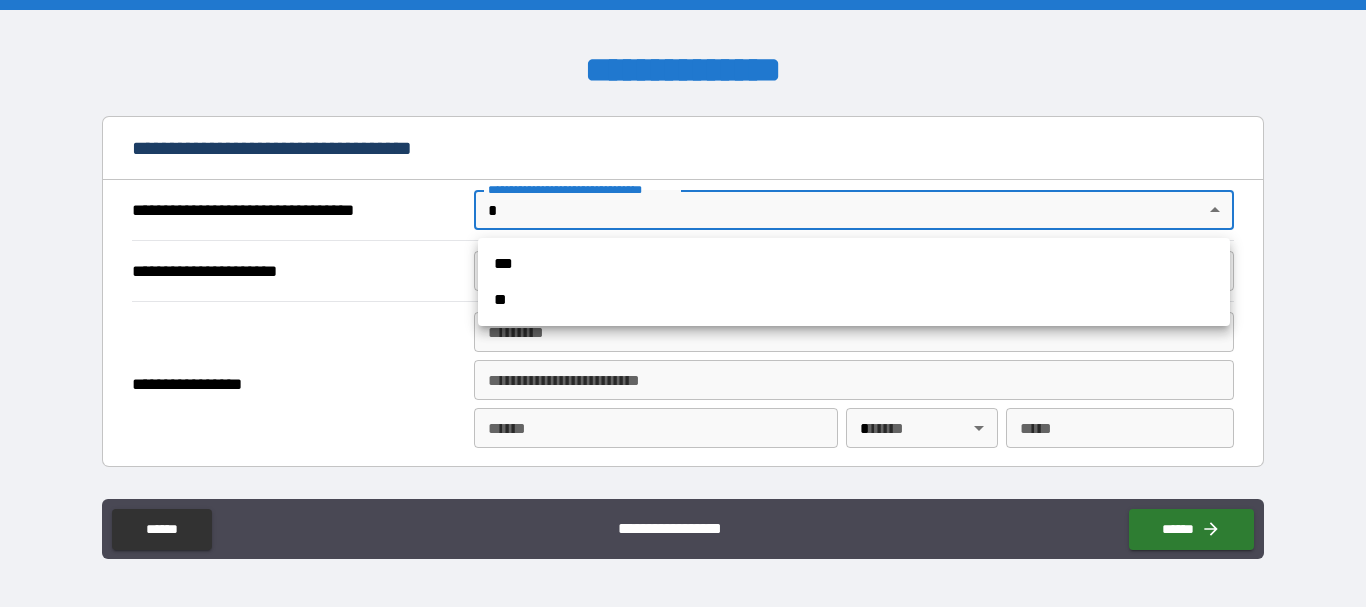 click at bounding box center [683, 303] 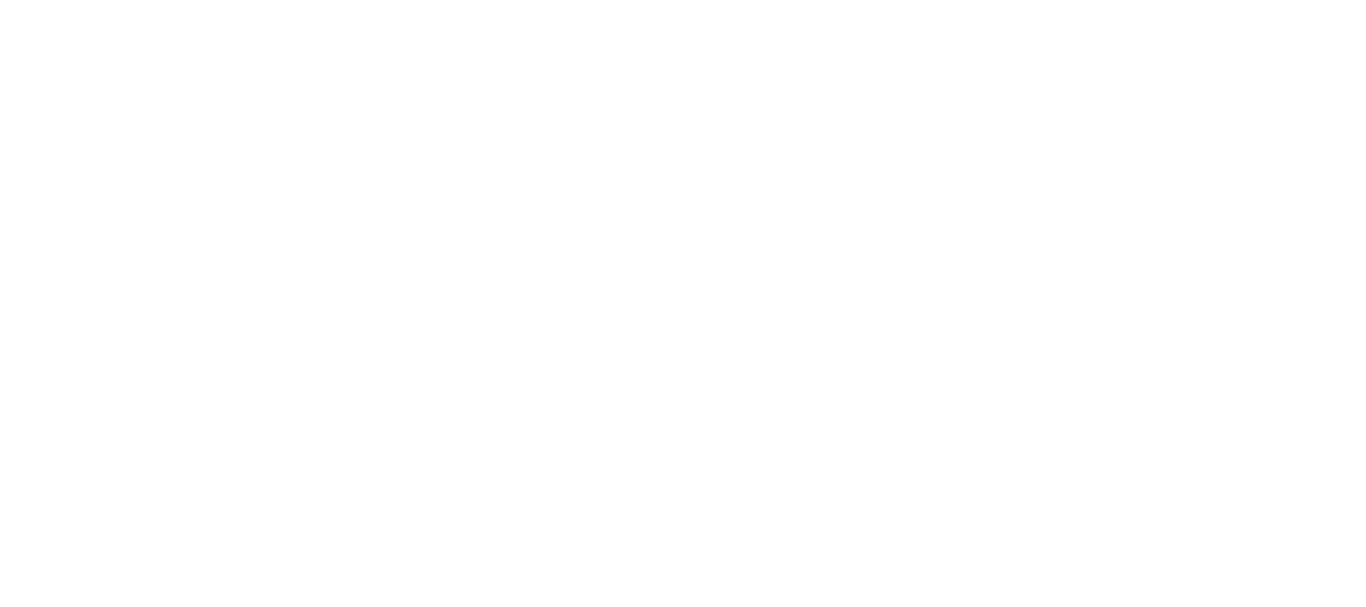 scroll, scrollTop: 0, scrollLeft: 0, axis: both 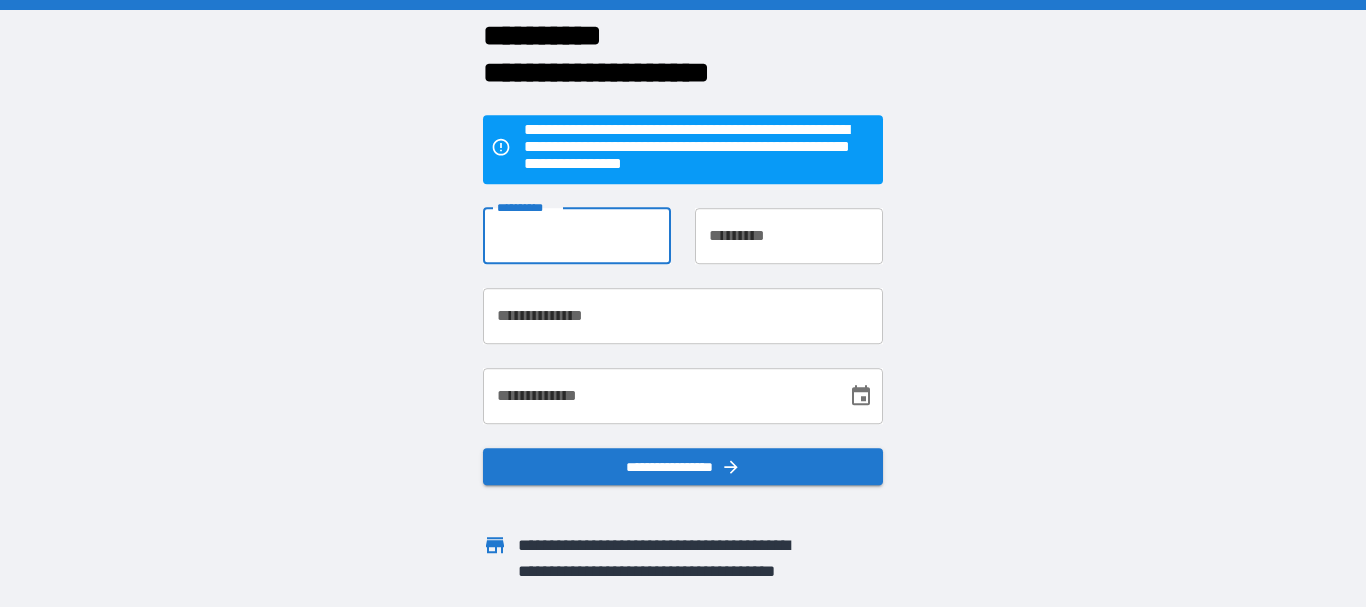 click on "**********" at bounding box center [577, 236] 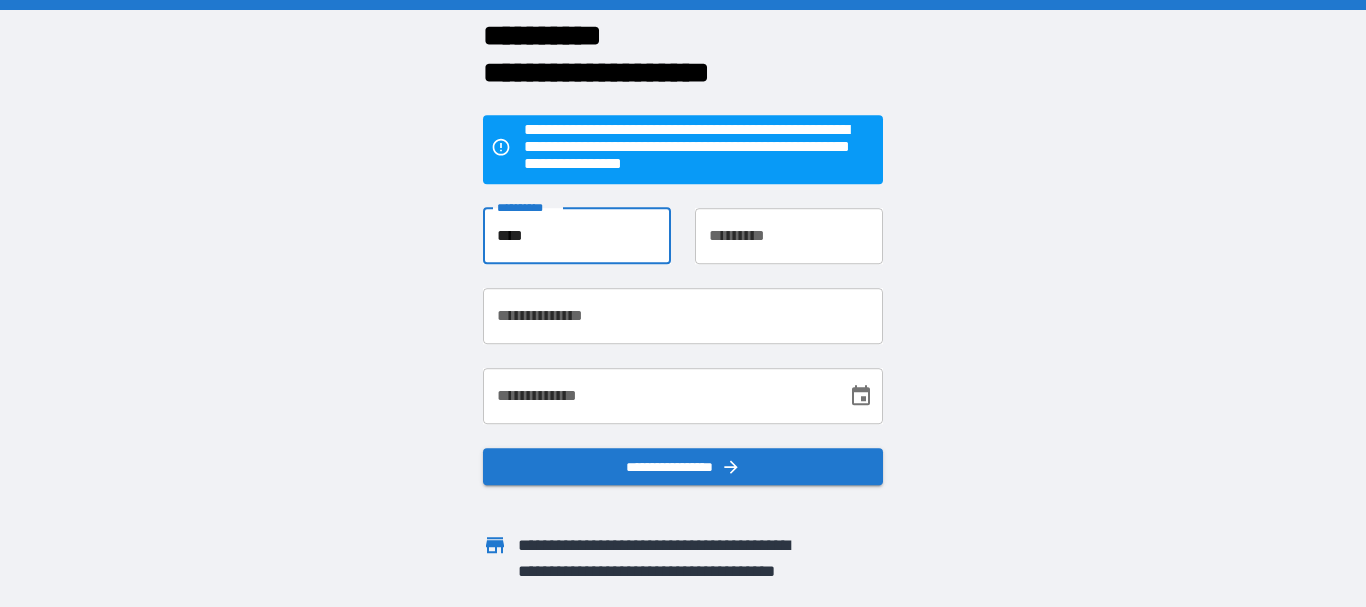 type on "********" 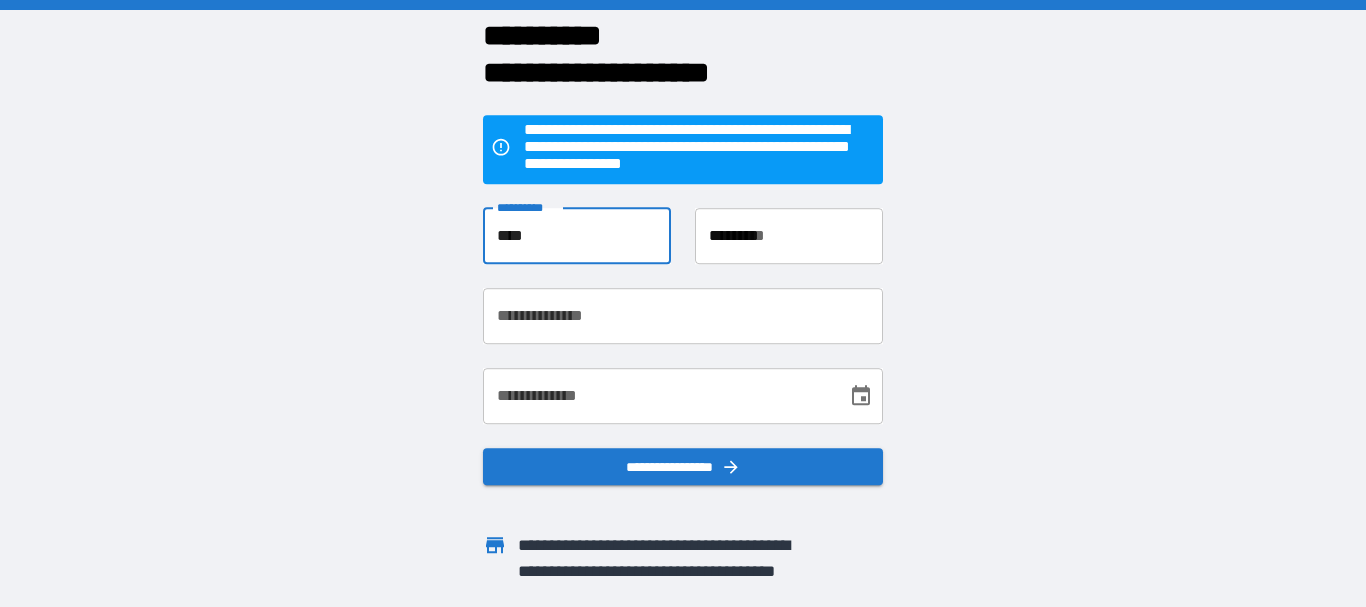 type on "**********" 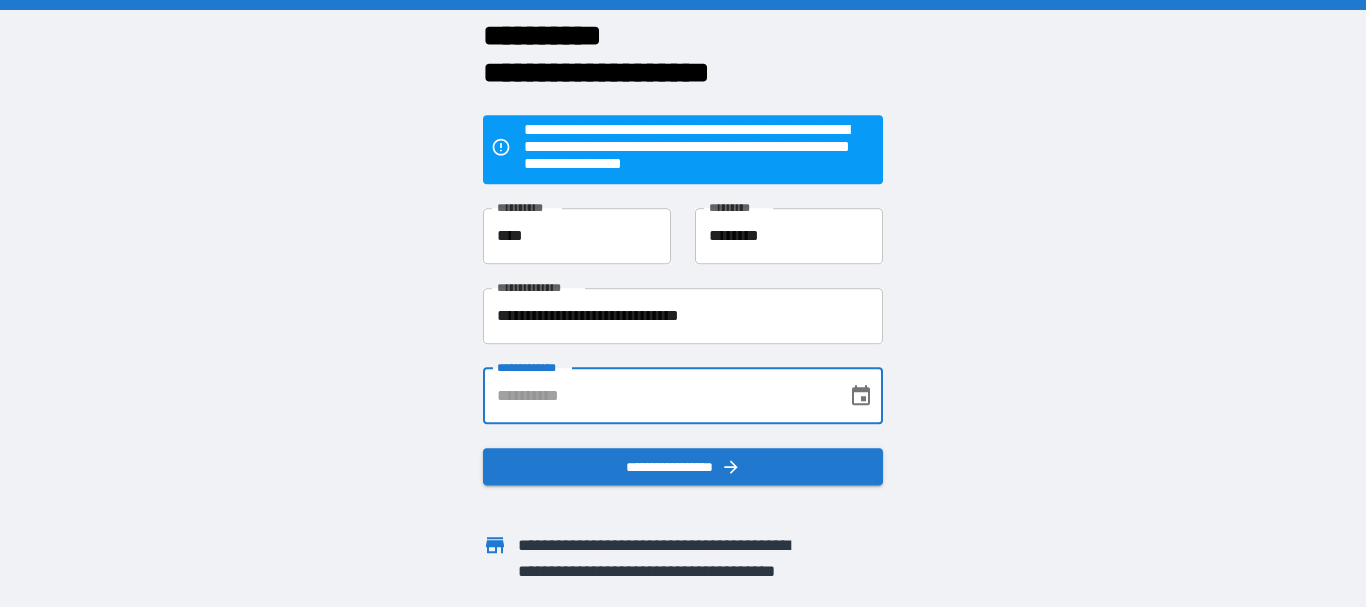 click on "**********" at bounding box center [658, 396] 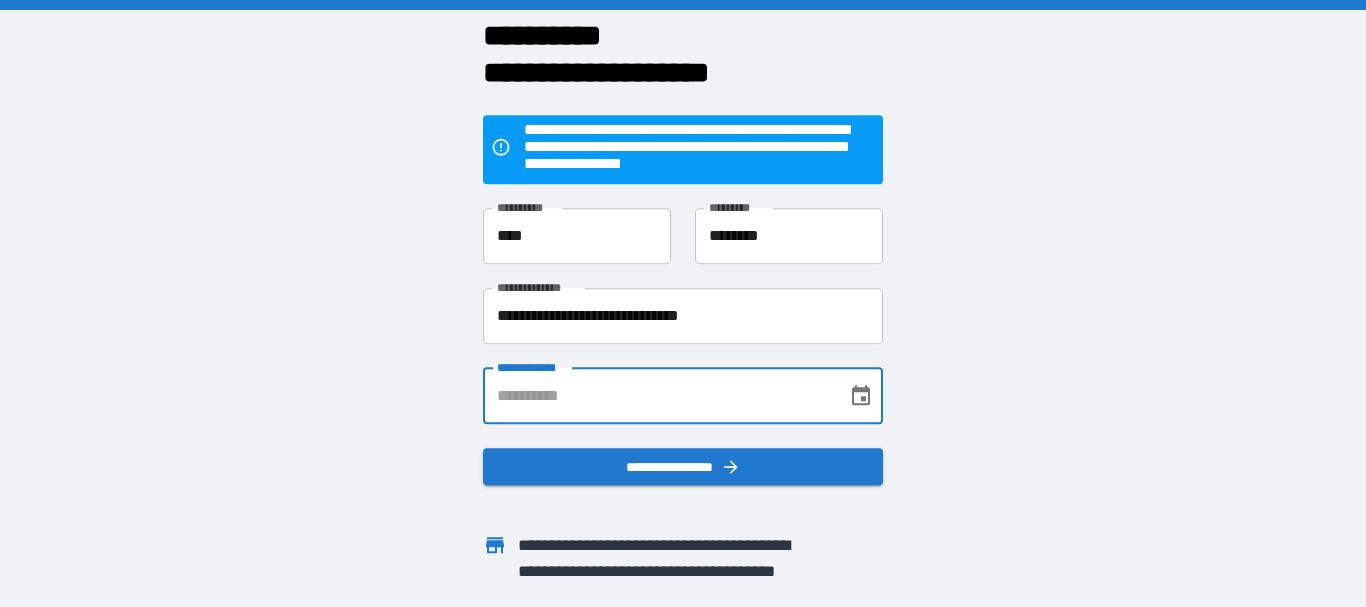 type on "**********" 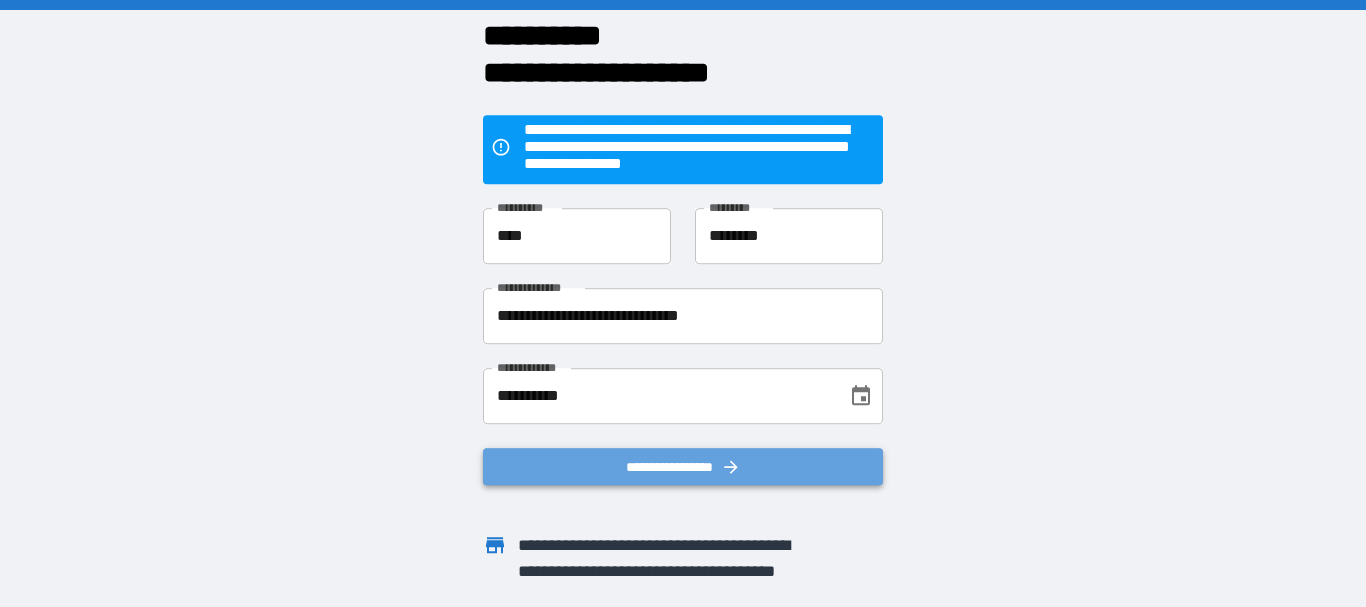 click on "**********" at bounding box center (683, 467) 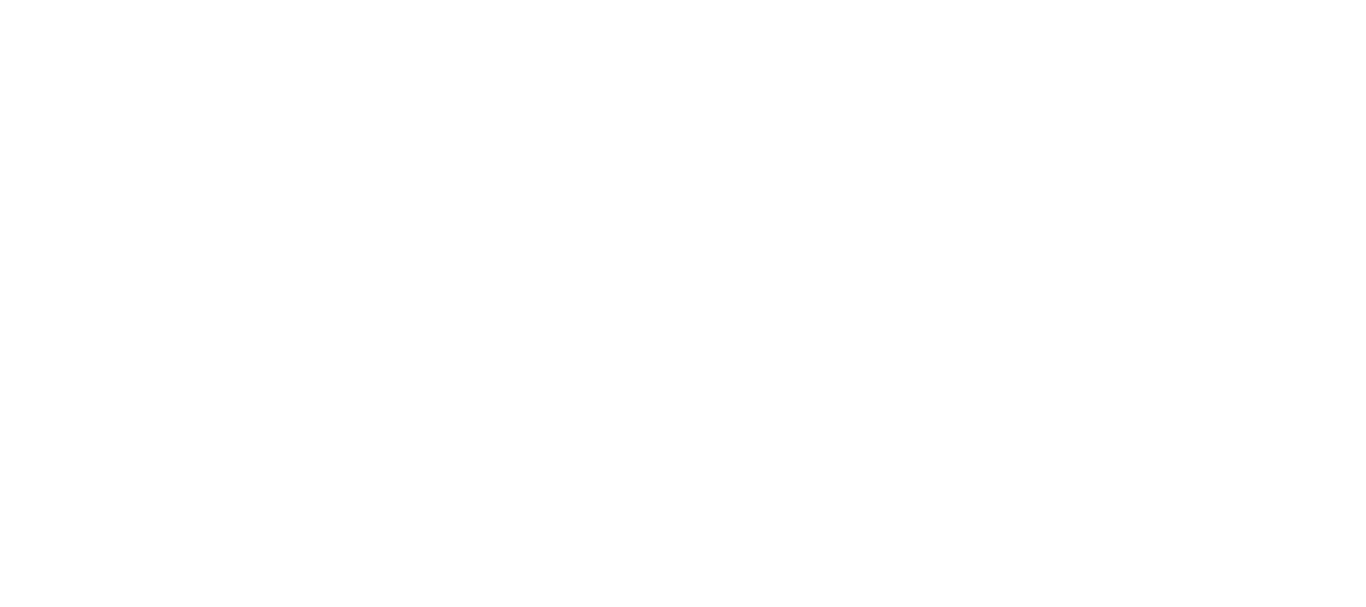scroll, scrollTop: 0, scrollLeft: 0, axis: both 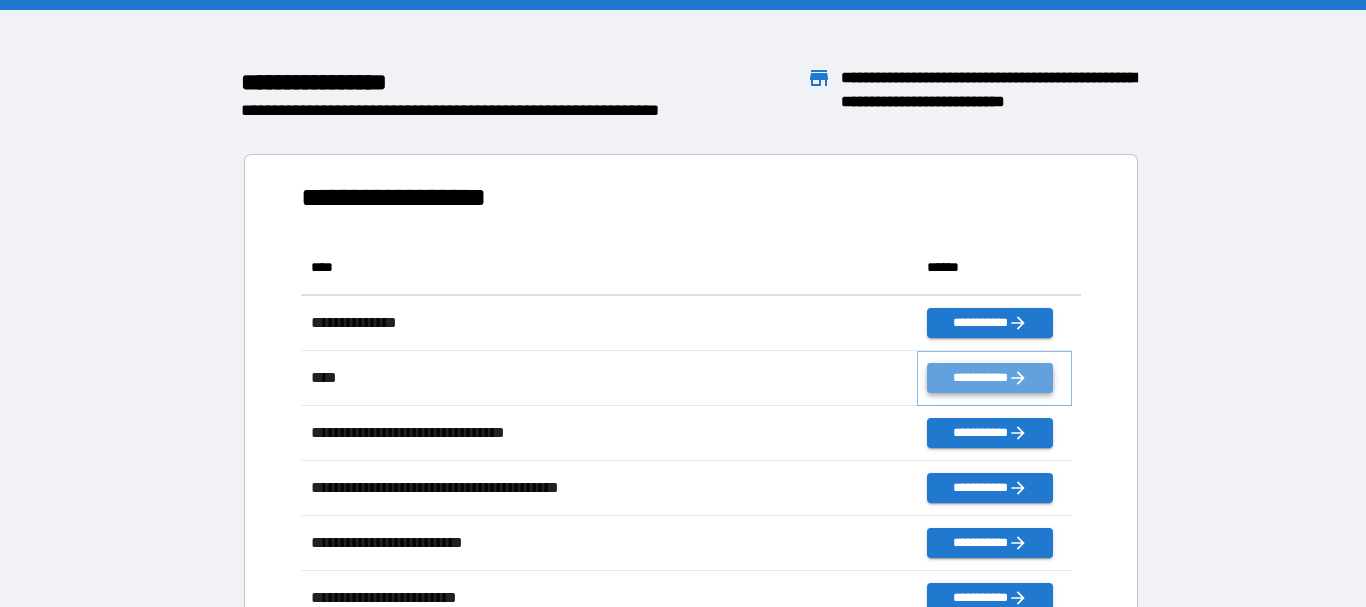 click on "**********" at bounding box center [989, 378] 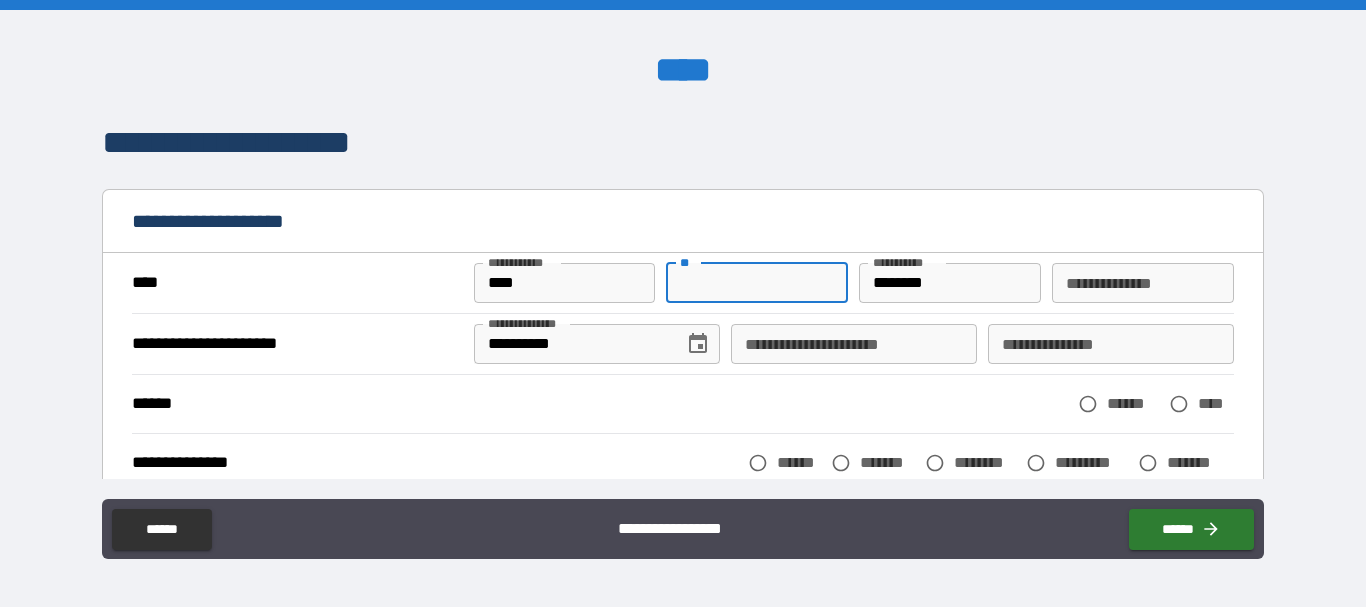 click on "**" at bounding box center (757, 283) 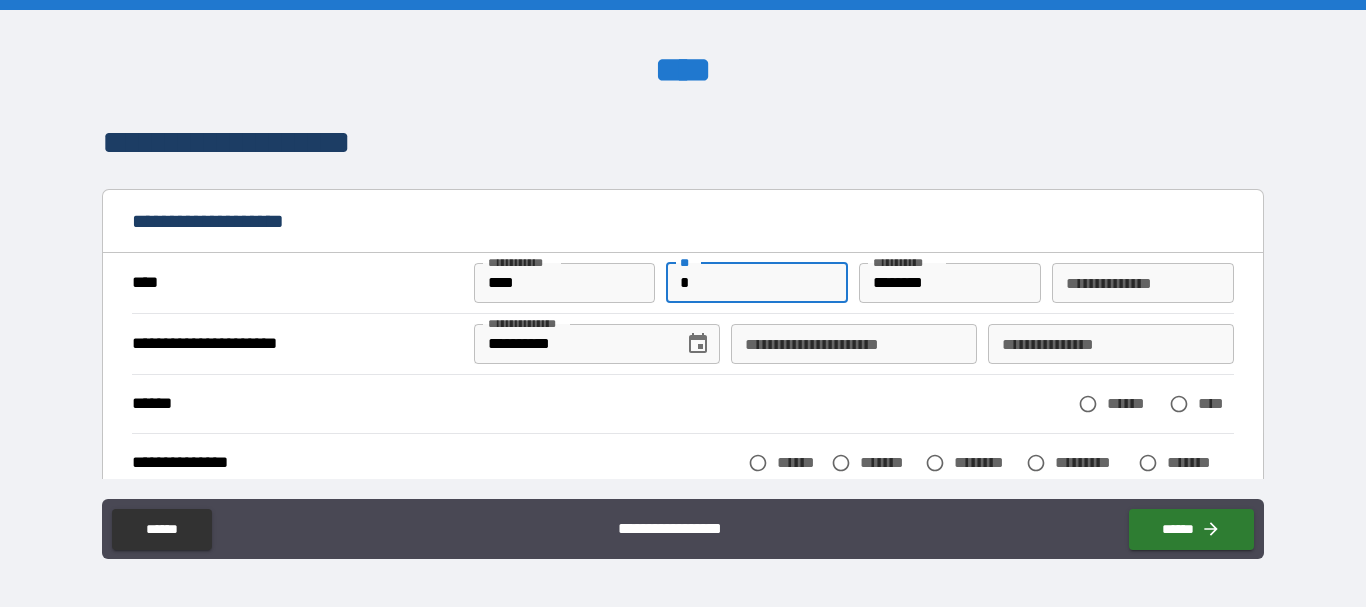 type on "*" 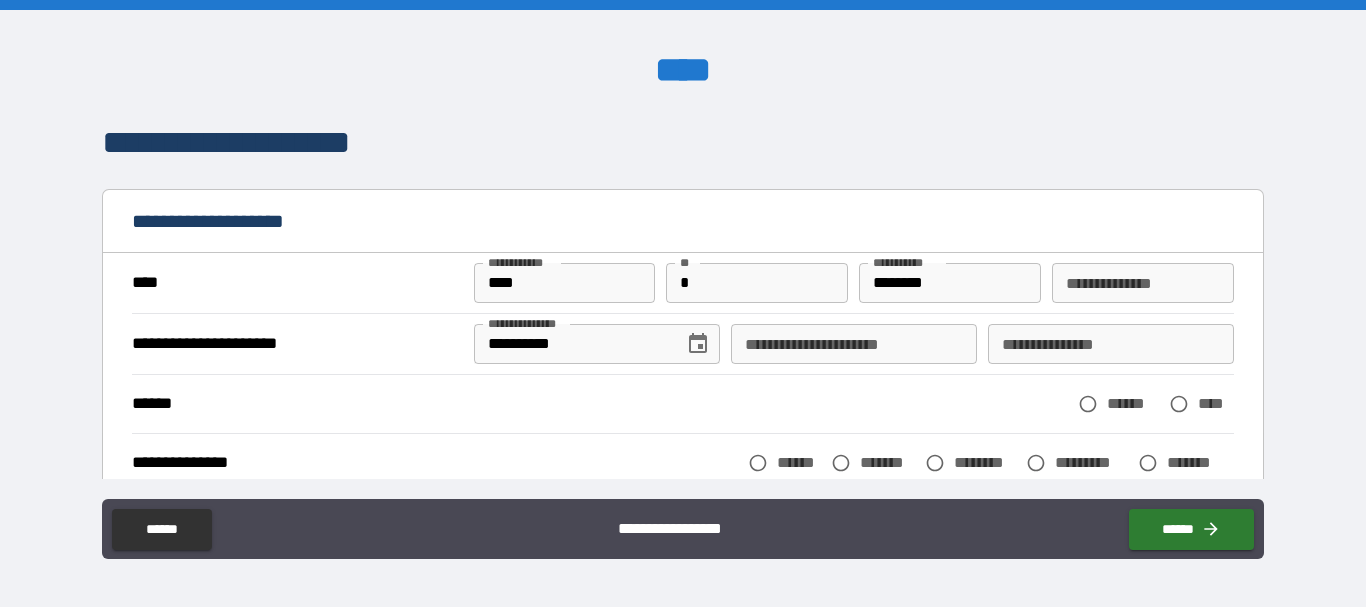 click on "**********" at bounding box center [682, 223] 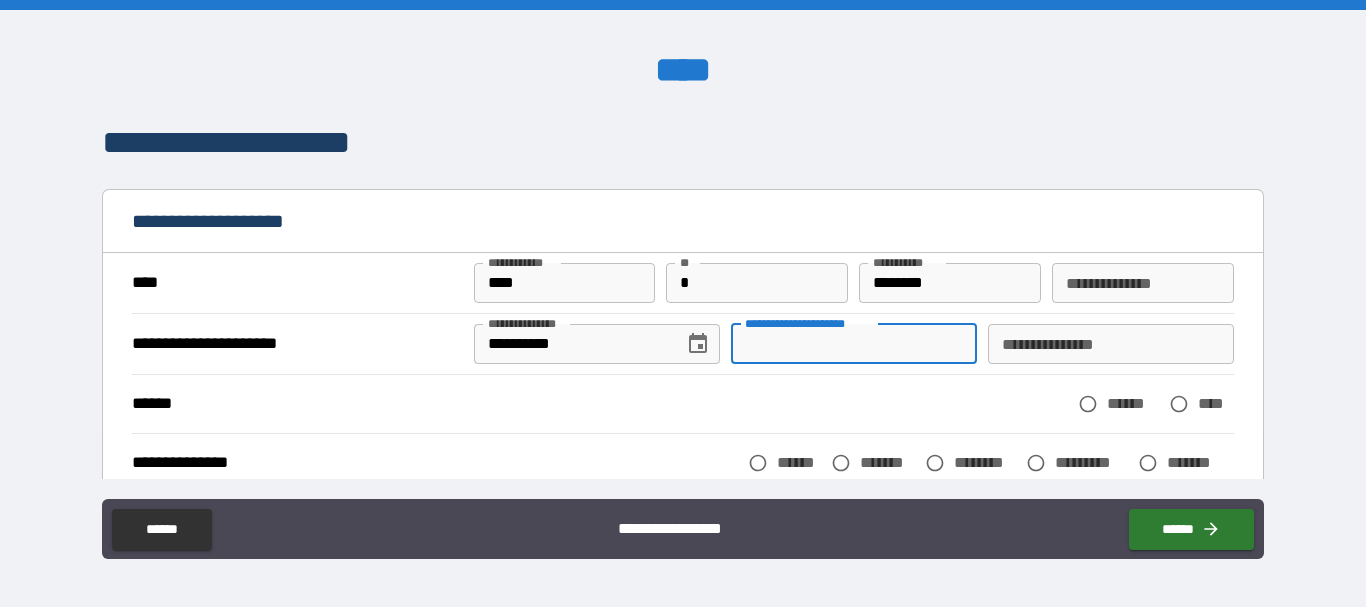 click on "**********" at bounding box center [854, 344] 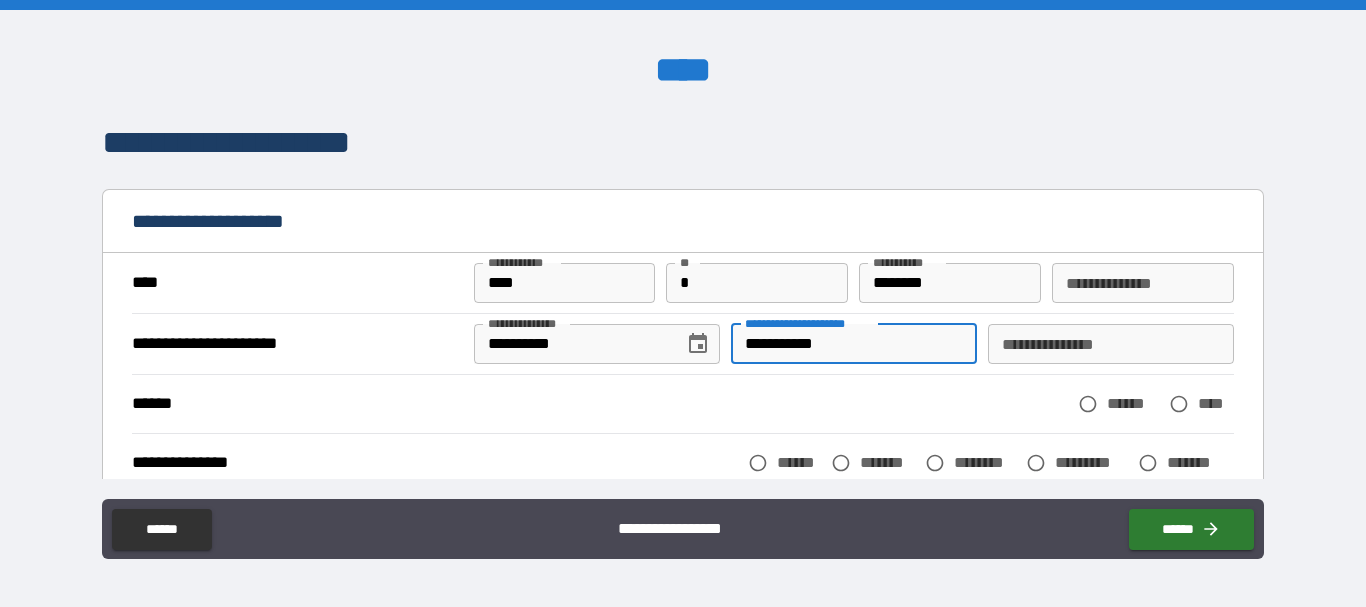 type on "**********" 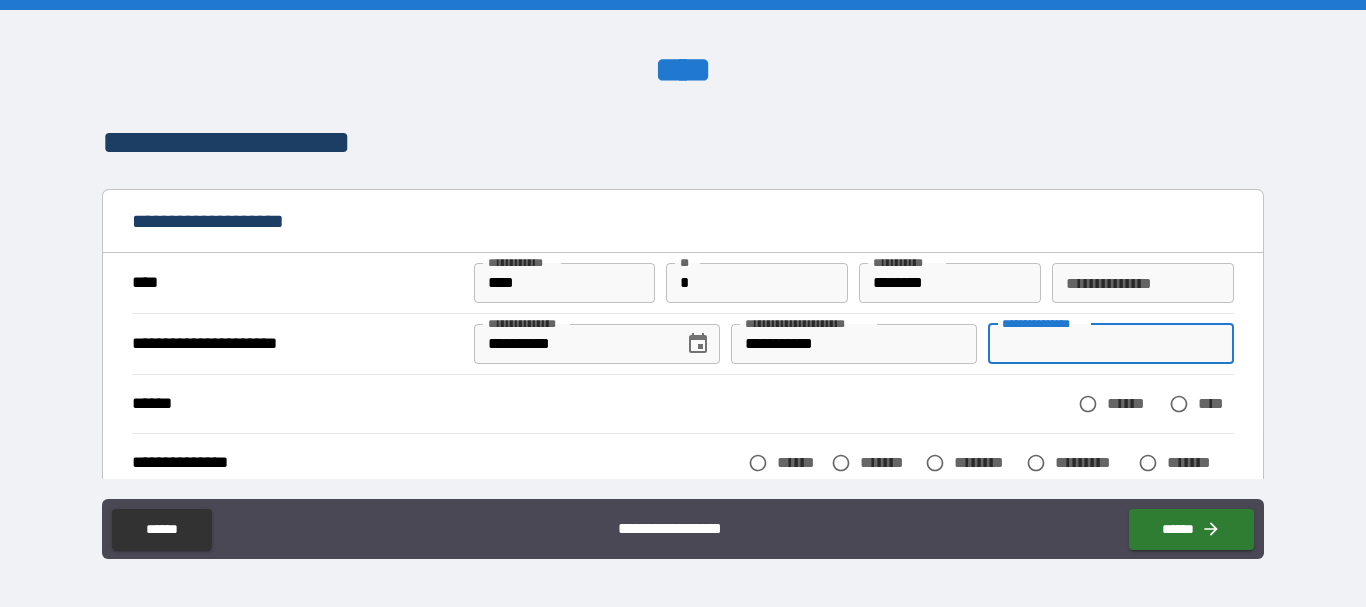 click on "**********" at bounding box center [1111, 344] 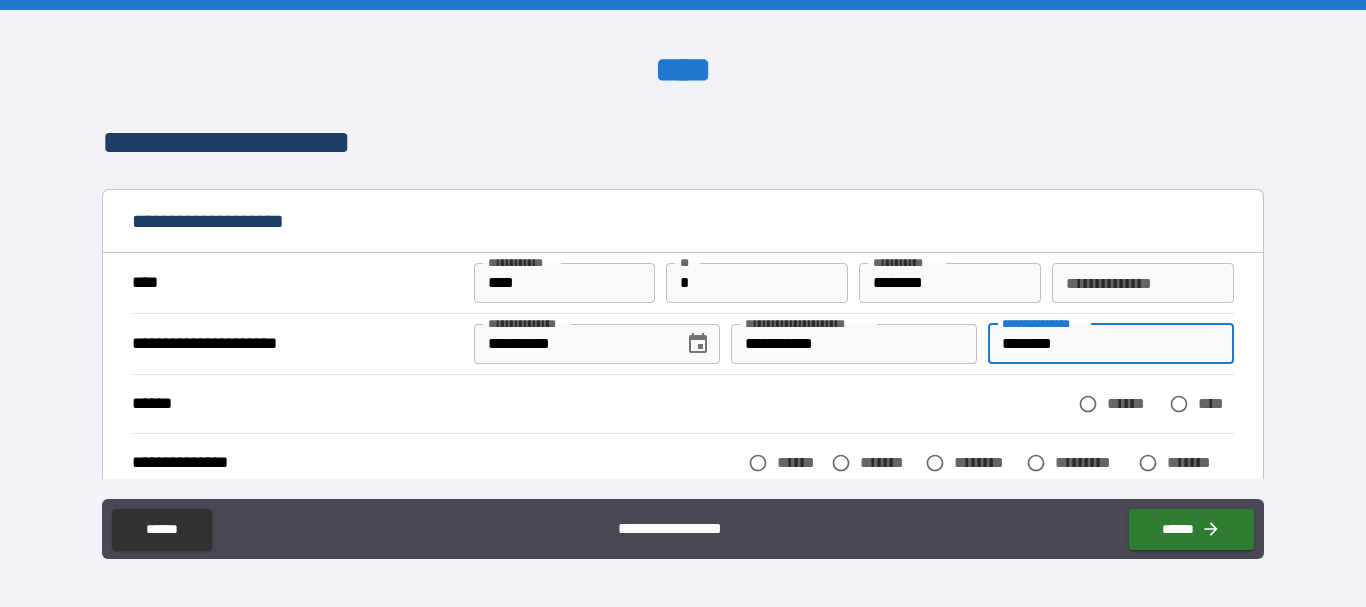 type on "********" 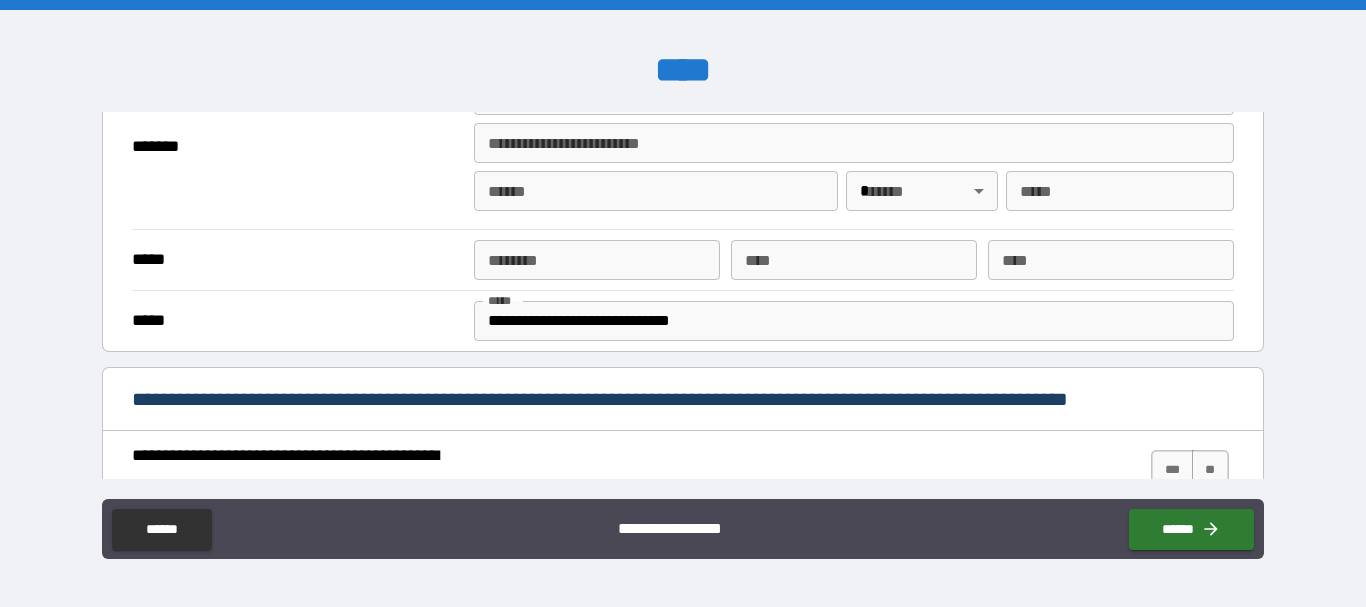 scroll, scrollTop: 397, scrollLeft: 0, axis: vertical 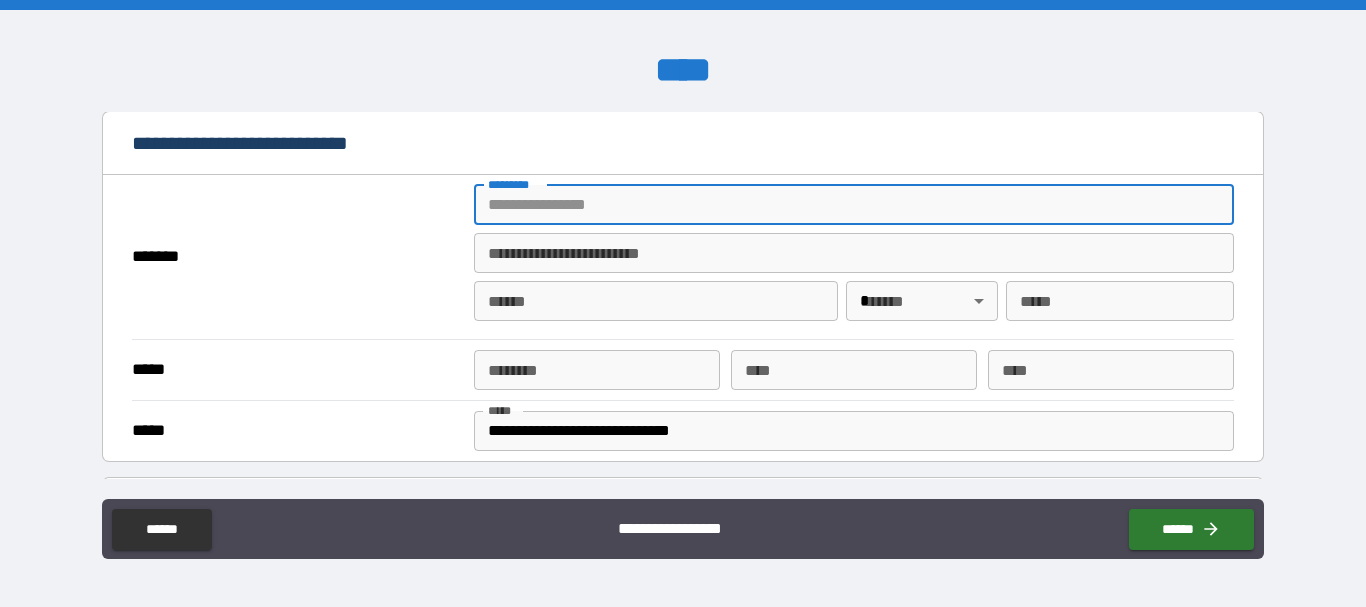 click on "*******   *" at bounding box center (854, 205) 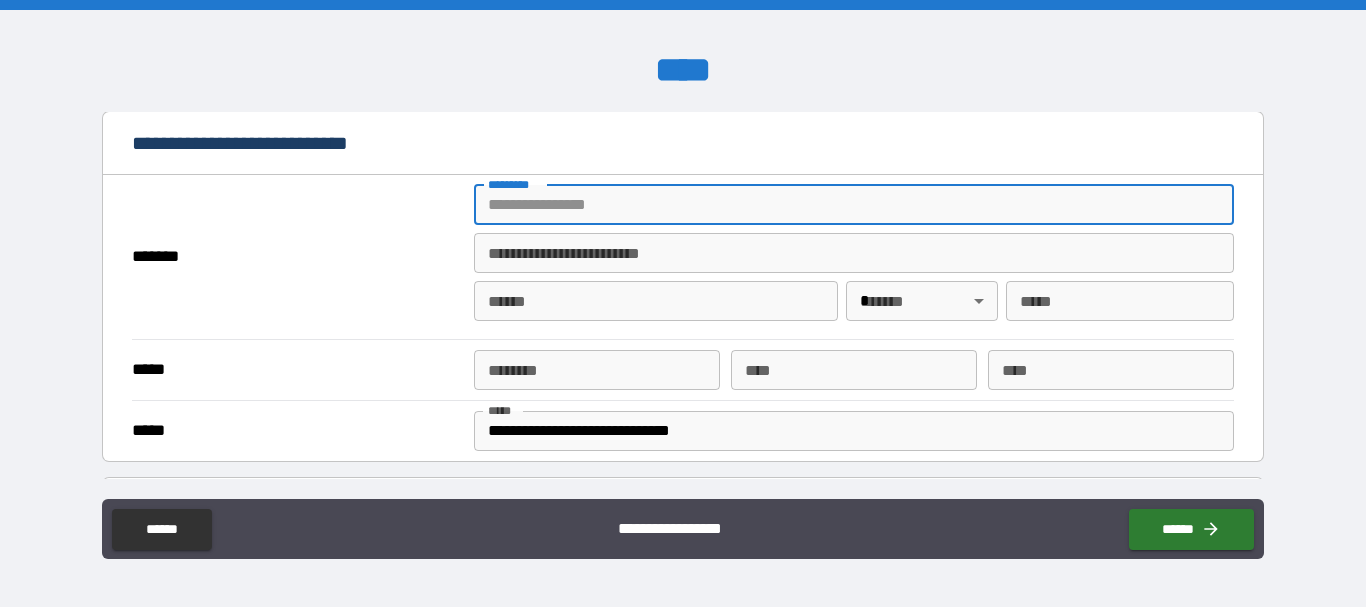 type on "**********" 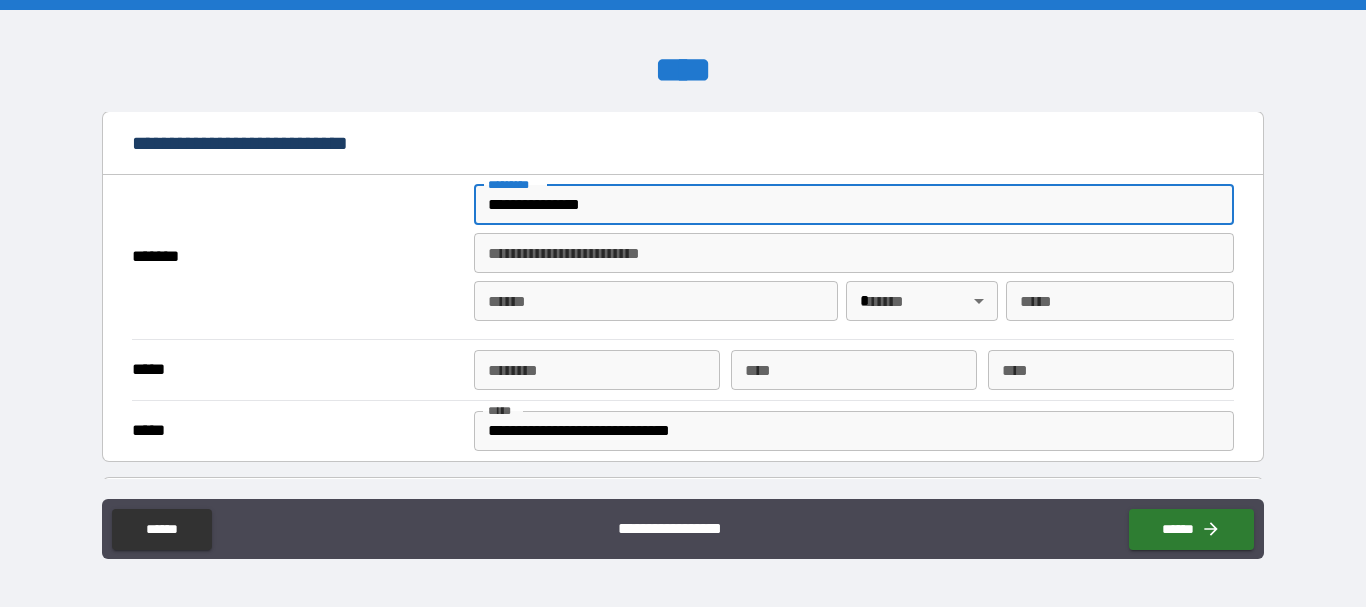 type on "****" 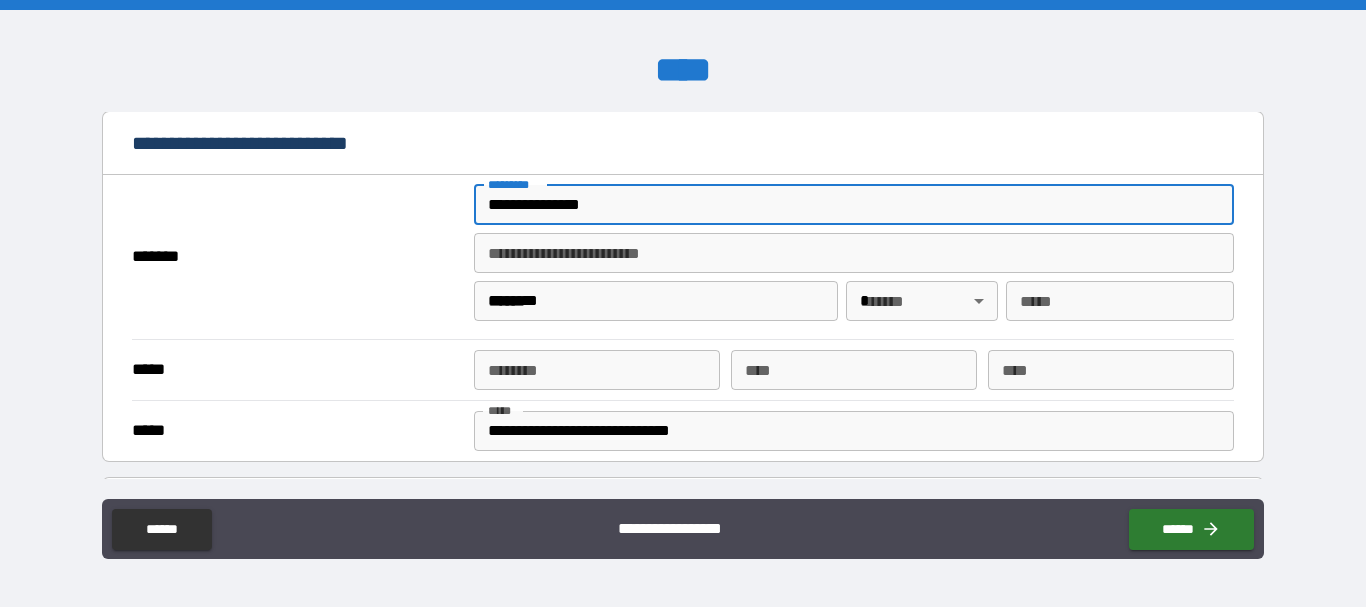 type on "**" 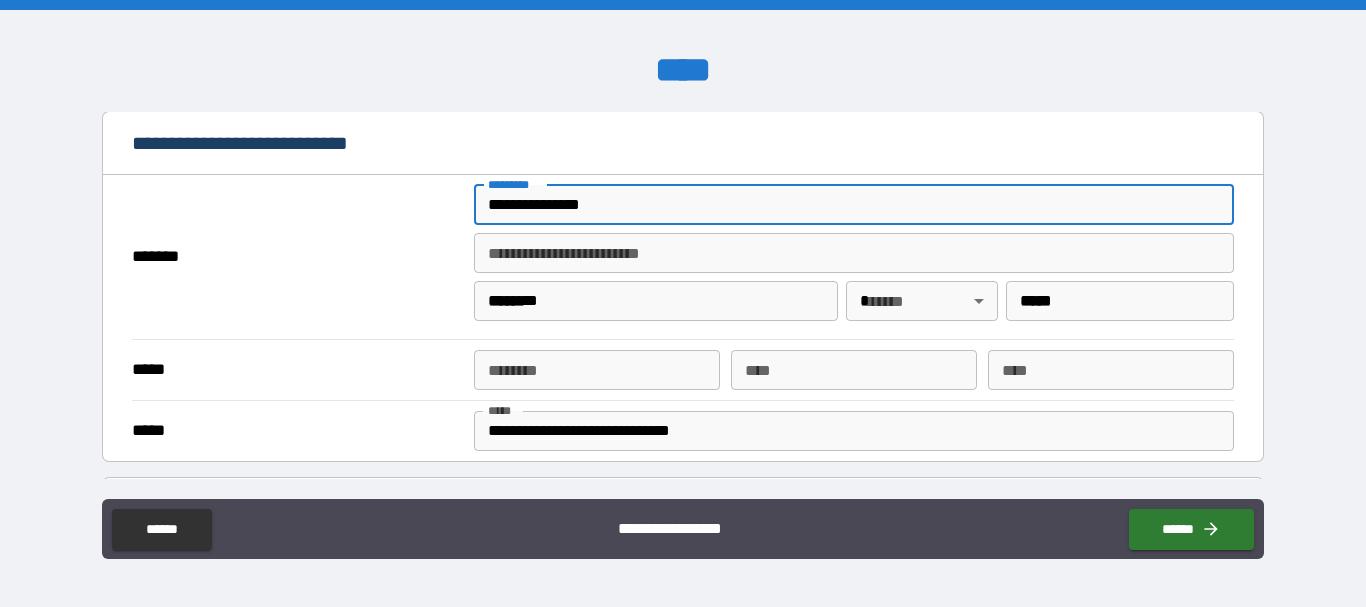 type on "**********" 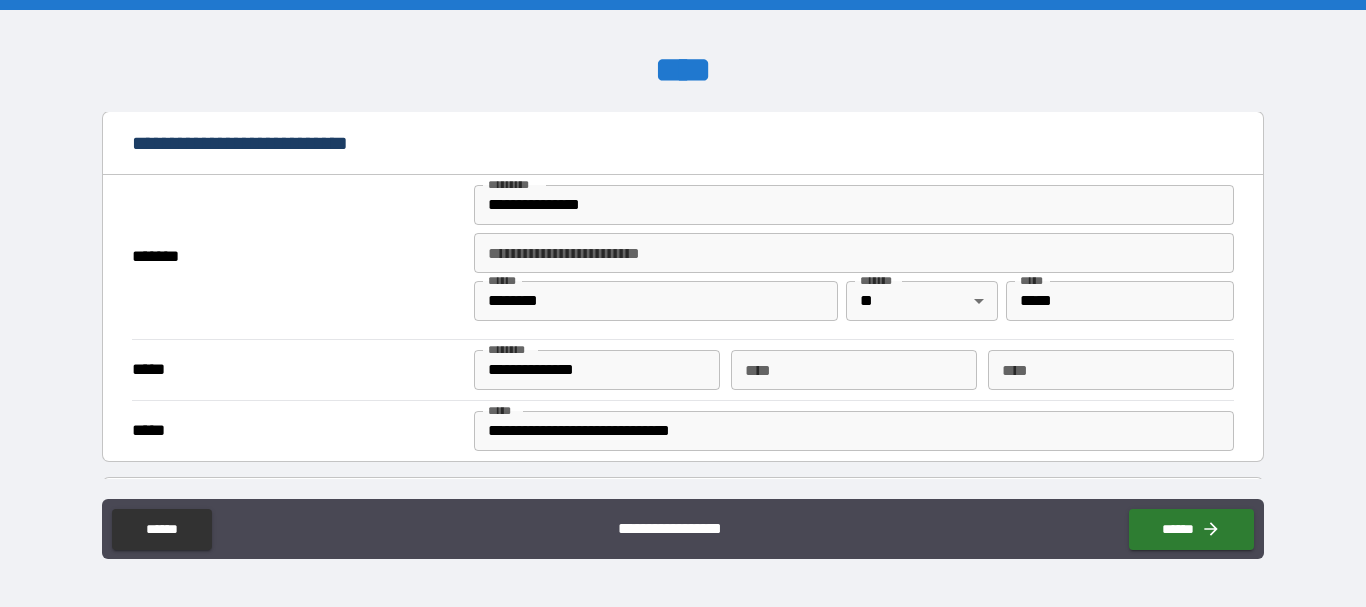 click on "**********" at bounding box center (682, 295) 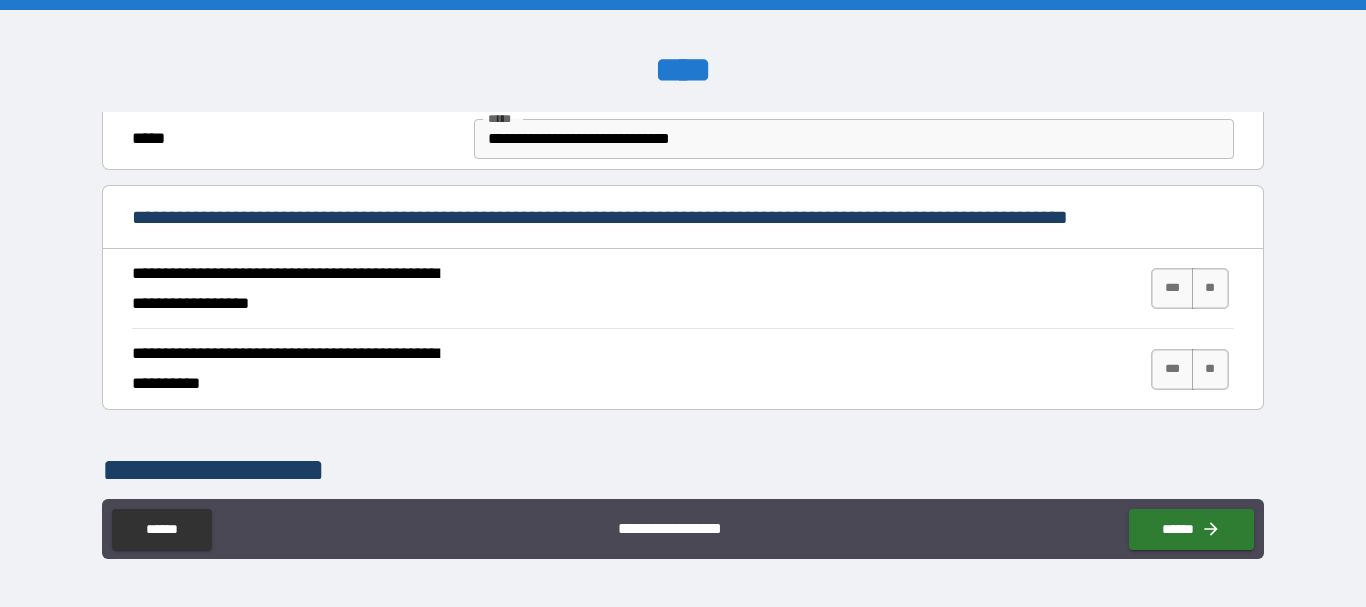scroll, scrollTop: 690, scrollLeft: 0, axis: vertical 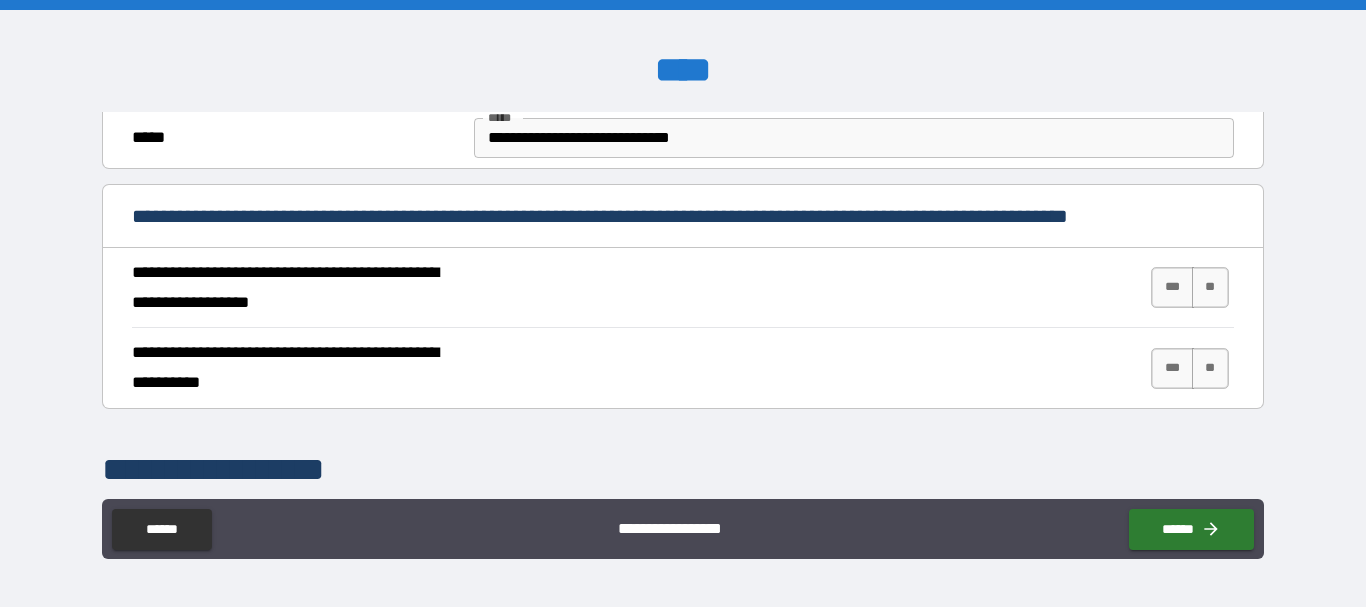 click on "**********" at bounding box center (682, 288) 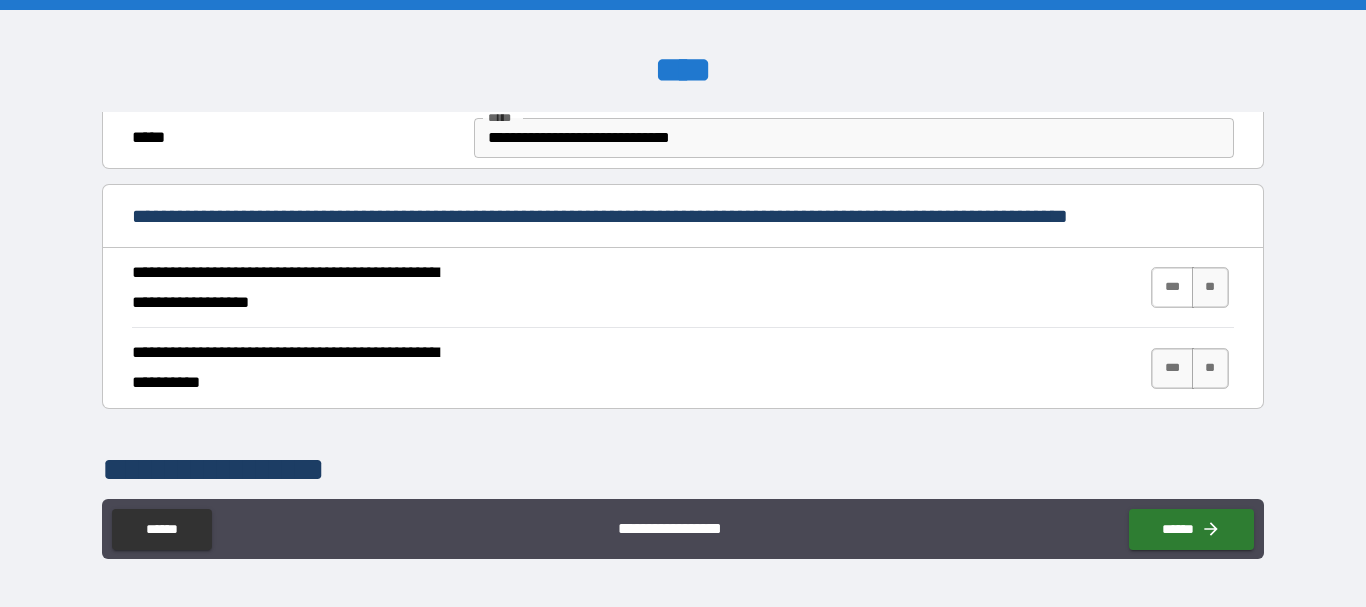 click on "***" at bounding box center [1172, 287] 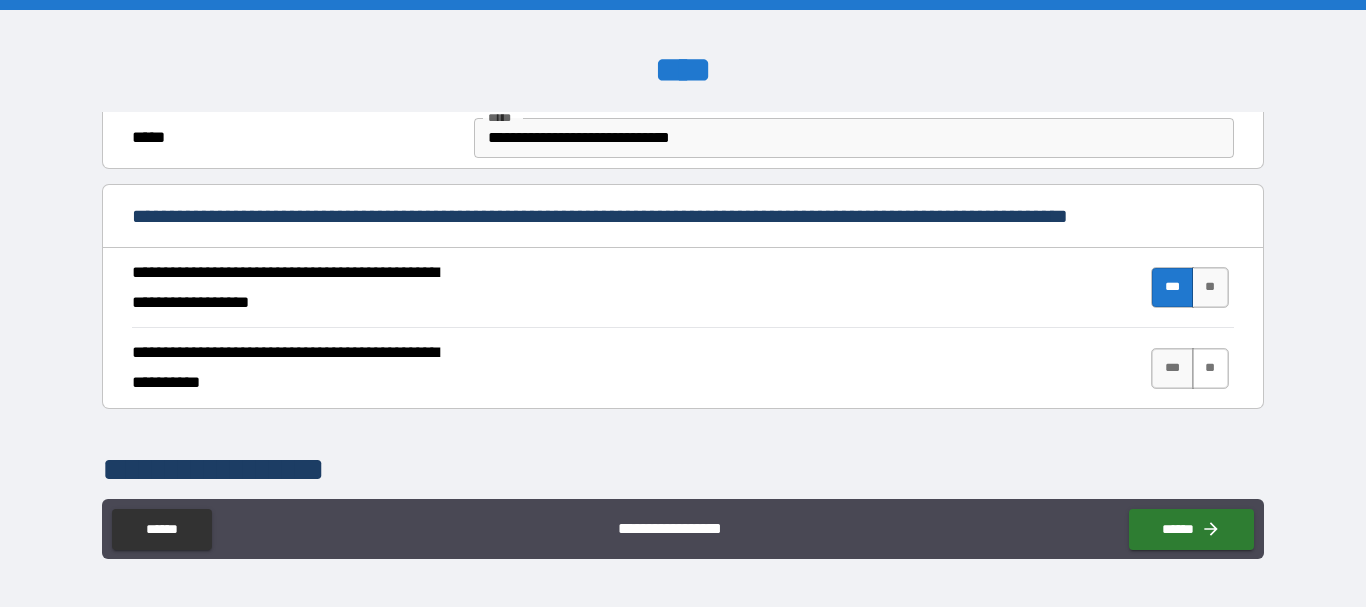 click on "**" at bounding box center [1210, 368] 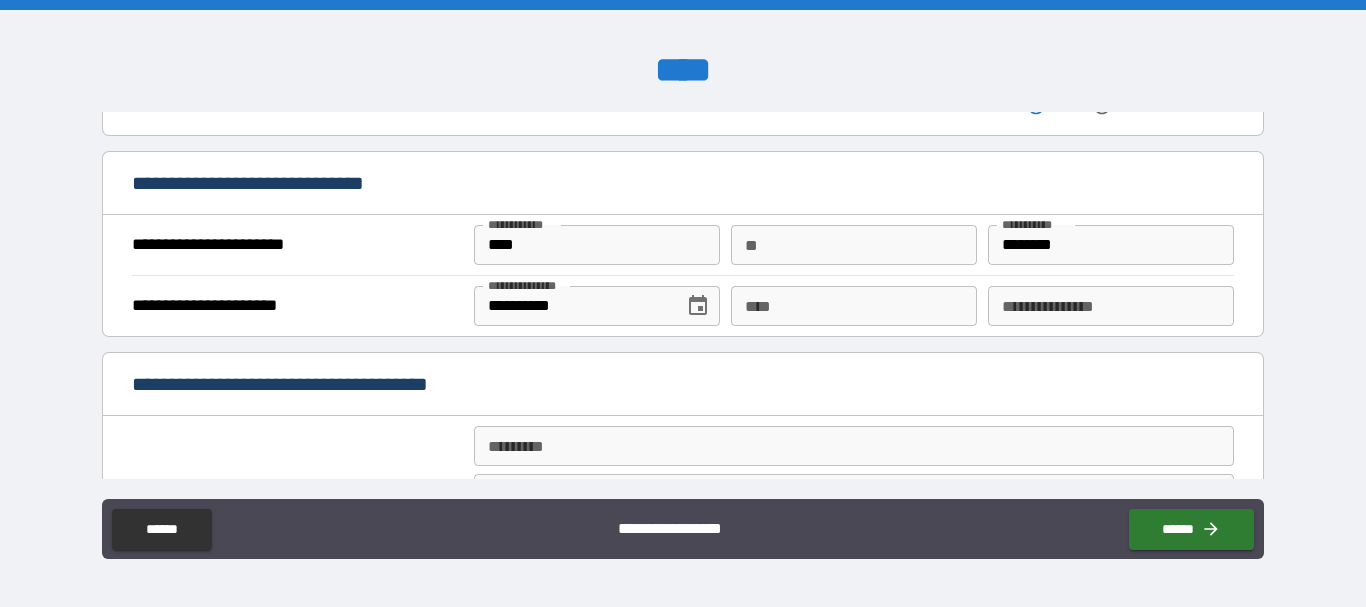 scroll, scrollTop: 1204, scrollLeft: 0, axis: vertical 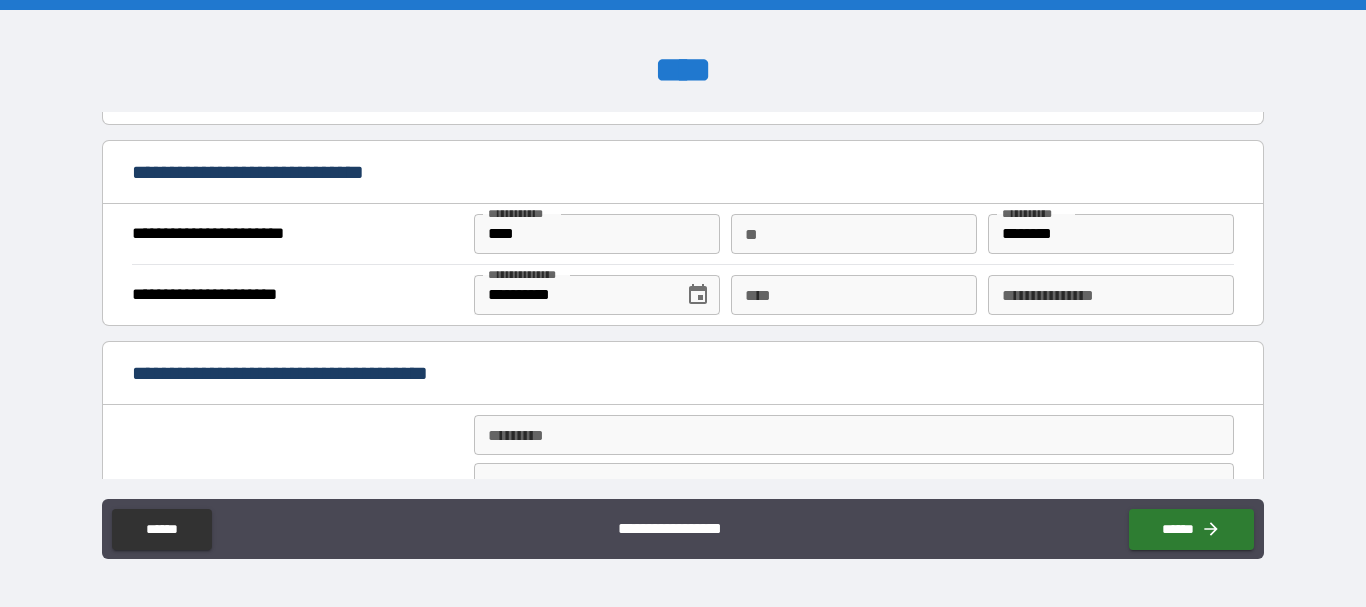 click on "****" at bounding box center (854, 295) 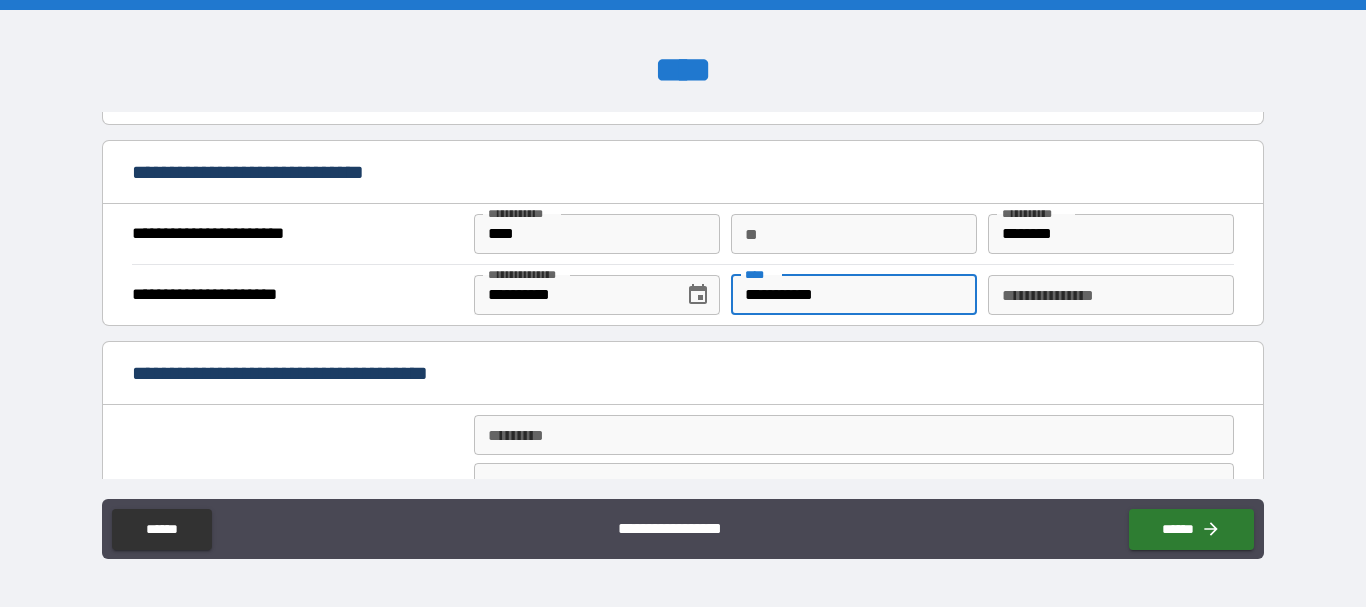 type on "**********" 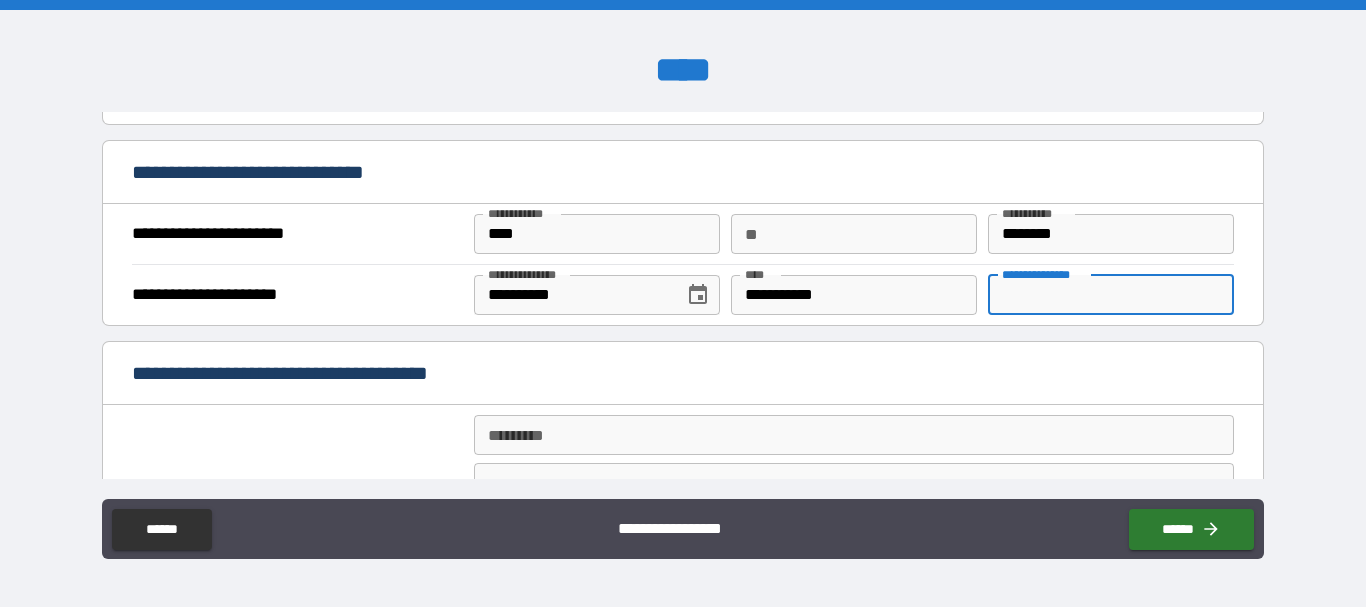 click on "**********" at bounding box center (1111, 295) 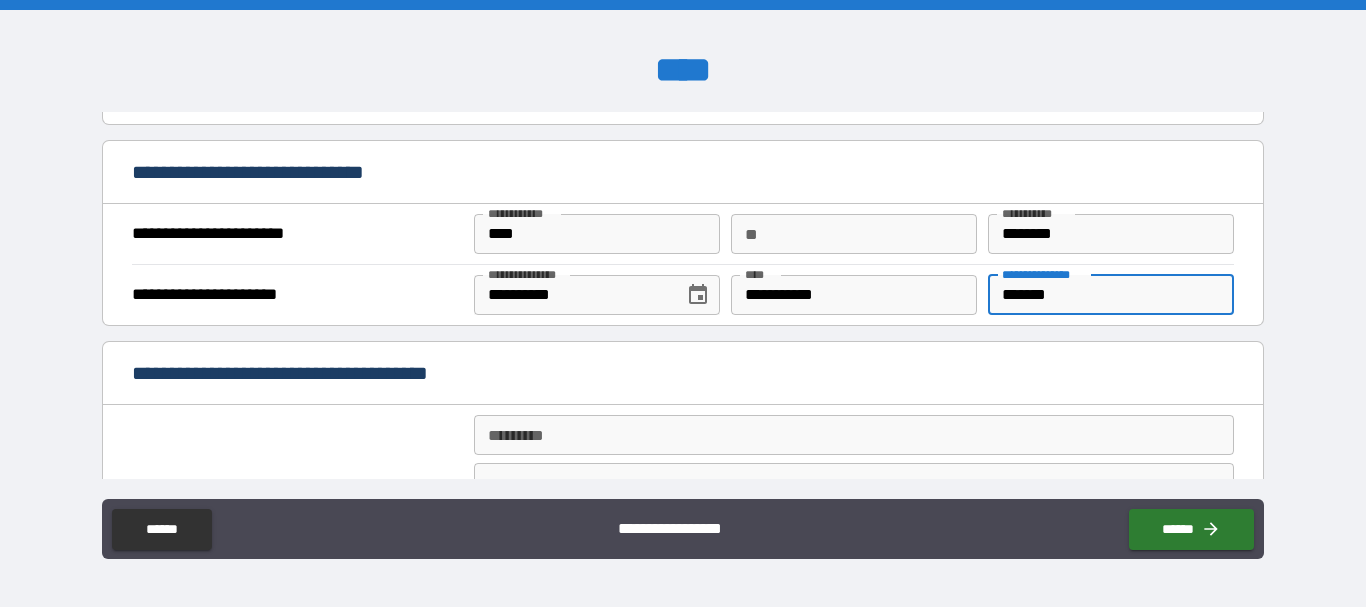 type on "*******" 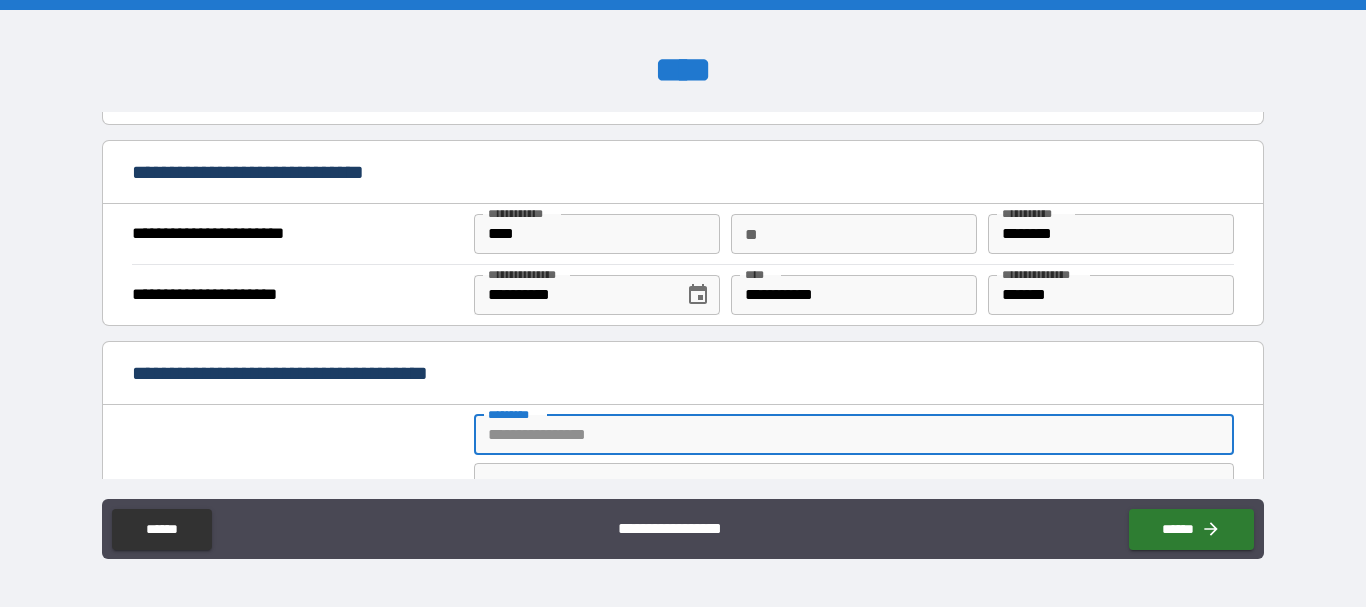 click on "*******   *" at bounding box center (854, 435) 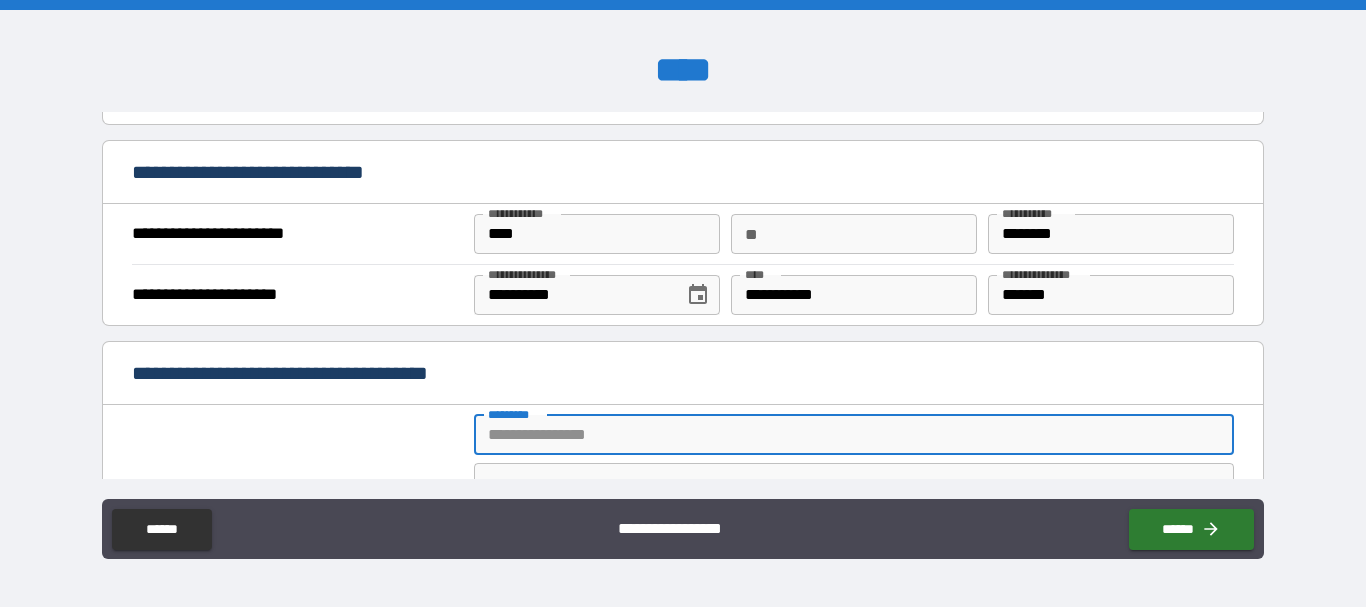 type on "**********" 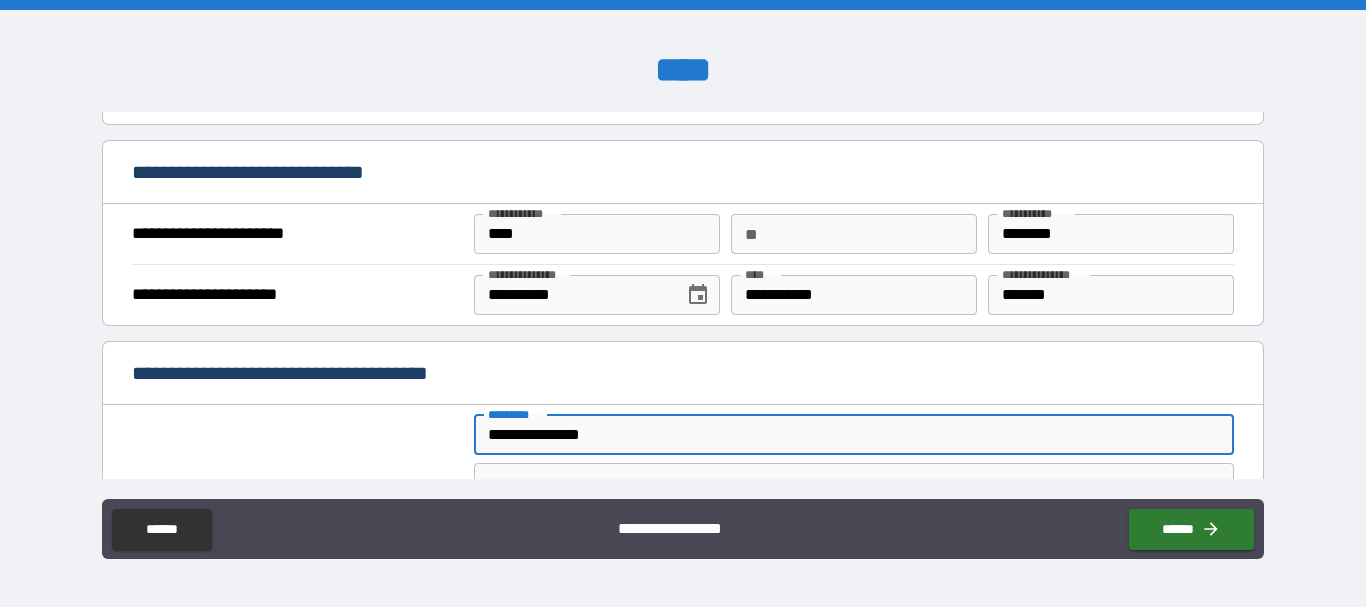 type on "*" 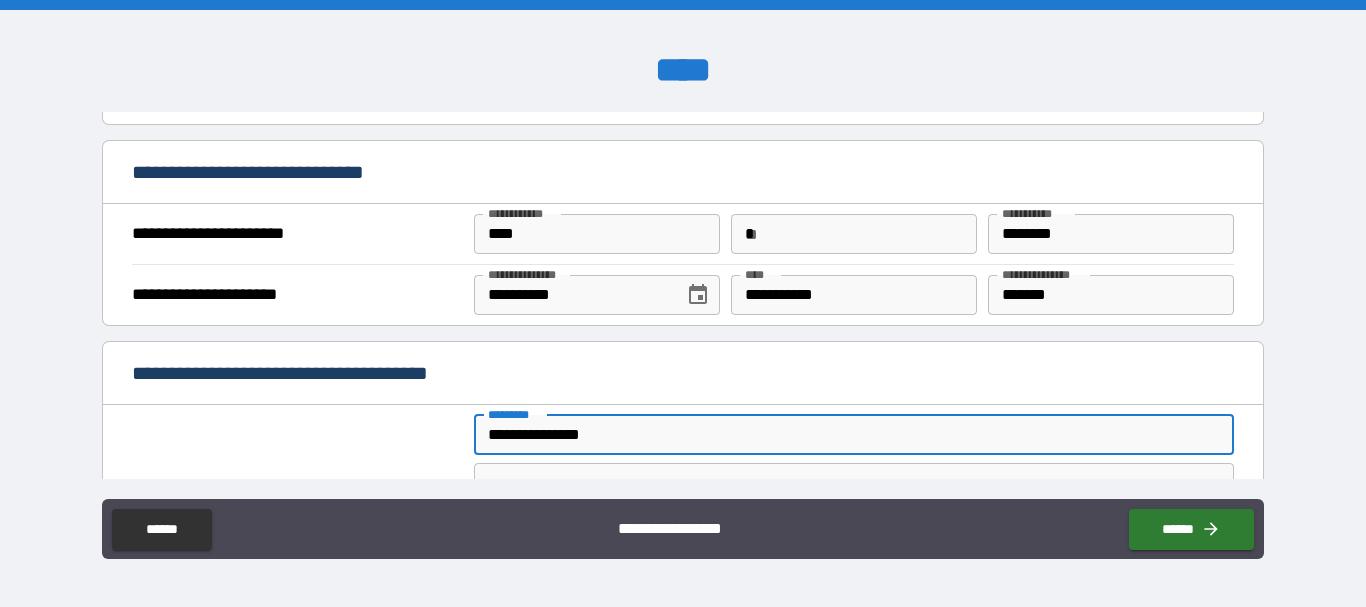 type on "********" 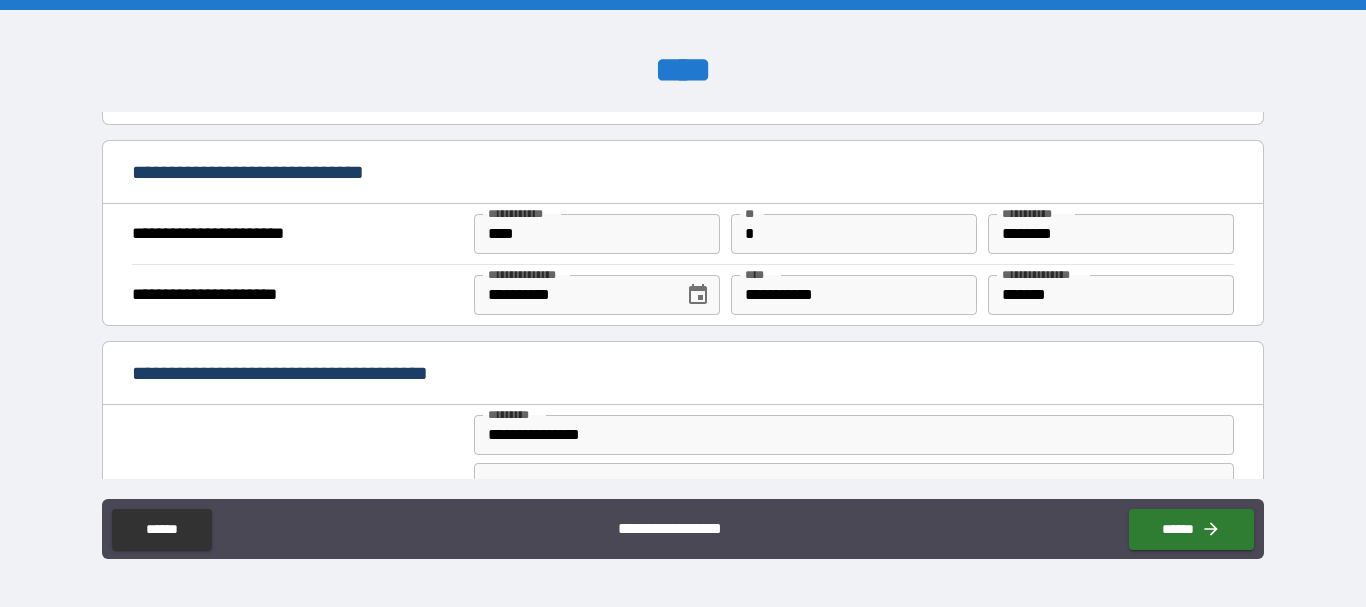 click on "**********" at bounding box center (682, 375) 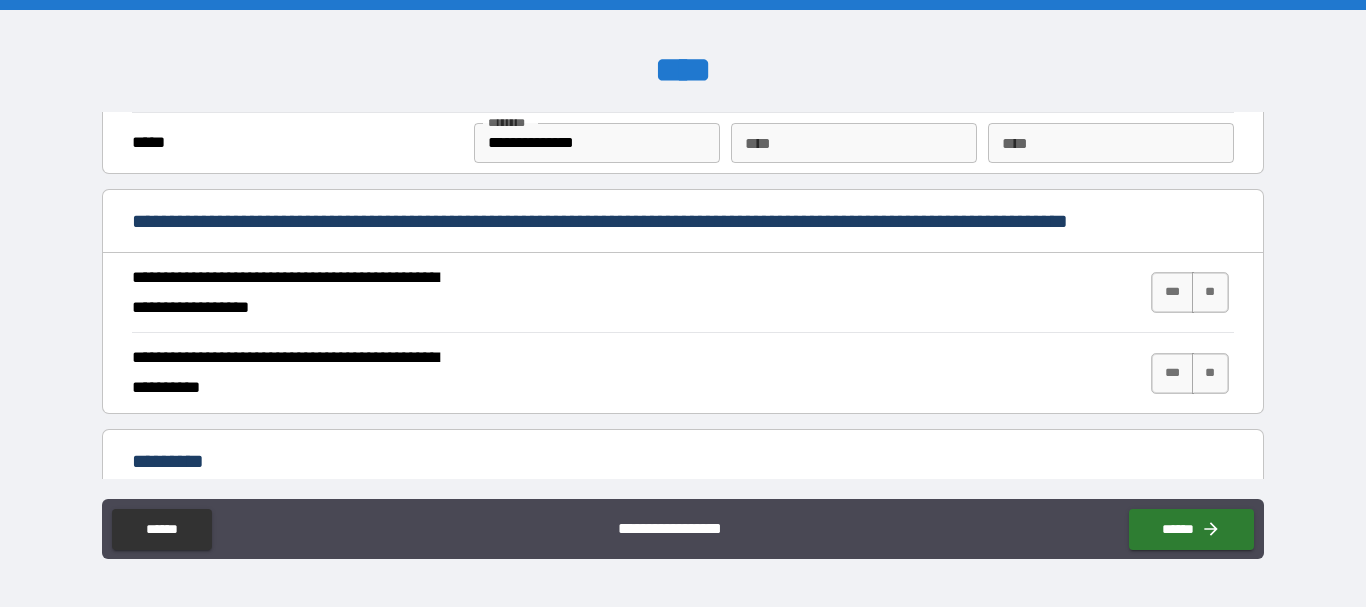 scroll, scrollTop: 1724, scrollLeft: 0, axis: vertical 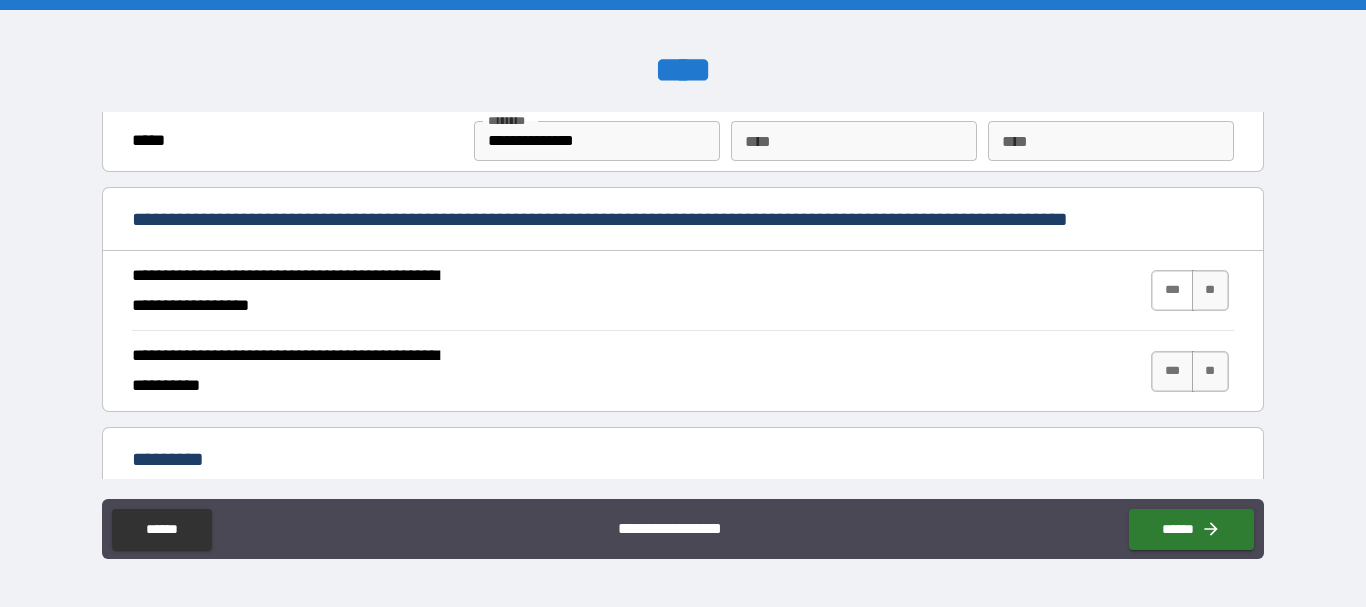 click on "***" at bounding box center (1172, 290) 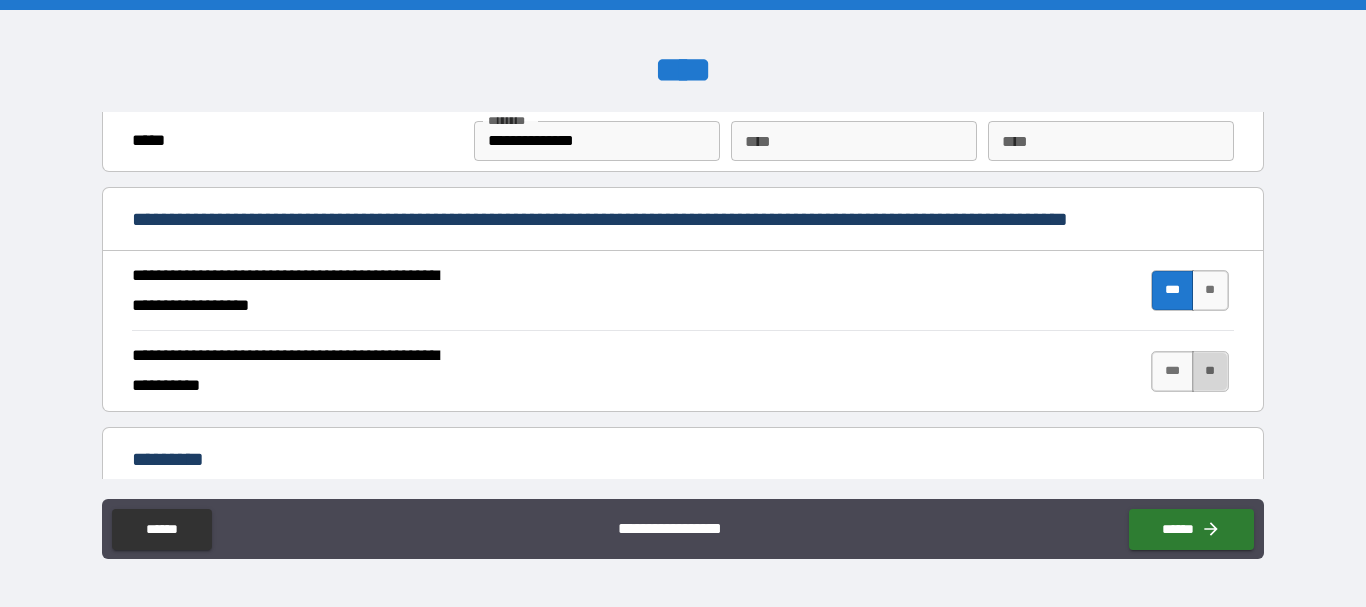 click on "**" at bounding box center (1210, 371) 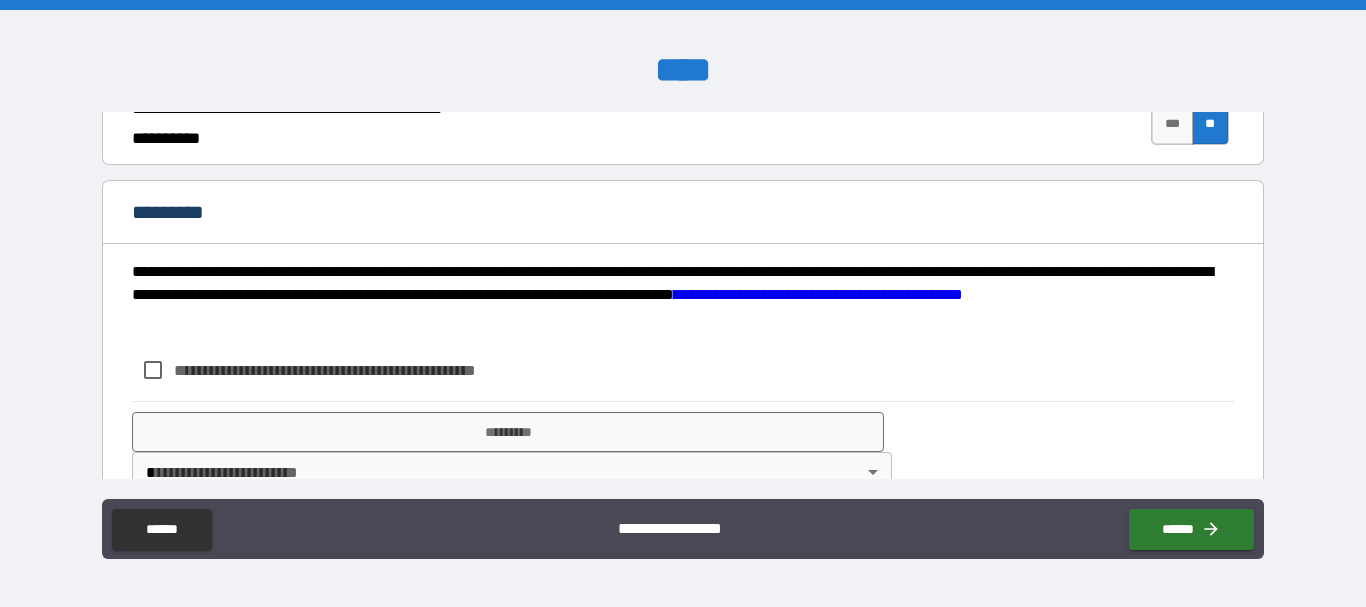 scroll, scrollTop: 2015, scrollLeft: 0, axis: vertical 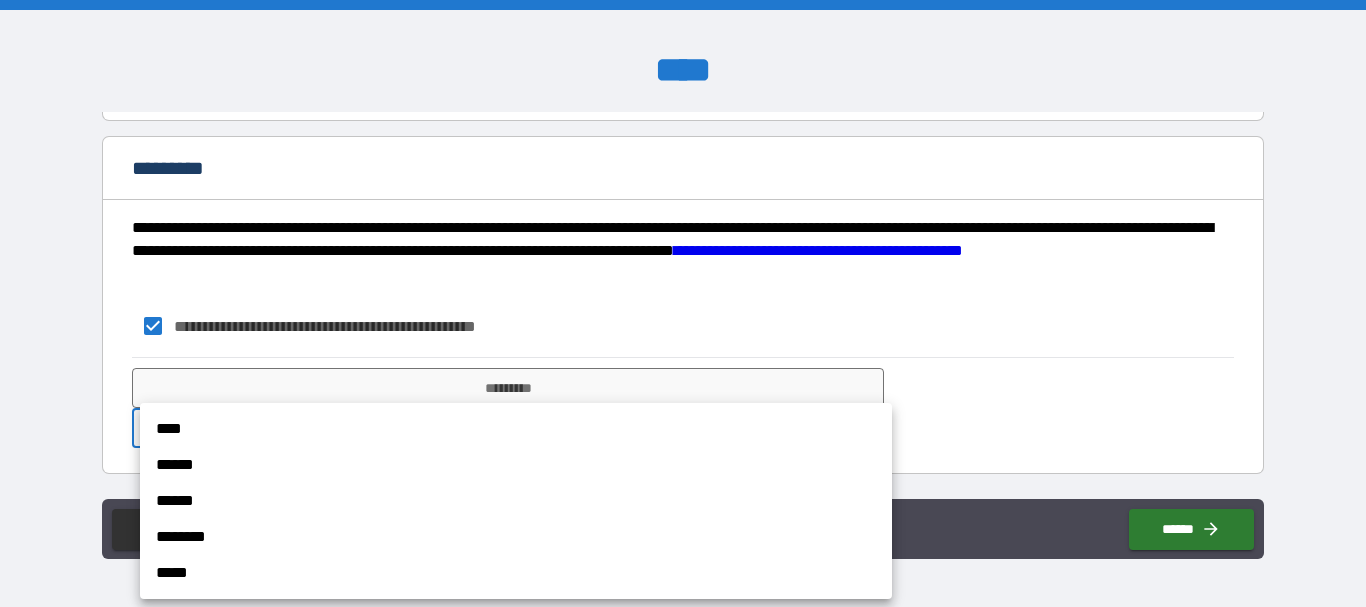 click on "**********" at bounding box center (683, 303) 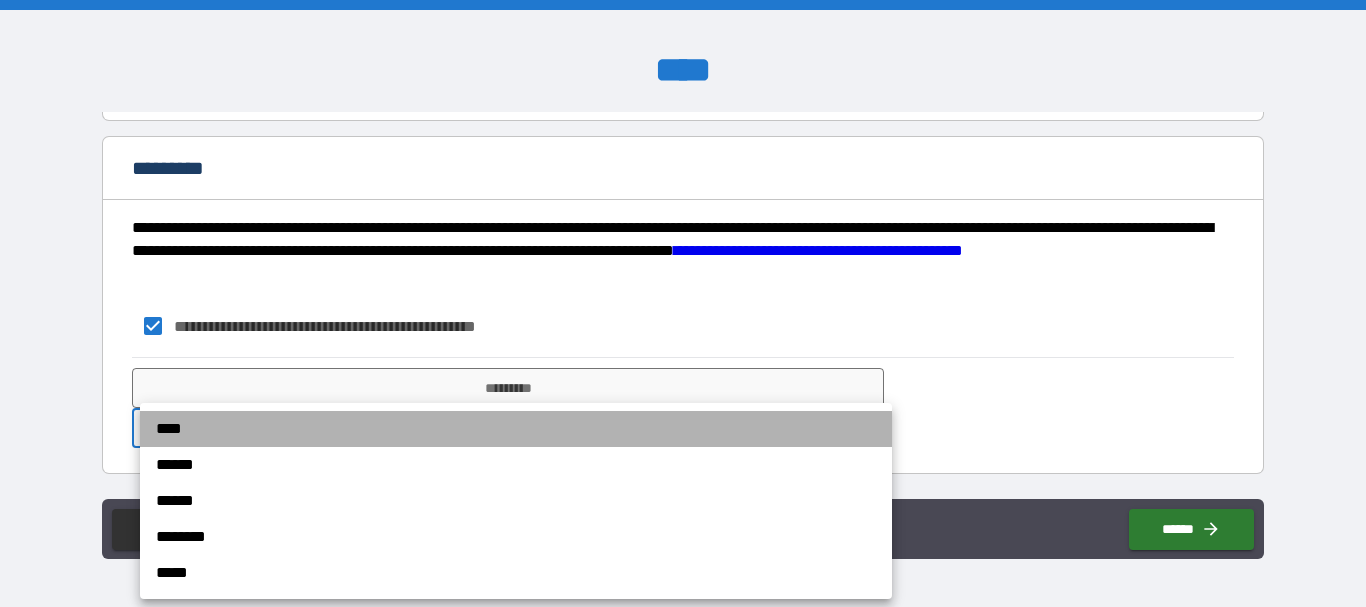 click on "****" at bounding box center (516, 429) 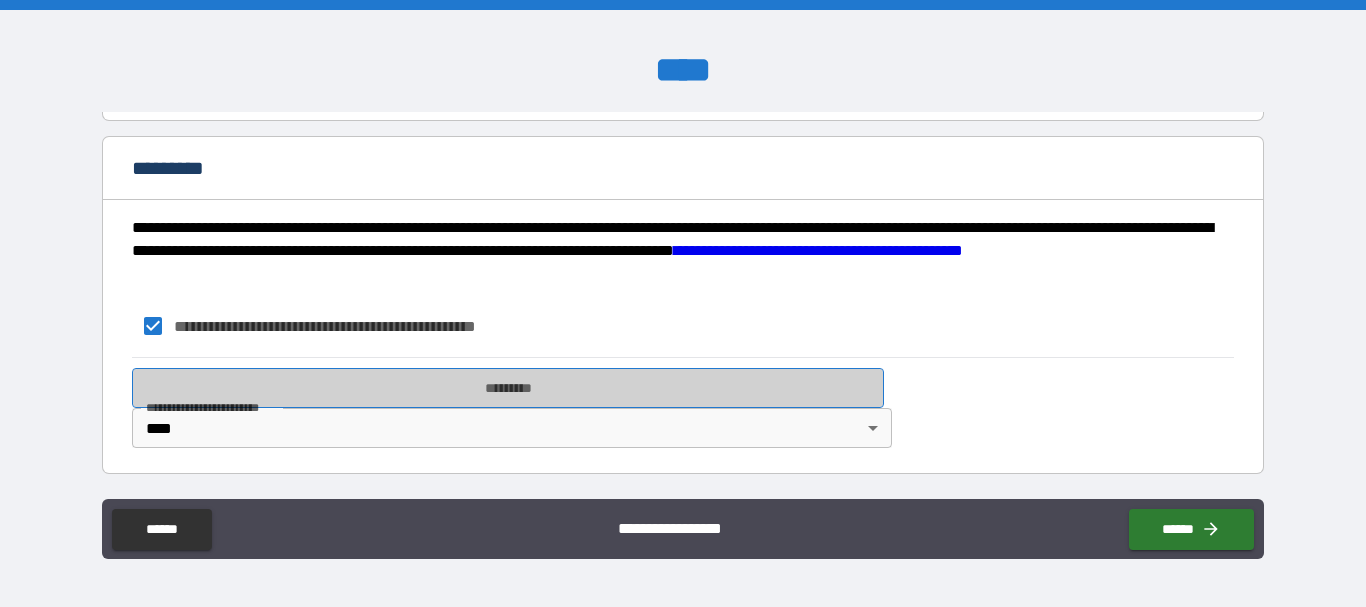 click on "*********" at bounding box center [508, 388] 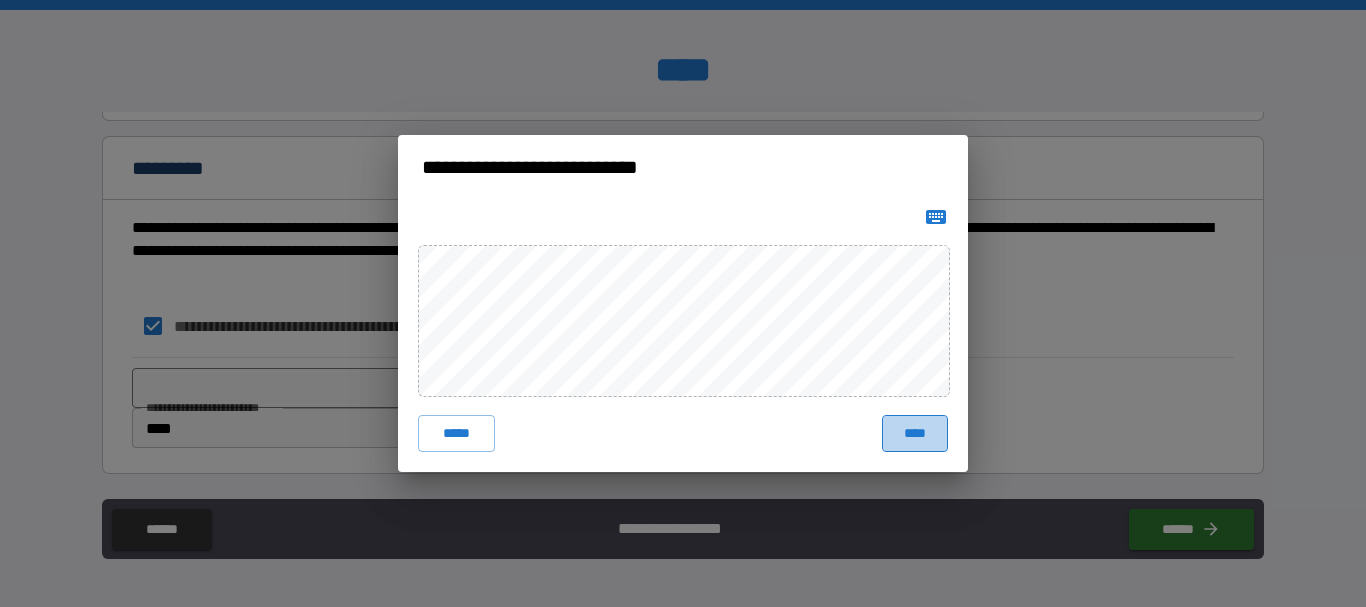 click on "****" at bounding box center (915, 433) 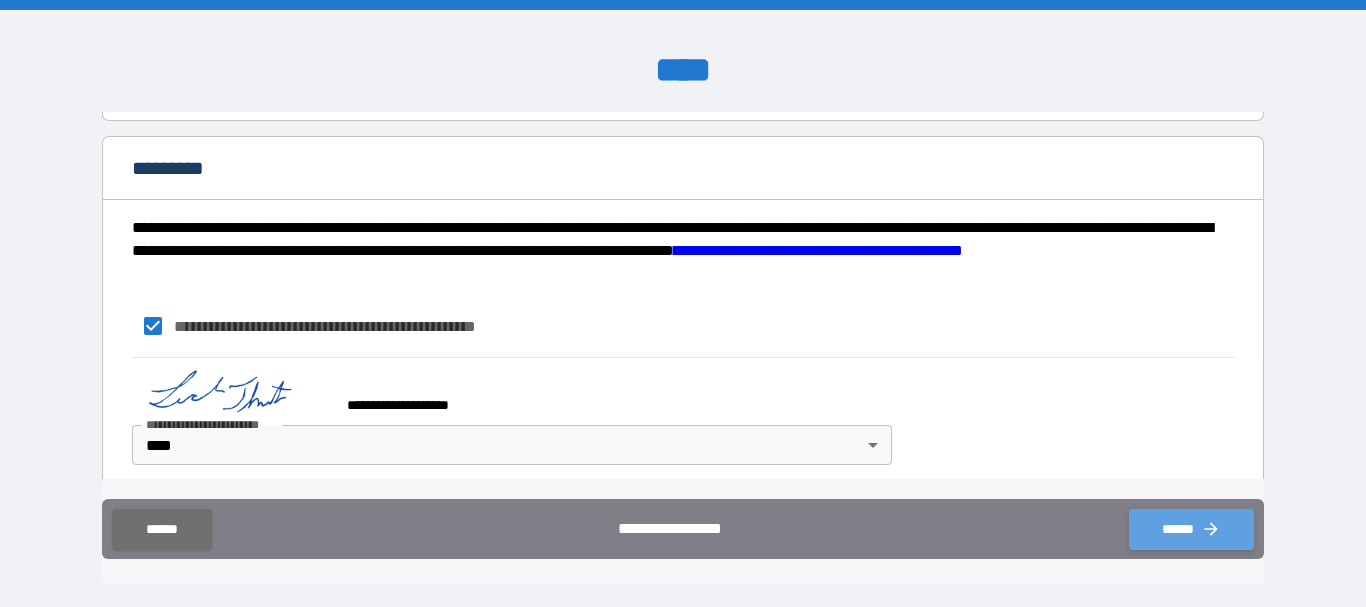 click on "******" at bounding box center [1191, 529] 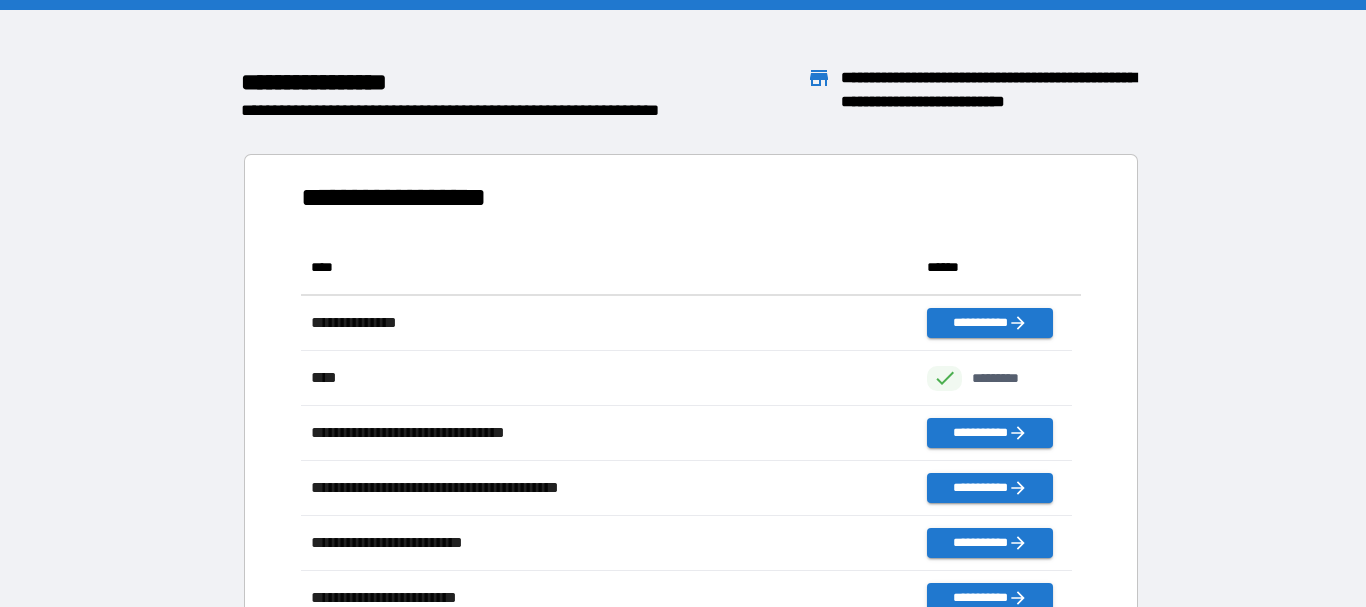 scroll, scrollTop: 16, scrollLeft: 16, axis: both 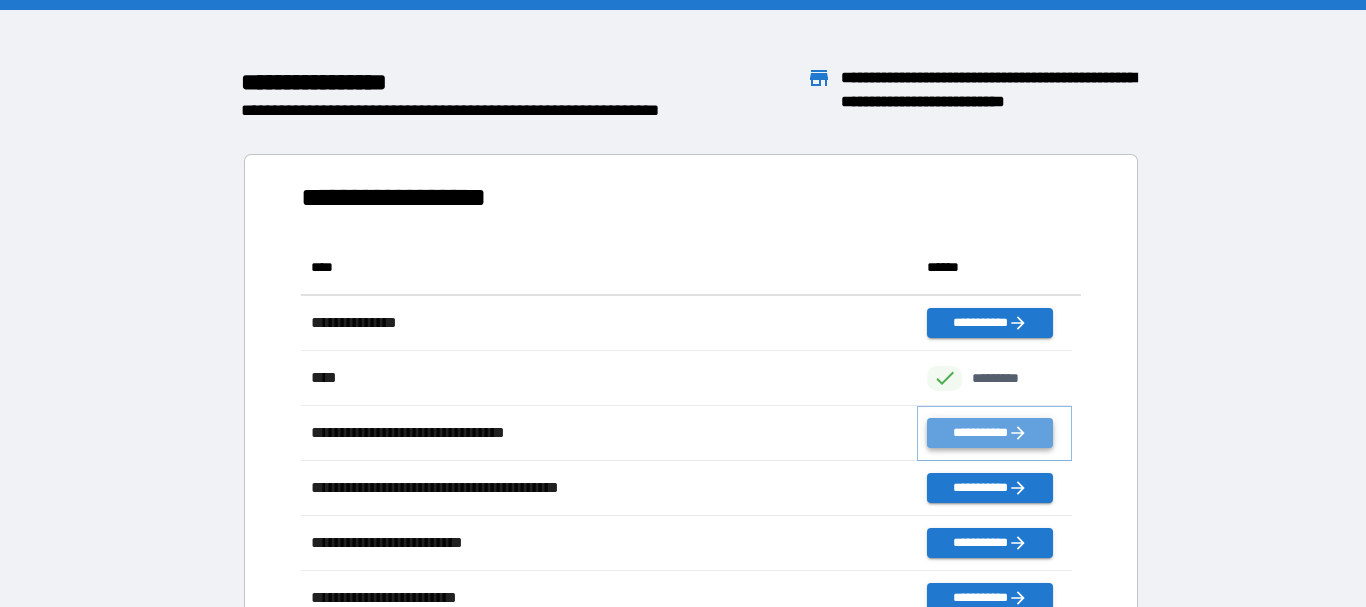 click on "**********" at bounding box center (989, 433) 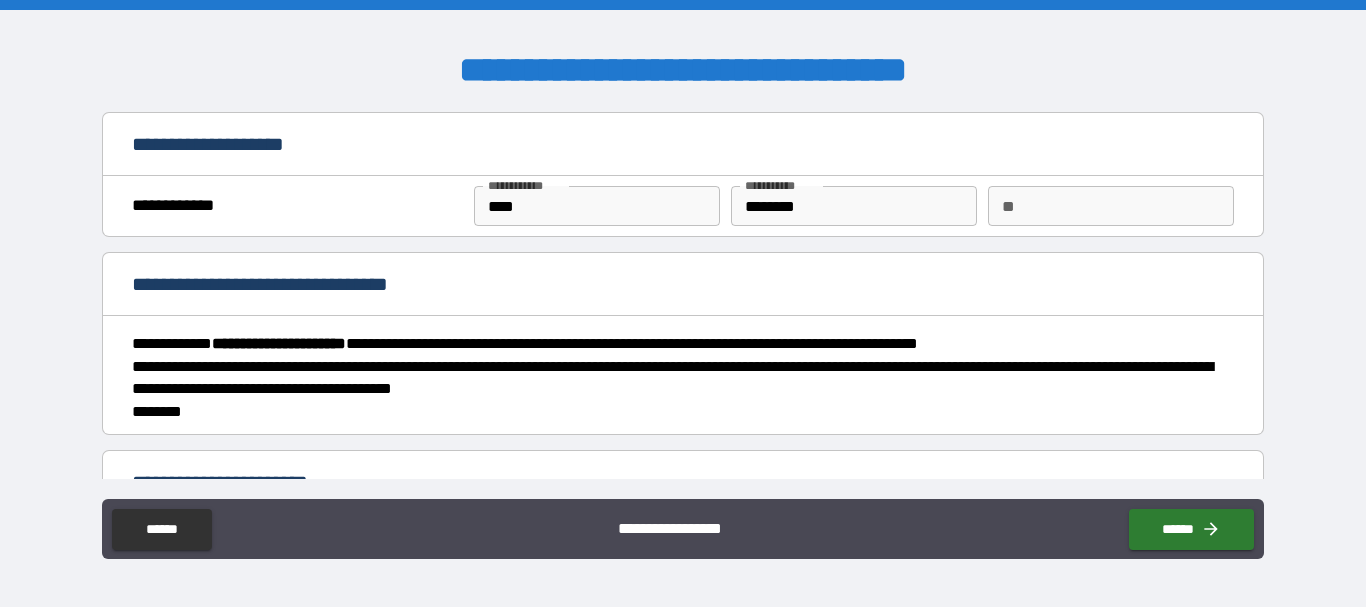 click on "**" at bounding box center [1111, 206] 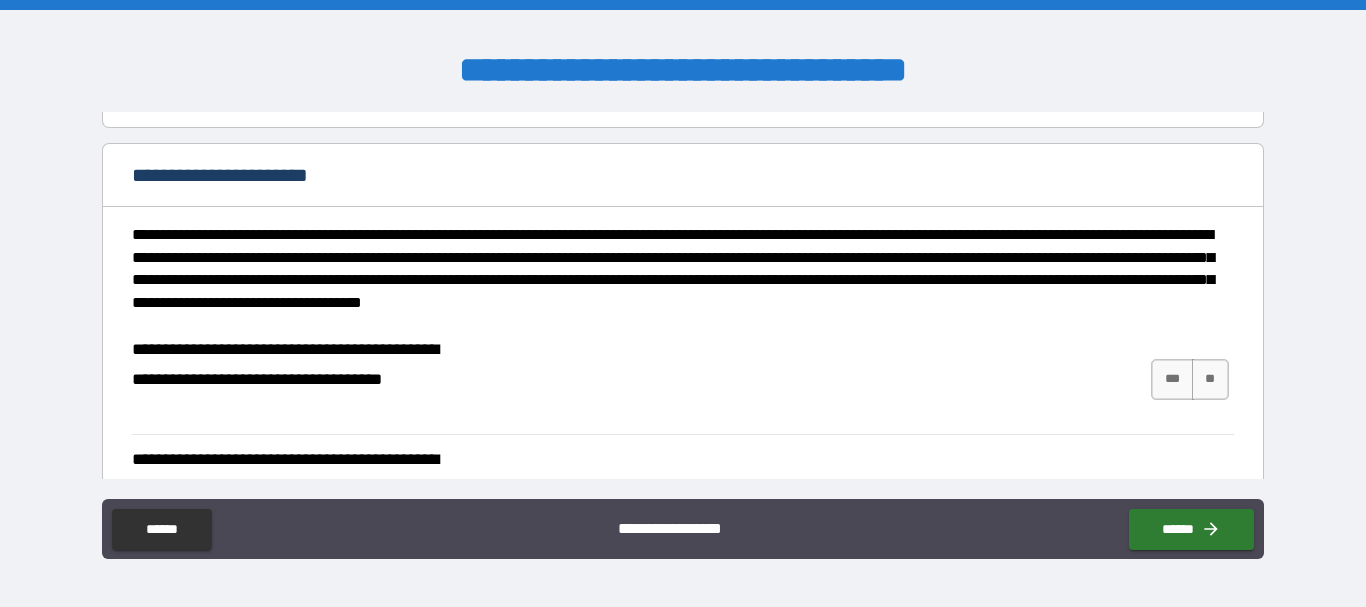 scroll, scrollTop: 324, scrollLeft: 0, axis: vertical 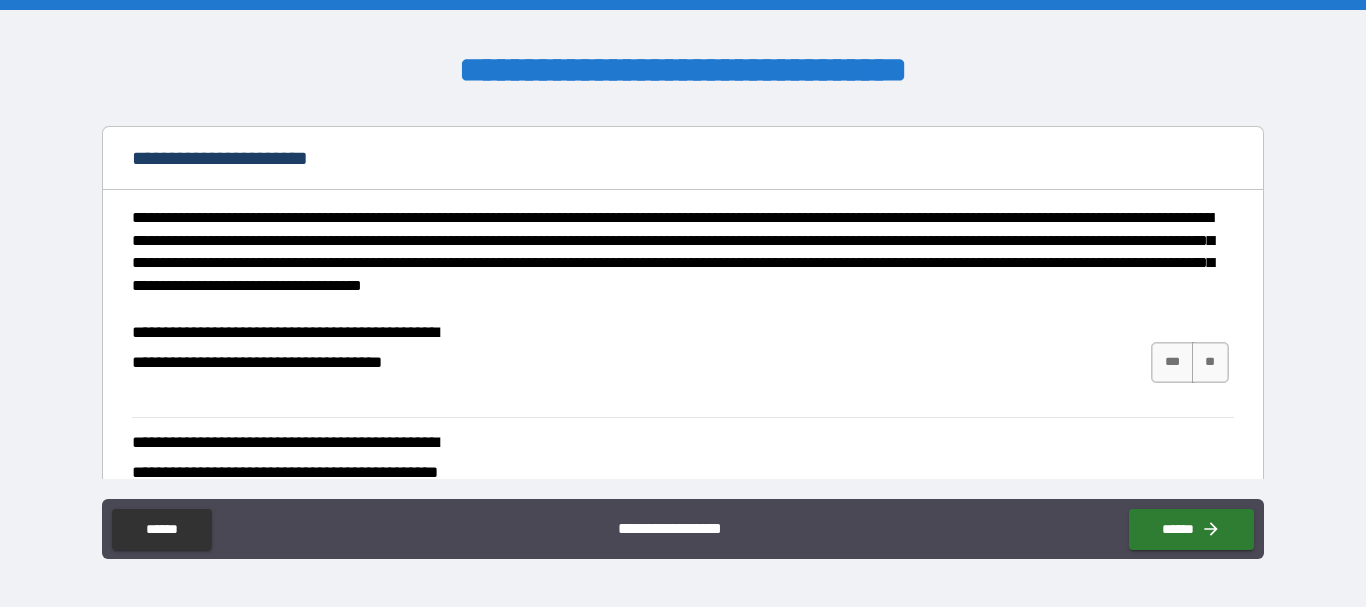 type on "*" 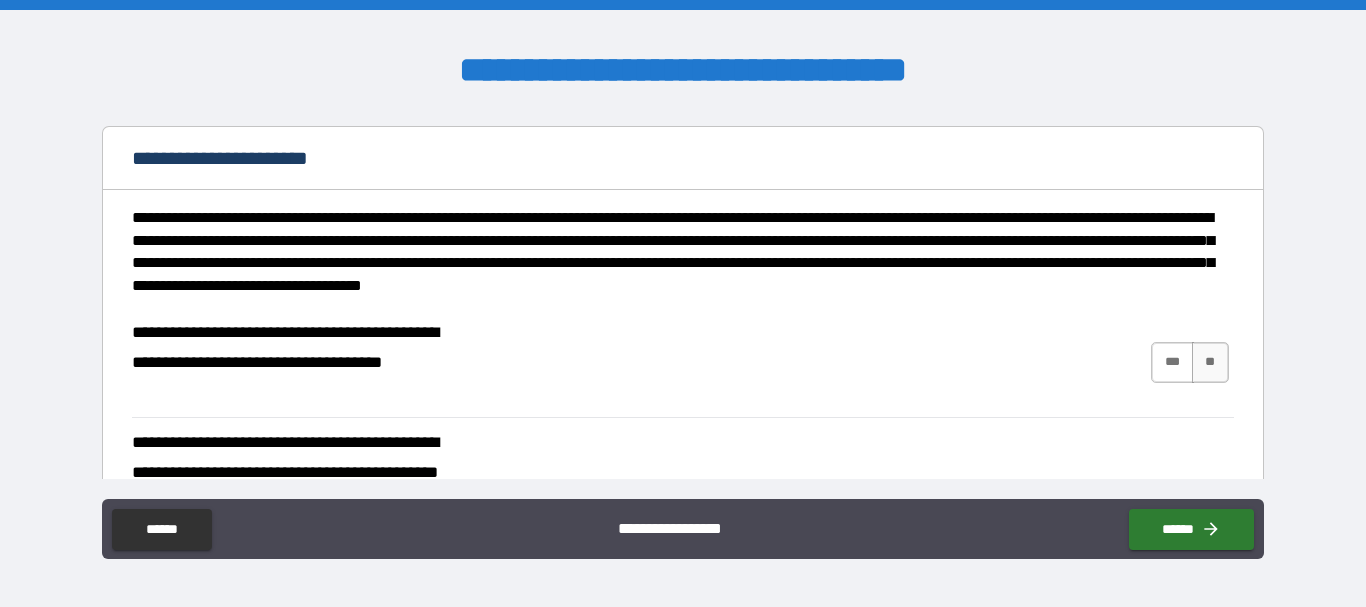 click on "***" at bounding box center (1172, 362) 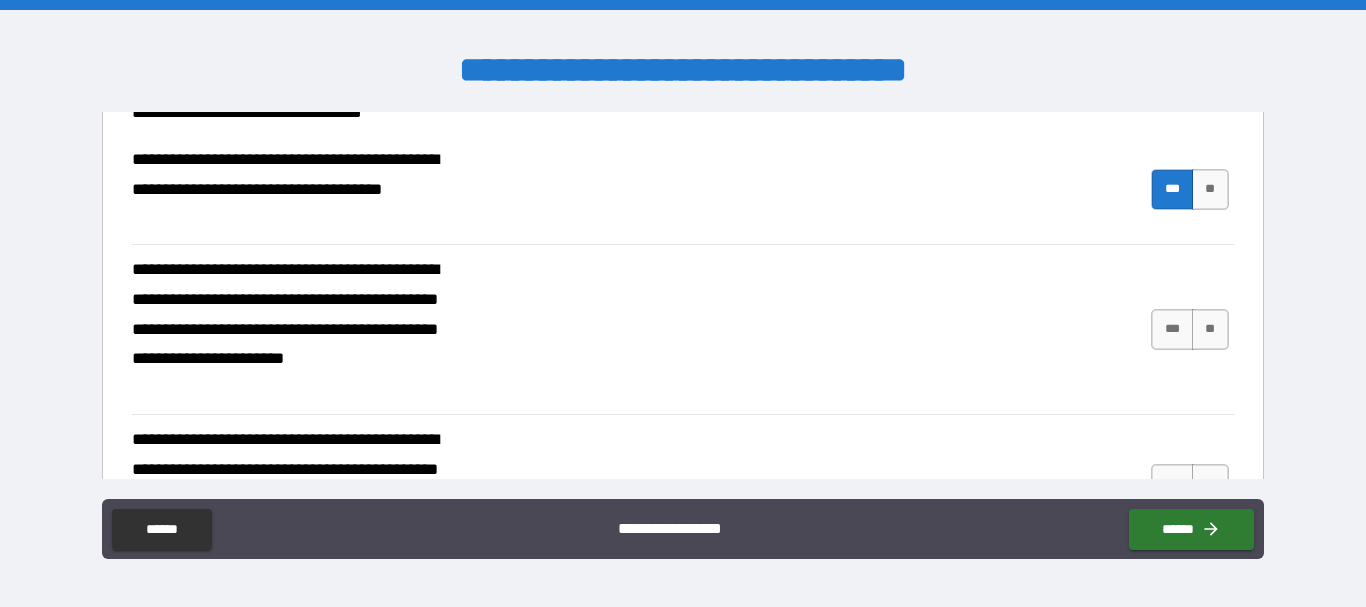 scroll, scrollTop: 531, scrollLeft: 0, axis: vertical 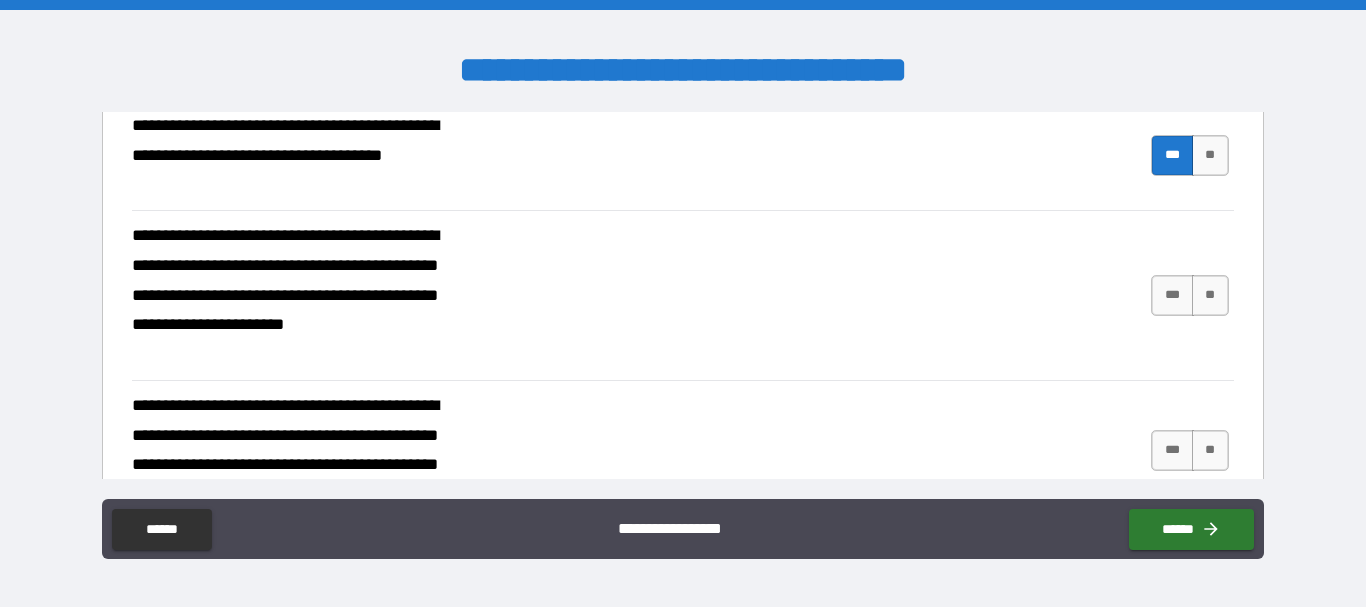 click on "**********" at bounding box center [682, 295] 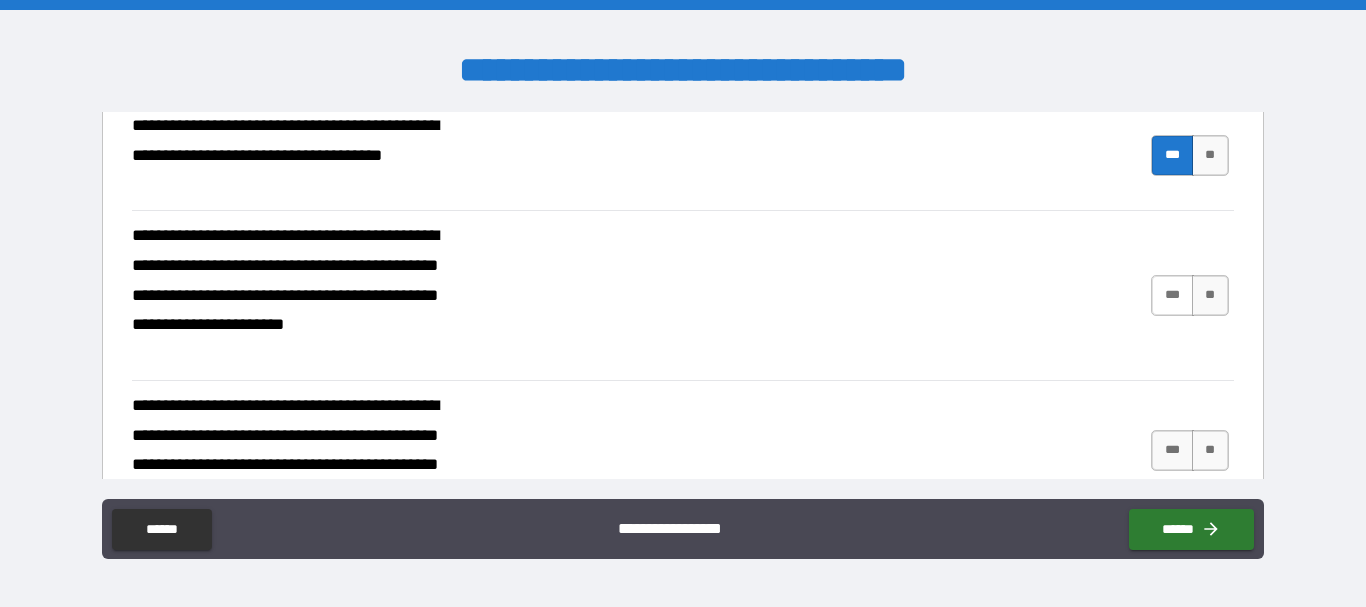 click on "***" at bounding box center [1172, 295] 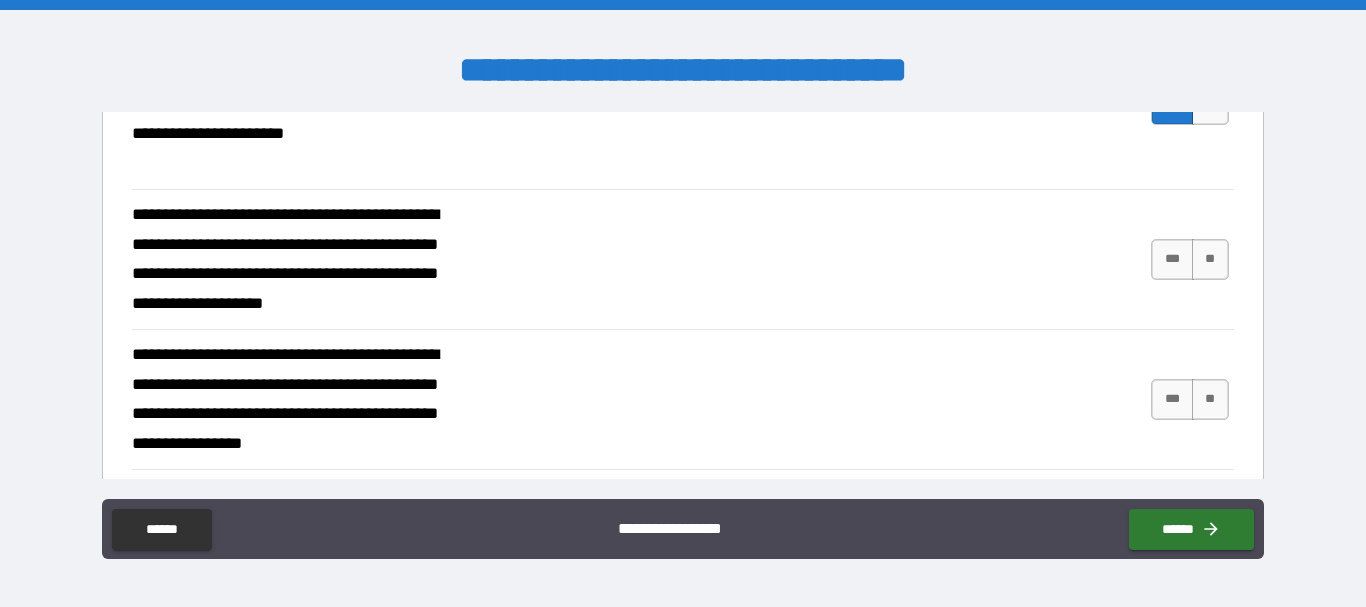 scroll, scrollTop: 739, scrollLeft: 0, axis: vertical 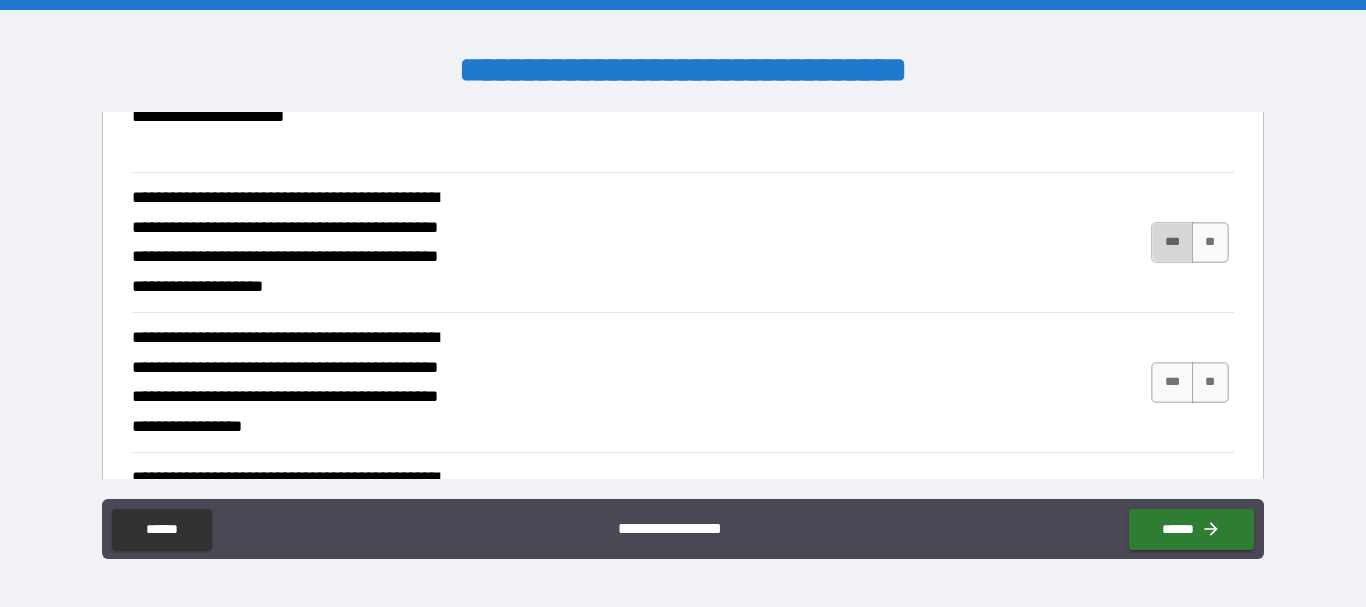 click on "***" at bounding box center (1172, 242) 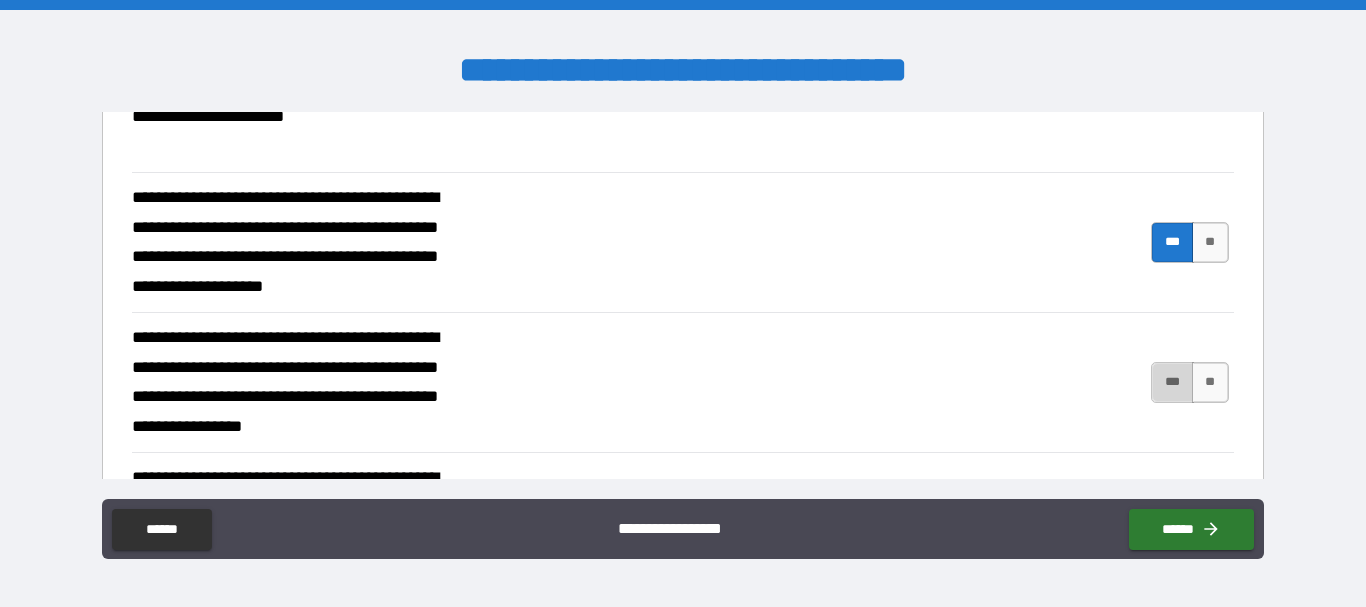 click on "***" at bounding box center (1172, 382) 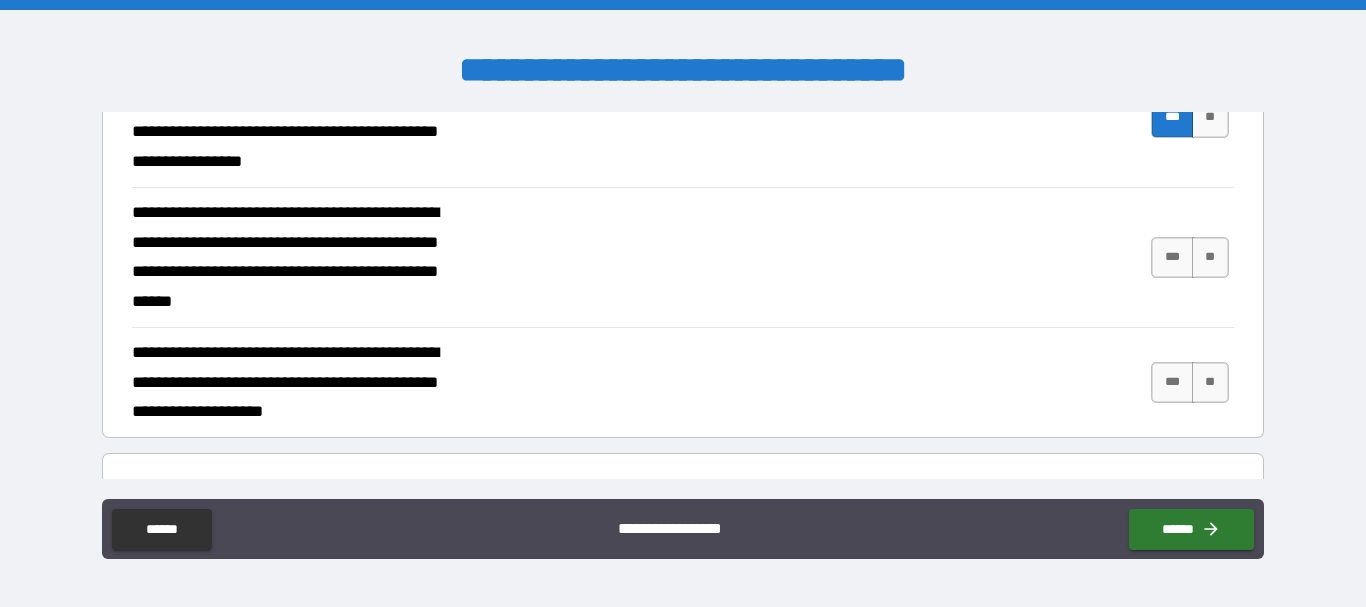 scroll, scrollTop: 1012, scrollLeft: 0, axis: vertical 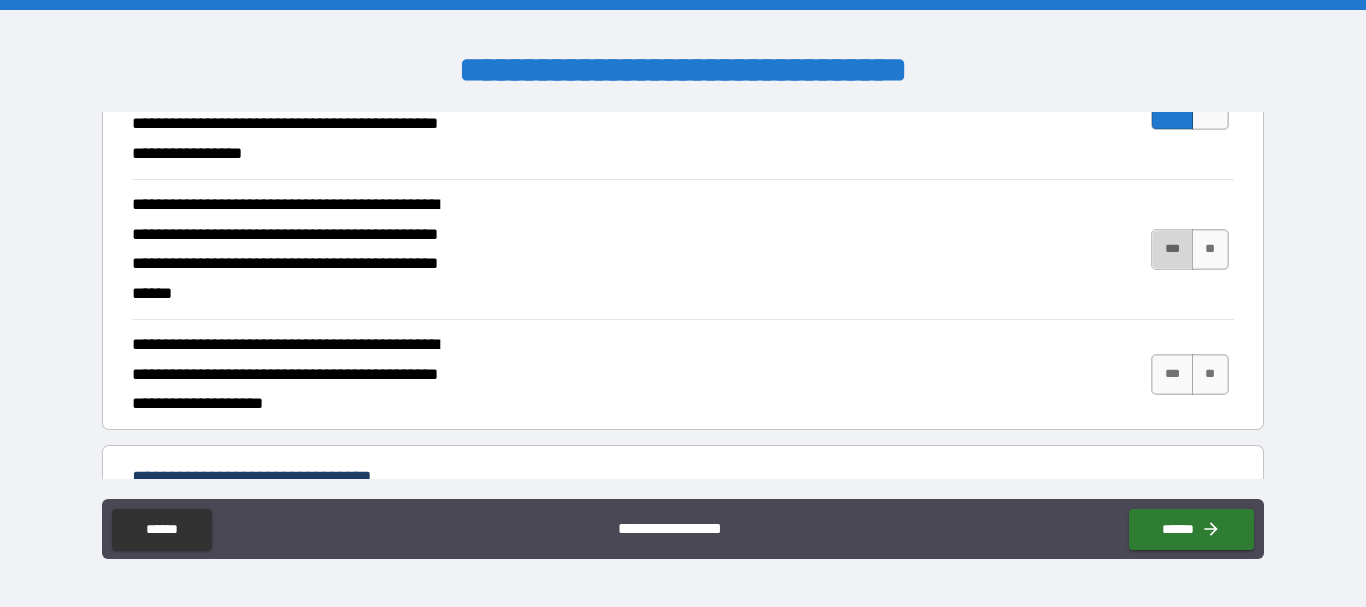 click on "***" at bounding box center [1172, 249] 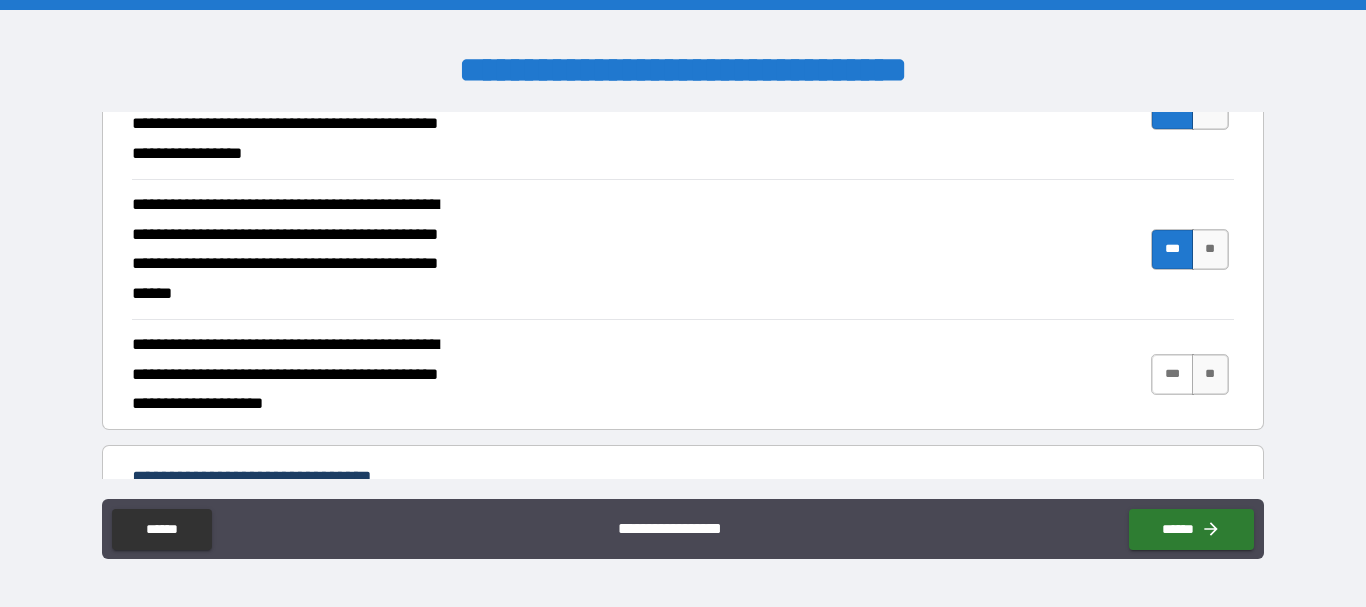 click on "***" at bounding box center (1172, 374) 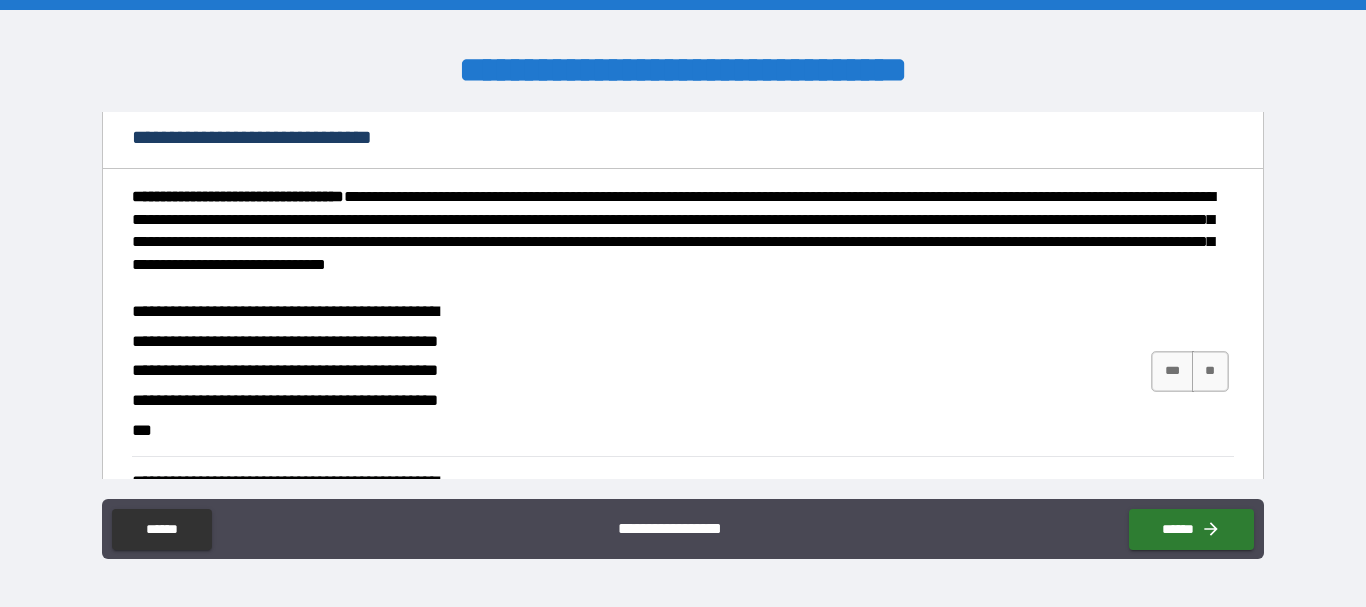 scroll, scrollTop: 1369, scrollLeft: 0, axis: vertical 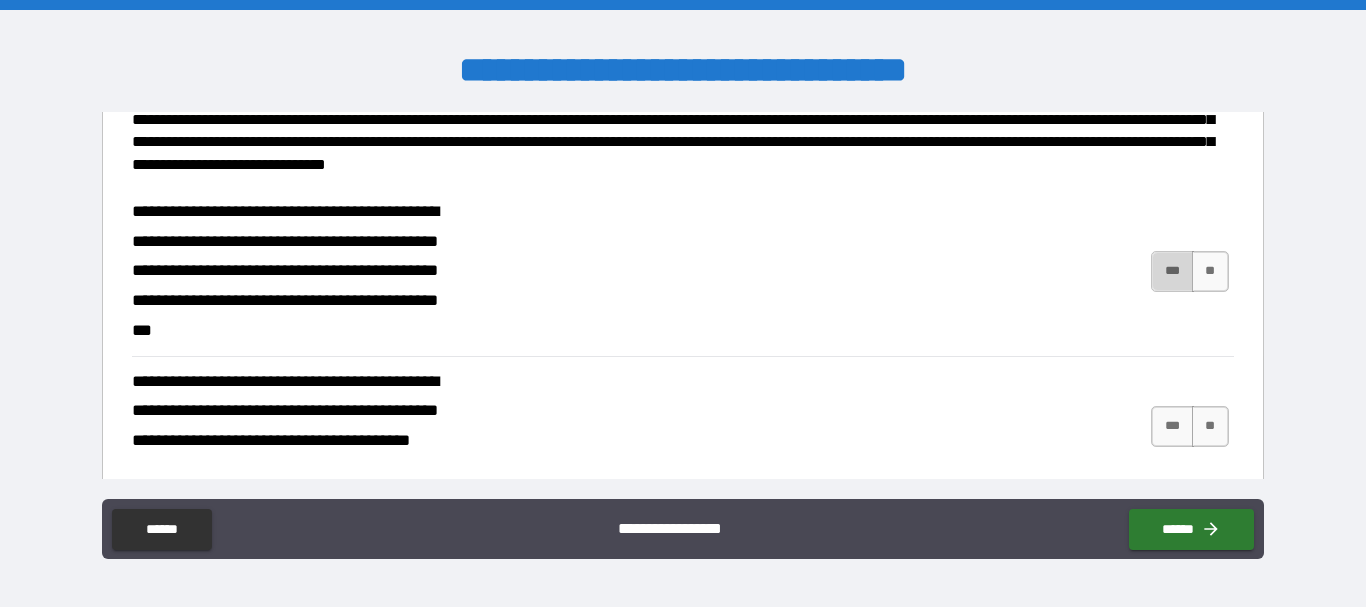 click on "***" at bounding box center [1172, 271] 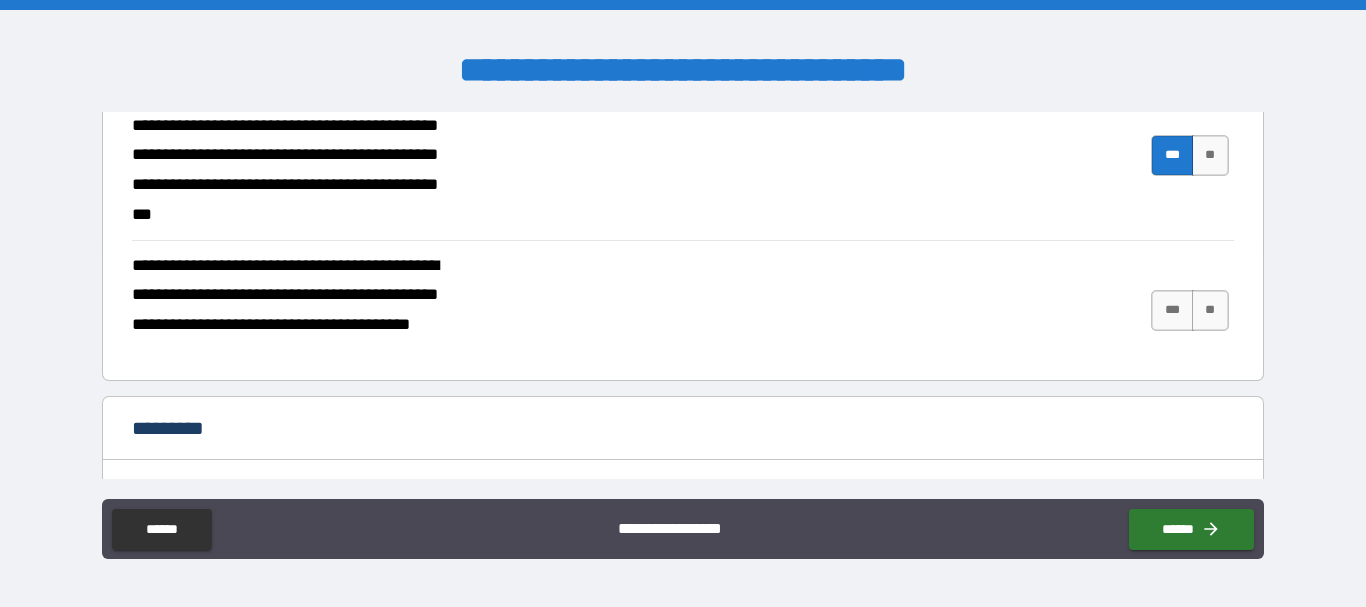 scroll, scrollTop: 1585, scrollLeft: 0, axis: vertical 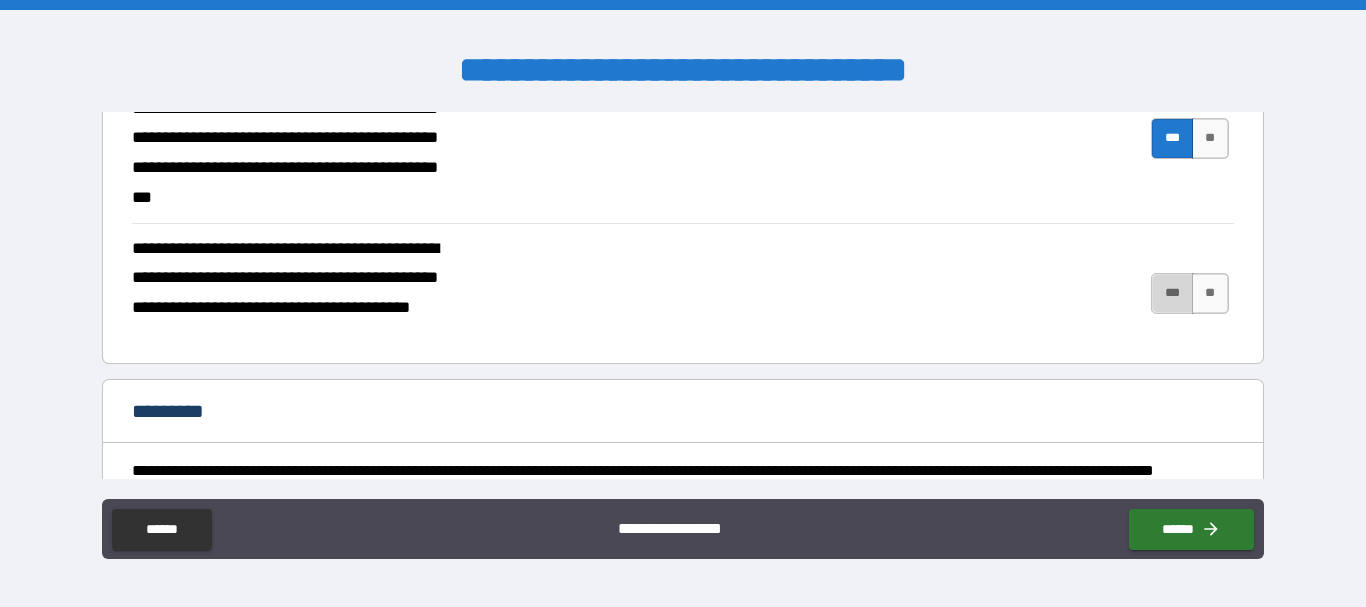 click on "***" at bounding box center (1172, 293) 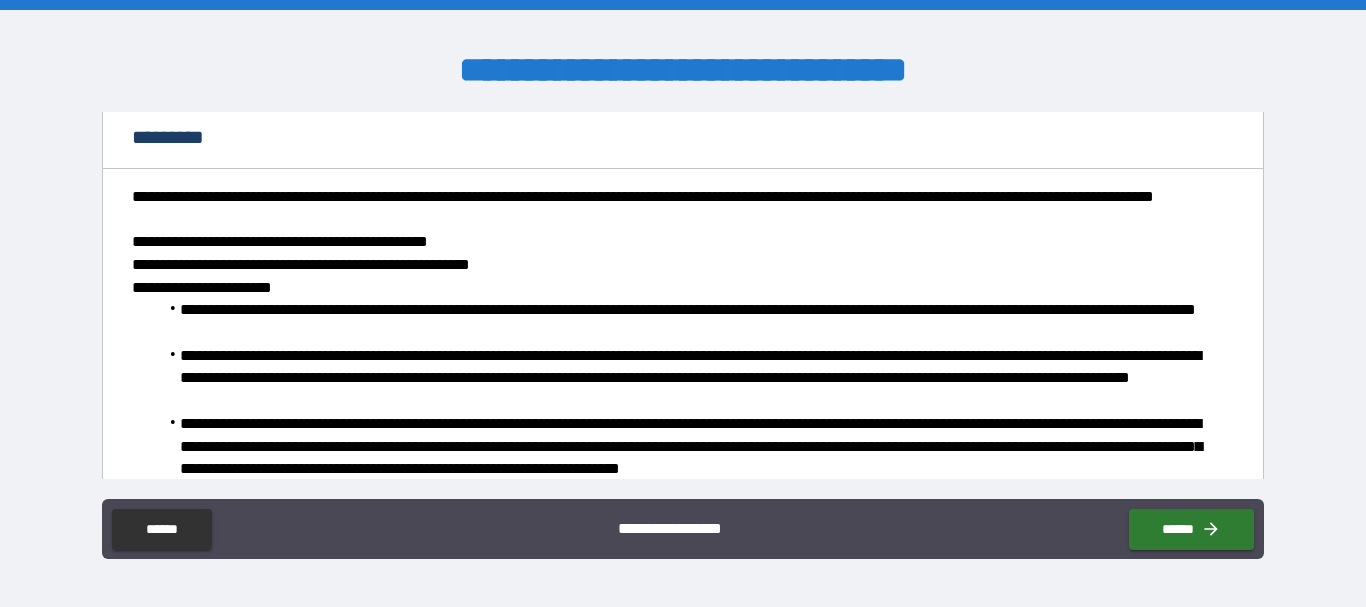 scroll, scrollTop: 1892, scrollLeft: 0, axis: vertical 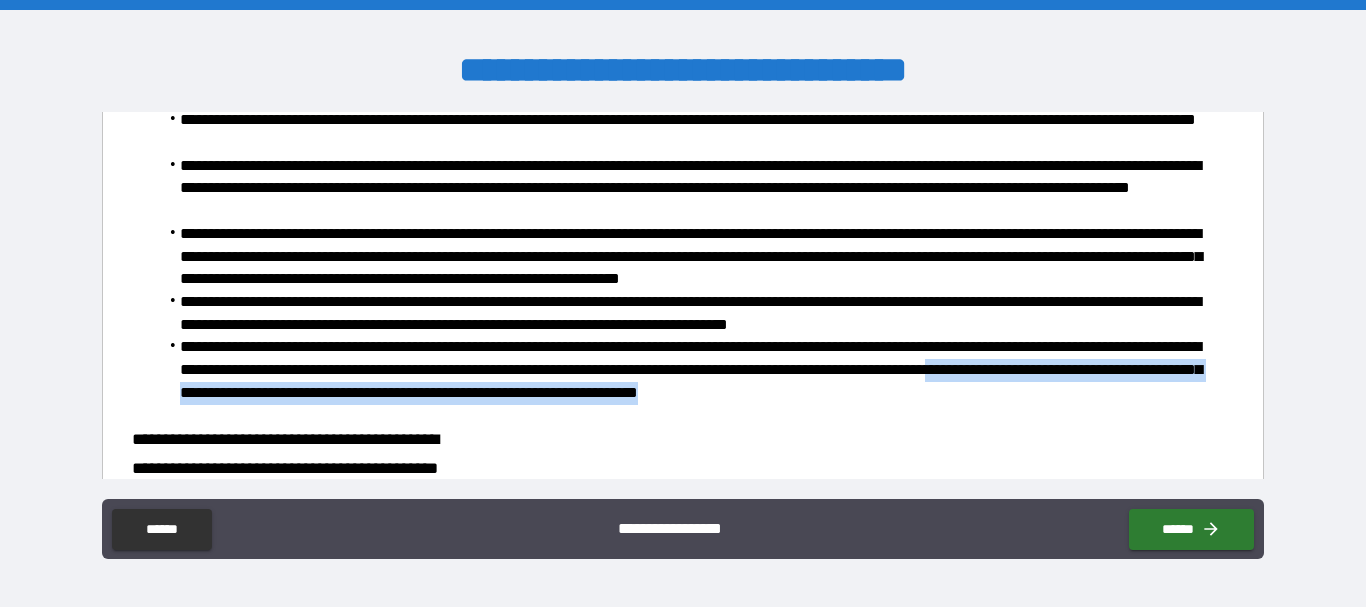 click on "**********" at bounding box center (683, 306) 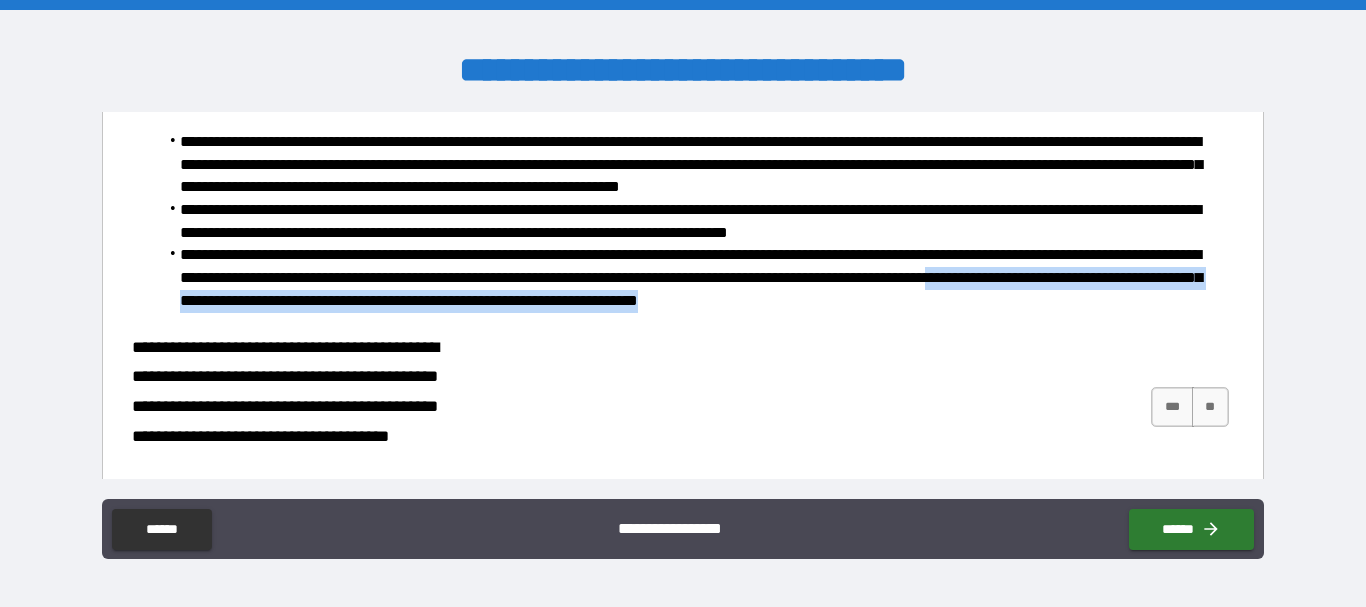 scroll, scrollTop: 2157, scrollLeft: 0, axis: vertical 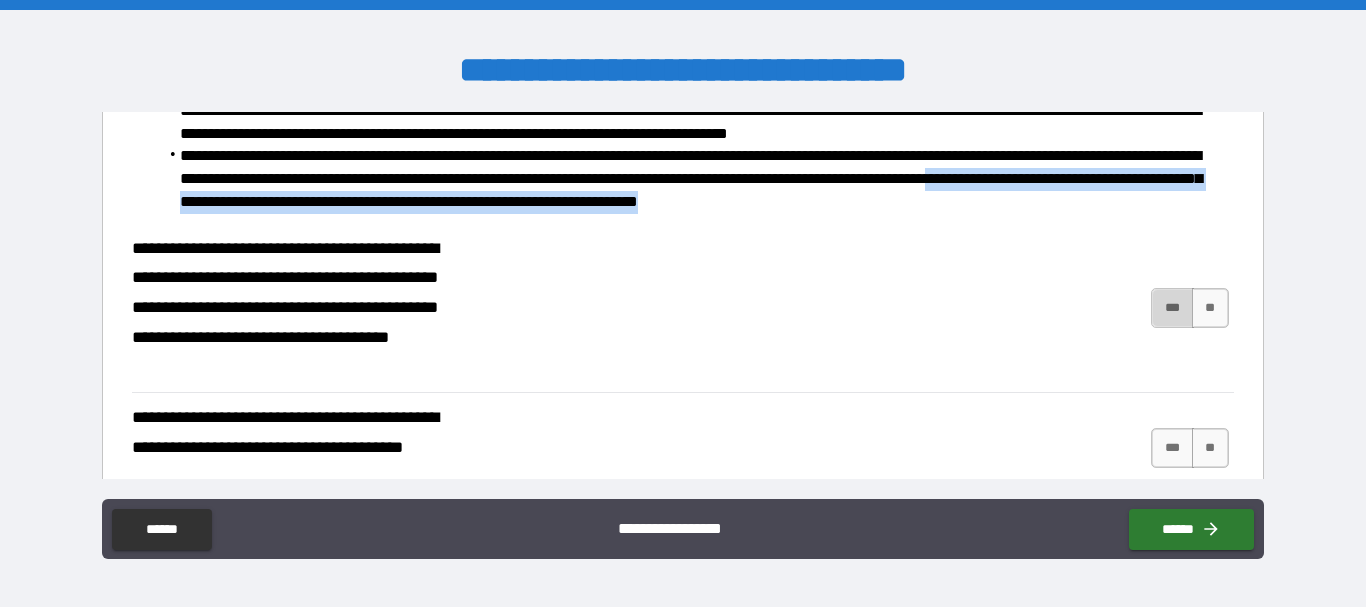 click on "***" at bounding box center (1172, 308) 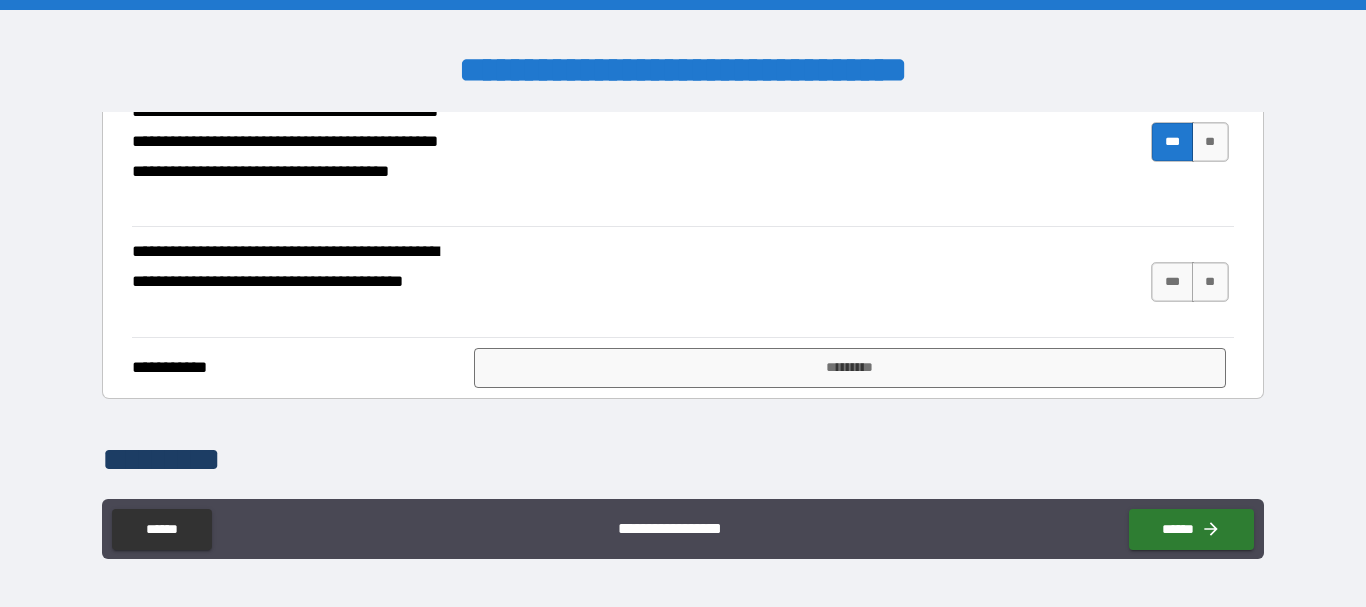 scroll, scrollTop: 2506, scrollLeft: 0, axis: vertical 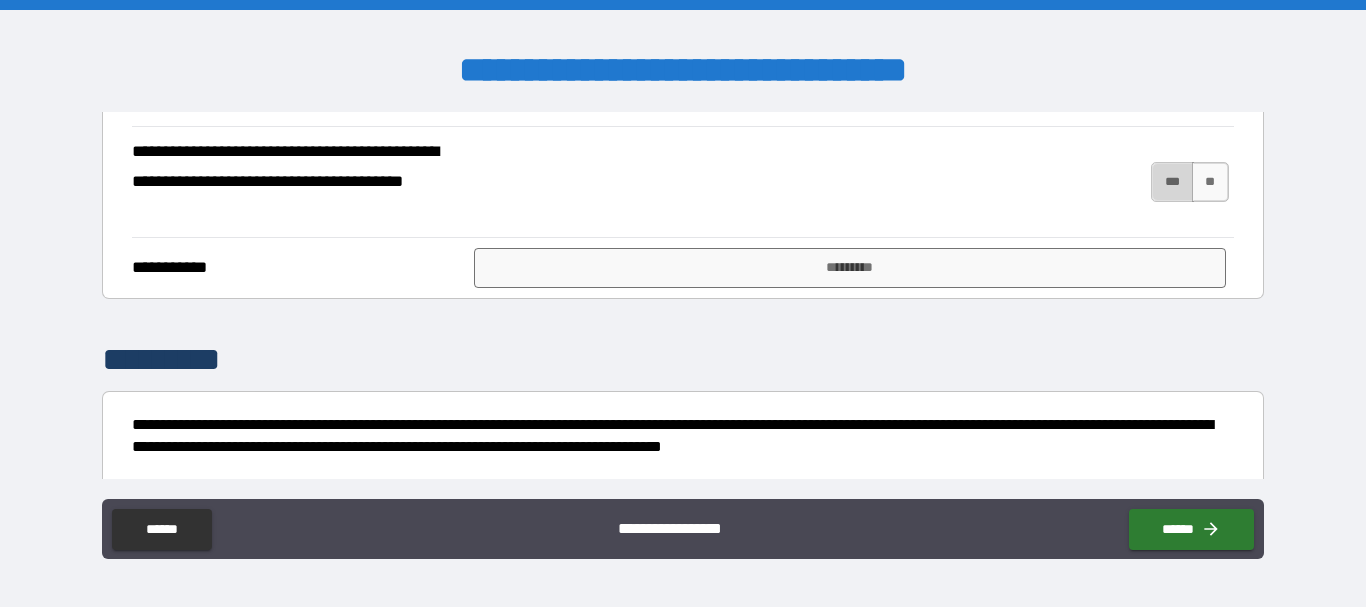 click on "***" at bounding box center [1172, 182] 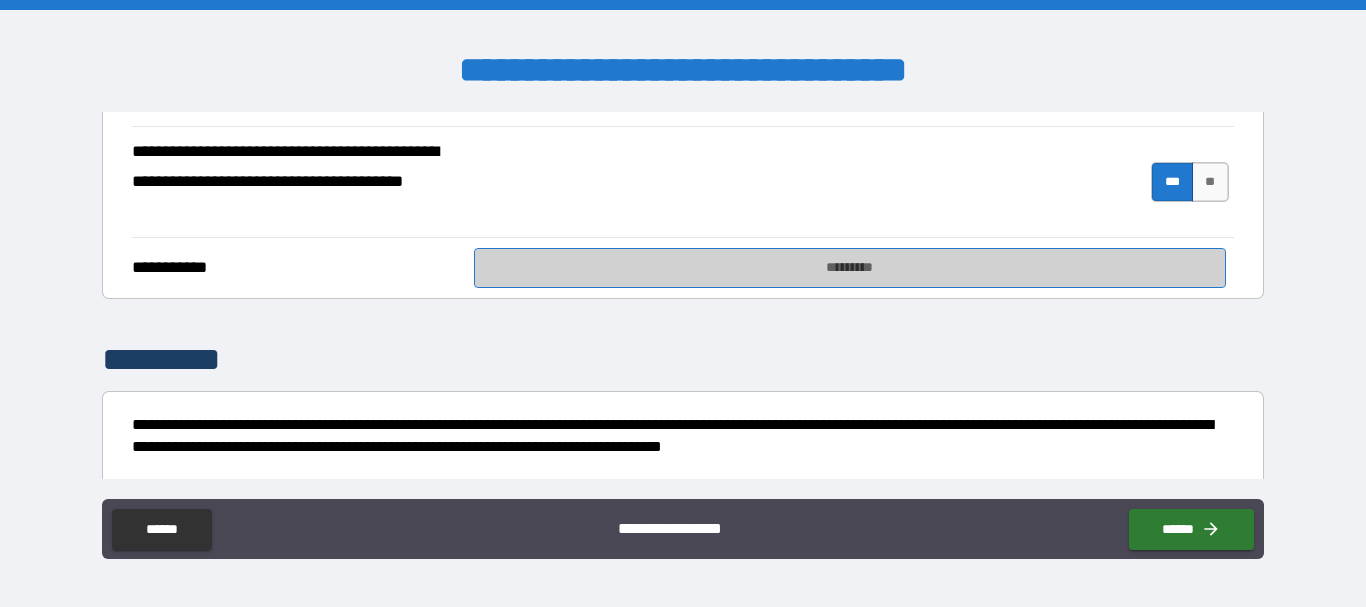 click on "*********" at bounding box center [850, 268] 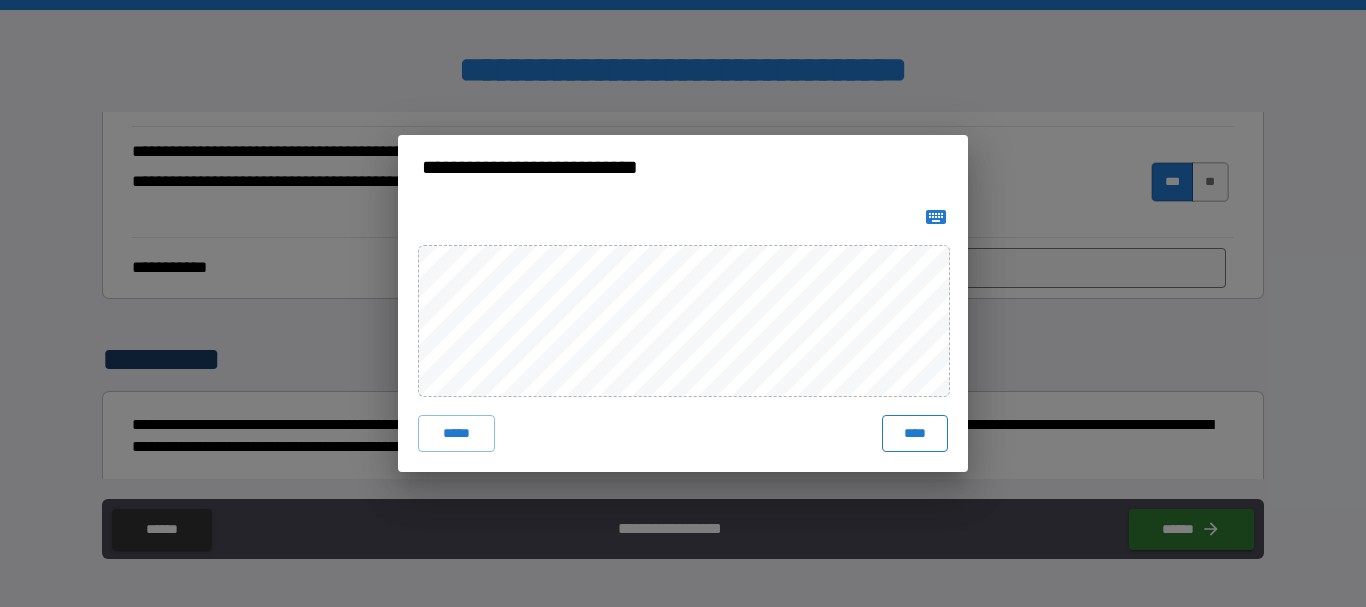 click on "****" at bounding box center (915, 433) 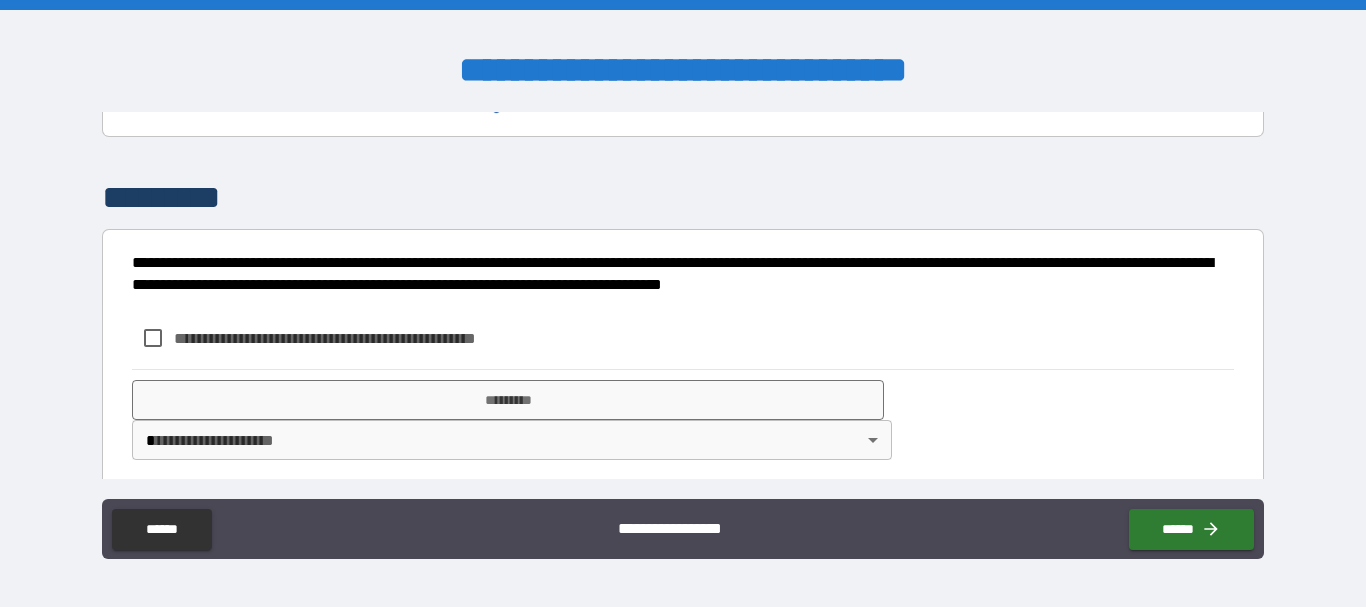 scroll, scrollTop: 2690, scrollLeft: 0, axis: vertical 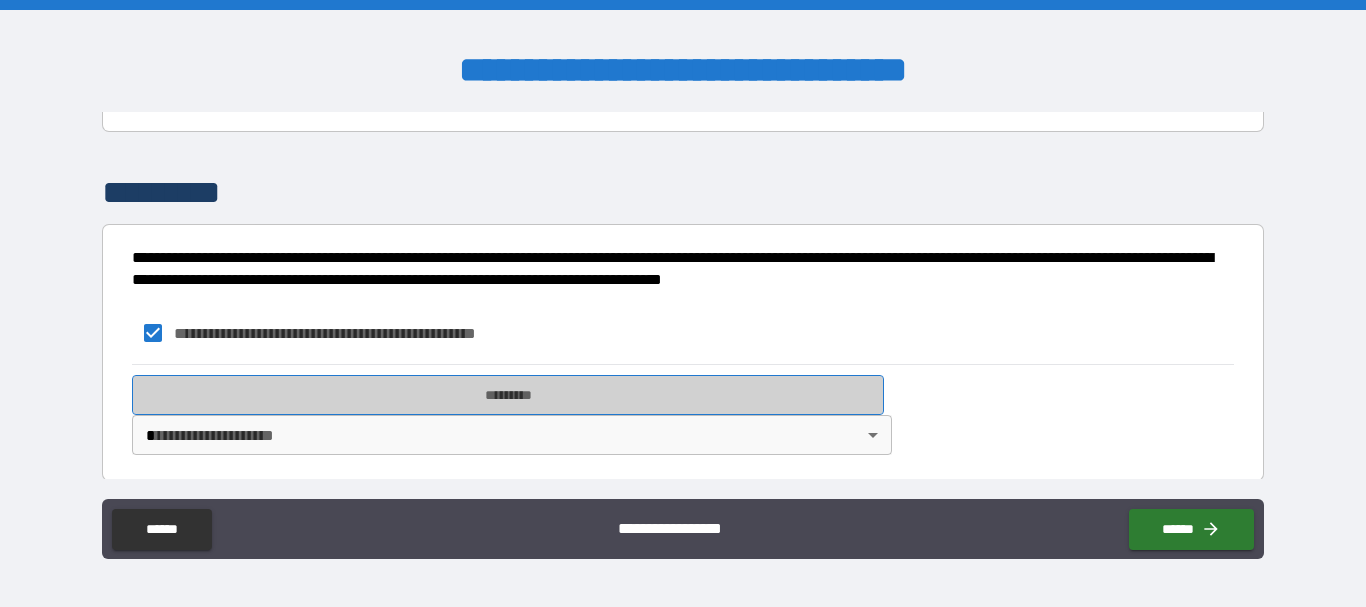 click on "*********" at bounding box center [508, 395] 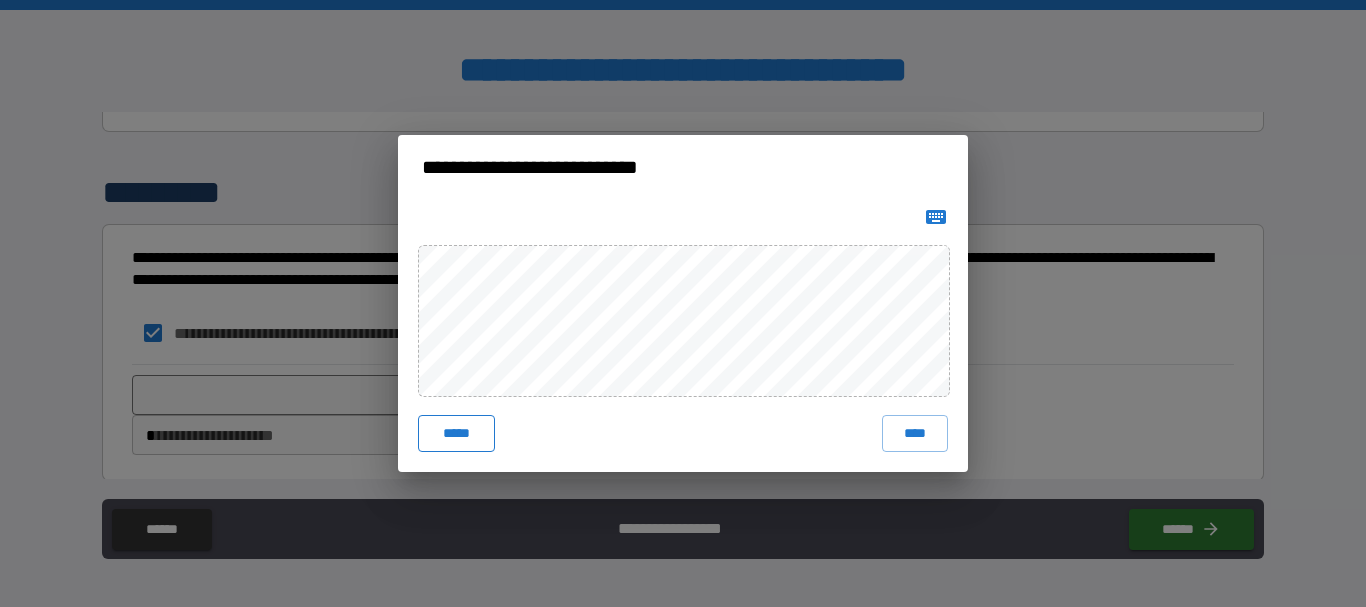 click on "*****" at bounding box center [456, 433] 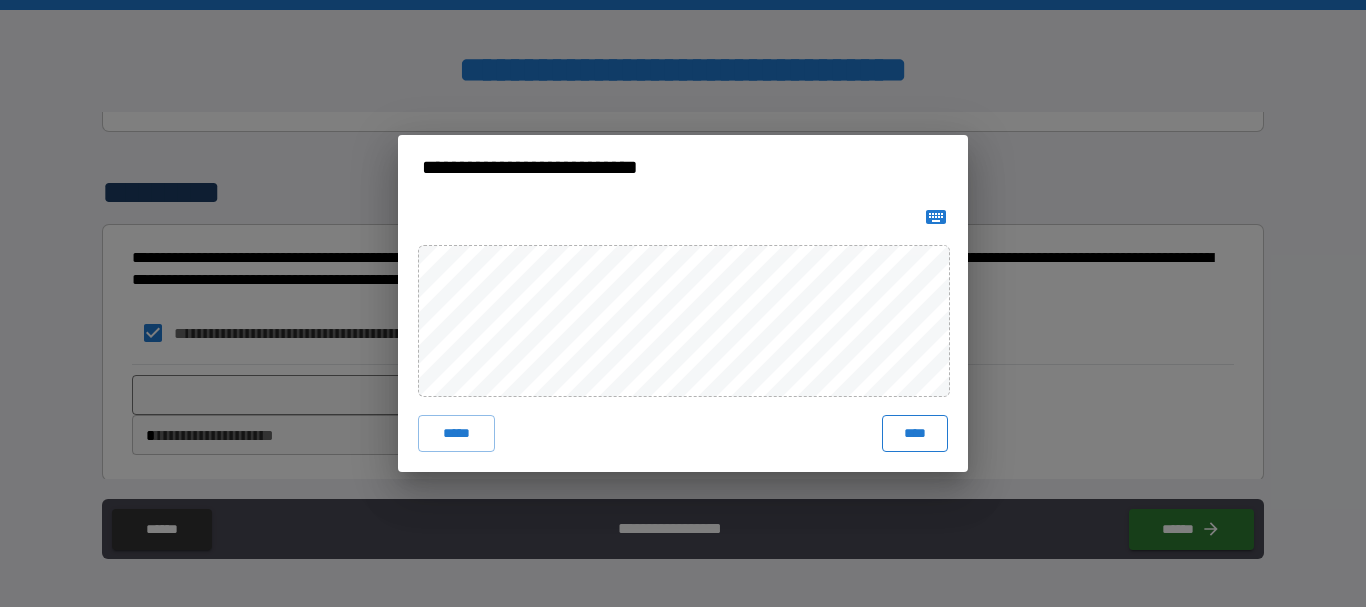 click on "****" at bounding box center (915, 433) 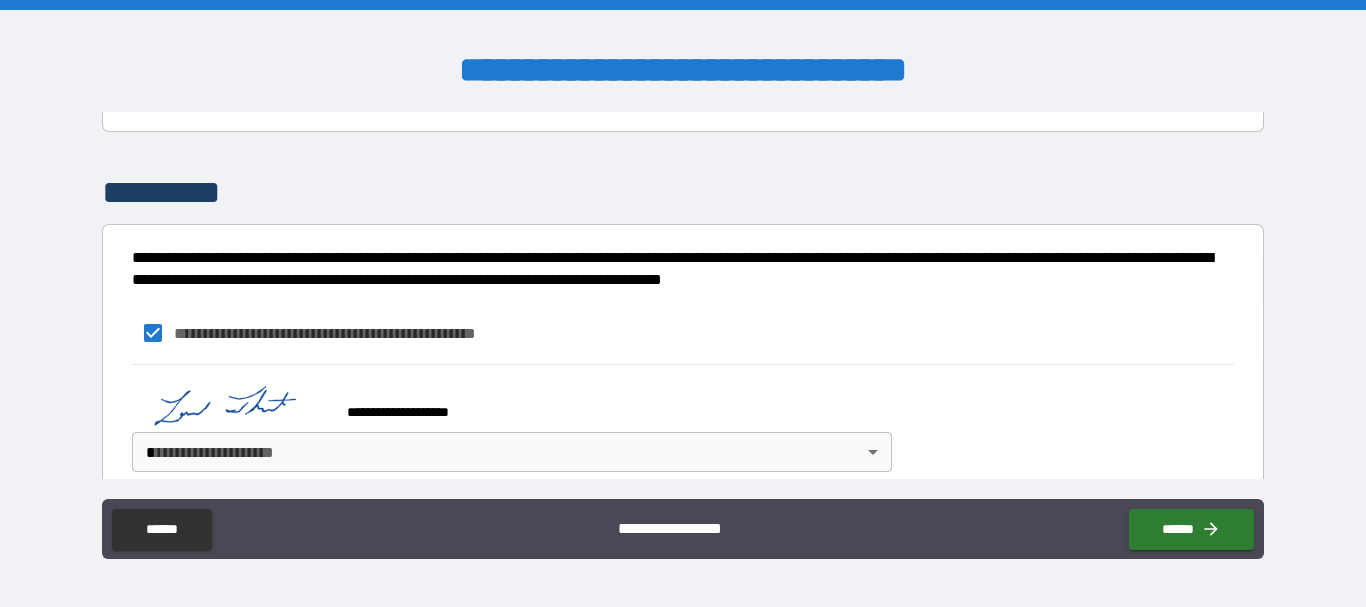 click on "**********" at bounding box center (683, 303) 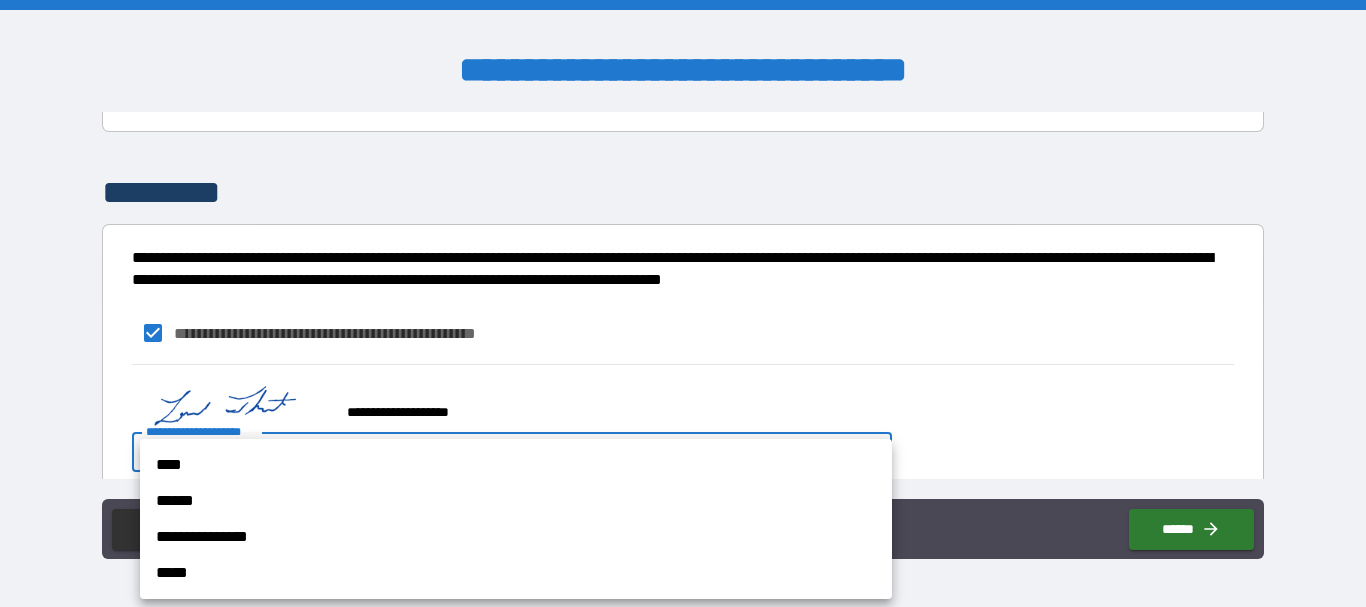 click on "****" at bounding box center (516, 465) 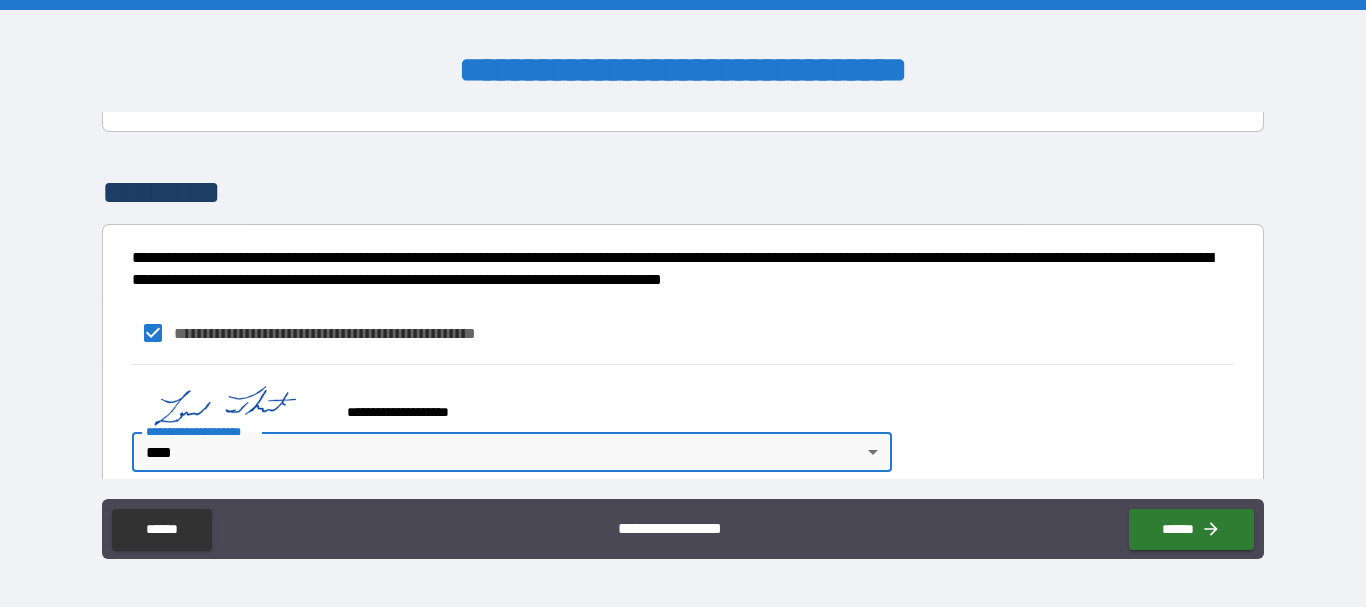 scroll, scrollTop: 2714, scrollLeft: 0, axis: vertical 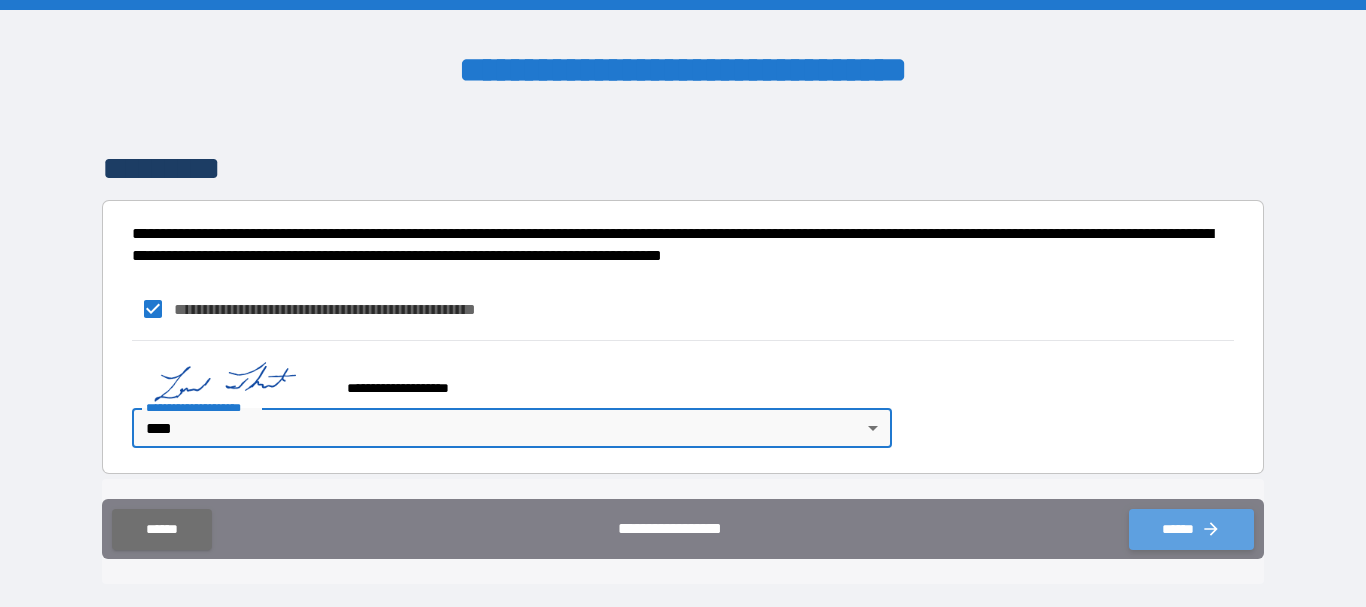 click on "******" at bounding box center (1191, 529) 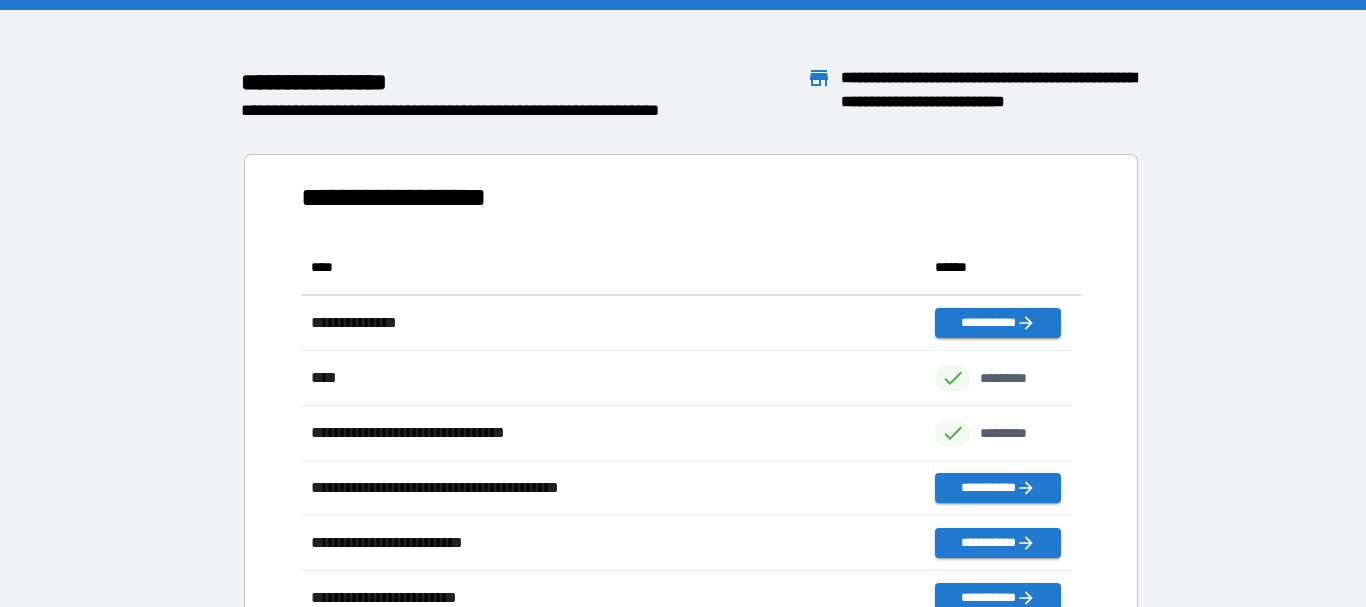 scroll, scrollTop: 16, scrollLeft: 16, axis: both 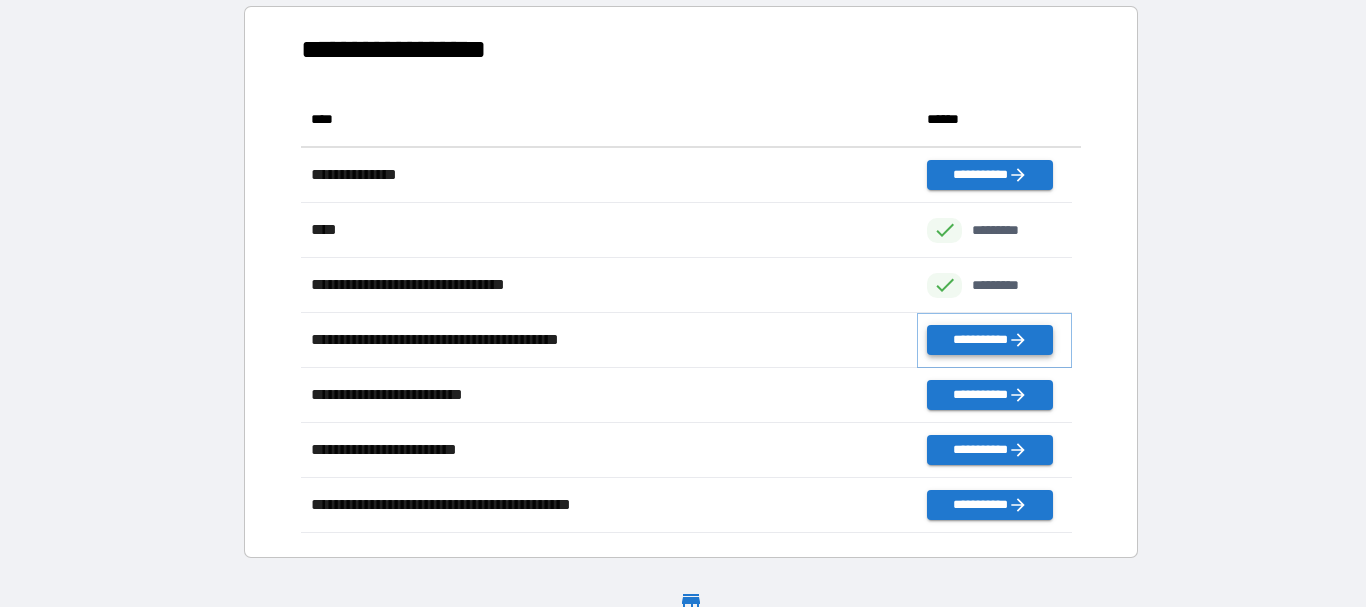 click on "**********" at bounding box center (989, 340) 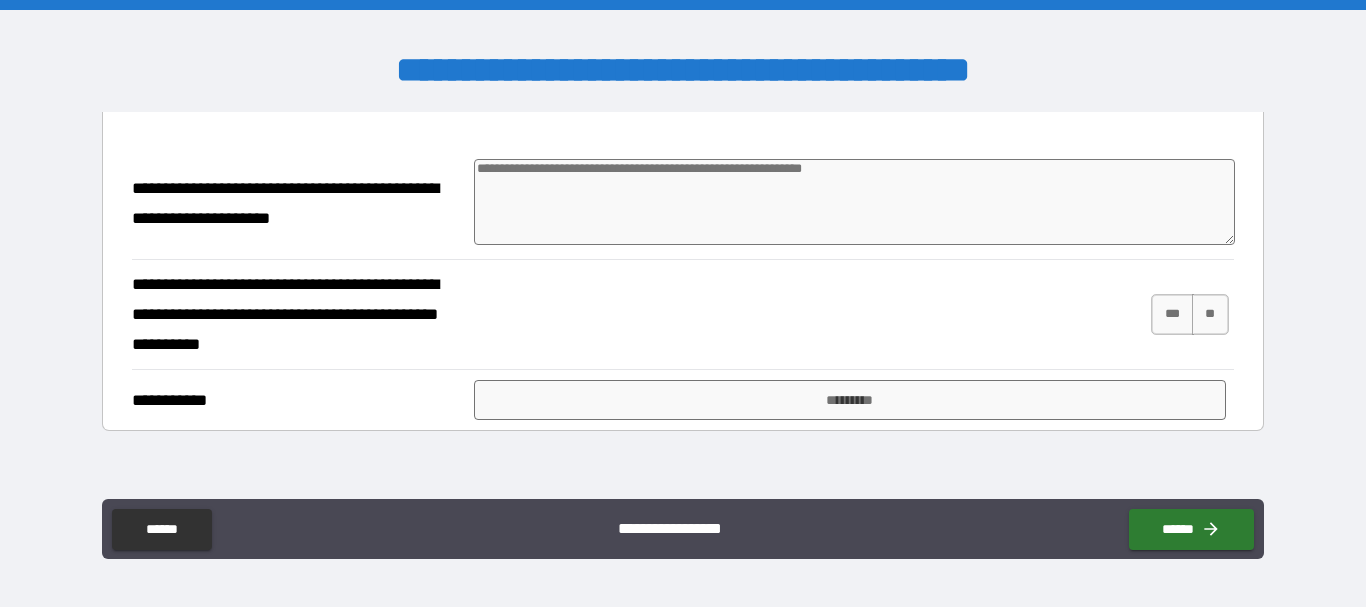 scroll, scrollTop: 205, scrollLeft: 0, axis: vertical 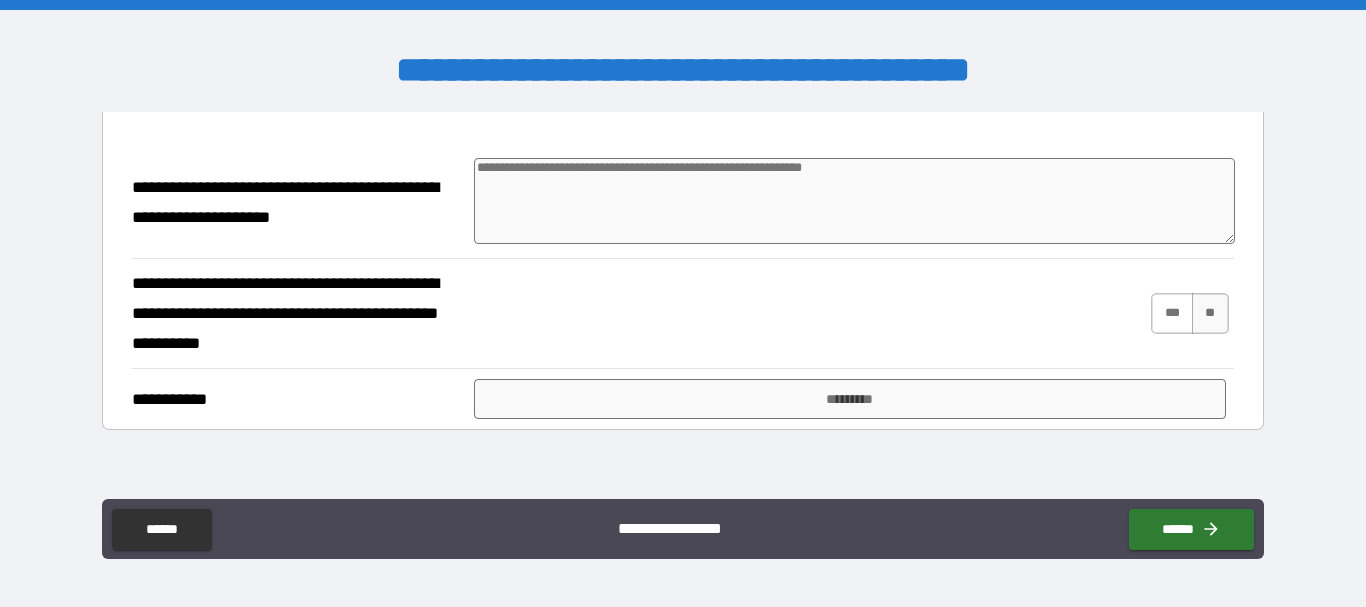 click on "***" at bounding box center (1172, 313) 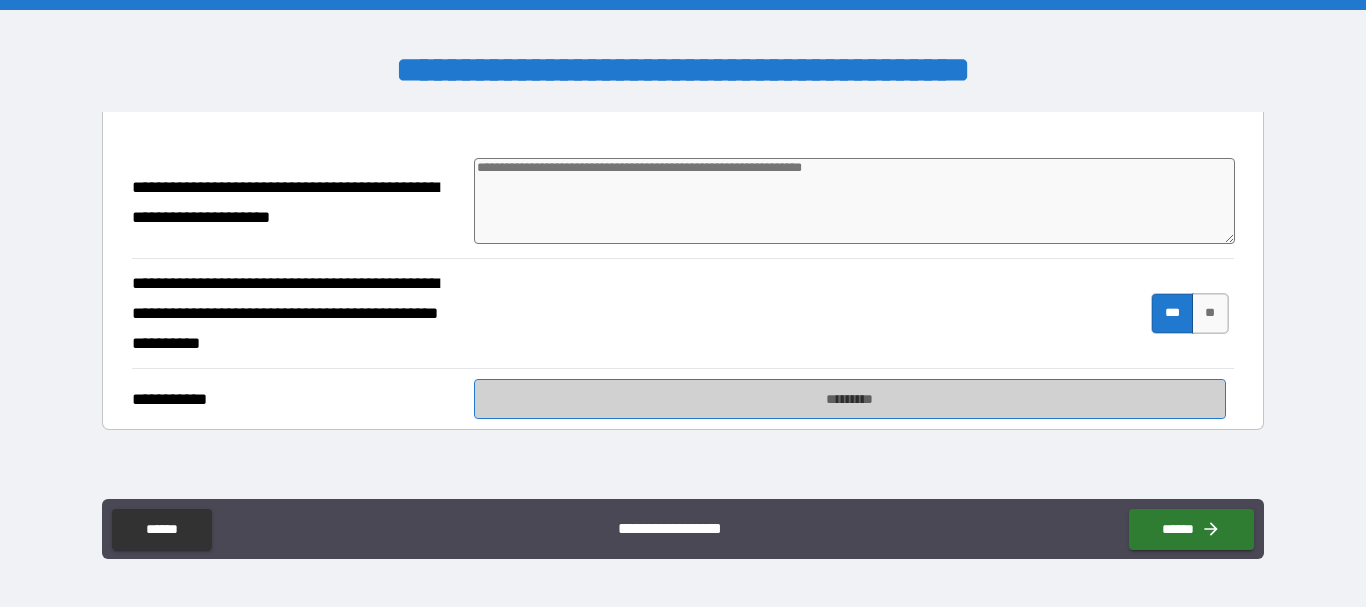 click on "*********" at bounding box center (850, 399) 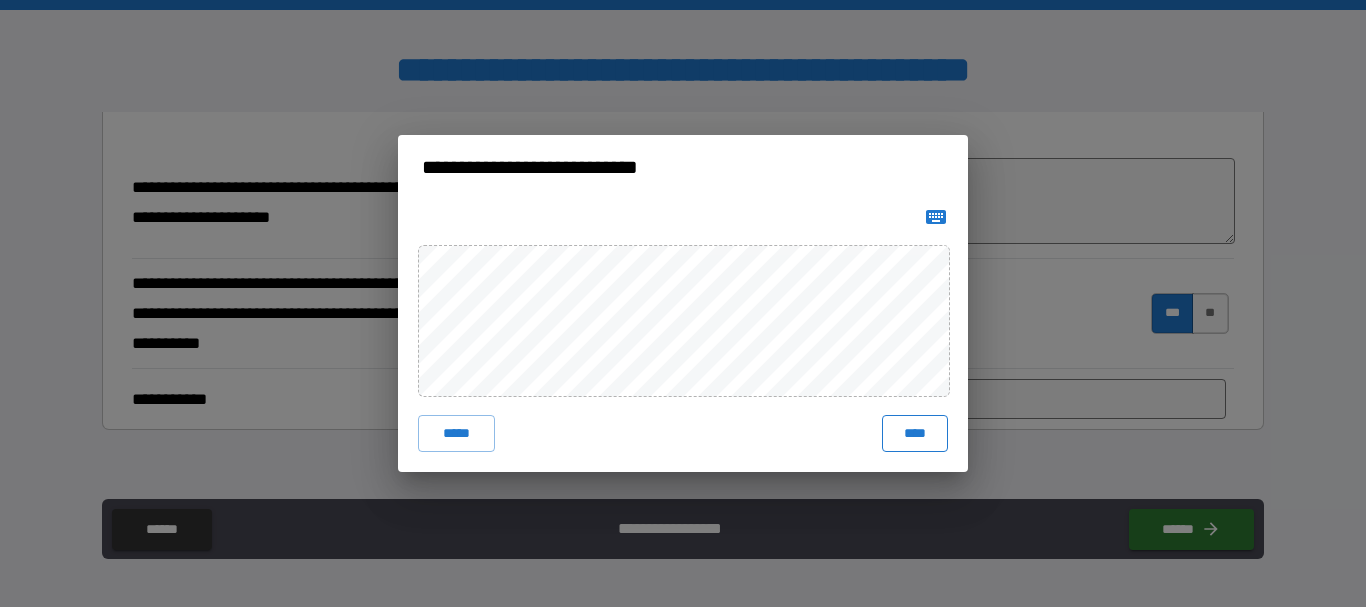 click on "****" at bounding box center [915, 433] 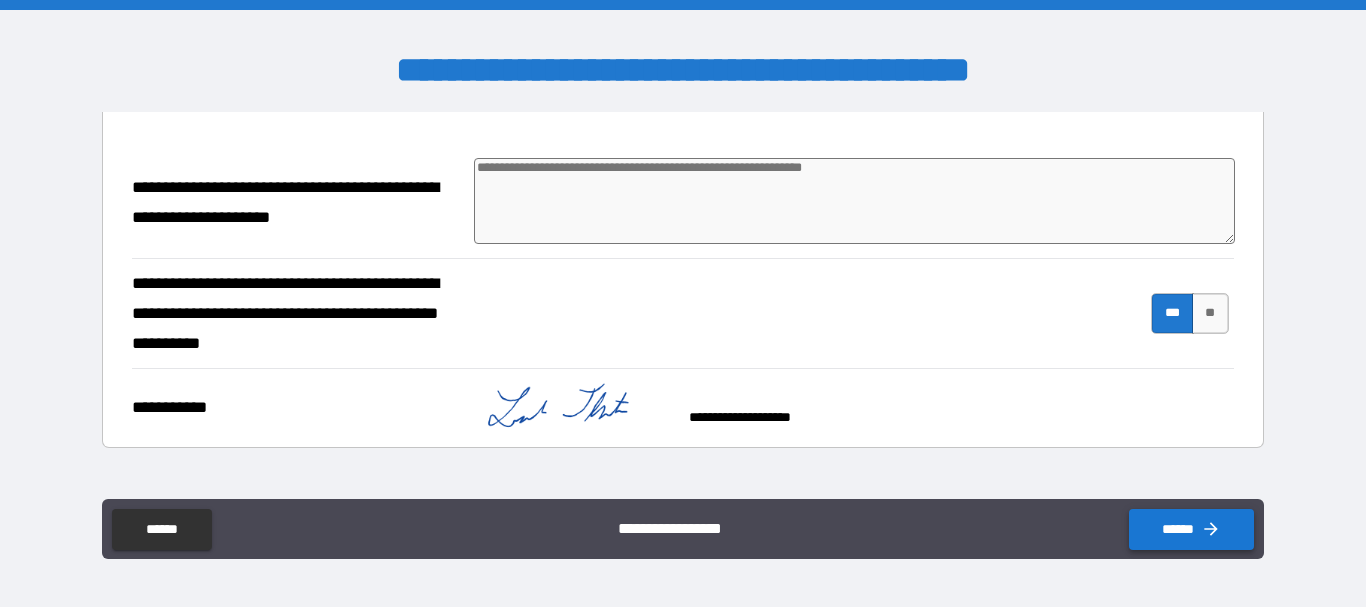 click 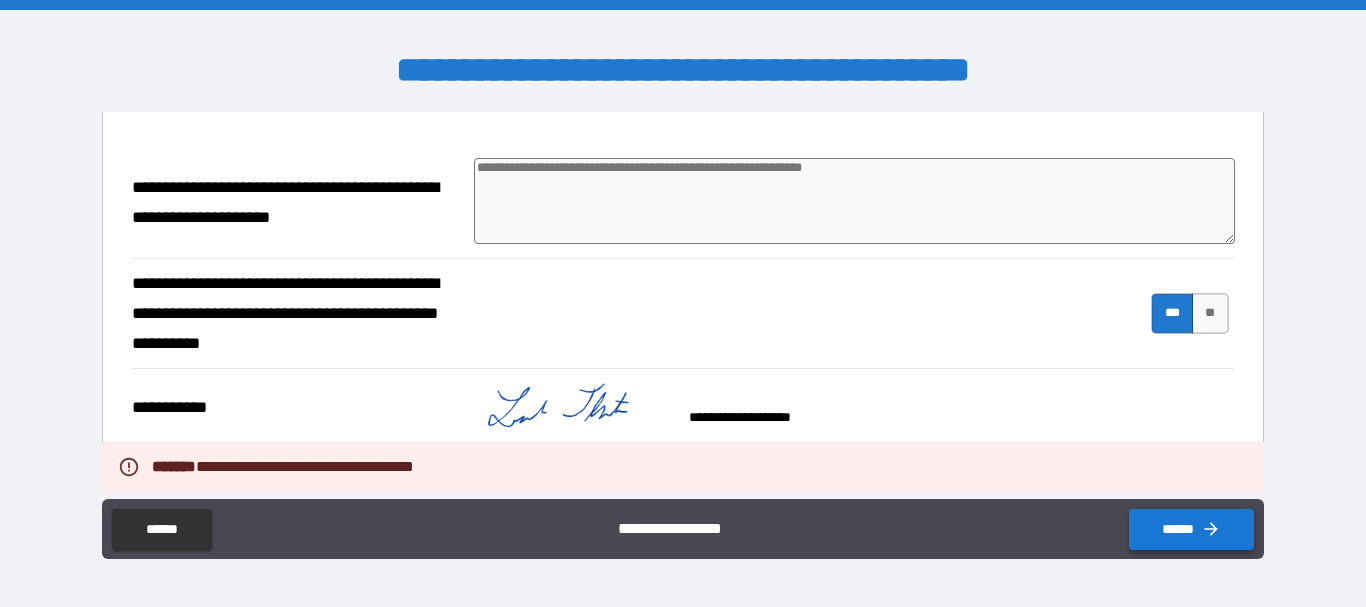 type on "*" 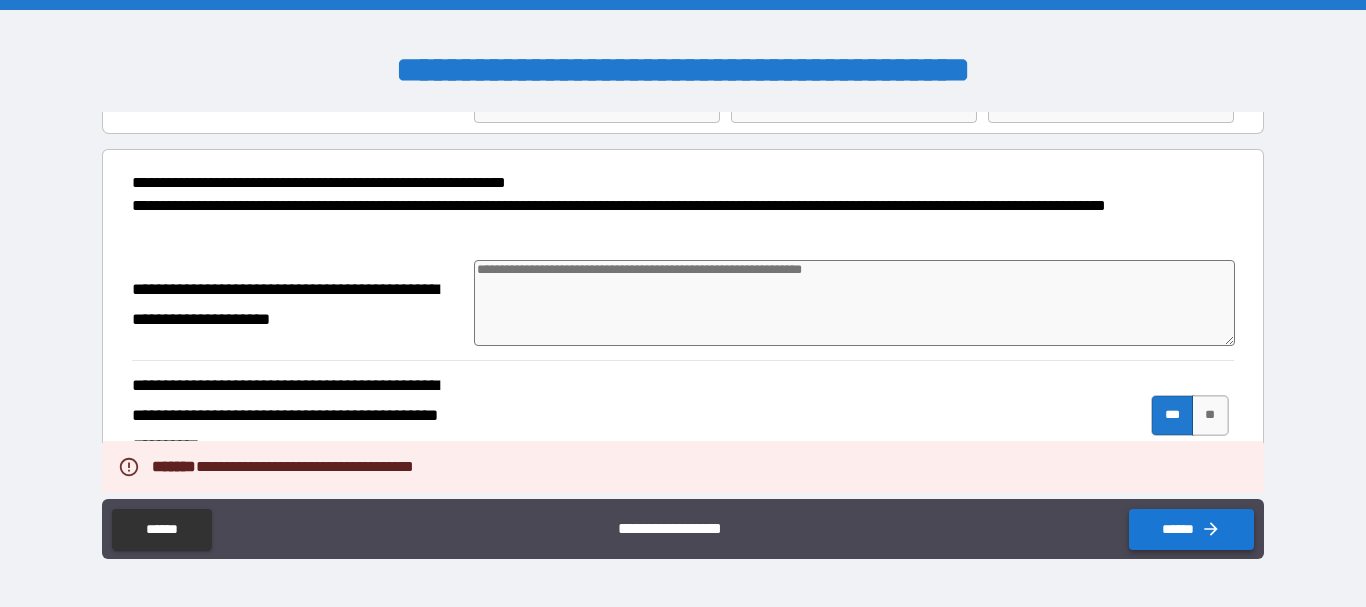 scroll, scrollTop: 102, scrollLeft: 0, axis: vertical 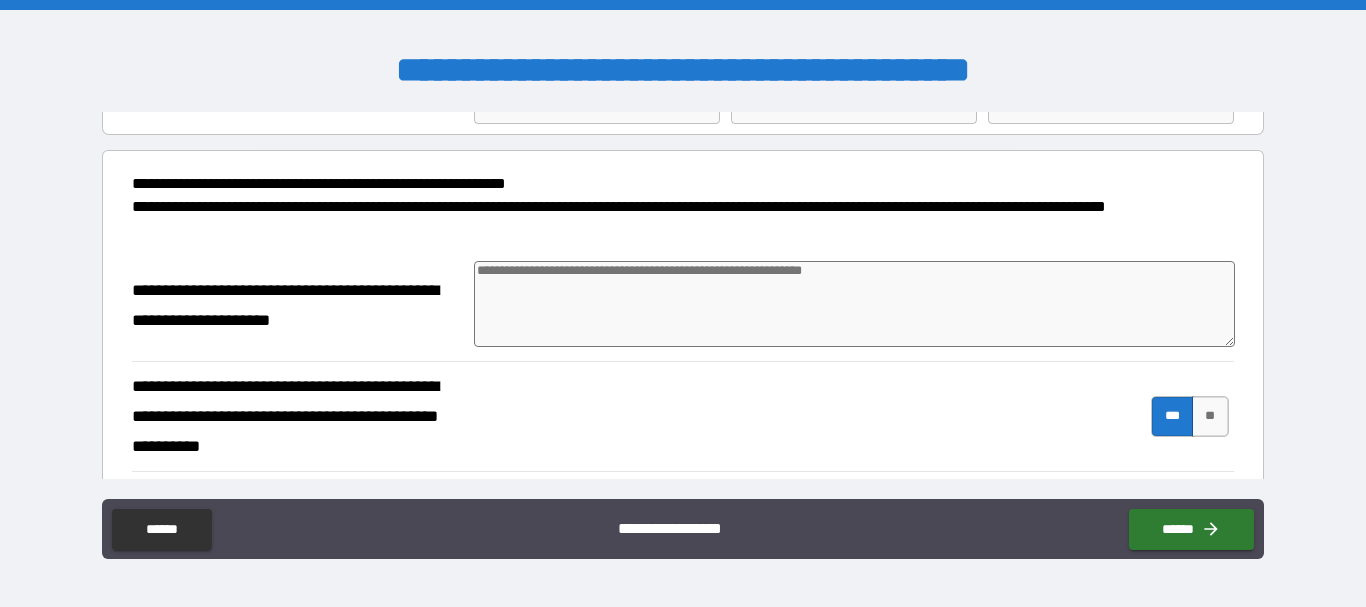 click at bounding box center (854, 304) 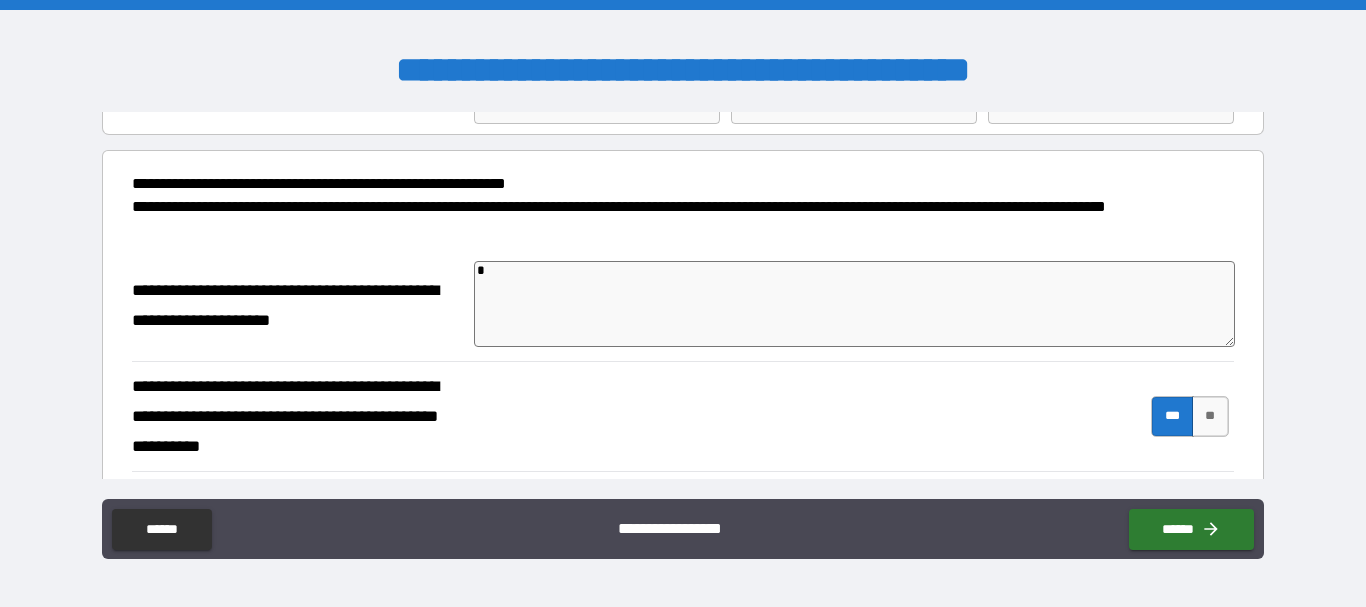 type on "**" 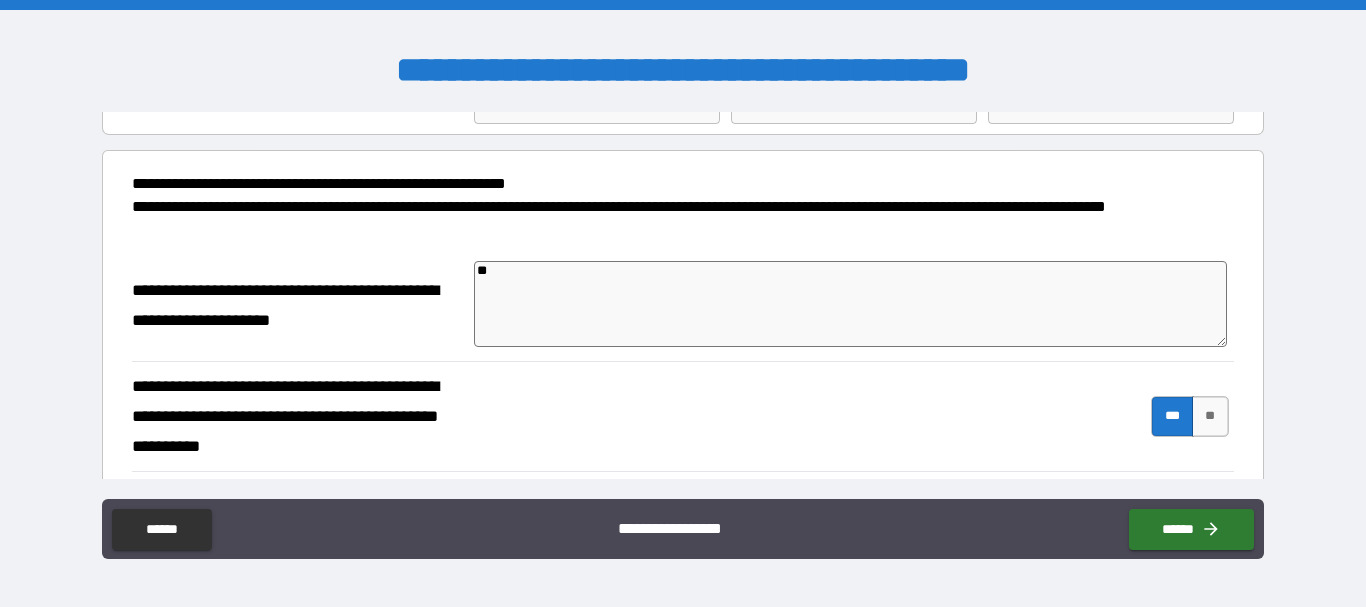 type on "***" 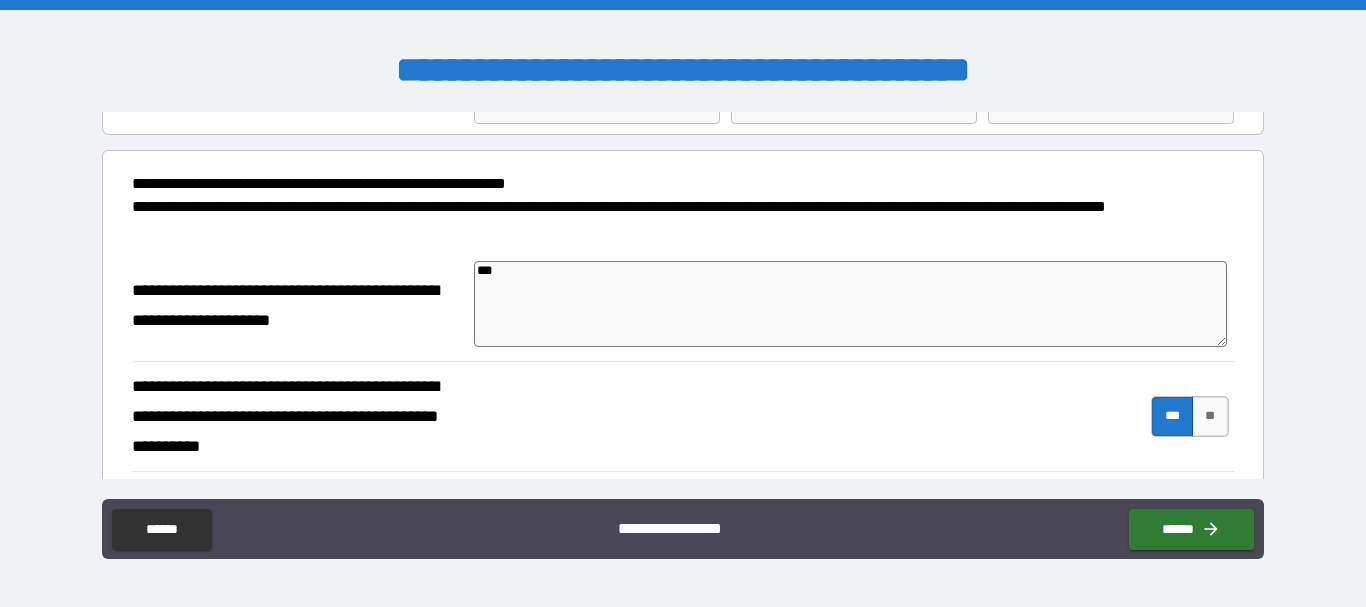 type on "*" 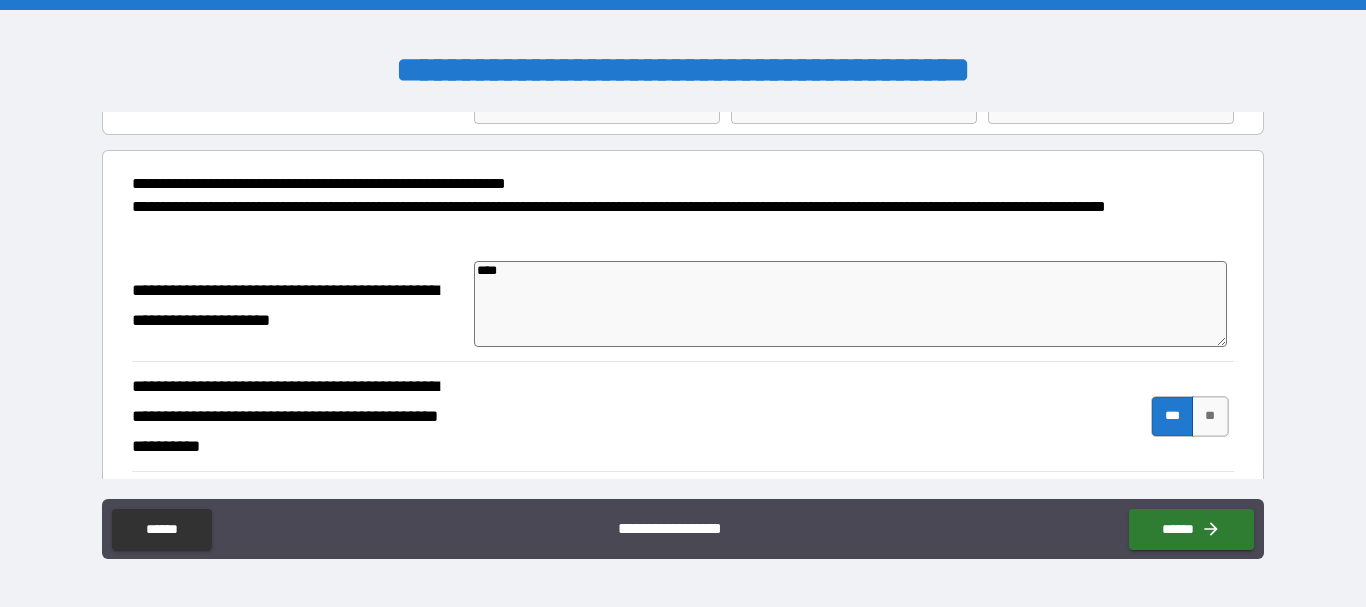 type on "*" 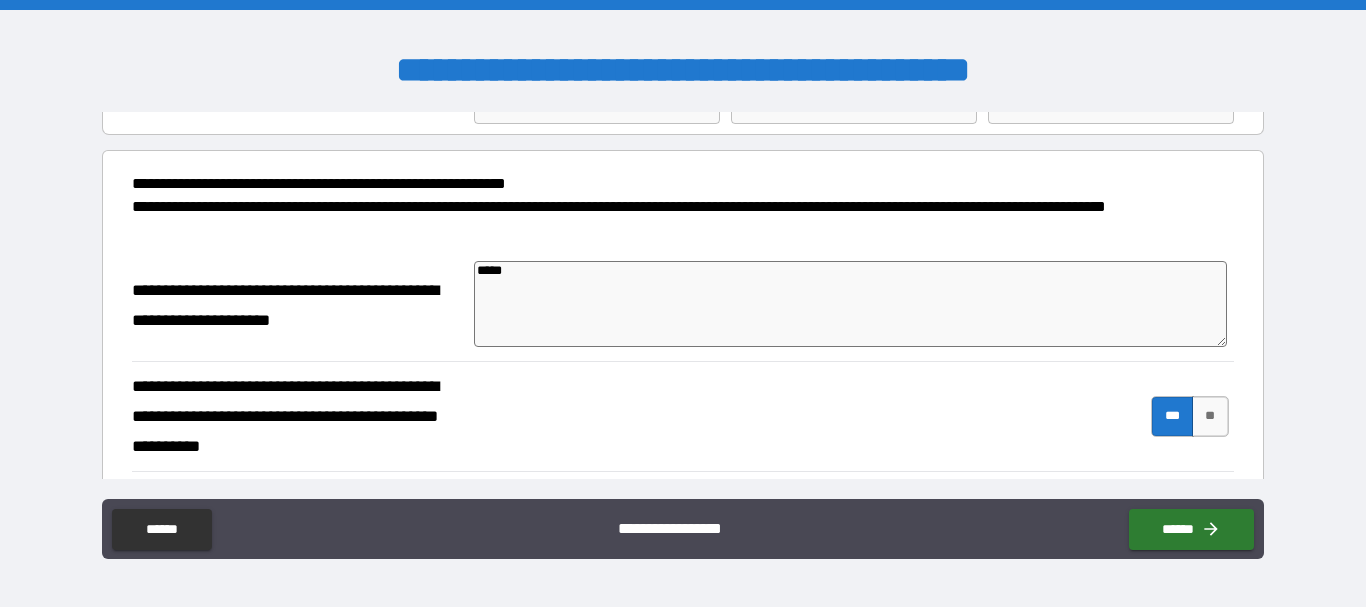 type on "*" 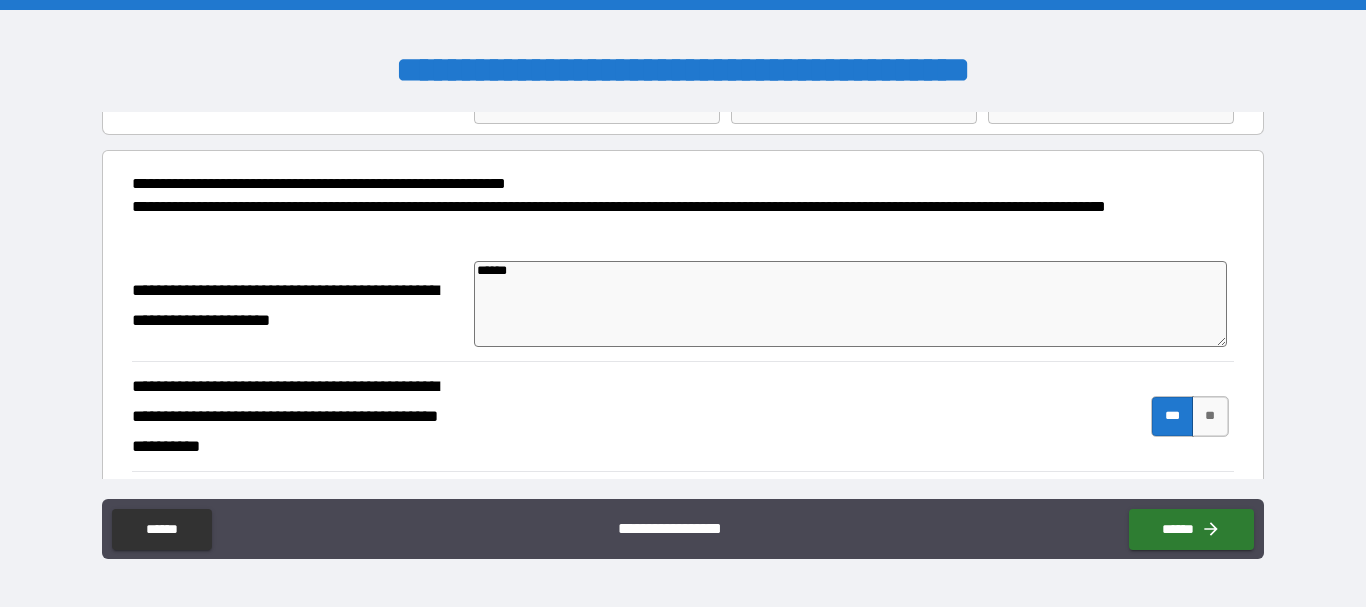 type on "*" 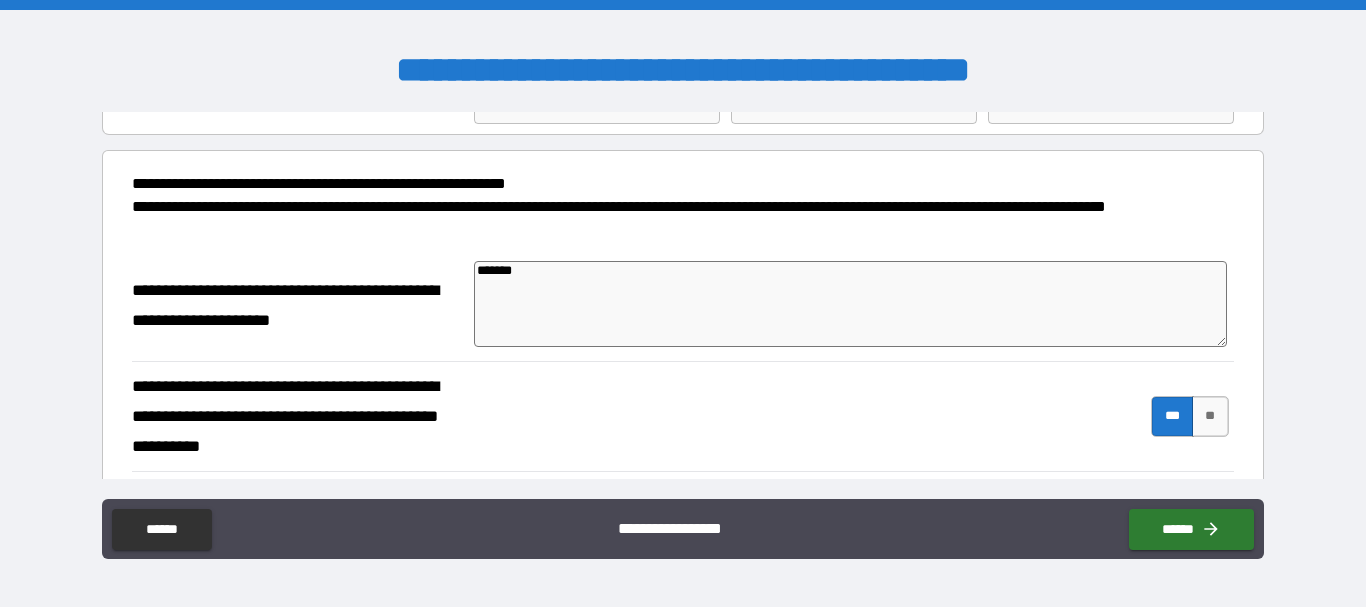 type on "*" 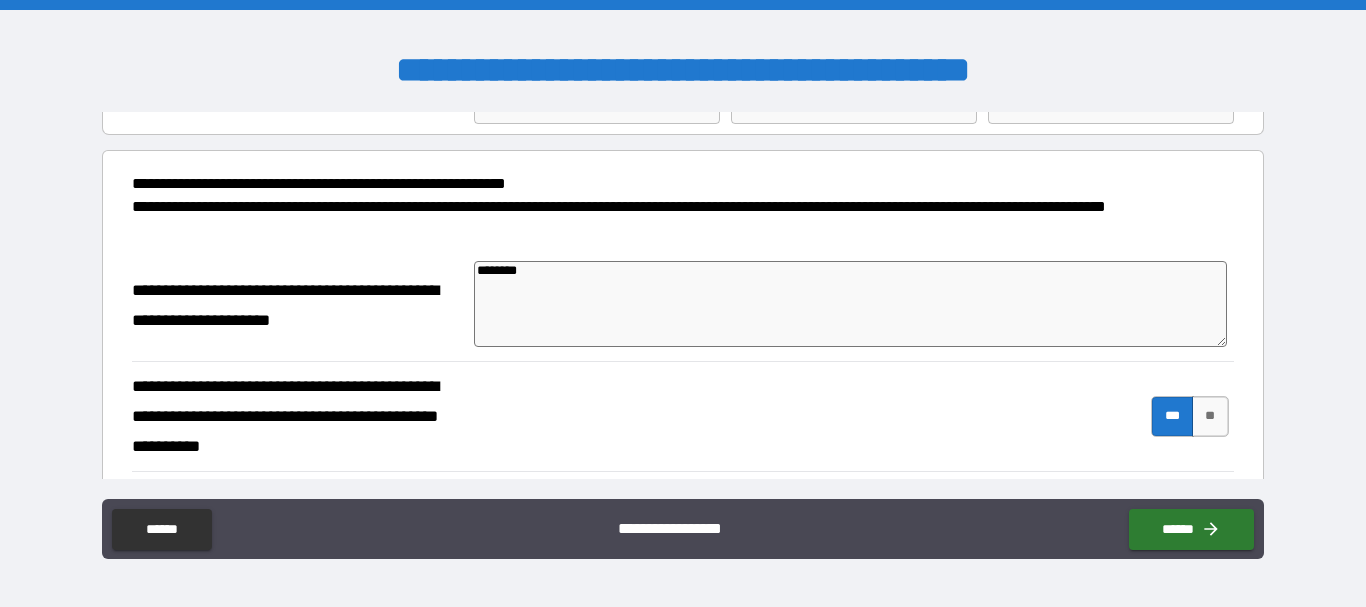 type on "*********" 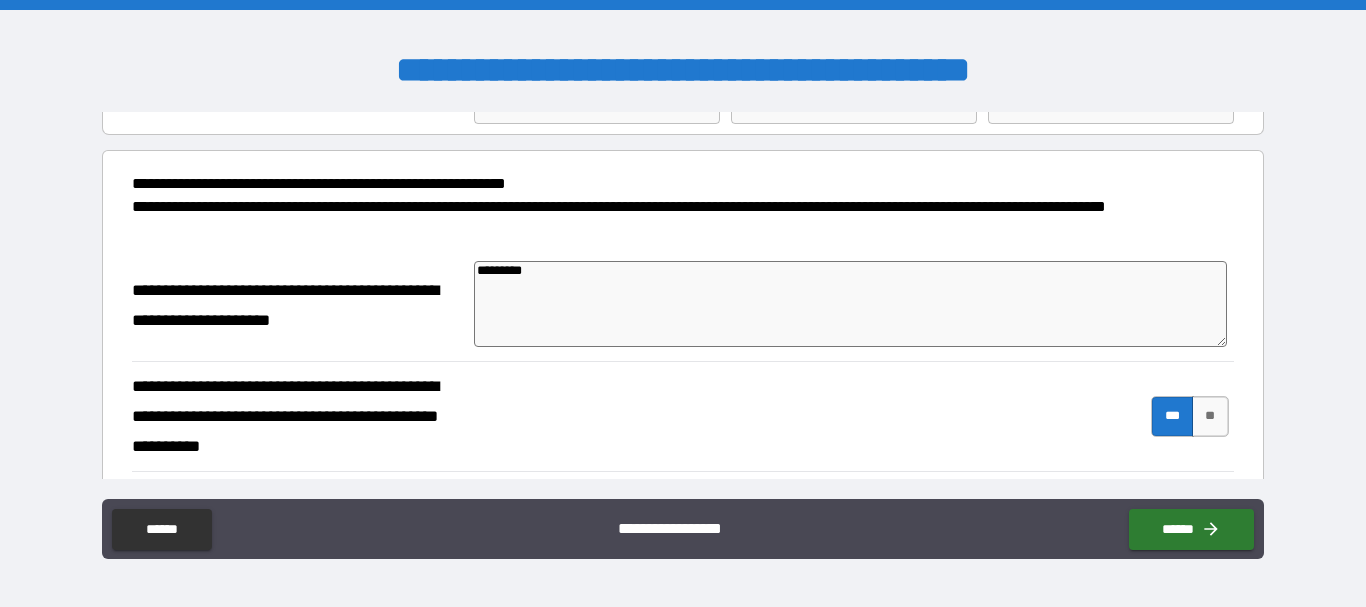 type on "*" 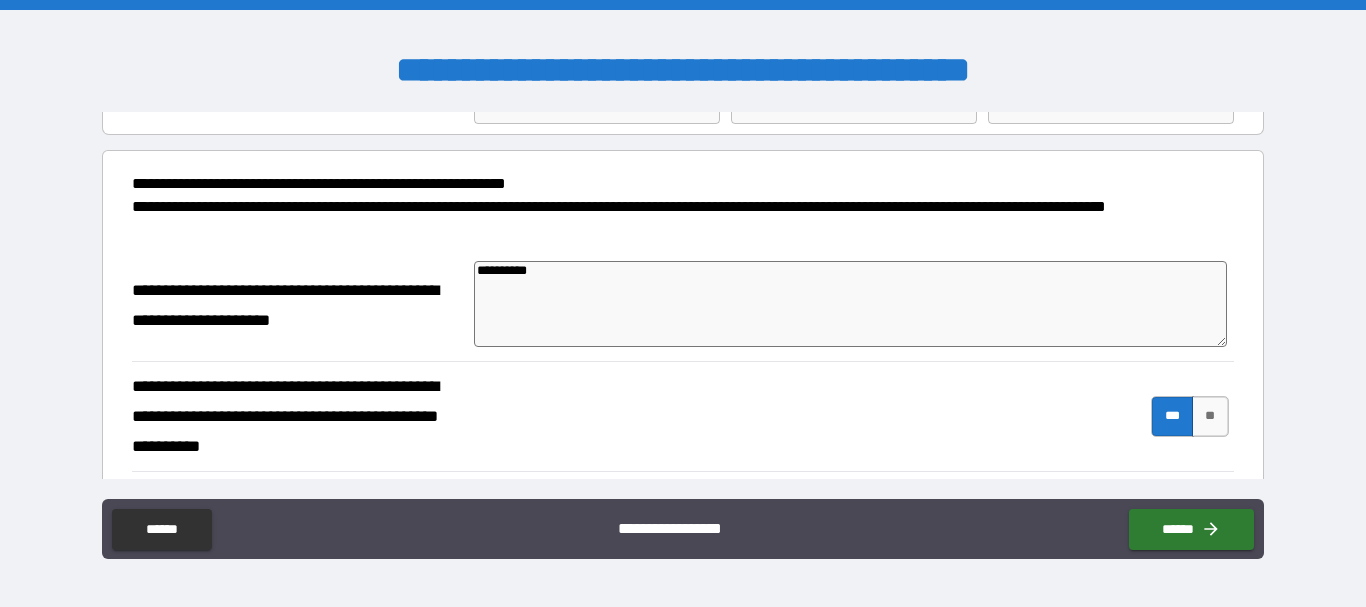 type on "*" 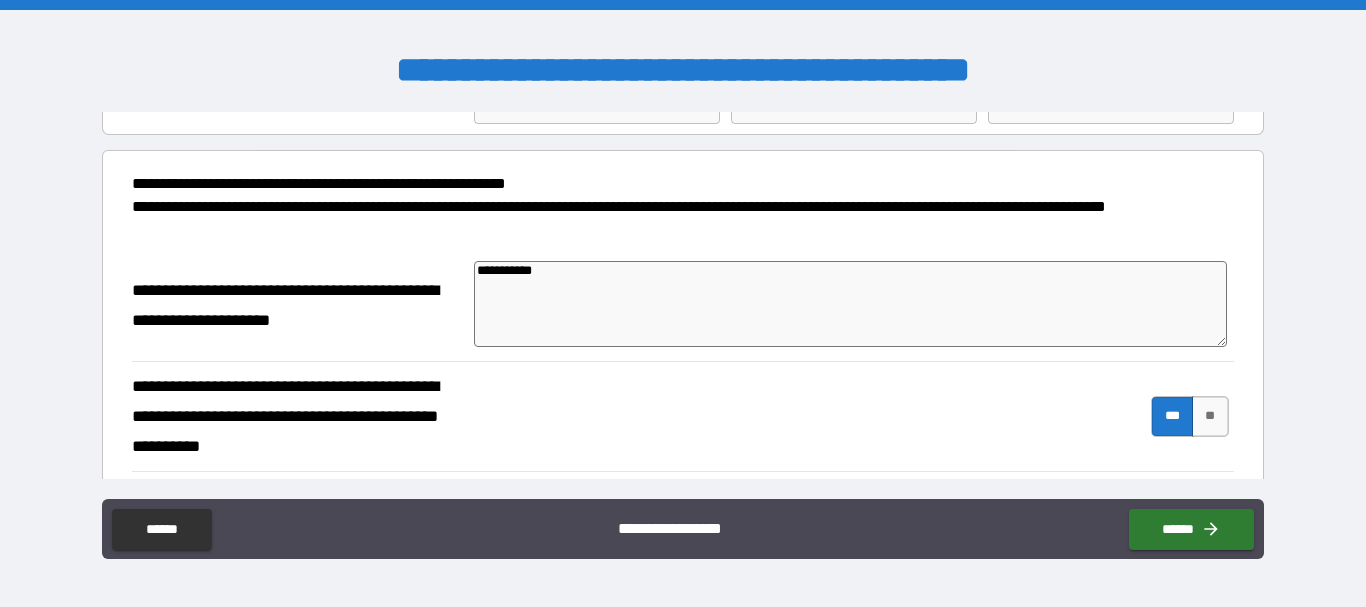 type on "**********" 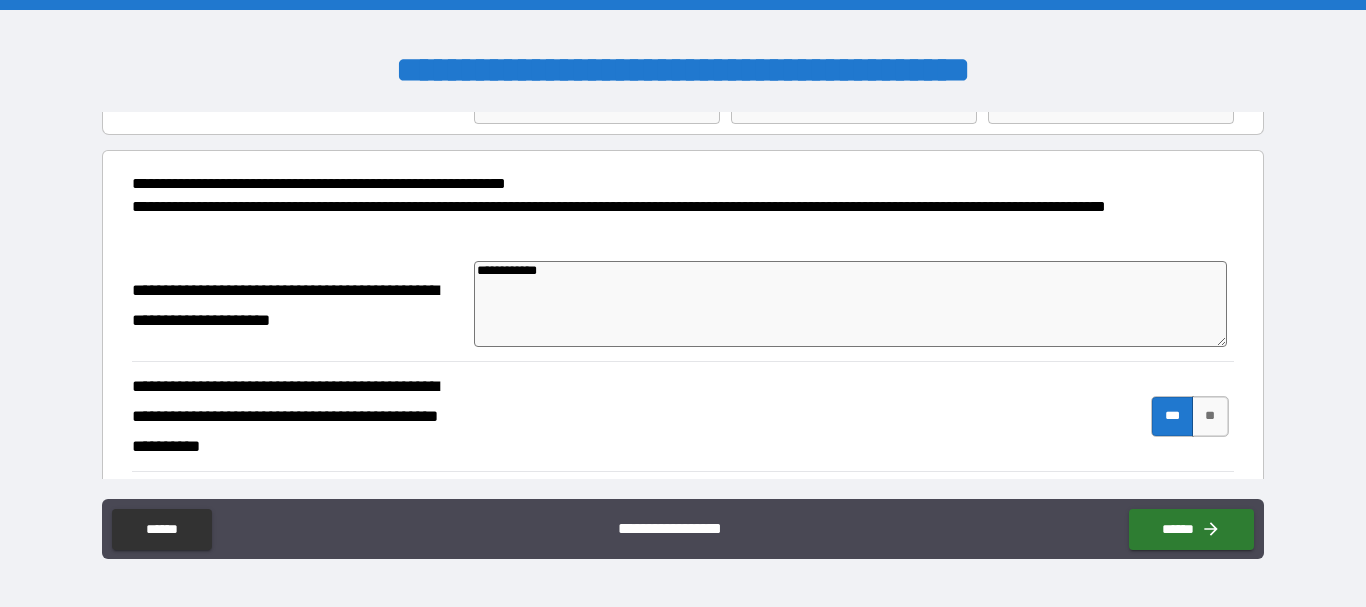 type on "**********" 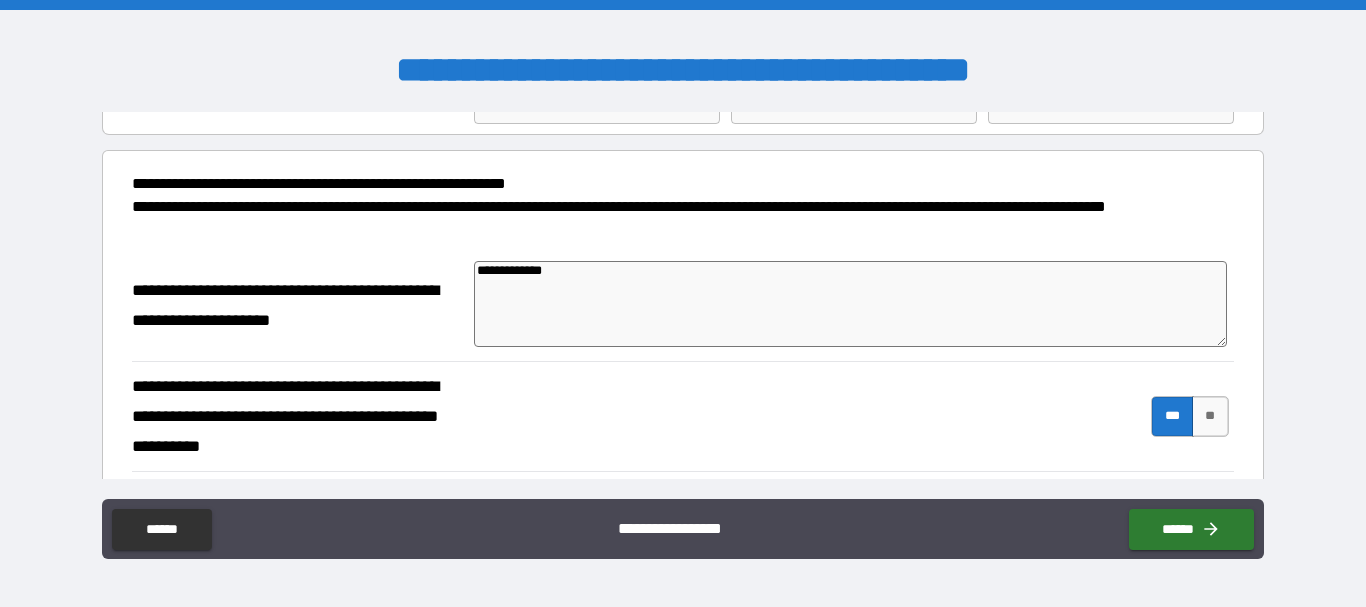 type on "*" 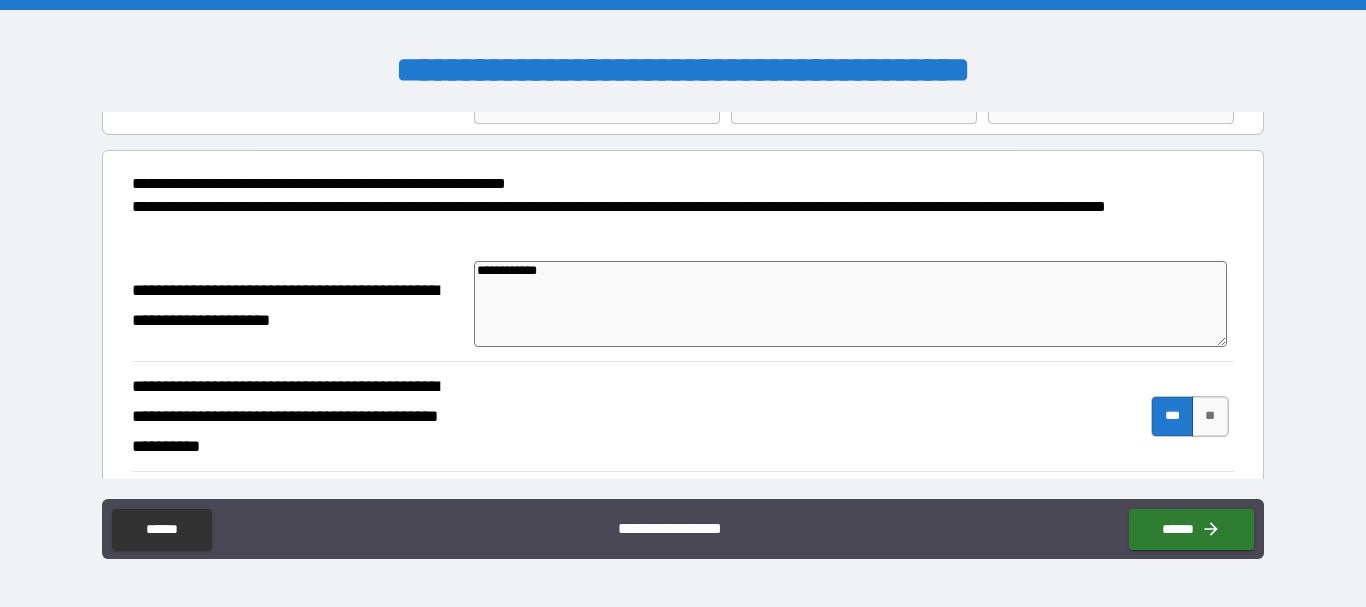 type on "**********" 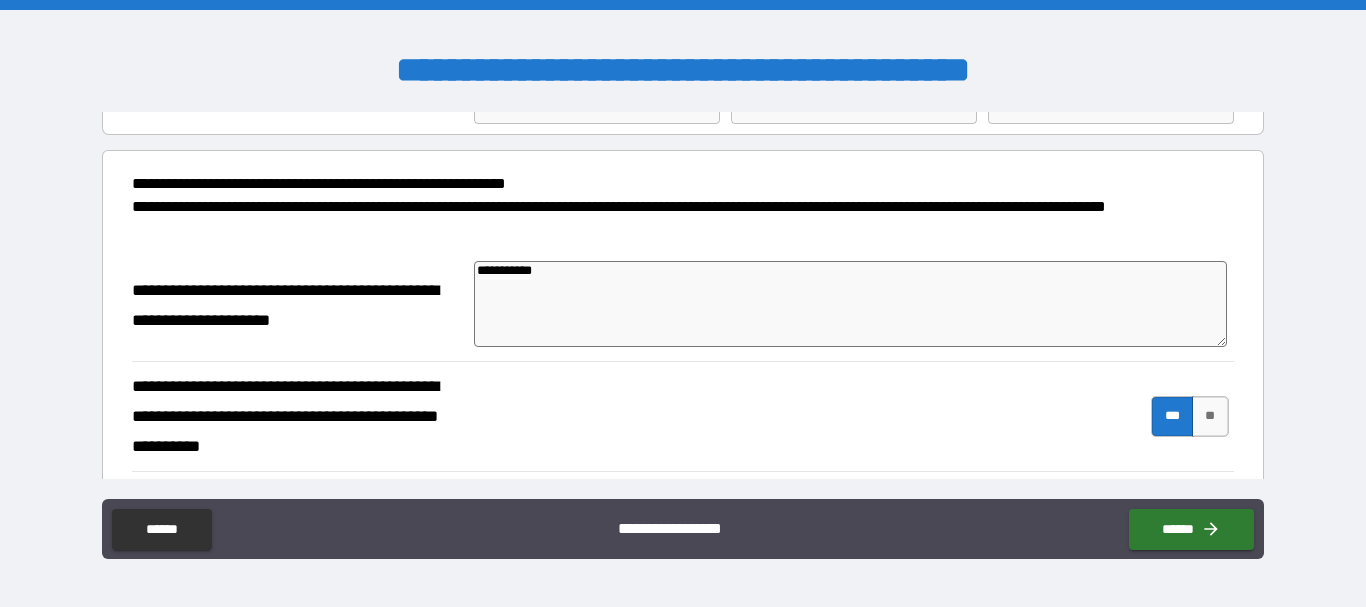 type on "*********" 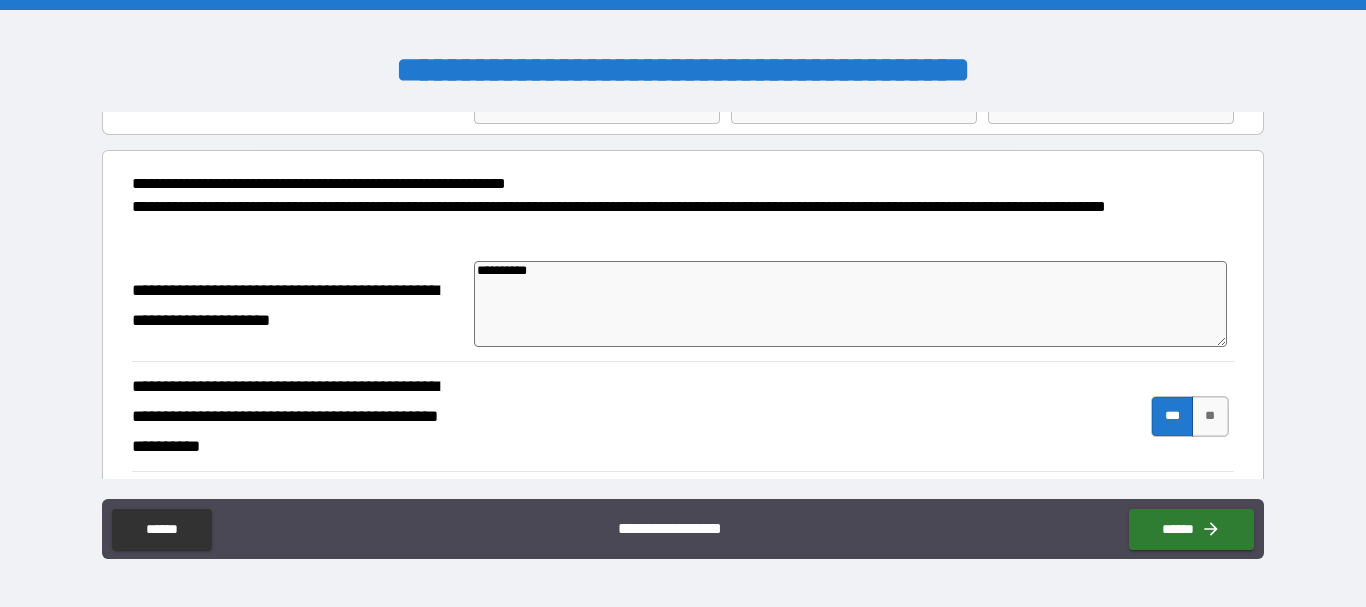 type on "*" 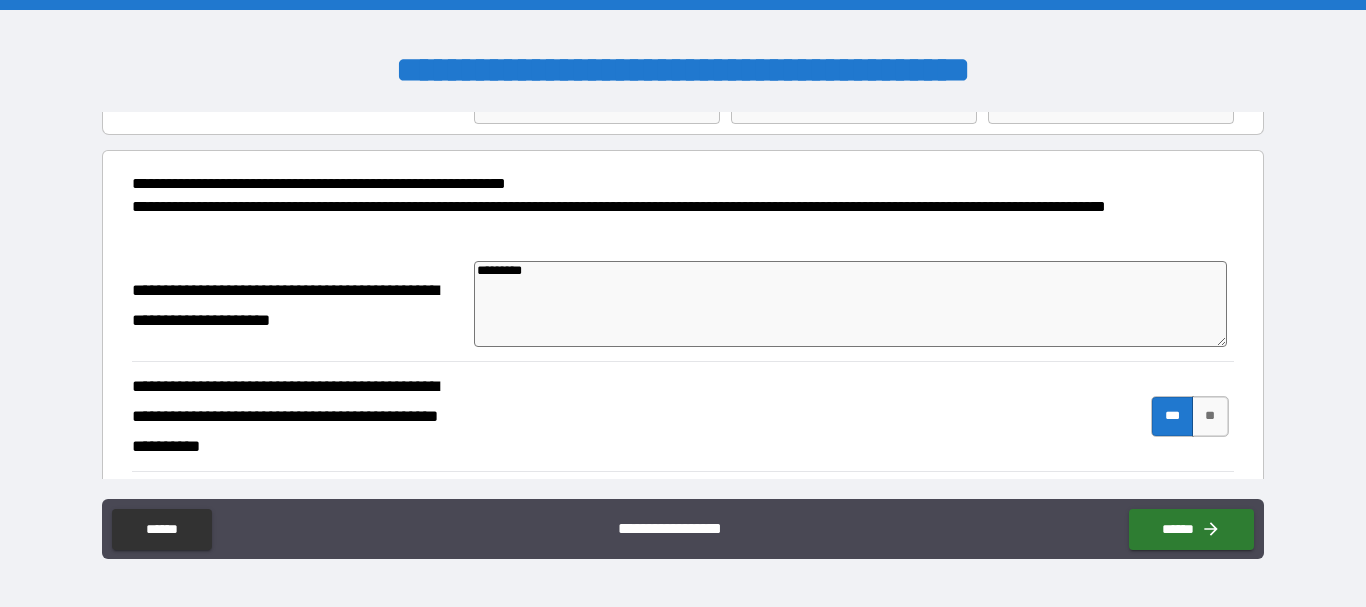 type on "*" 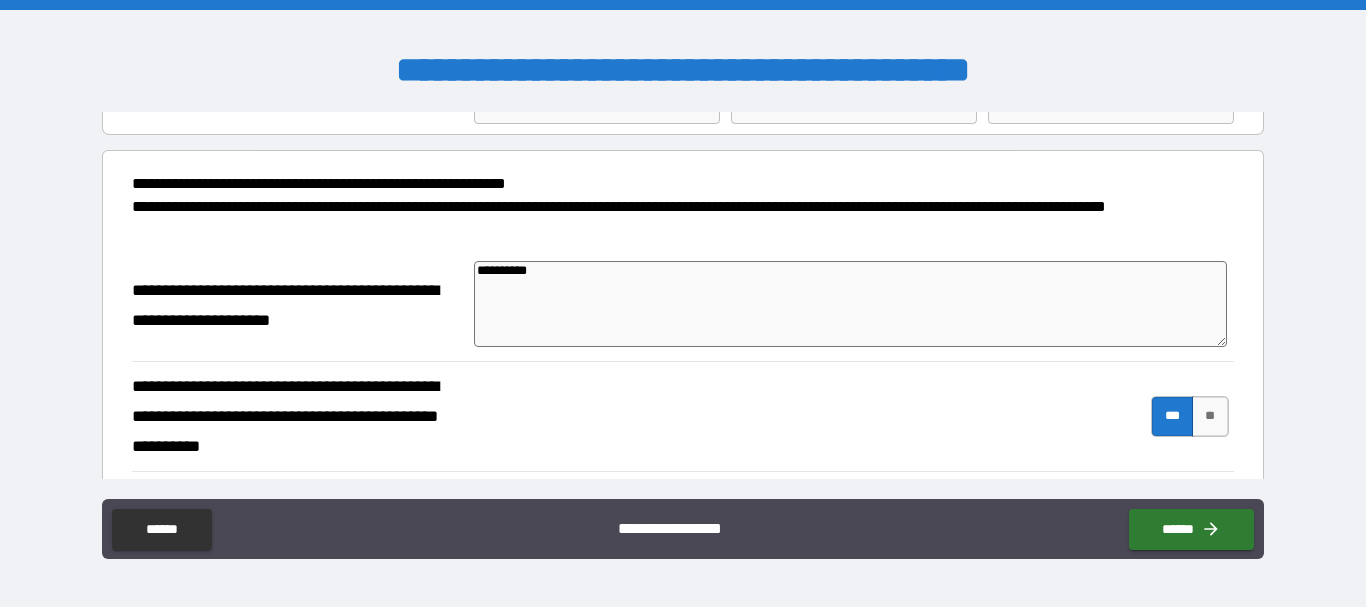 type on "*" 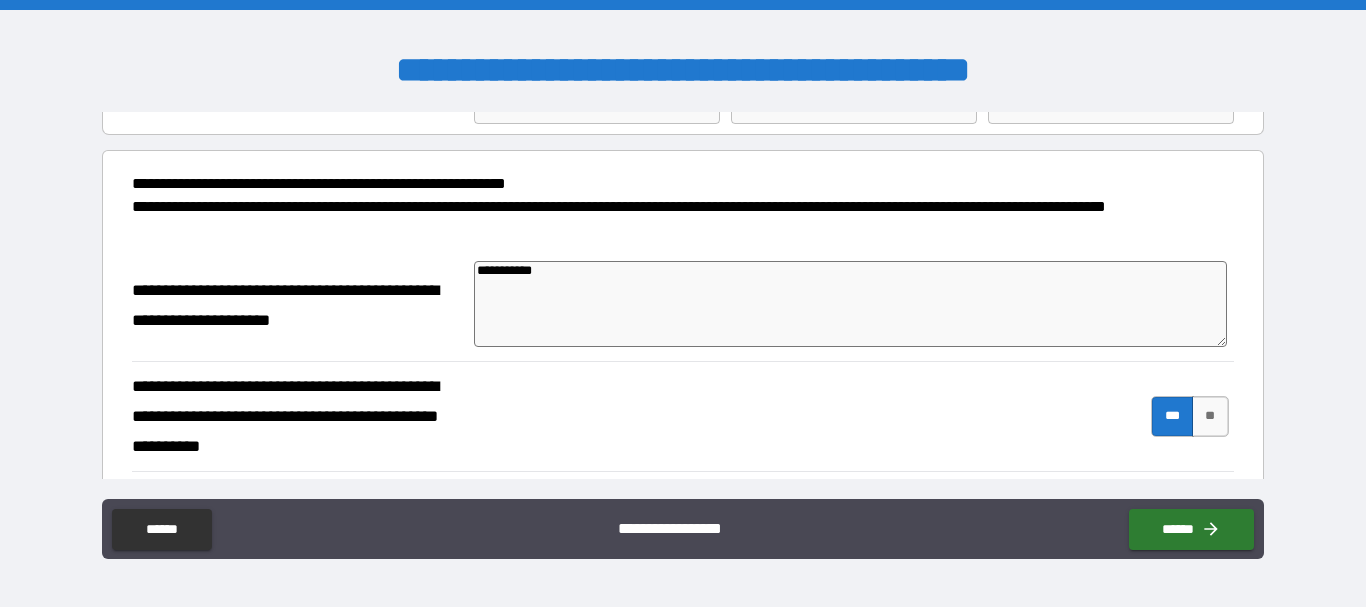 type on "*" 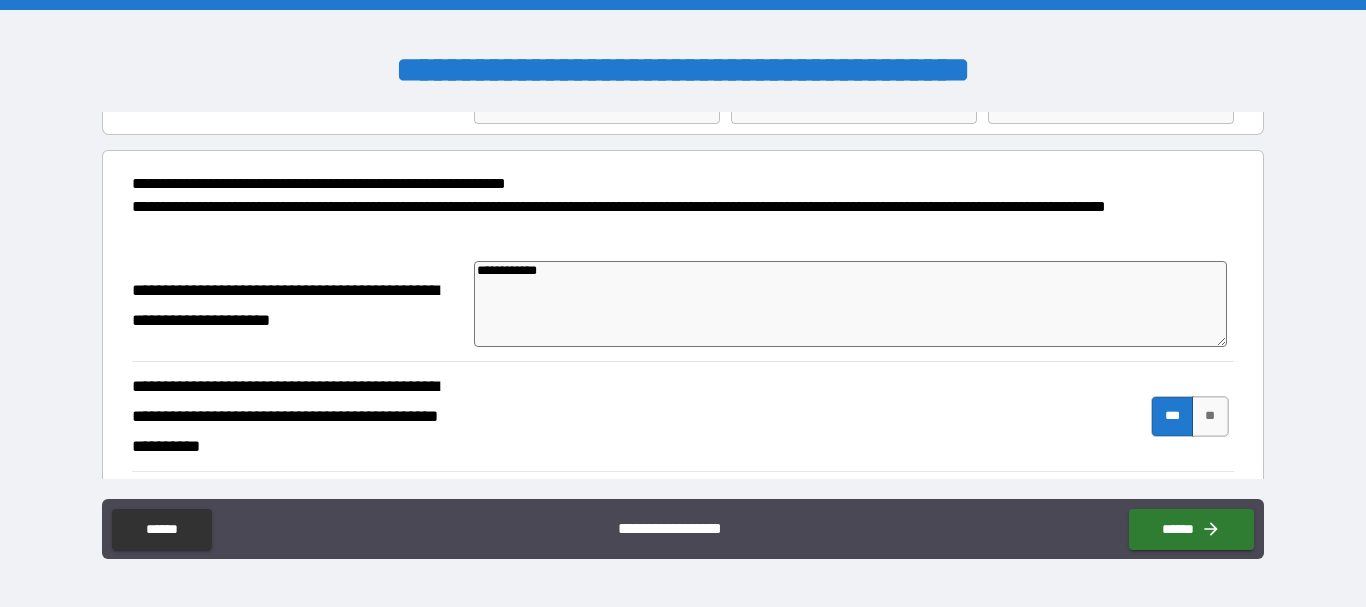 type on "**********" 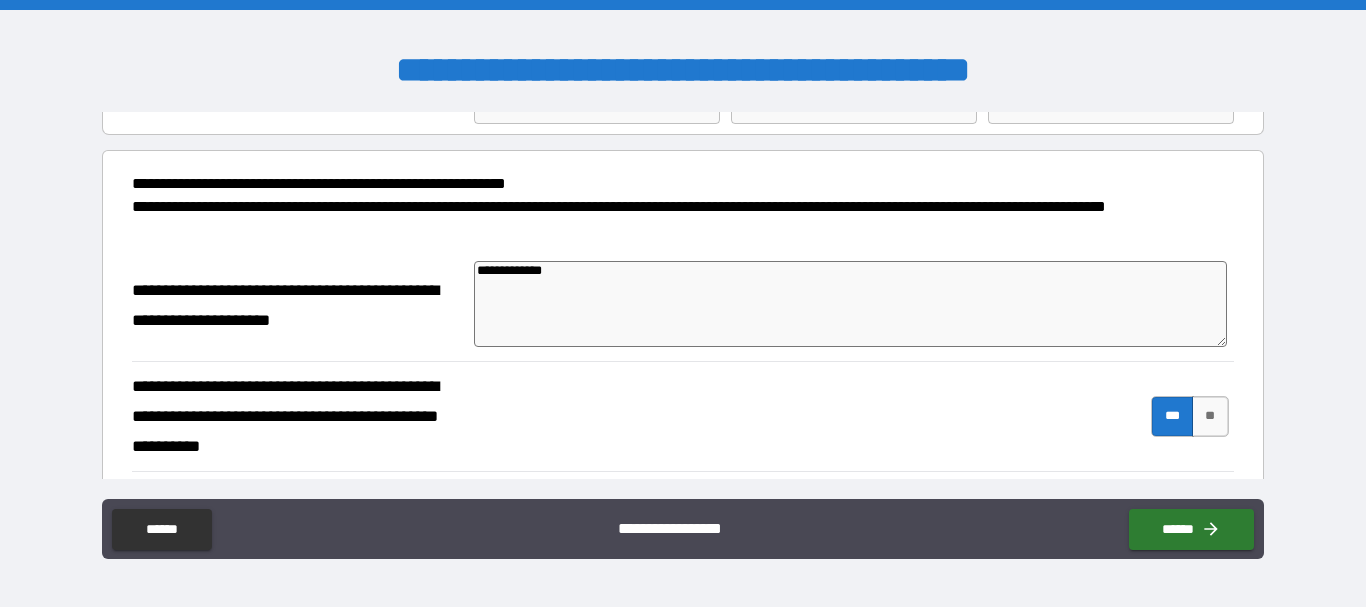 type on "*" 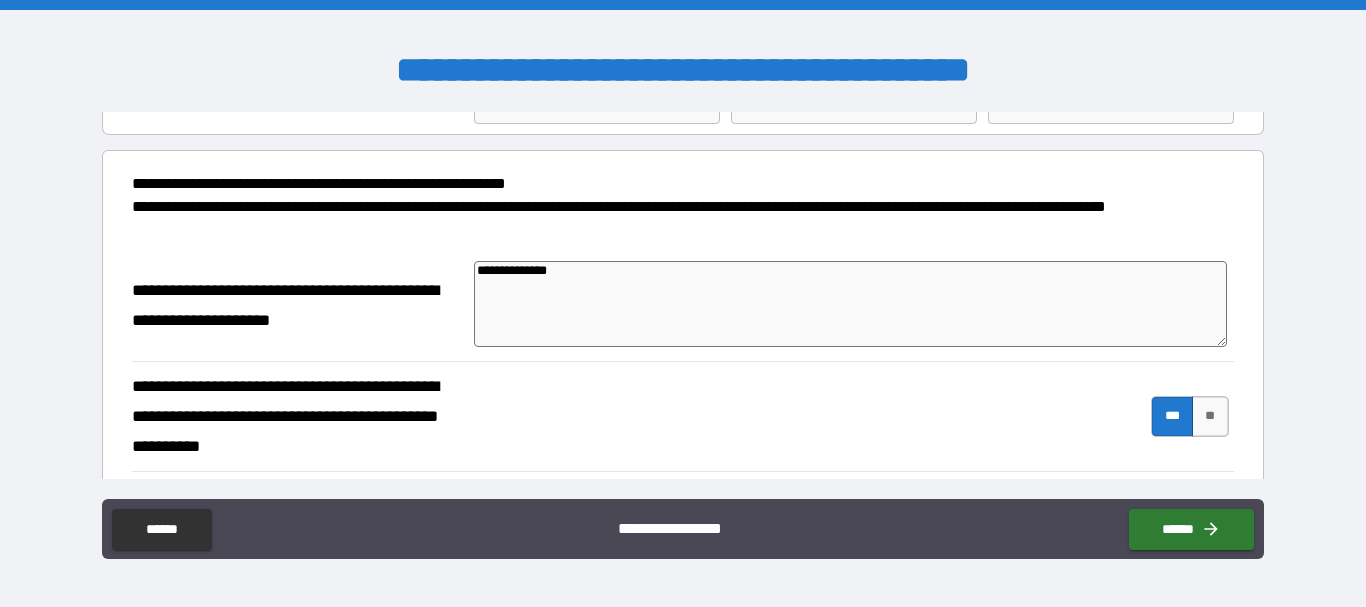 type on "*" 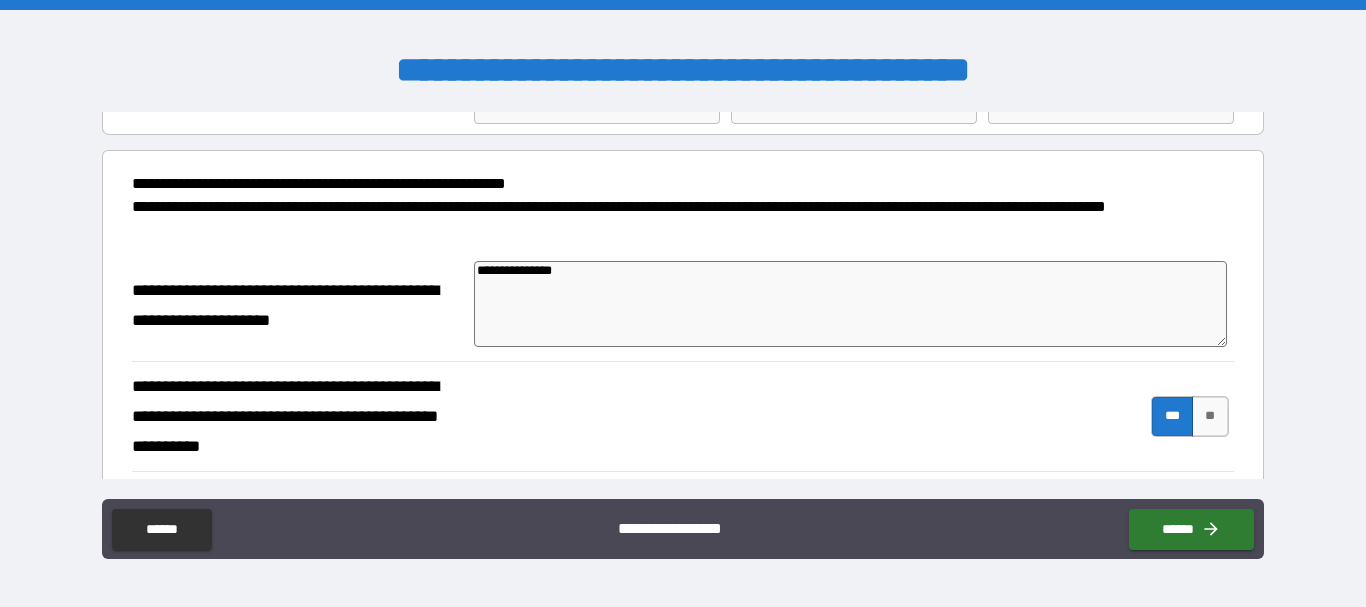 type on "**********" 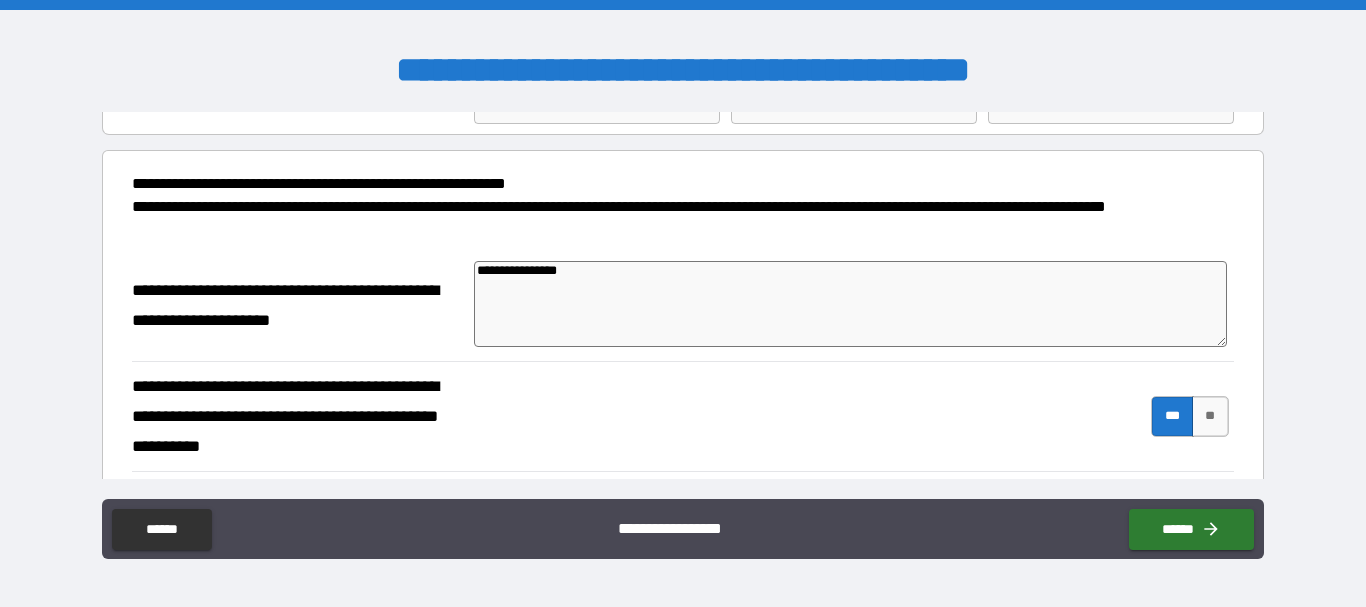 type on "*" 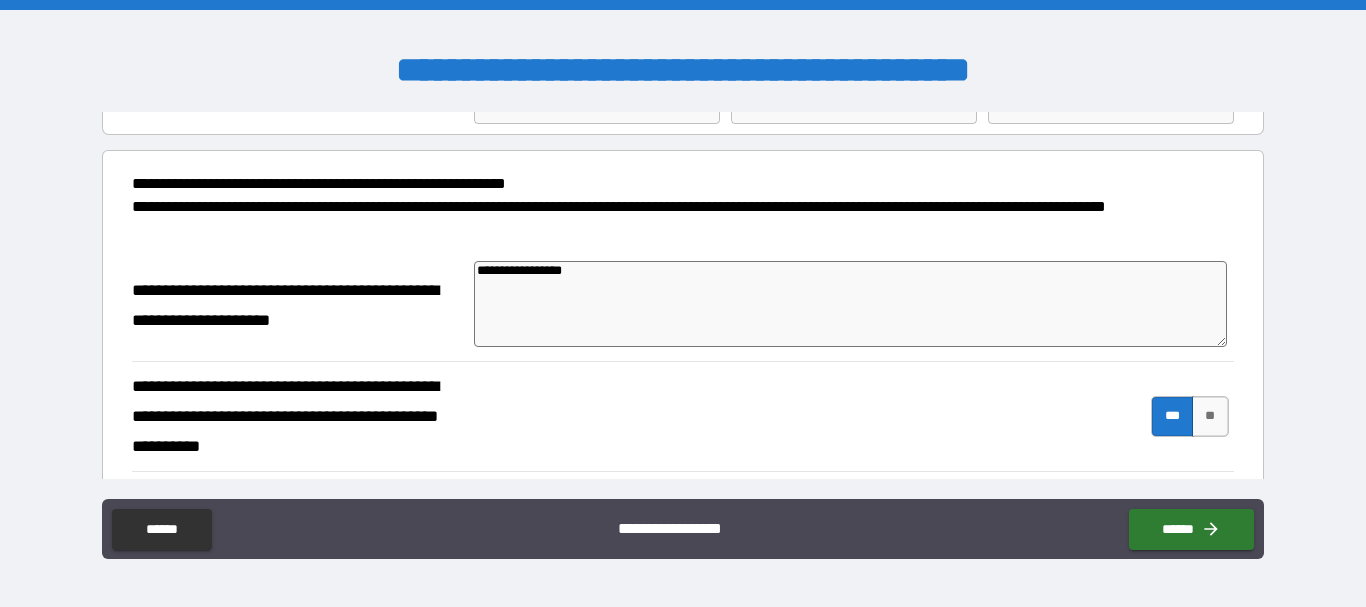 type on "**********" 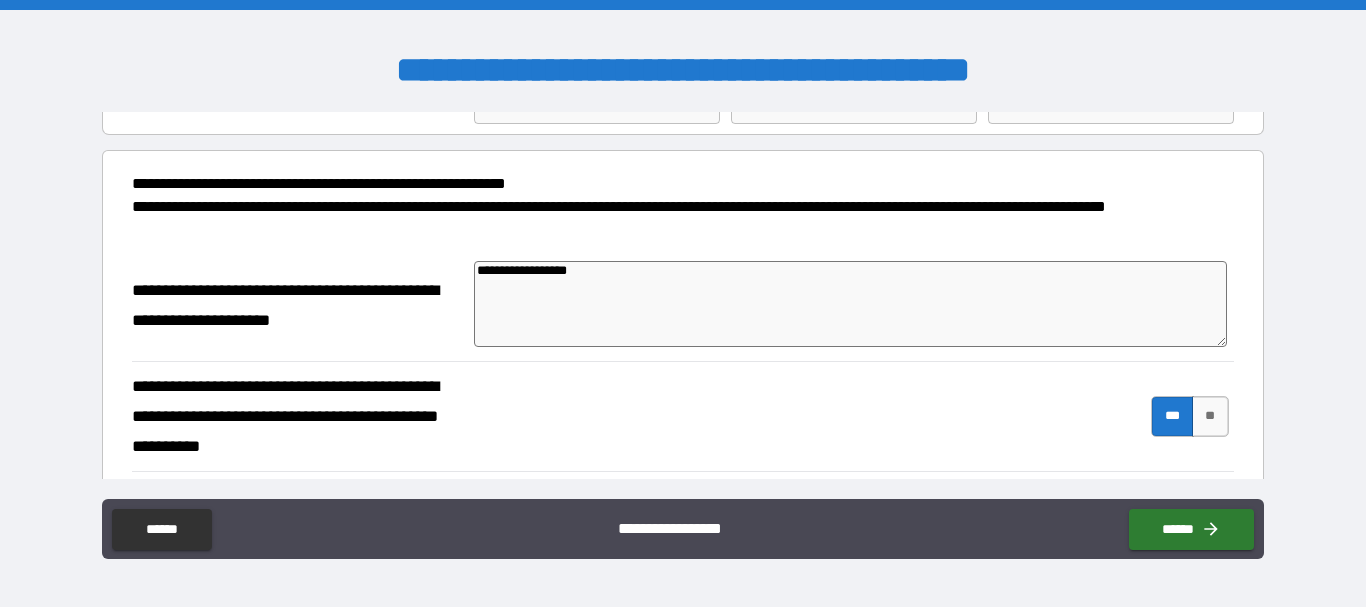 type on "*" 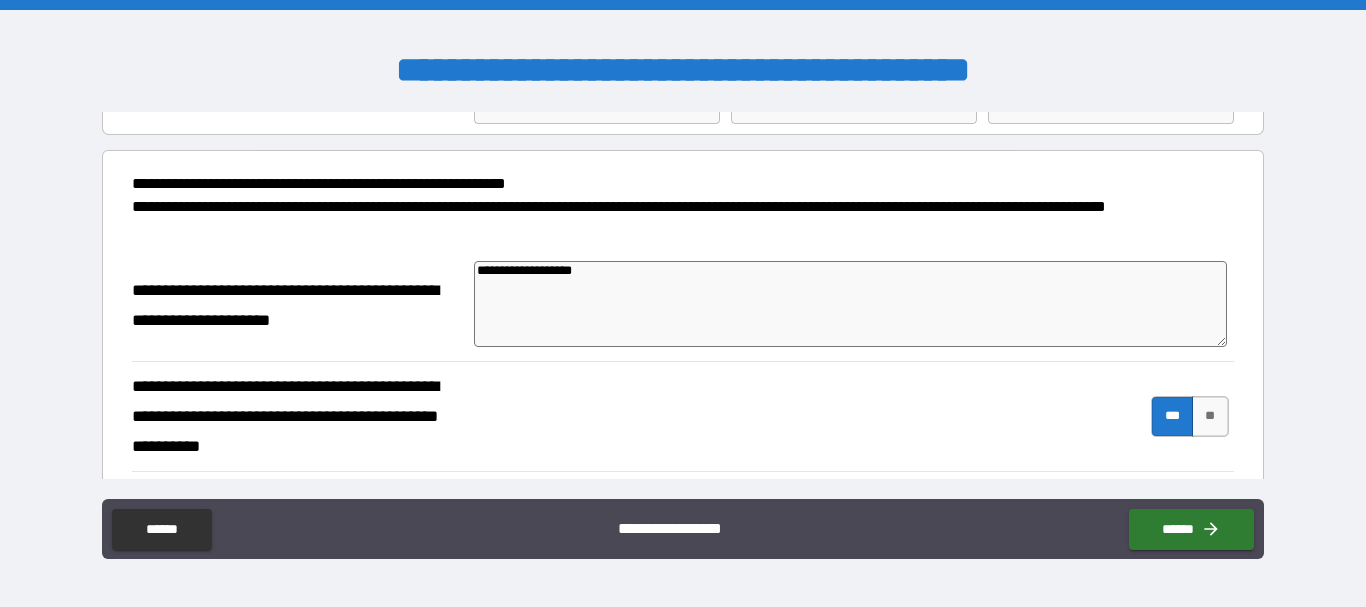 type on "**********" 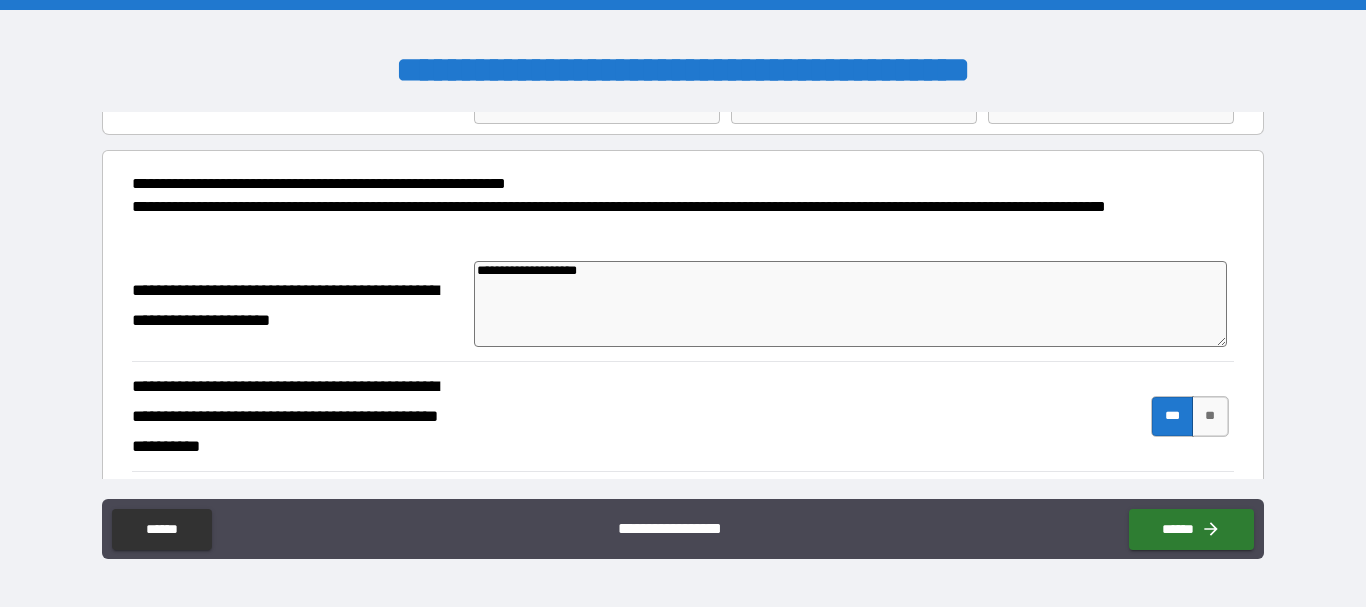 type on "*" 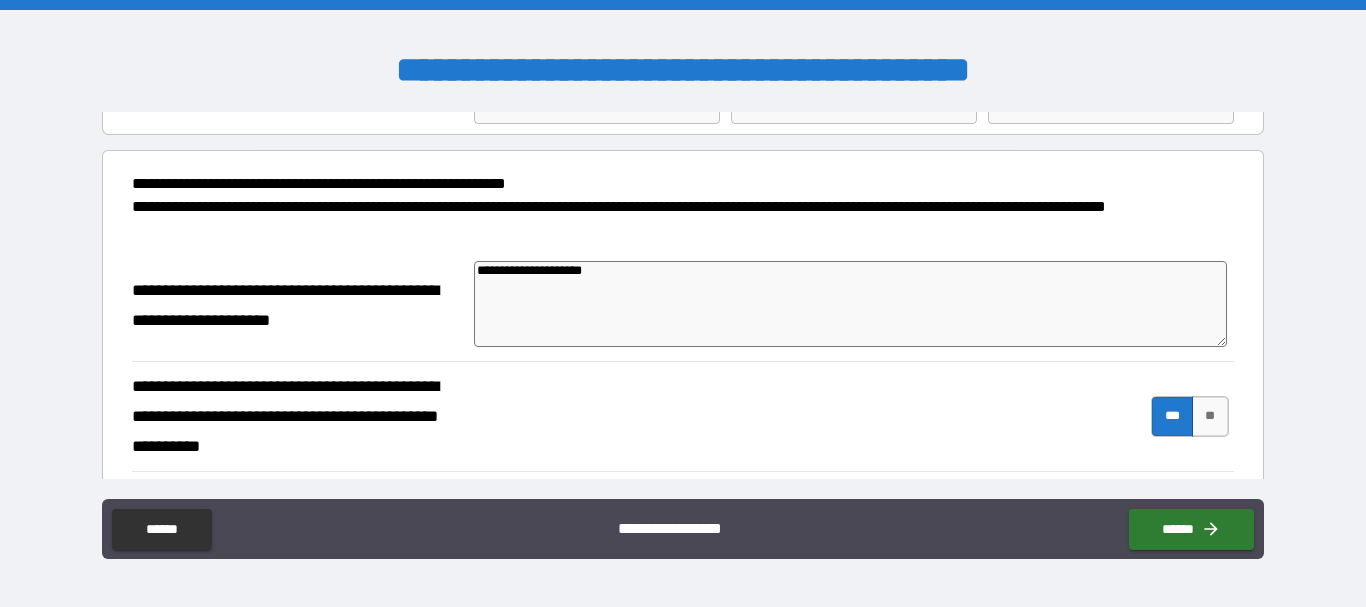 type on "**********" 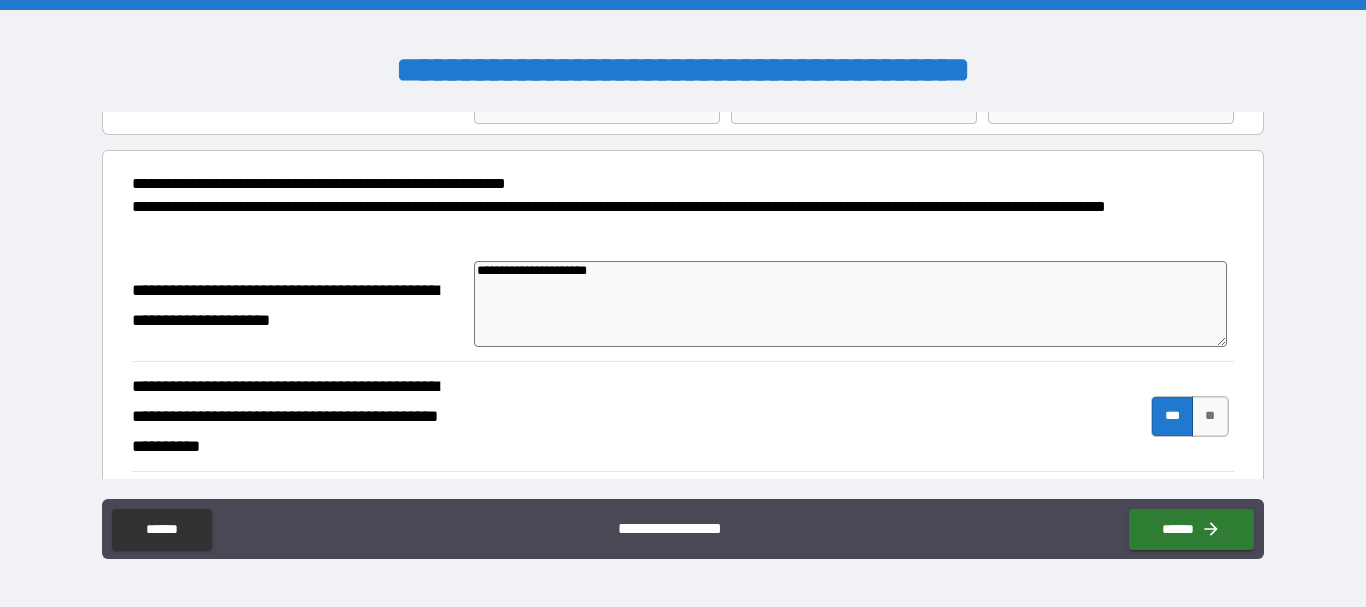 type on "*" 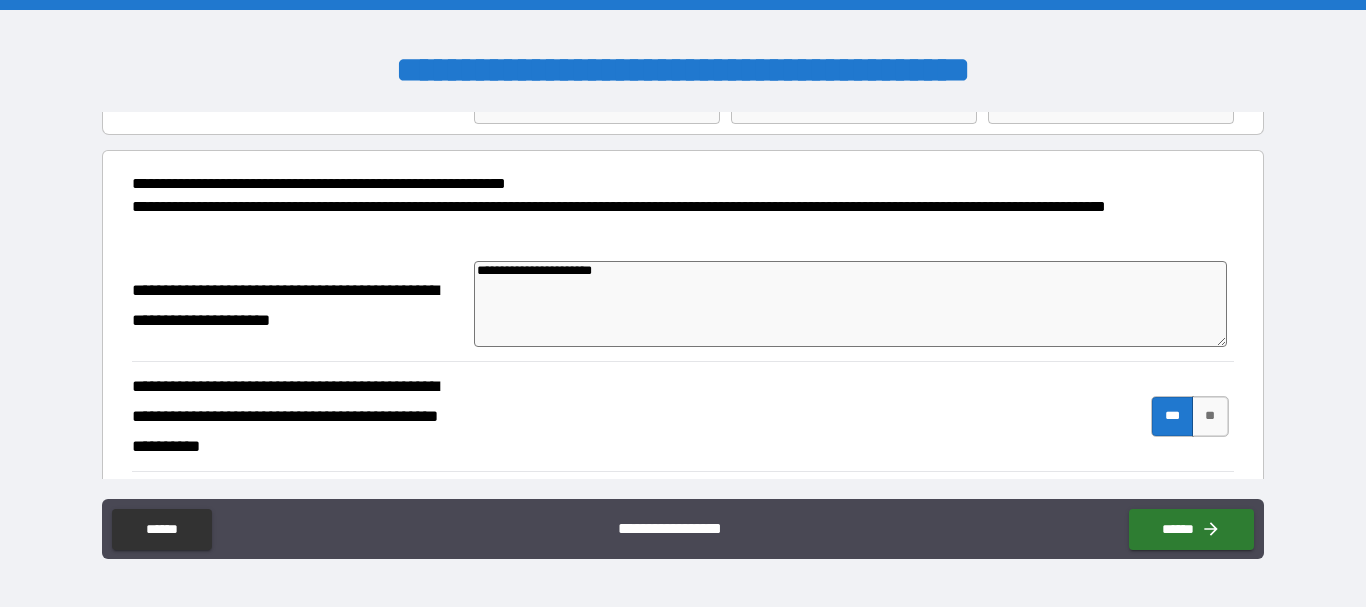 type on "*" 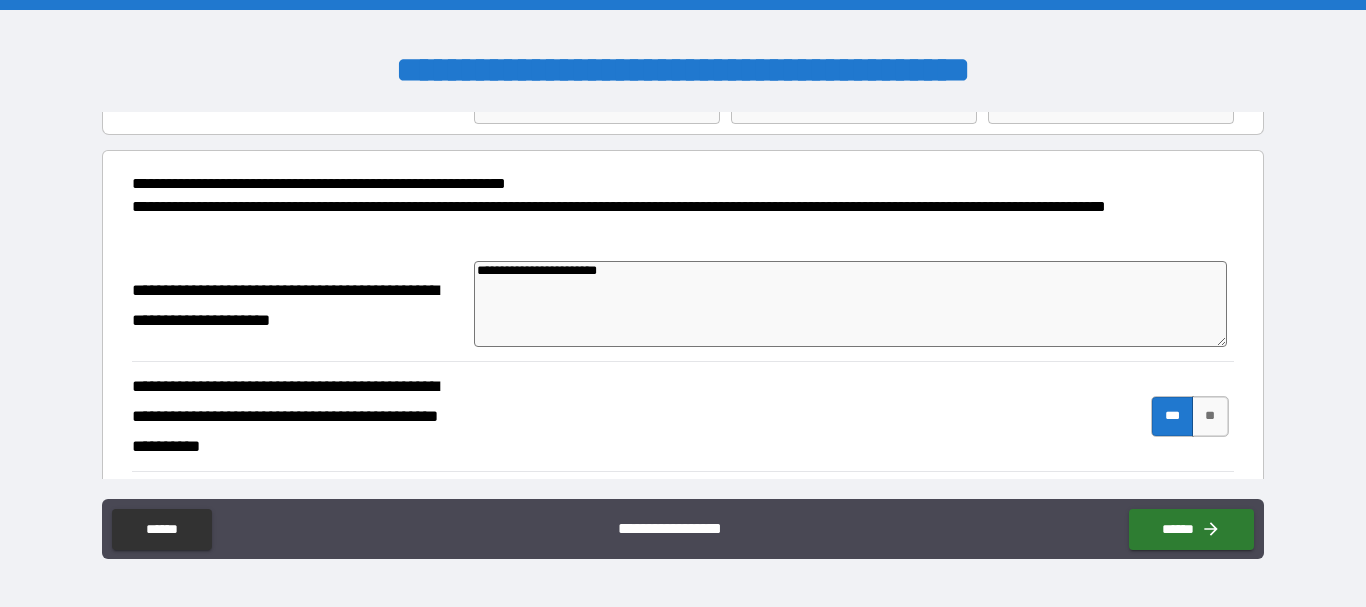 type on "*" 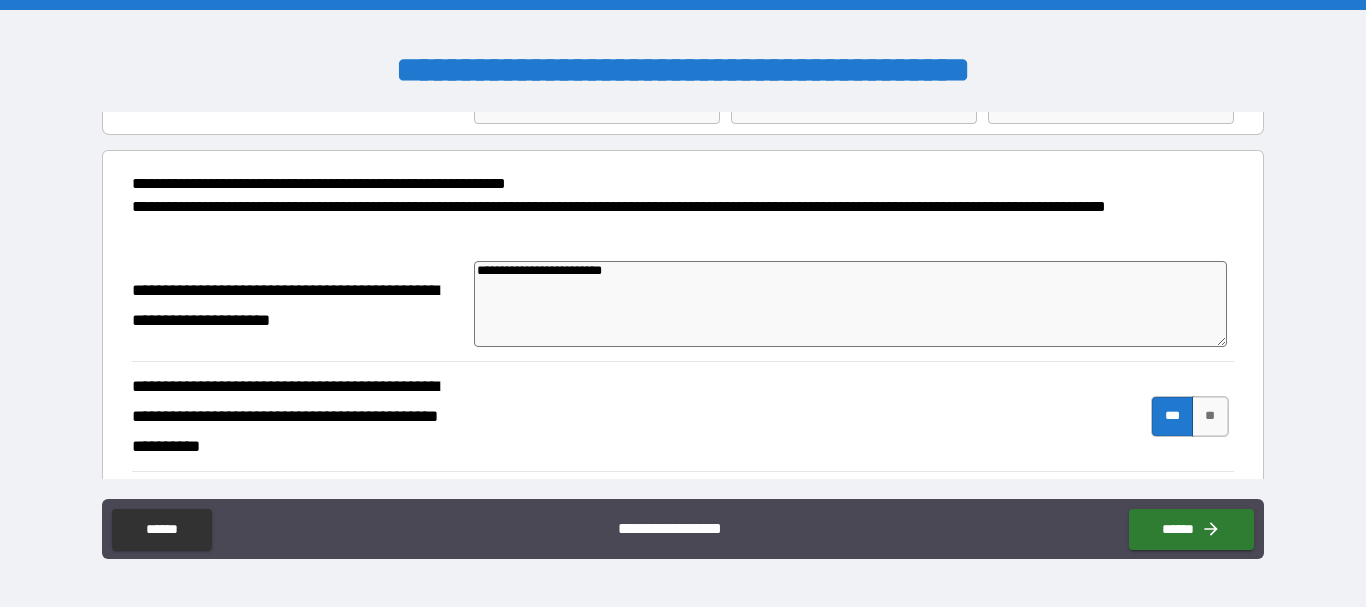 type on "*" 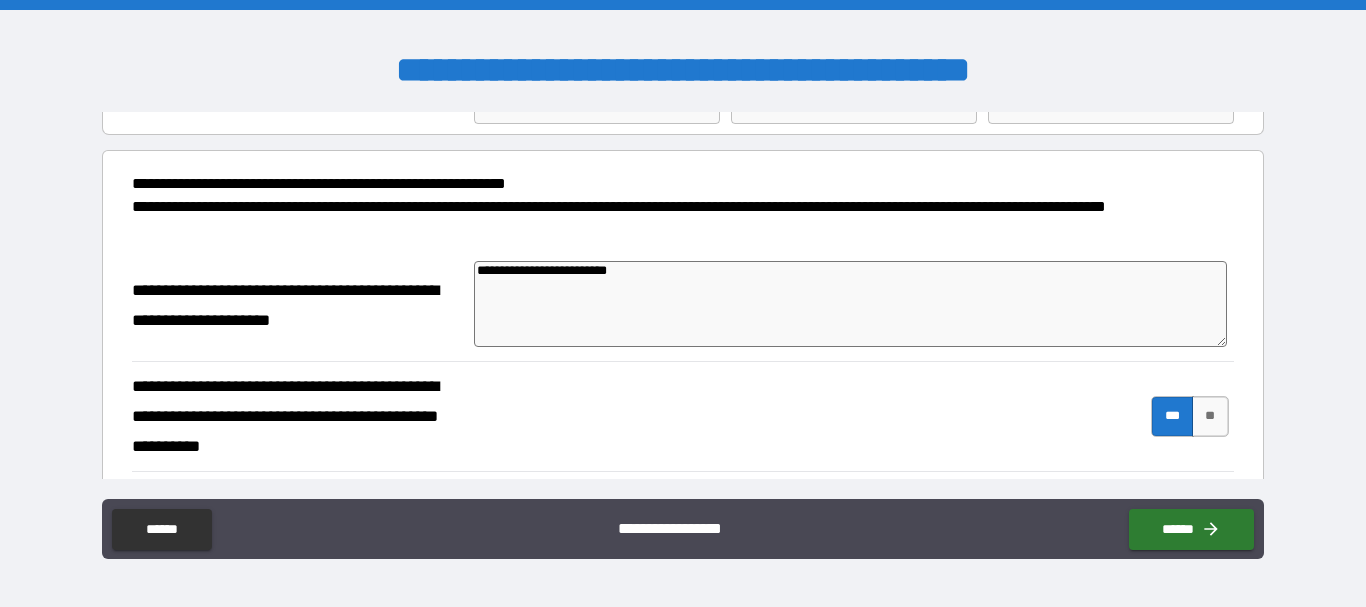 type on "**********" 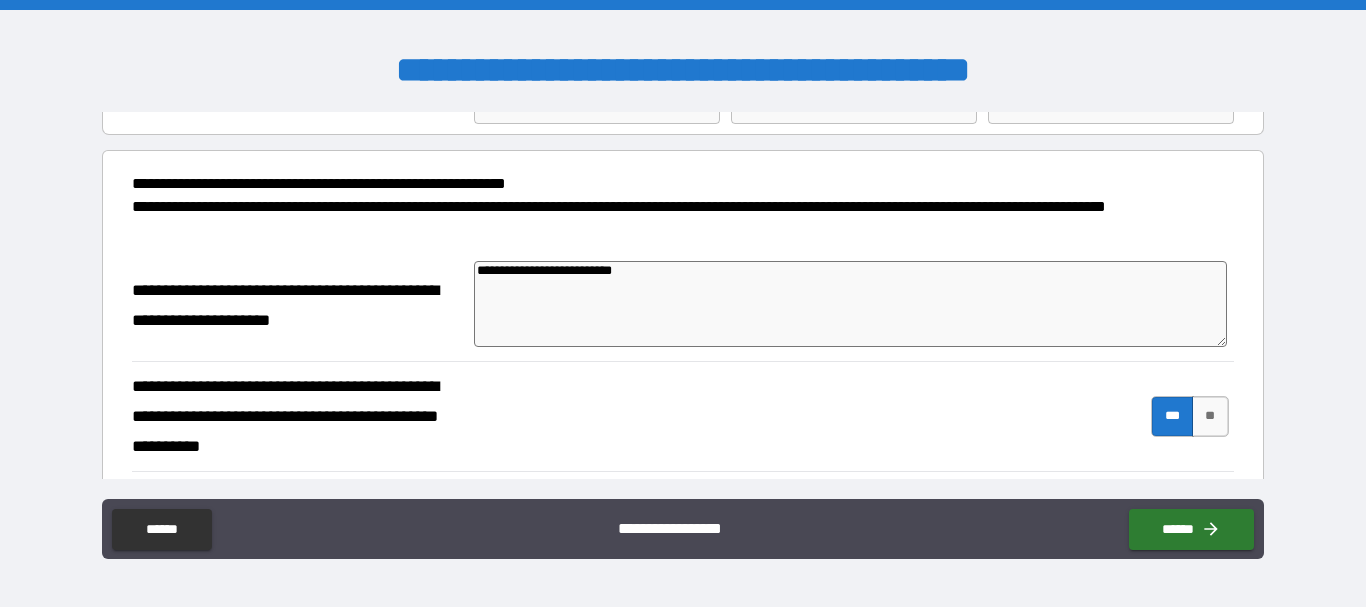 type on "*" 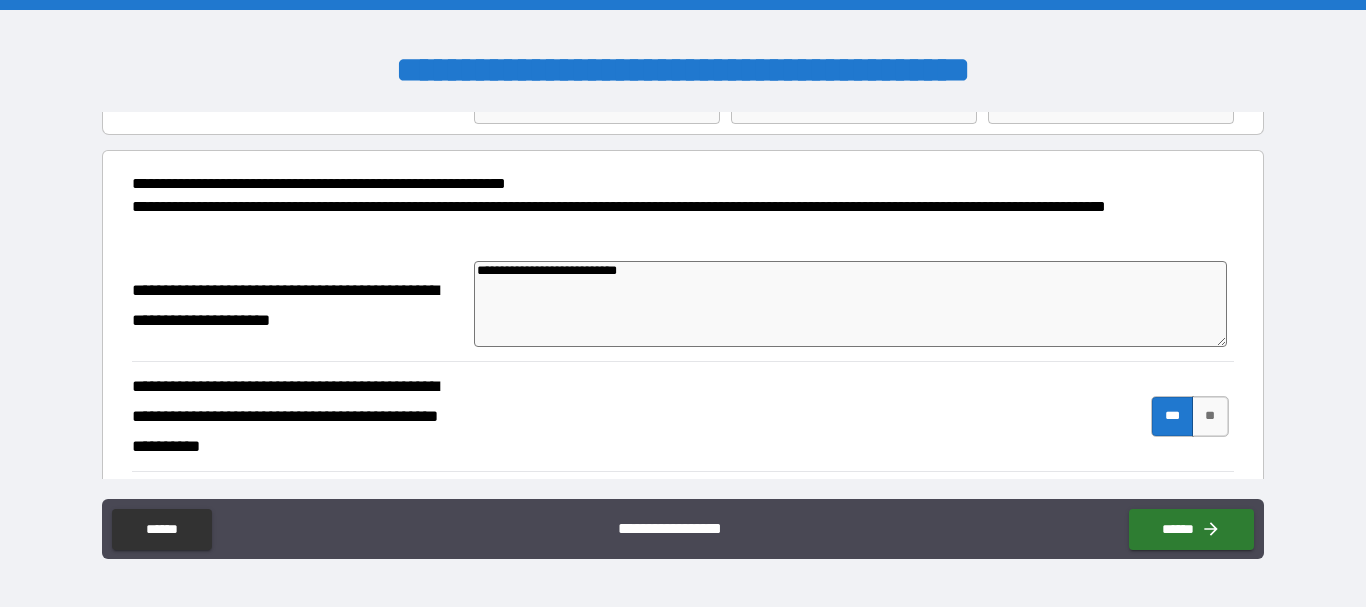 type on "*" 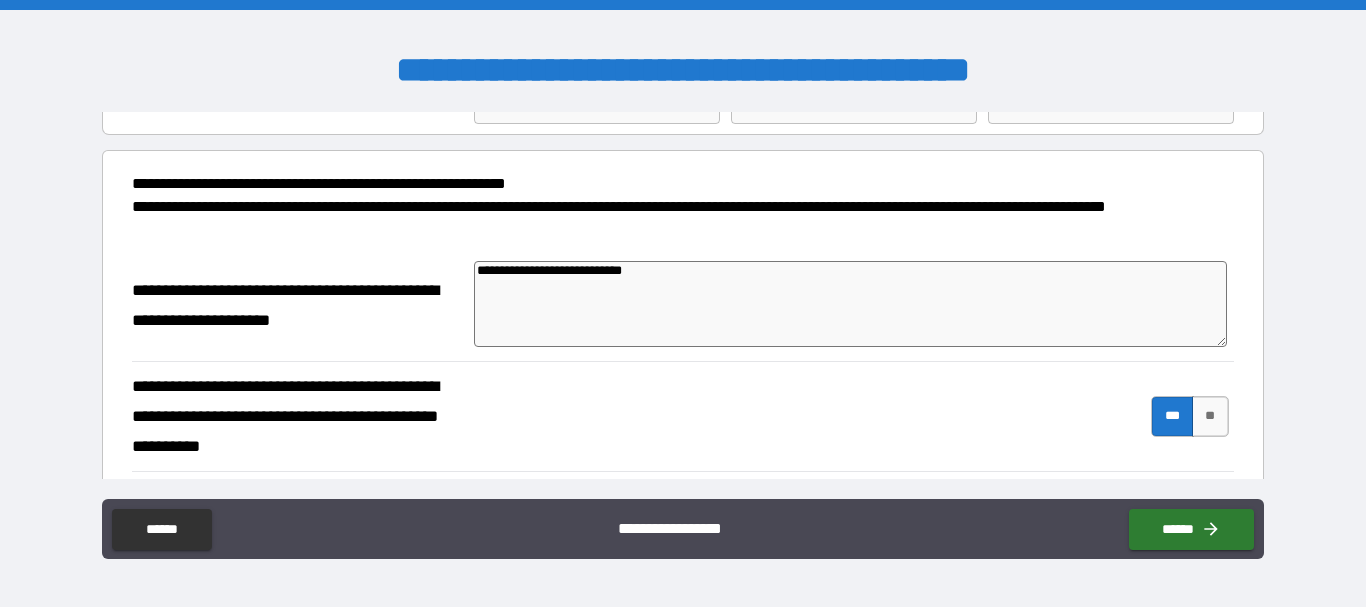 type on "**********" 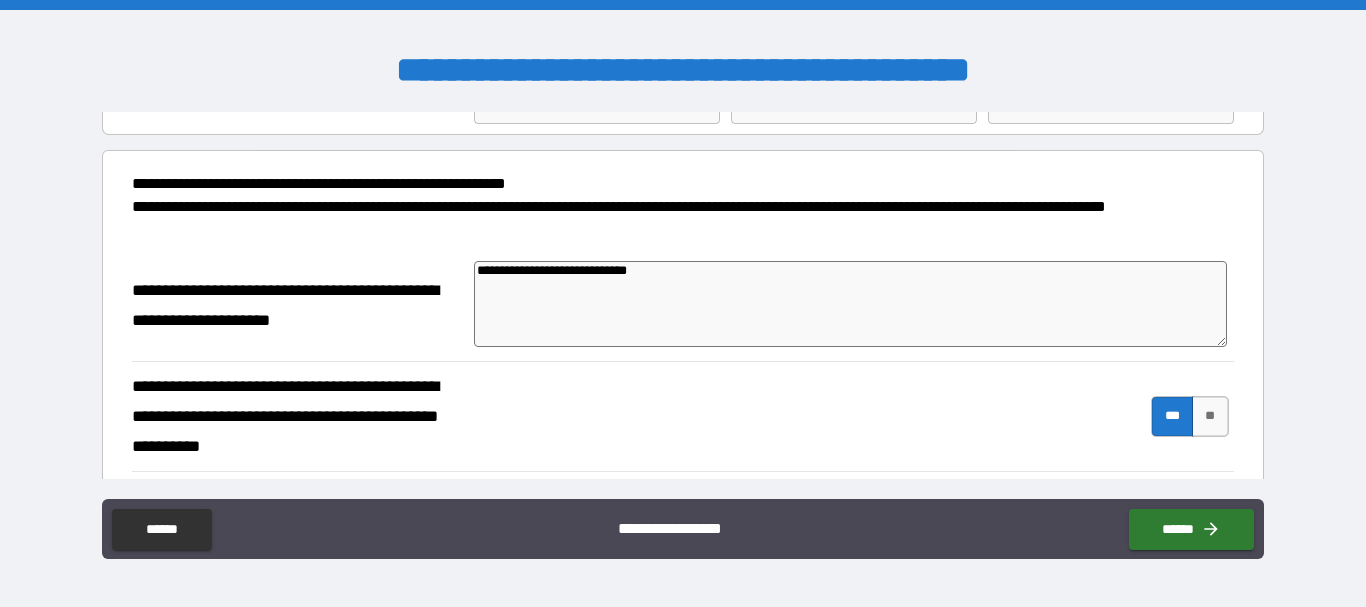 type on "*" 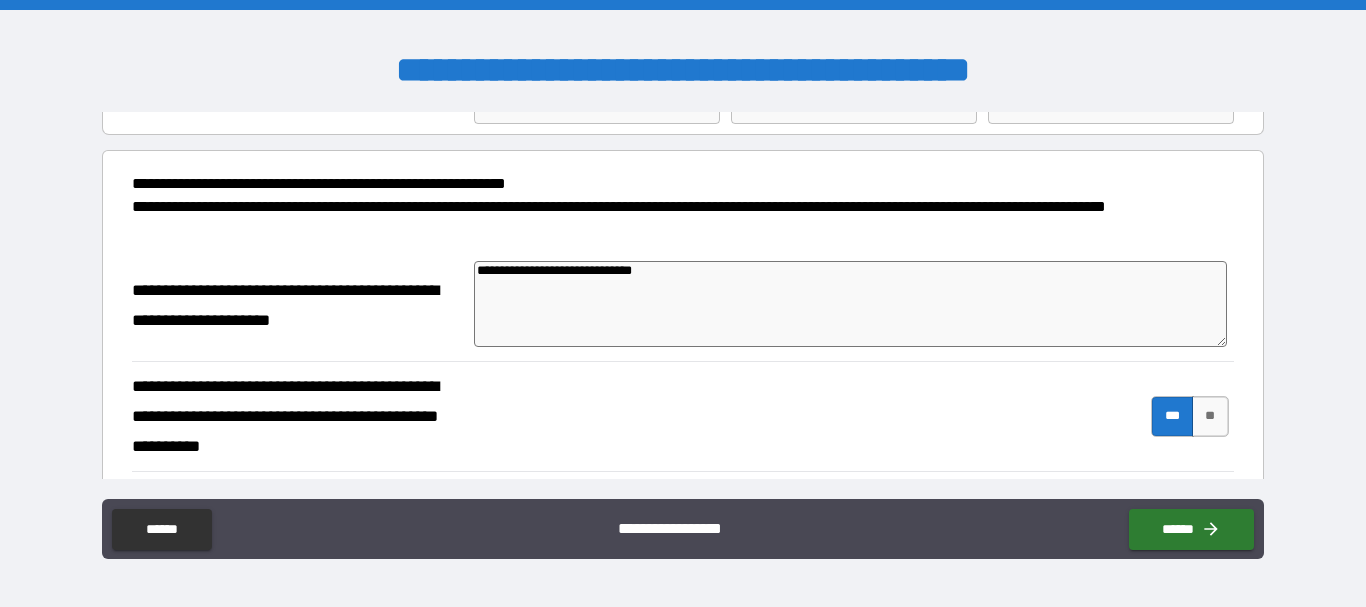 type on "*" 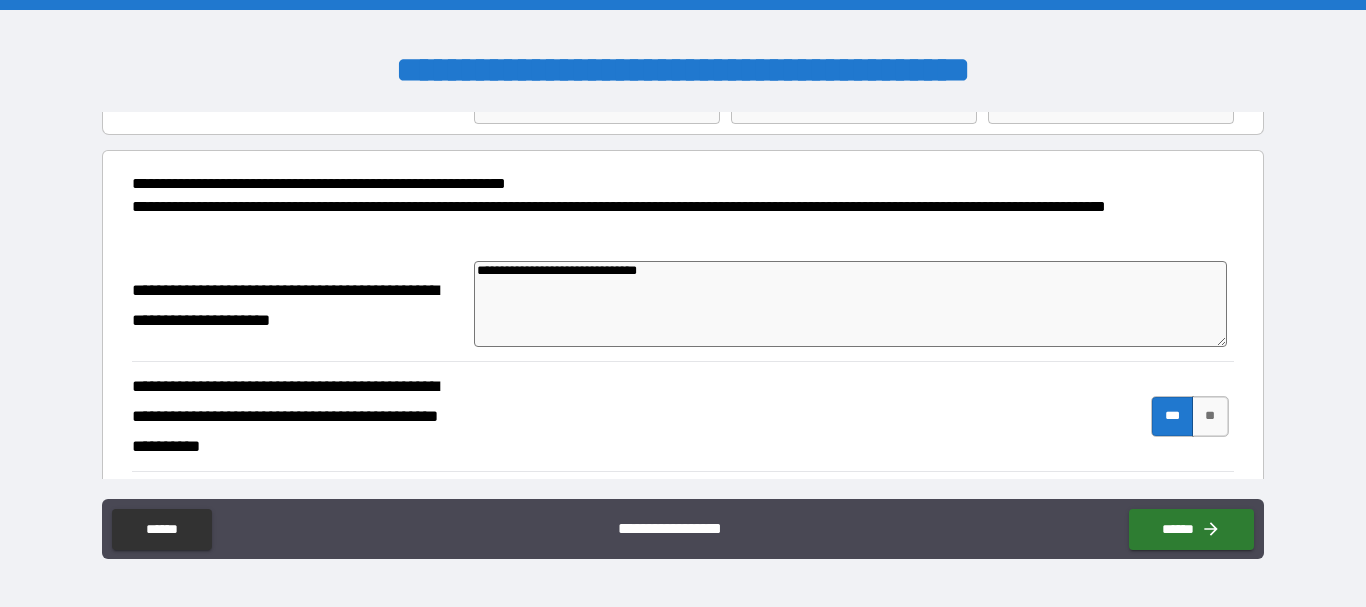 type on "*" 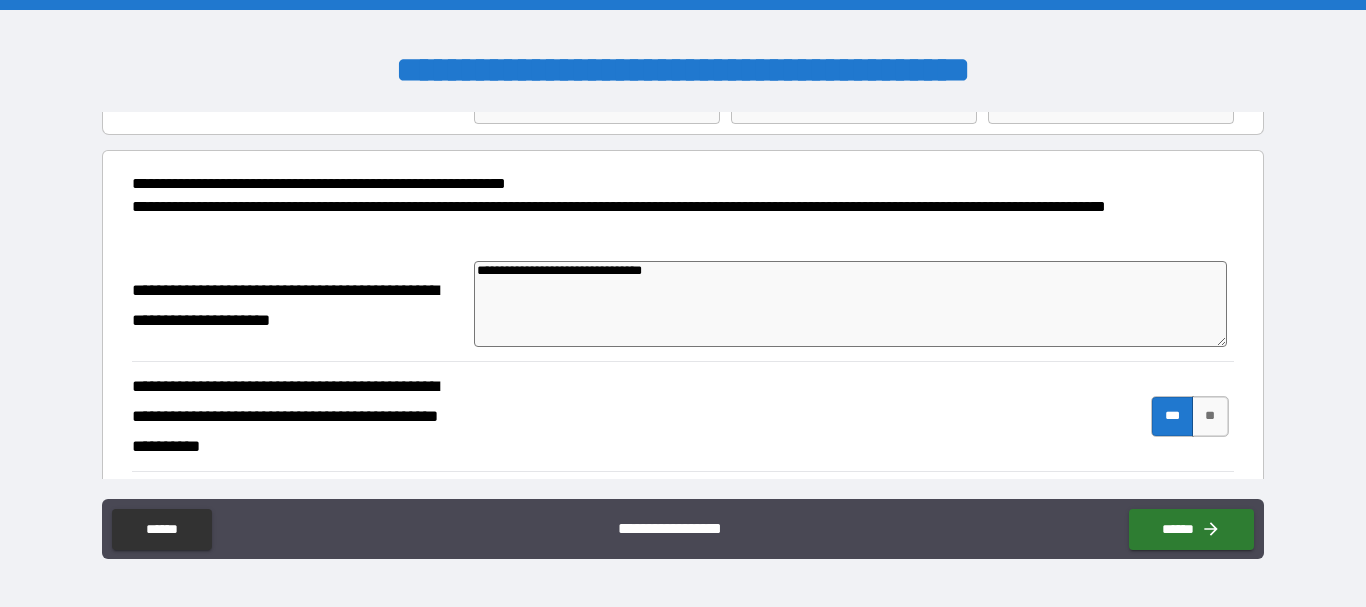 type on "*" 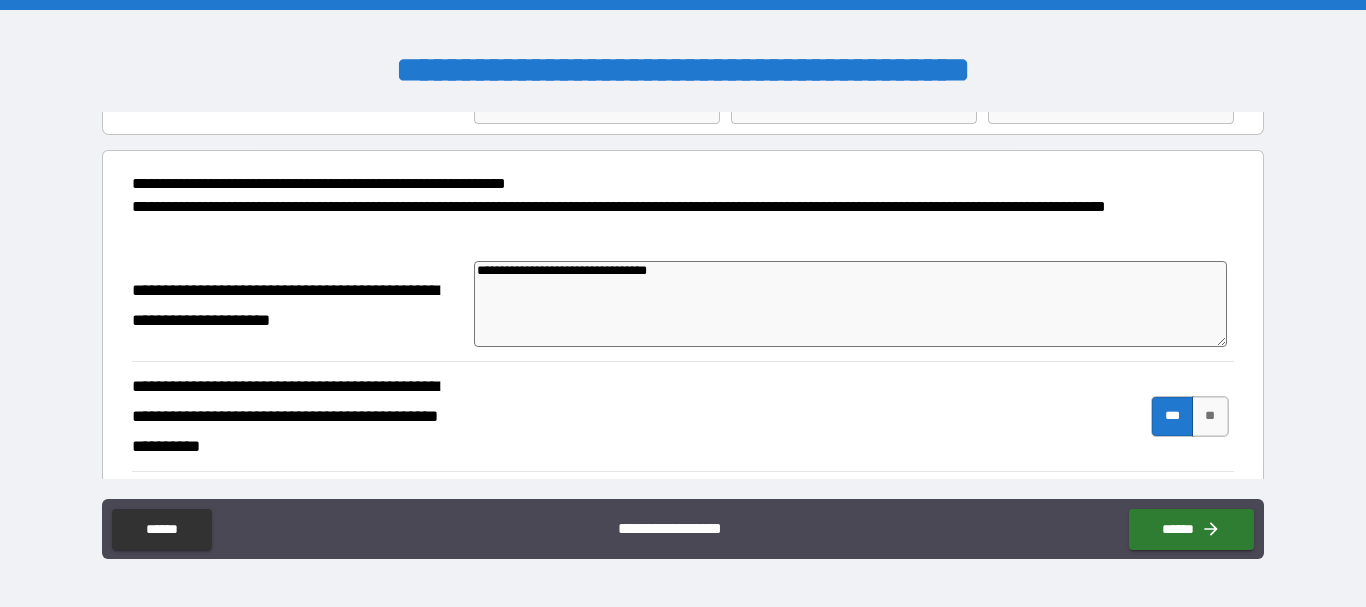 type on "*" 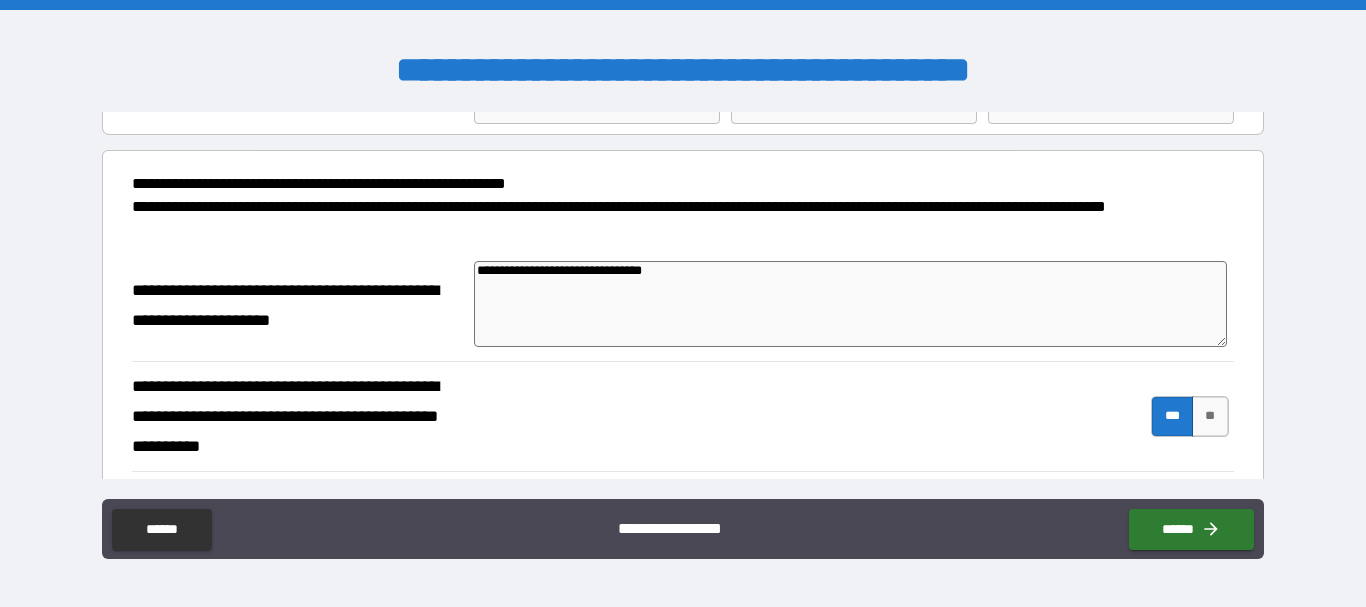 type on "*" 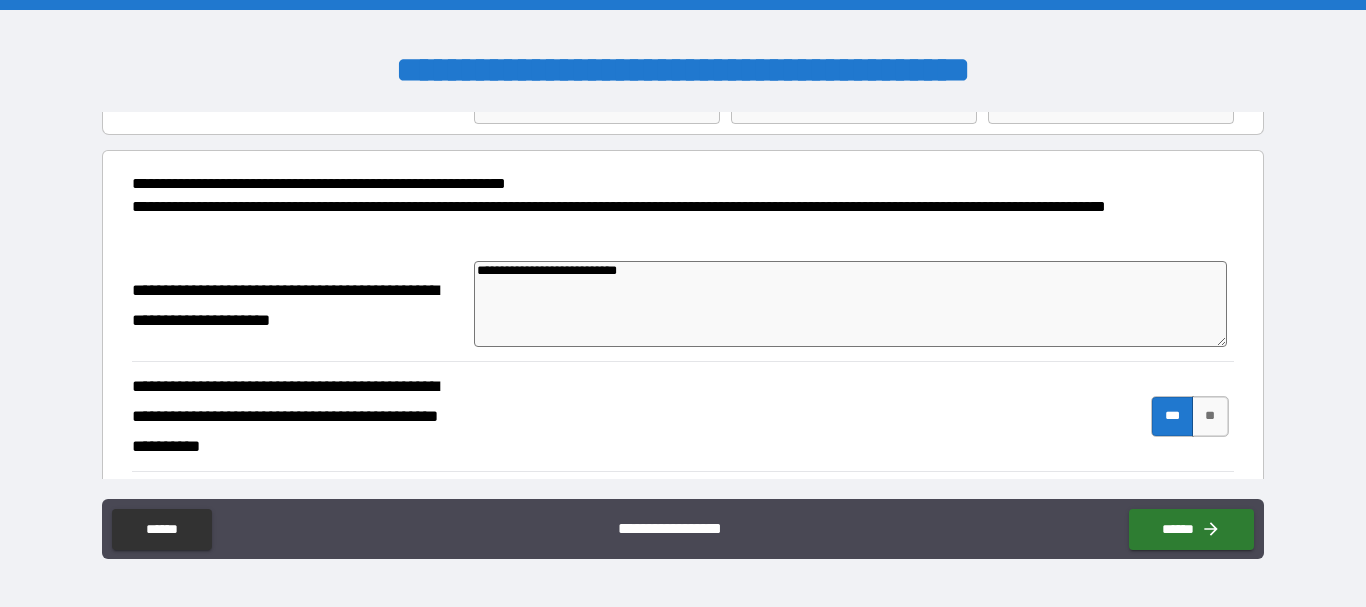type on "**********" 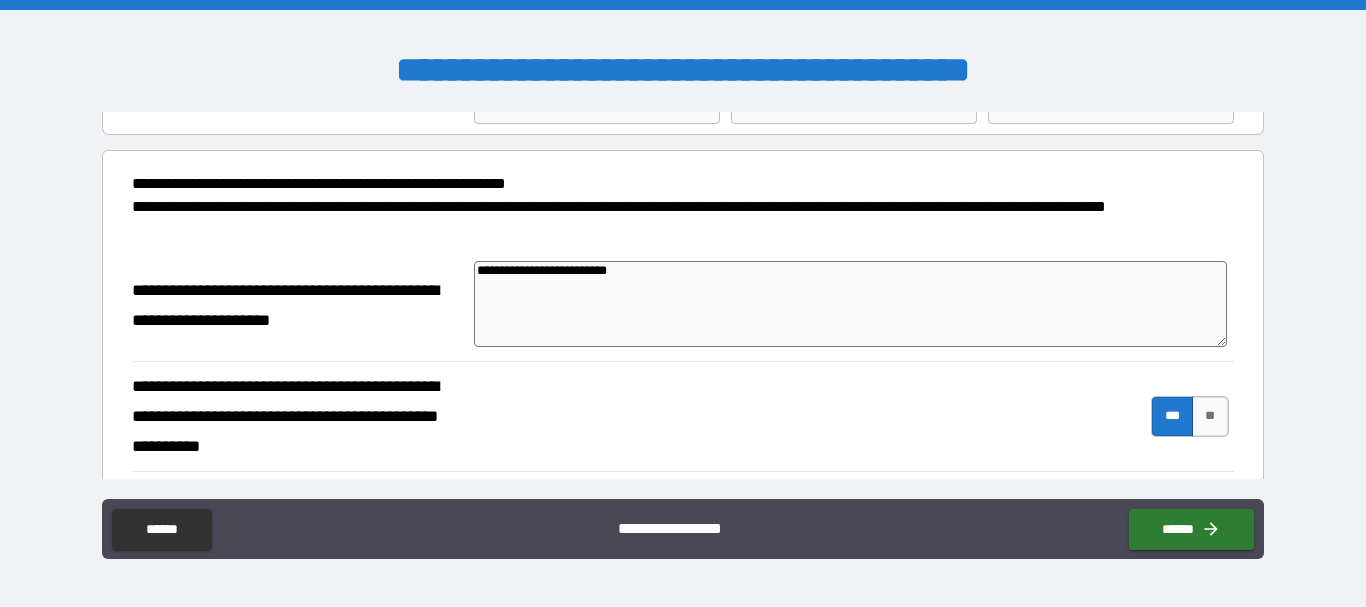 type on "**********" 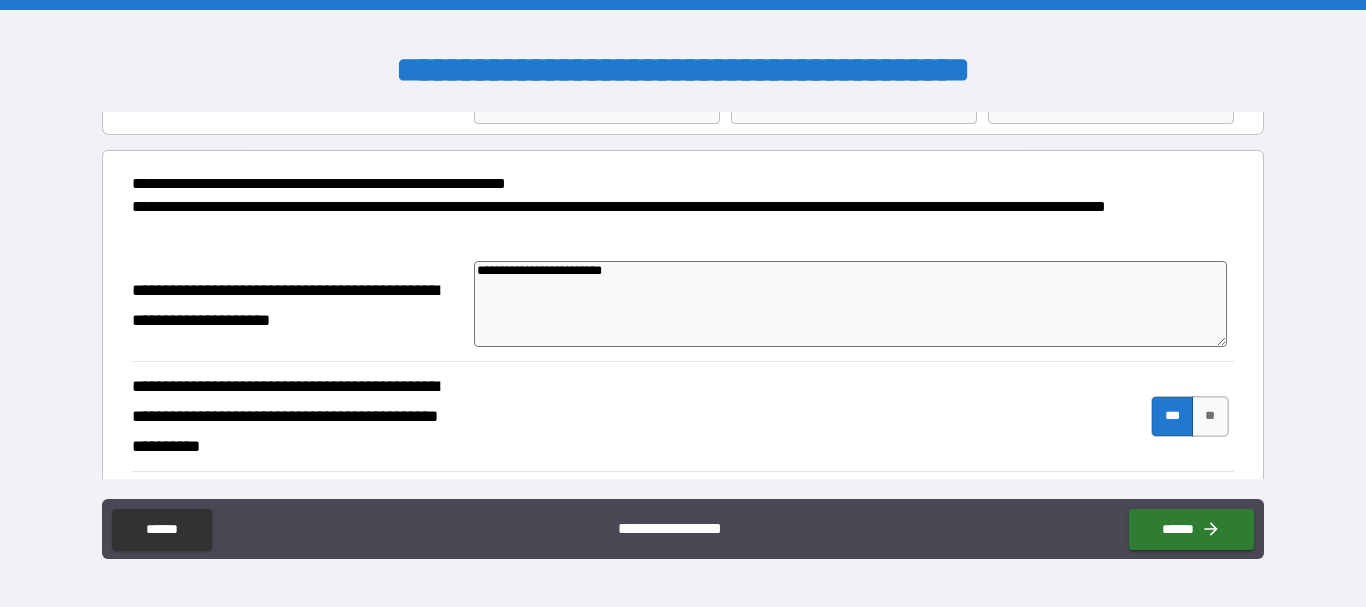 type on "**********" 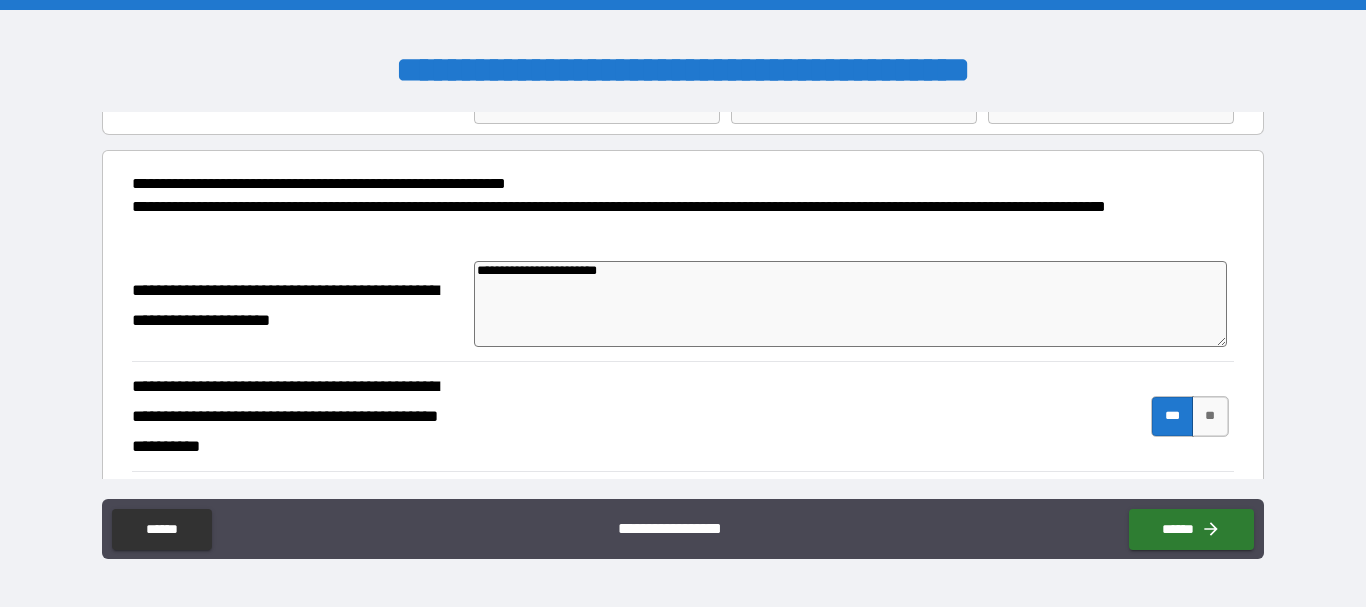 type on "**********" 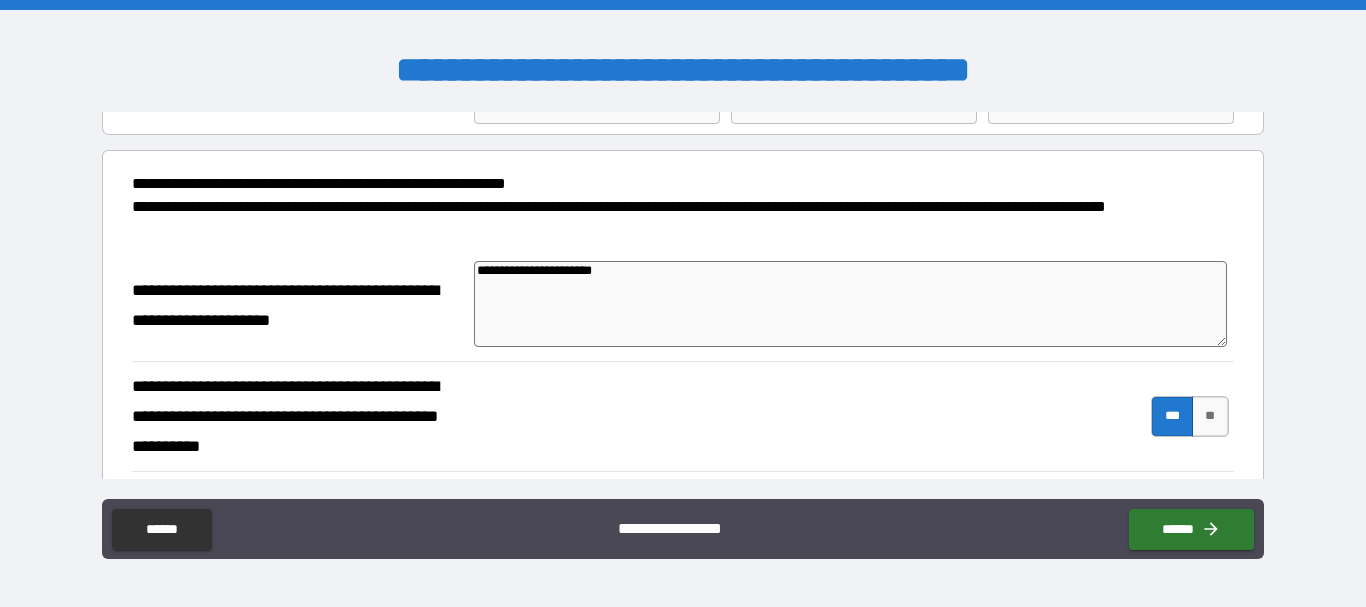 type on "**********" 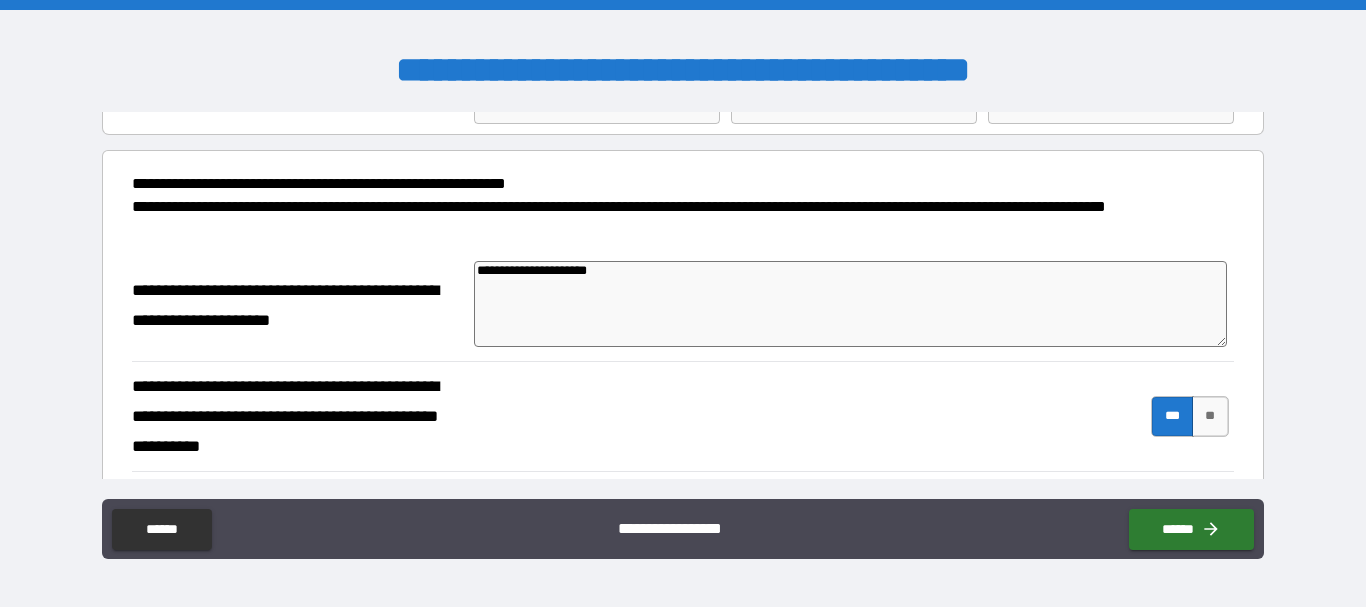 type on "**********" 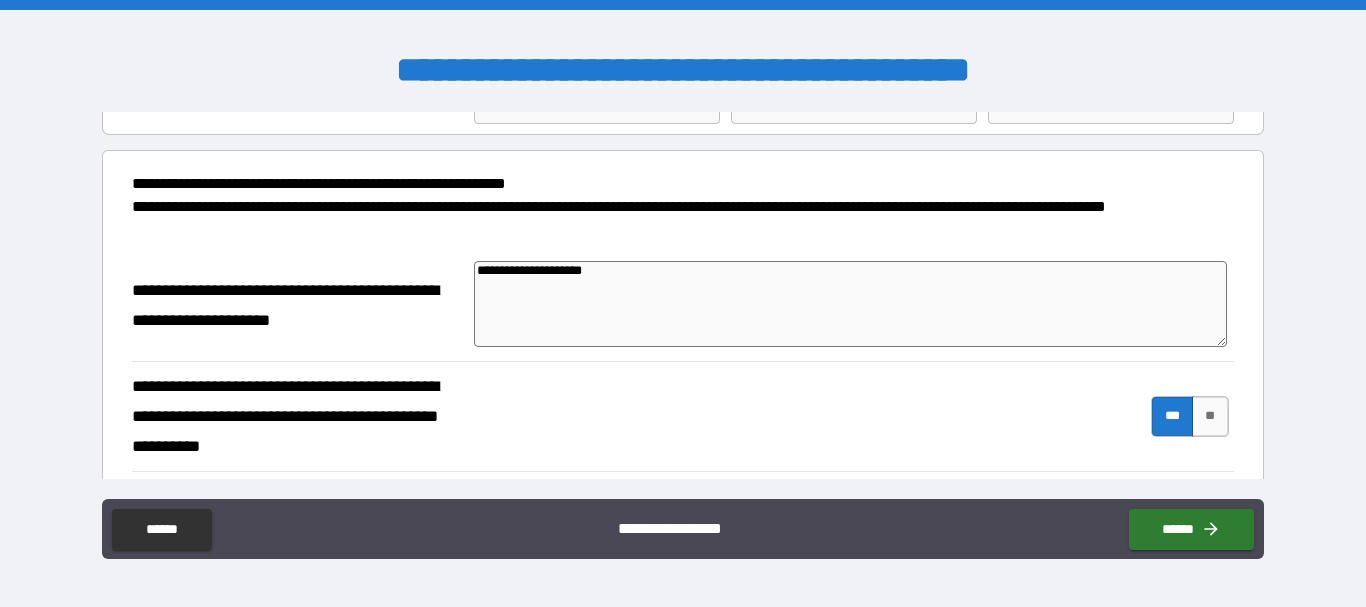 type on "**********" 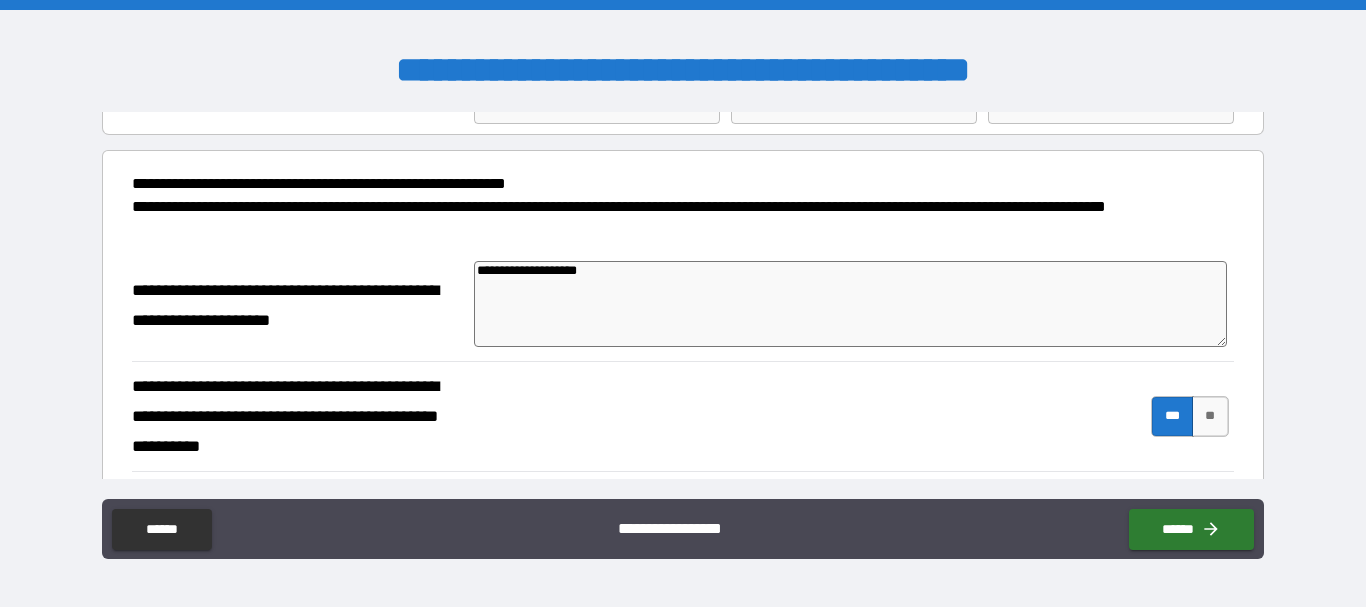 type on "**********" 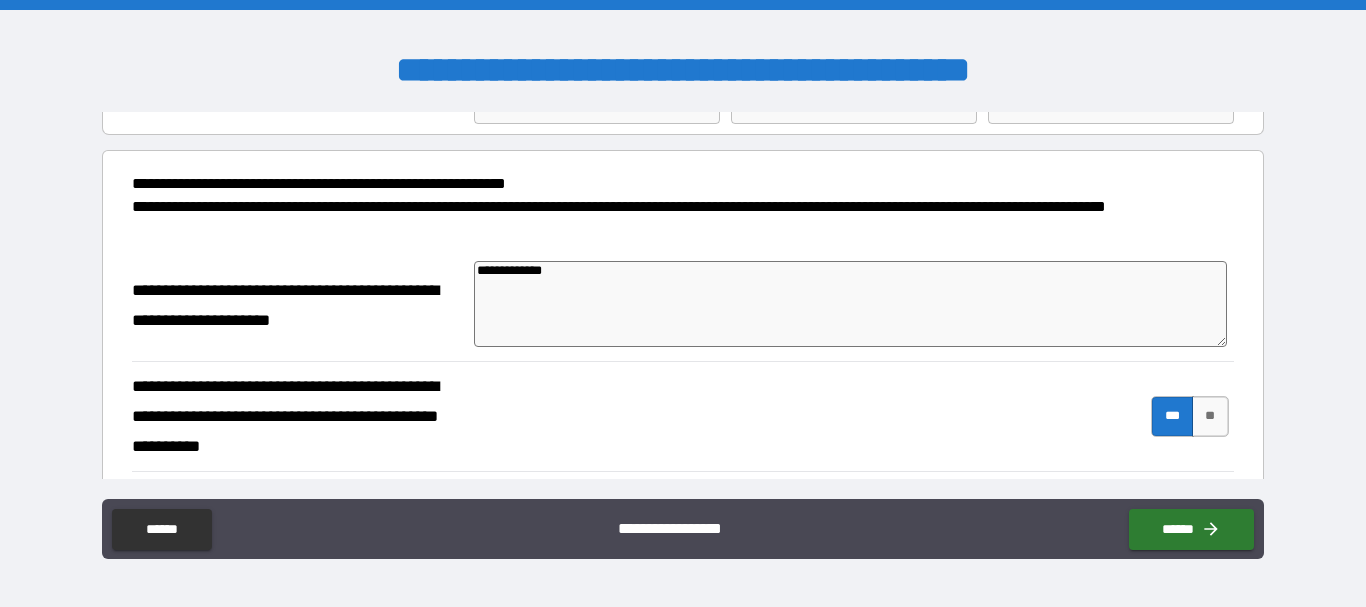 type on "**********" 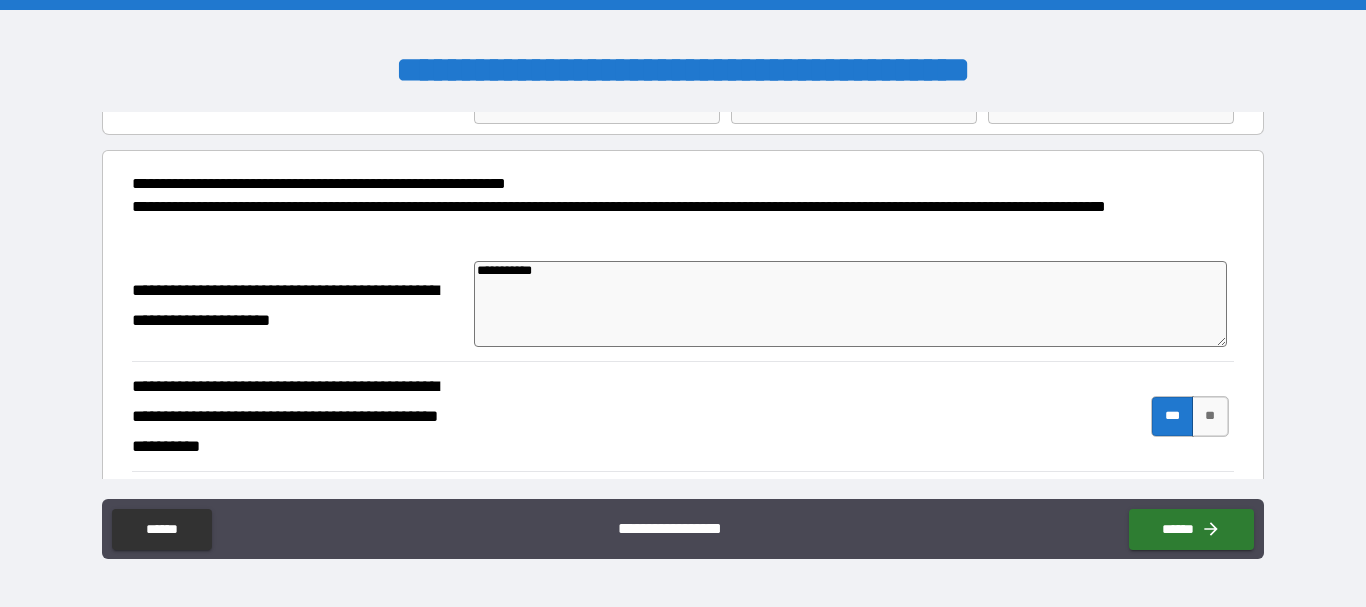 type on "**********" 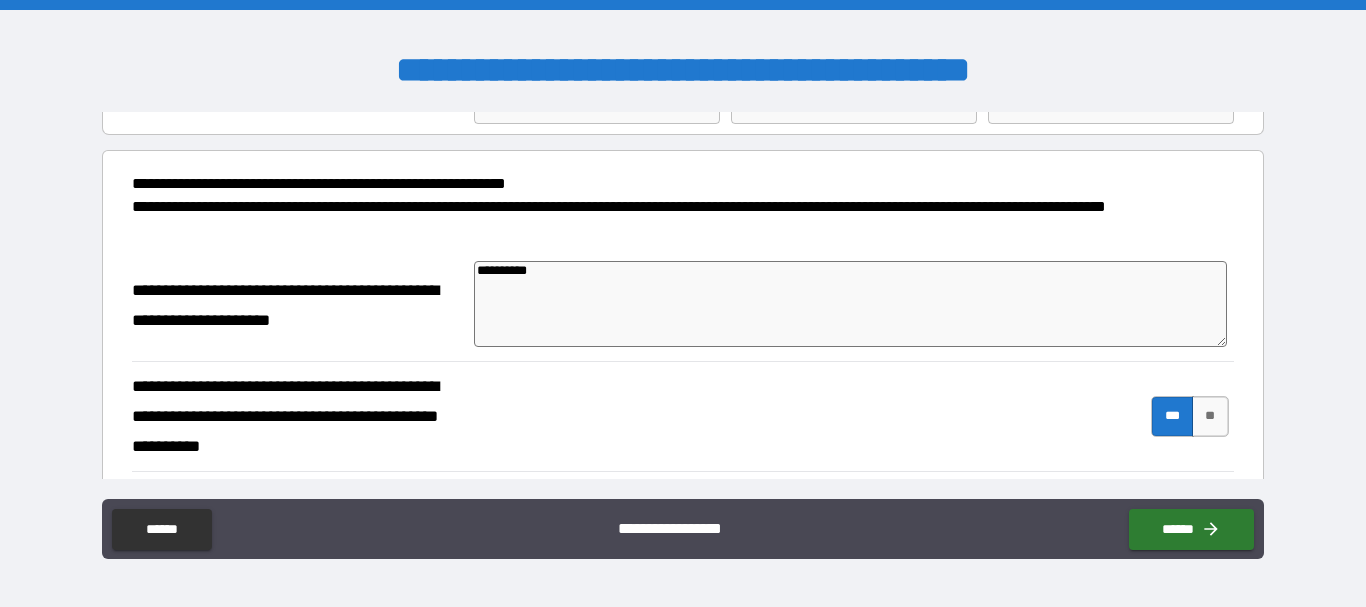 type on "*********" 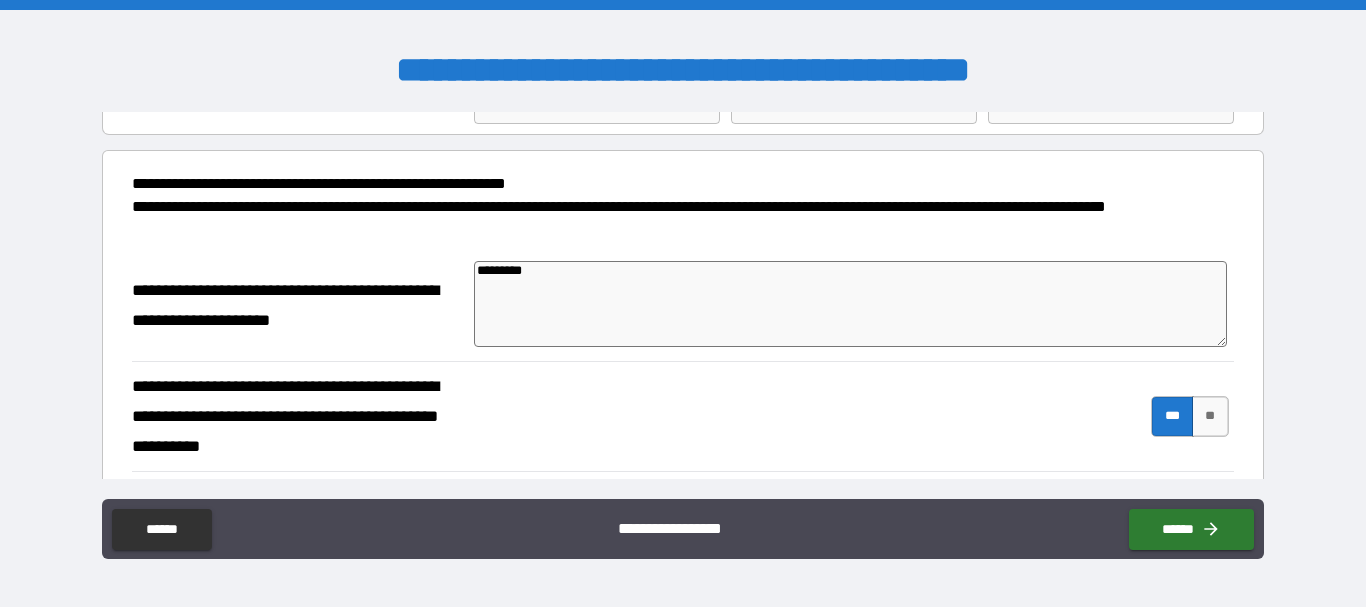 type on "*" 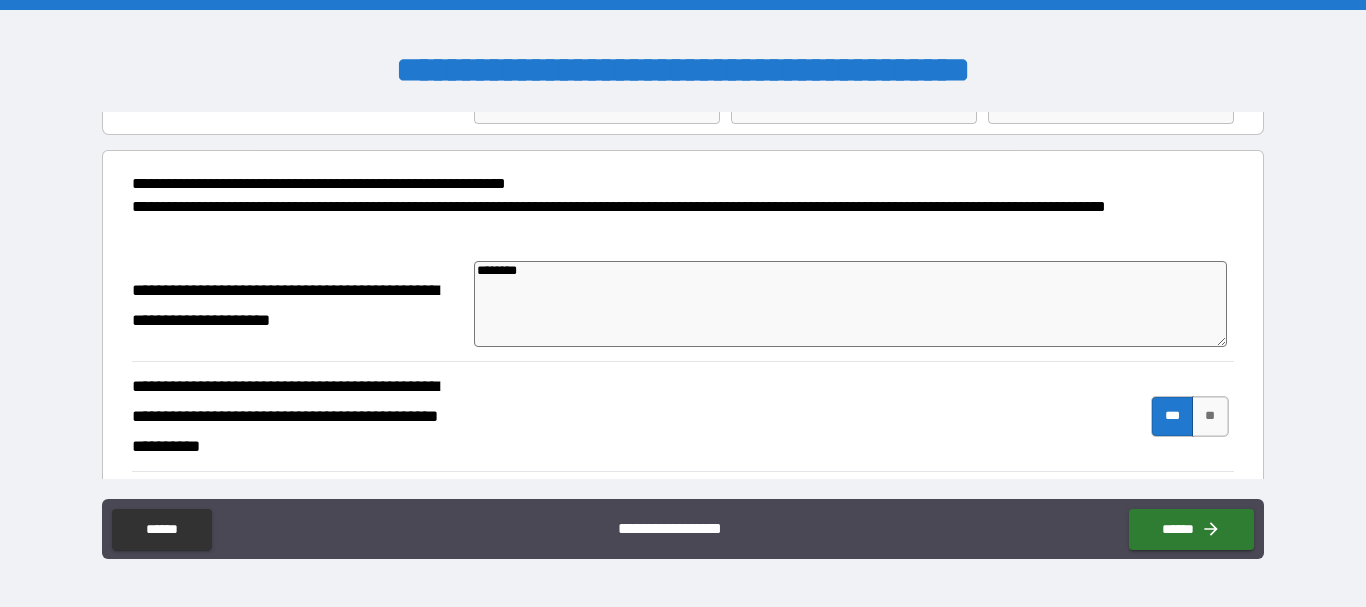 type on "*******" 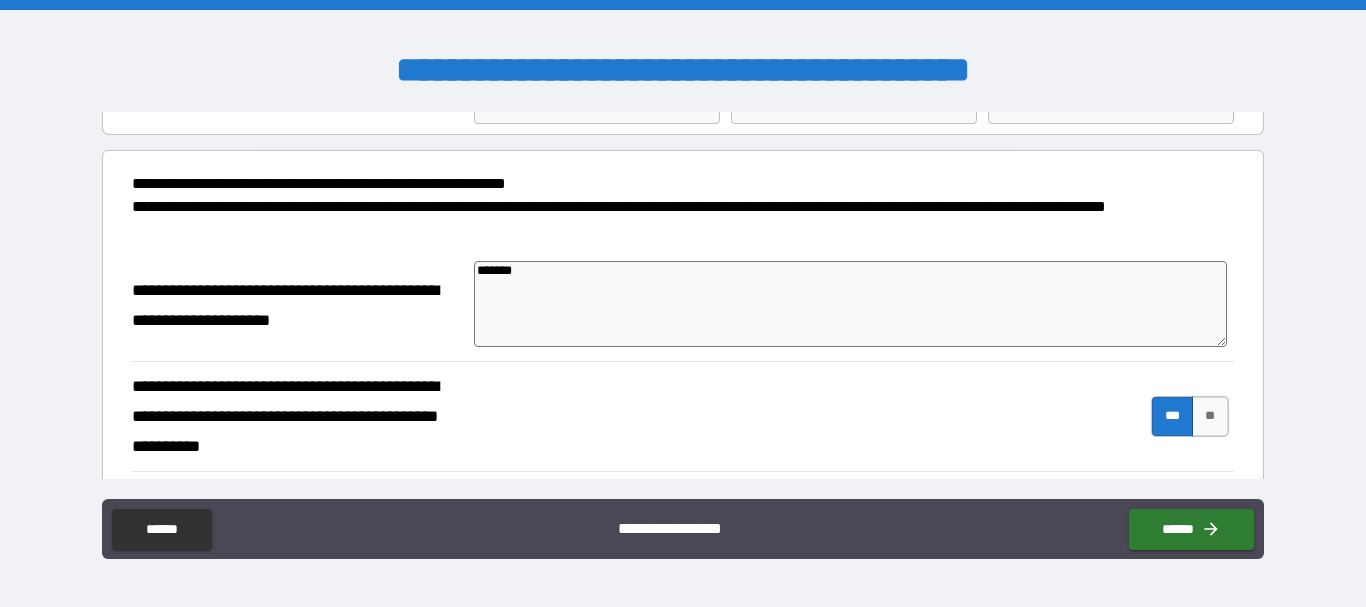 type on "******" 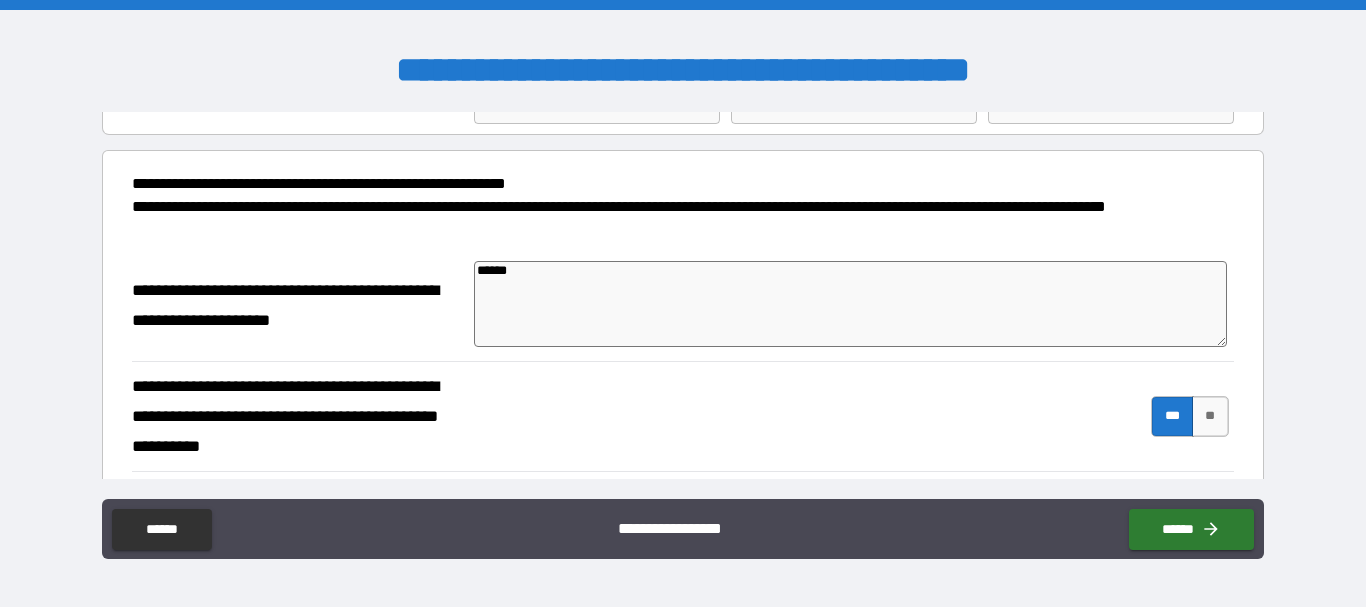 type on "****" 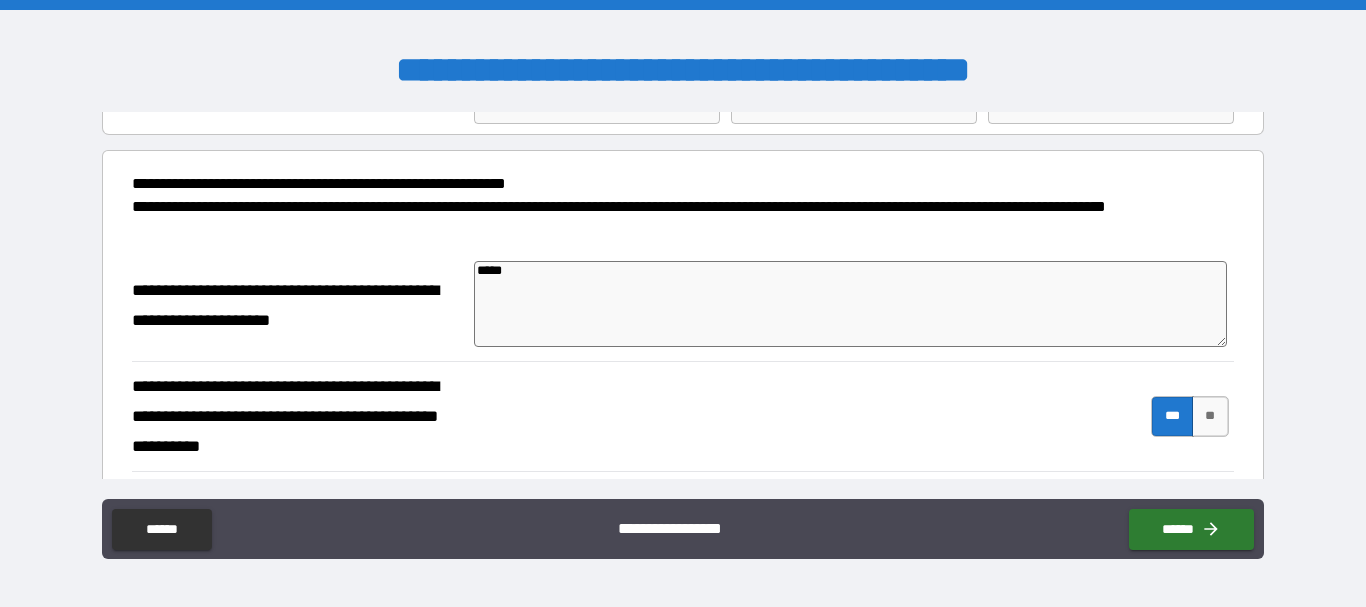type on "****" 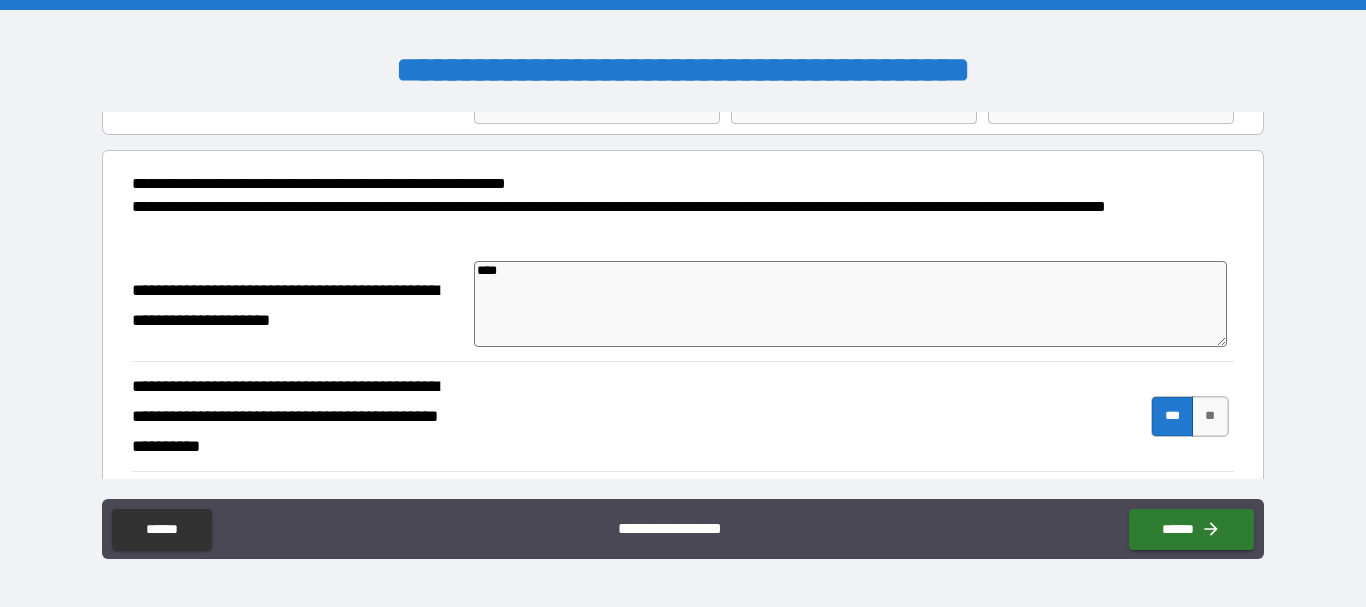 type on "***" 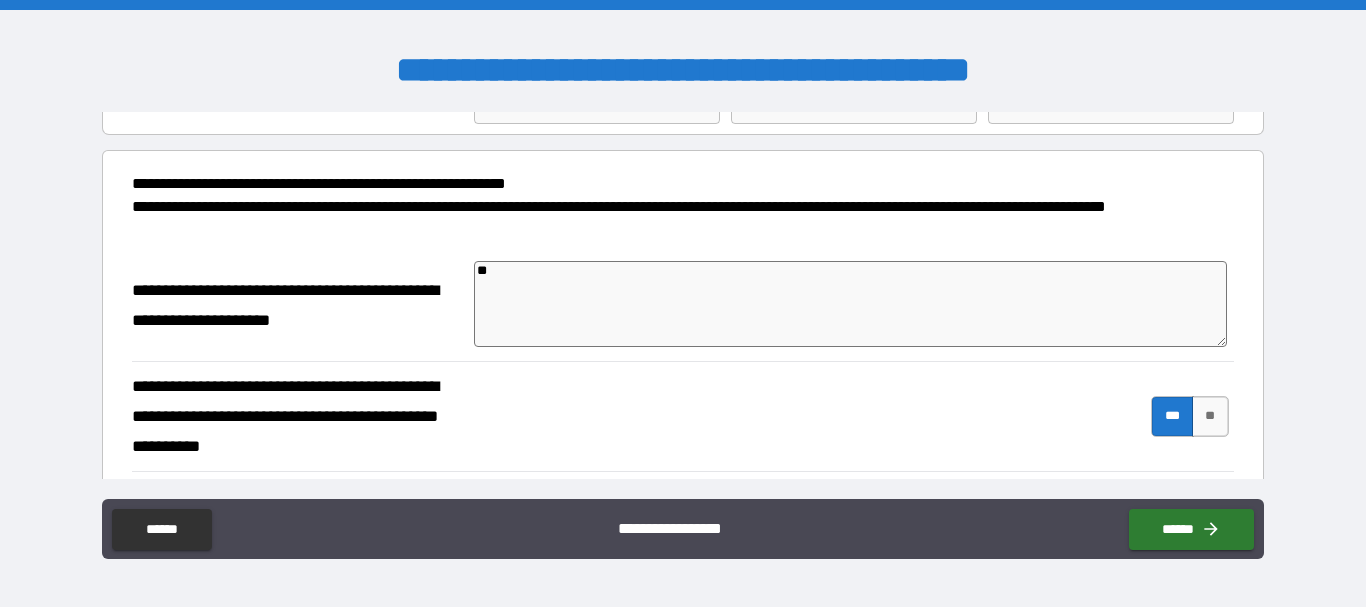 type on "*" 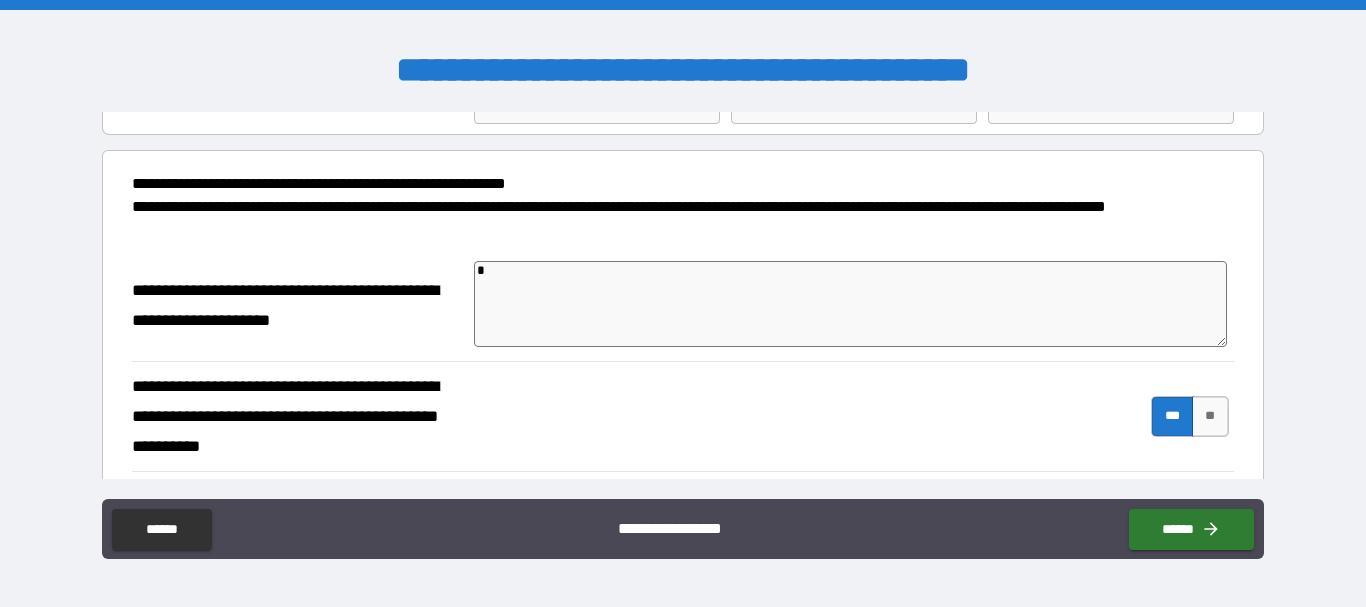 type 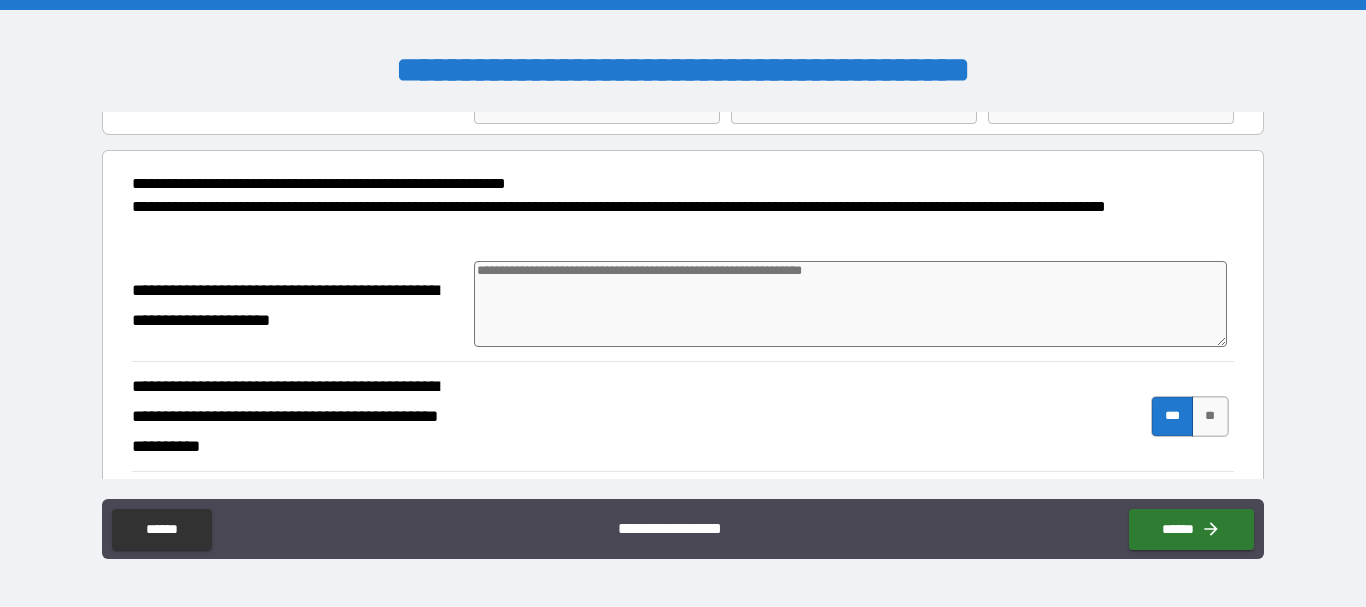 type on "*" 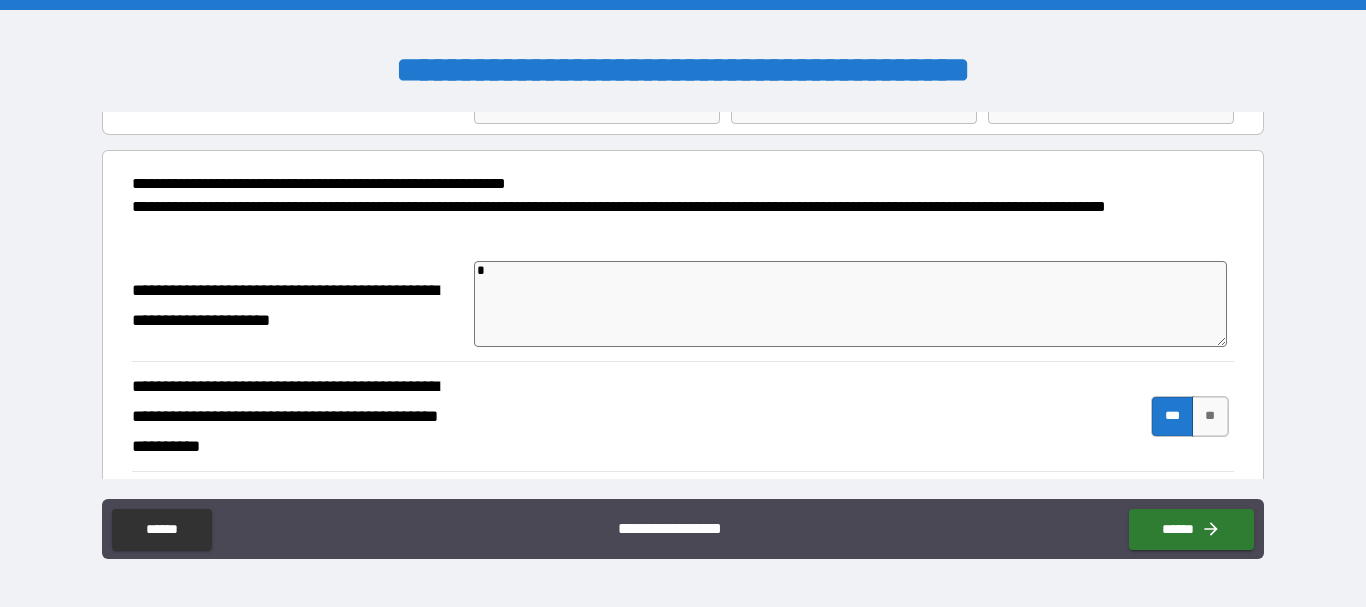 type on "*" 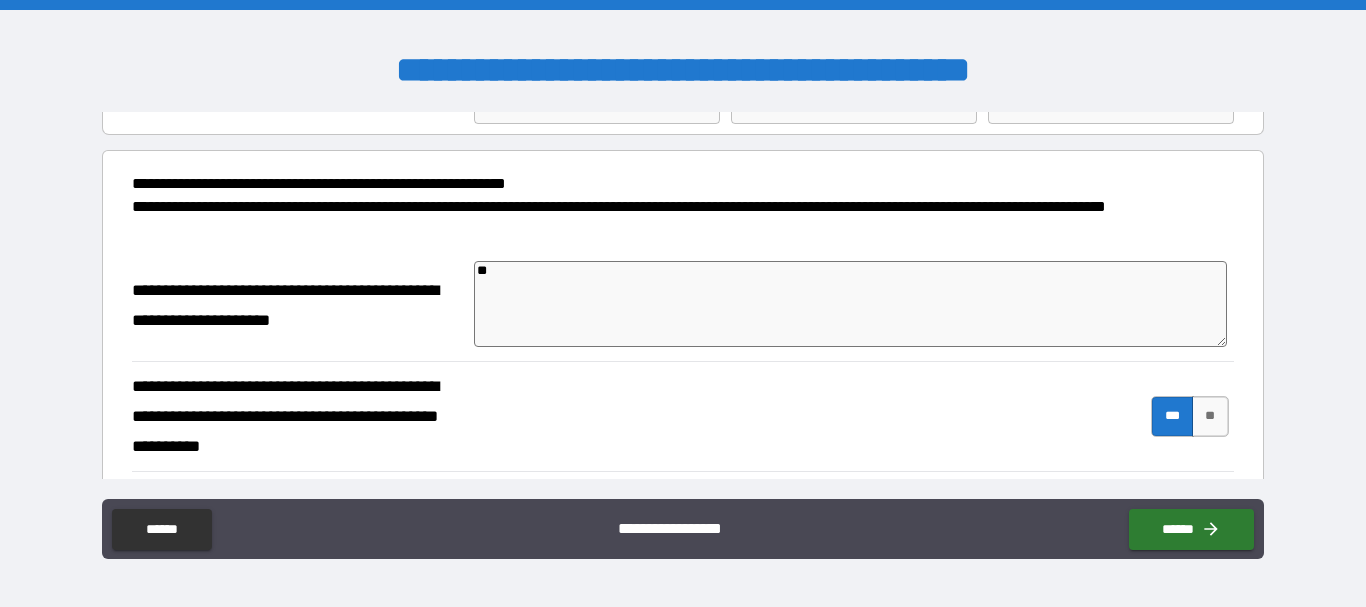 type on "**" 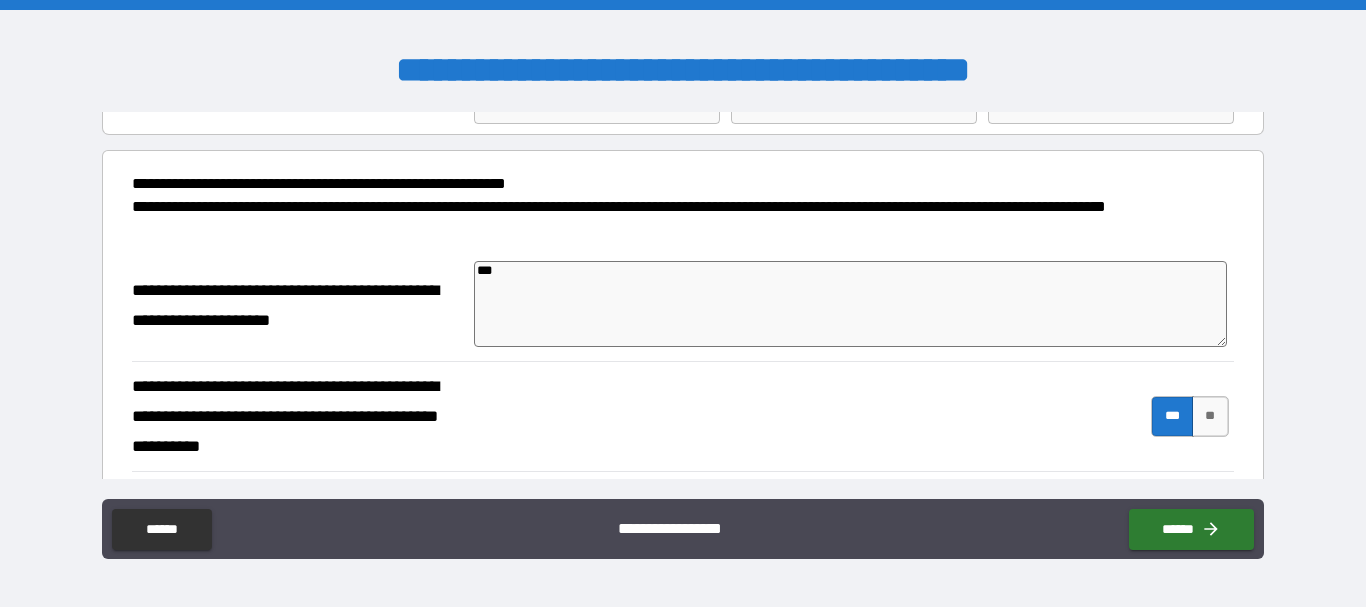 type on "*" 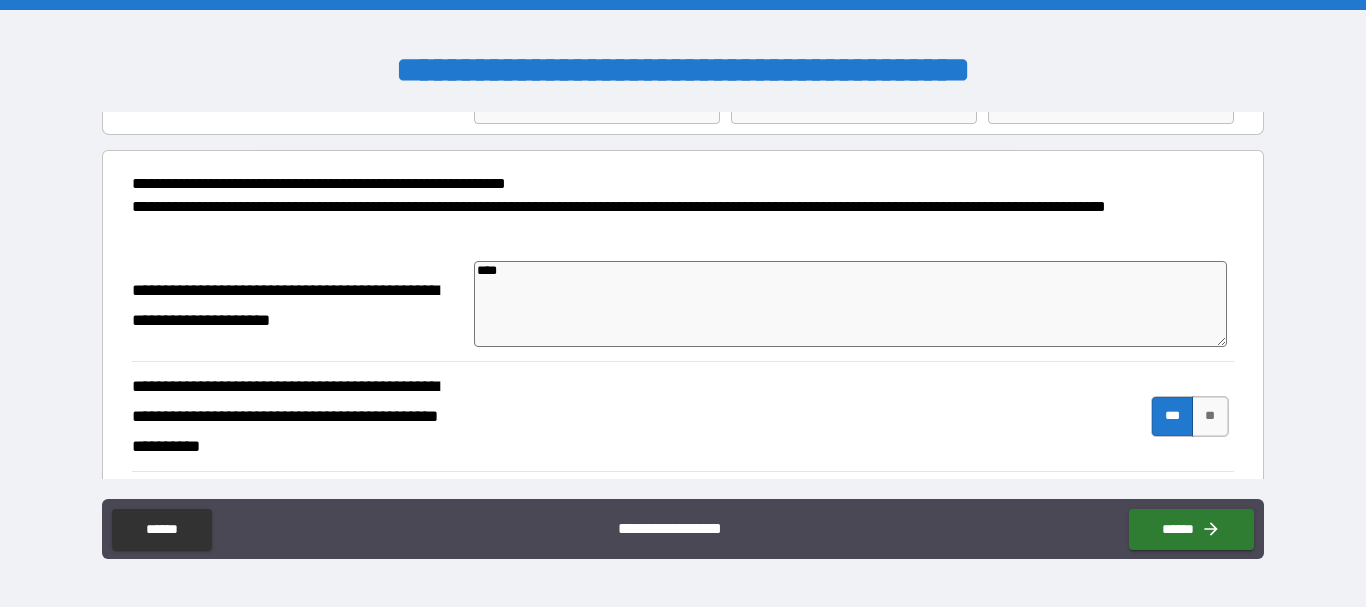 type on "*" 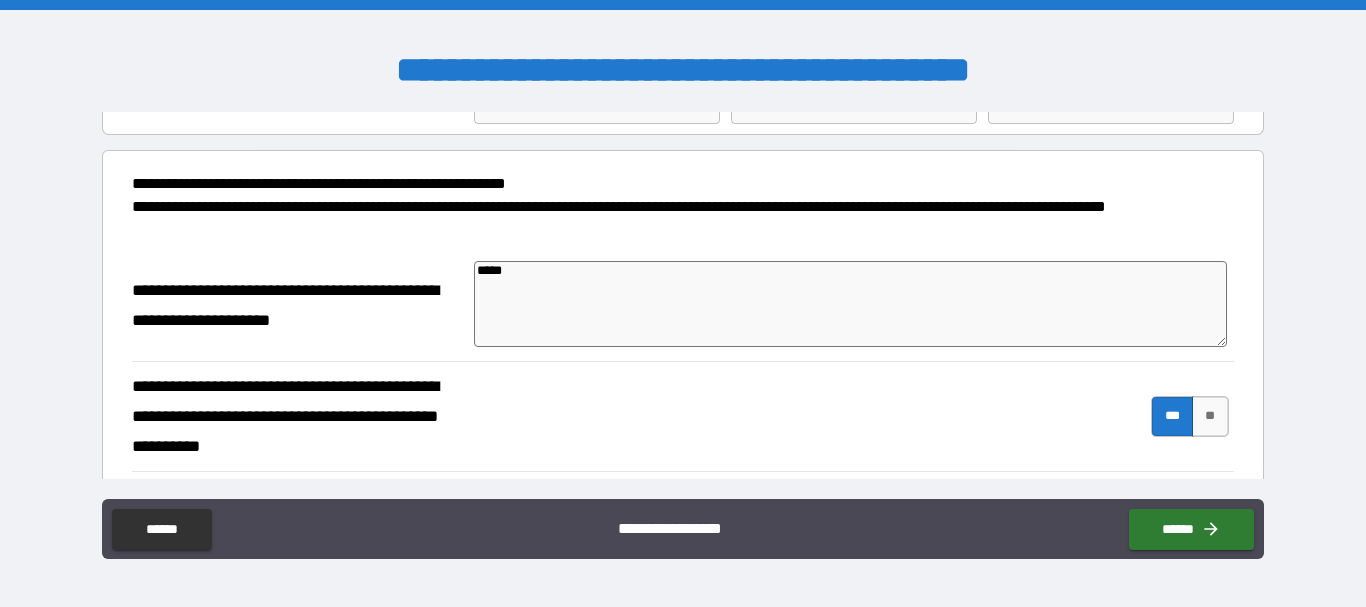 type on "******" 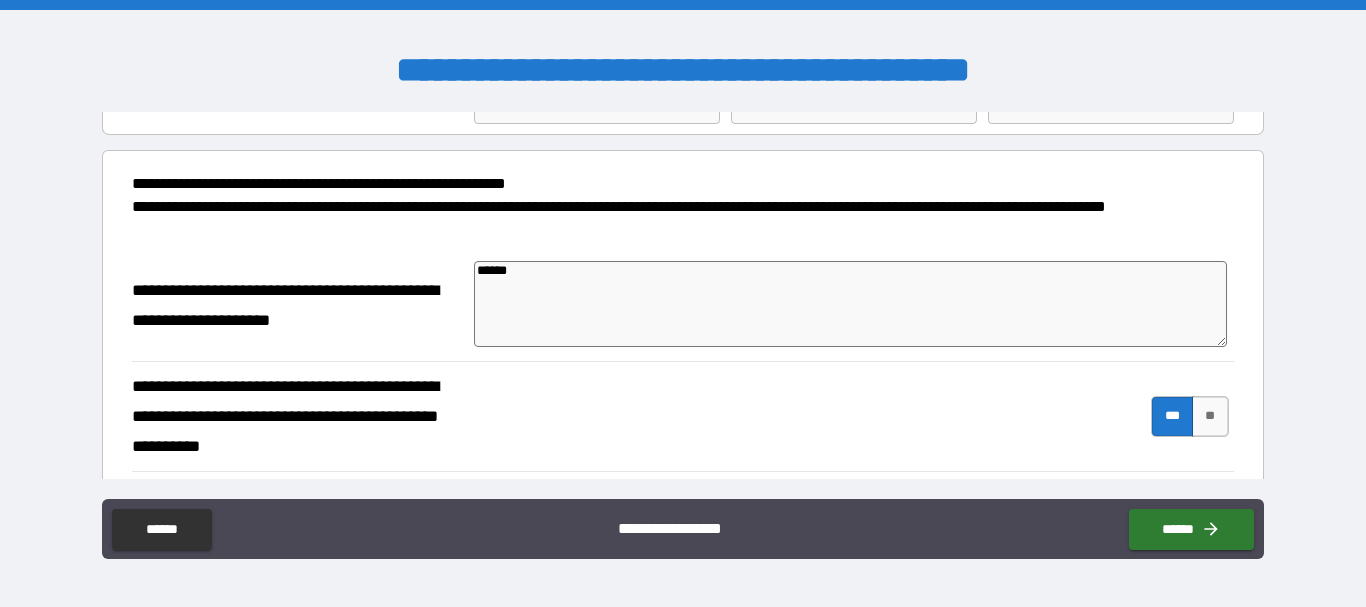 type on "*" 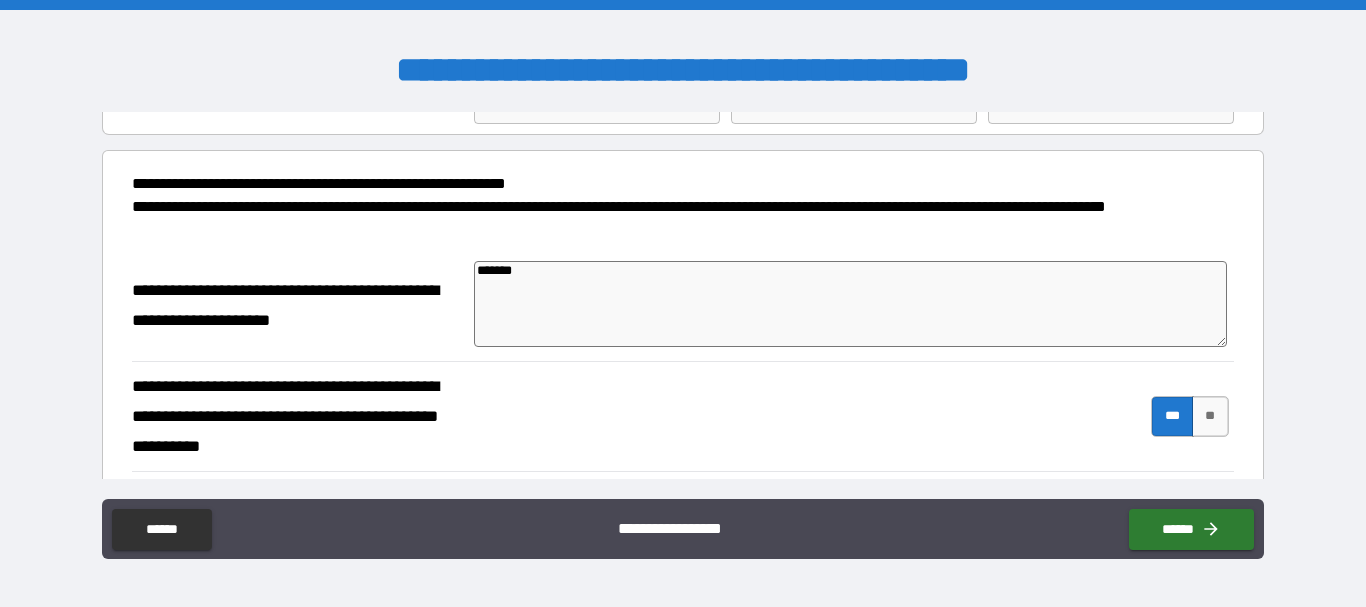 type on "*" 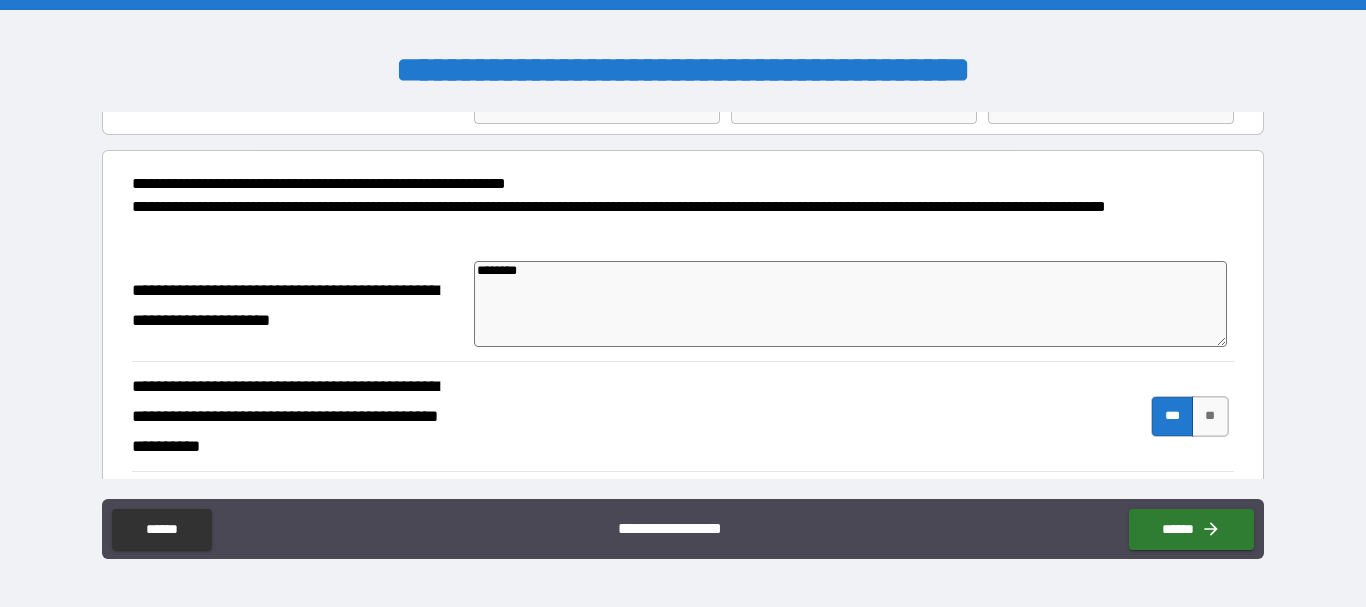 type on "********" 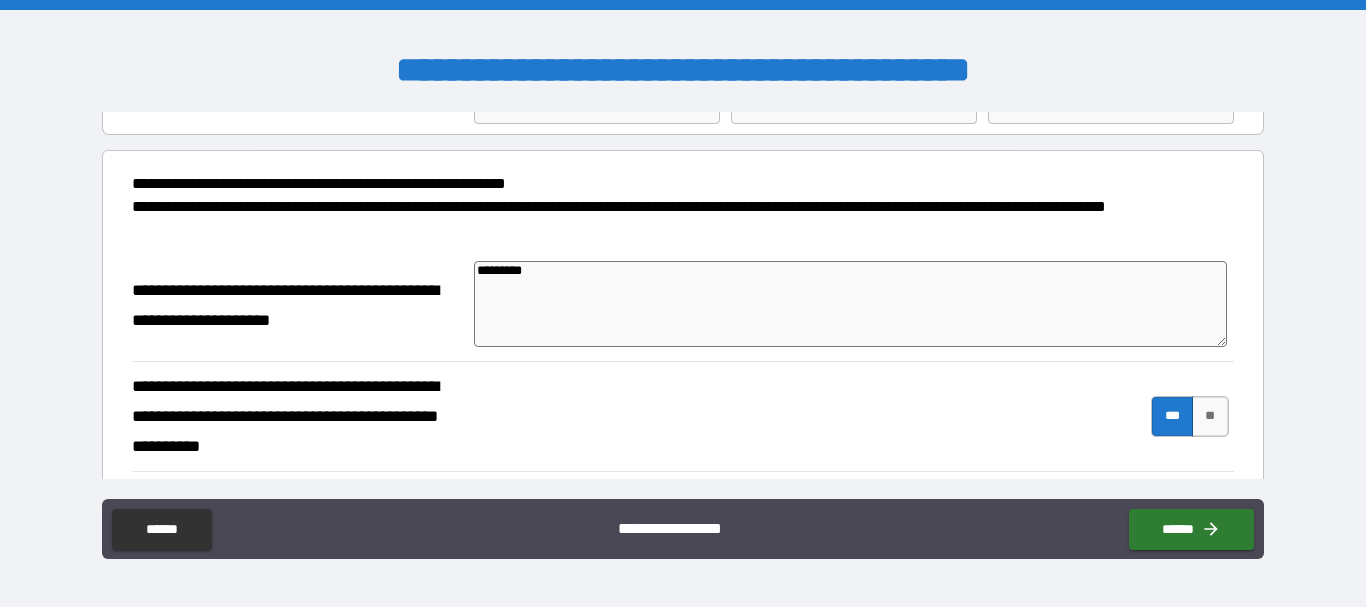 type on "*" 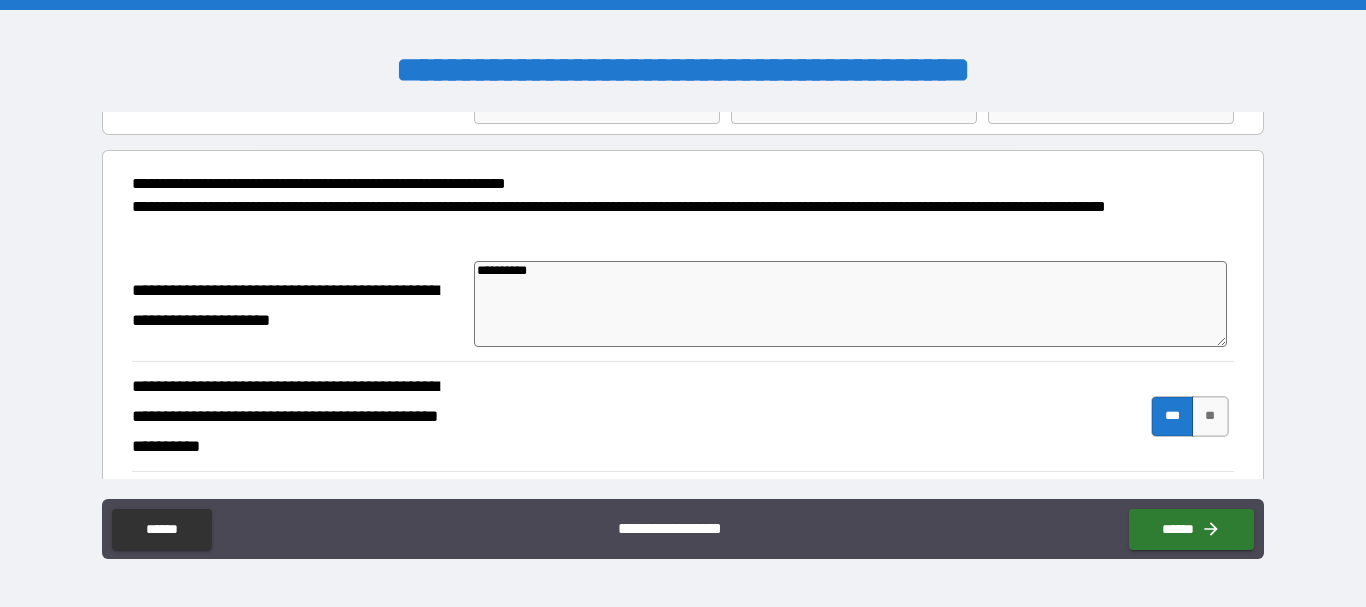 type on "**********" 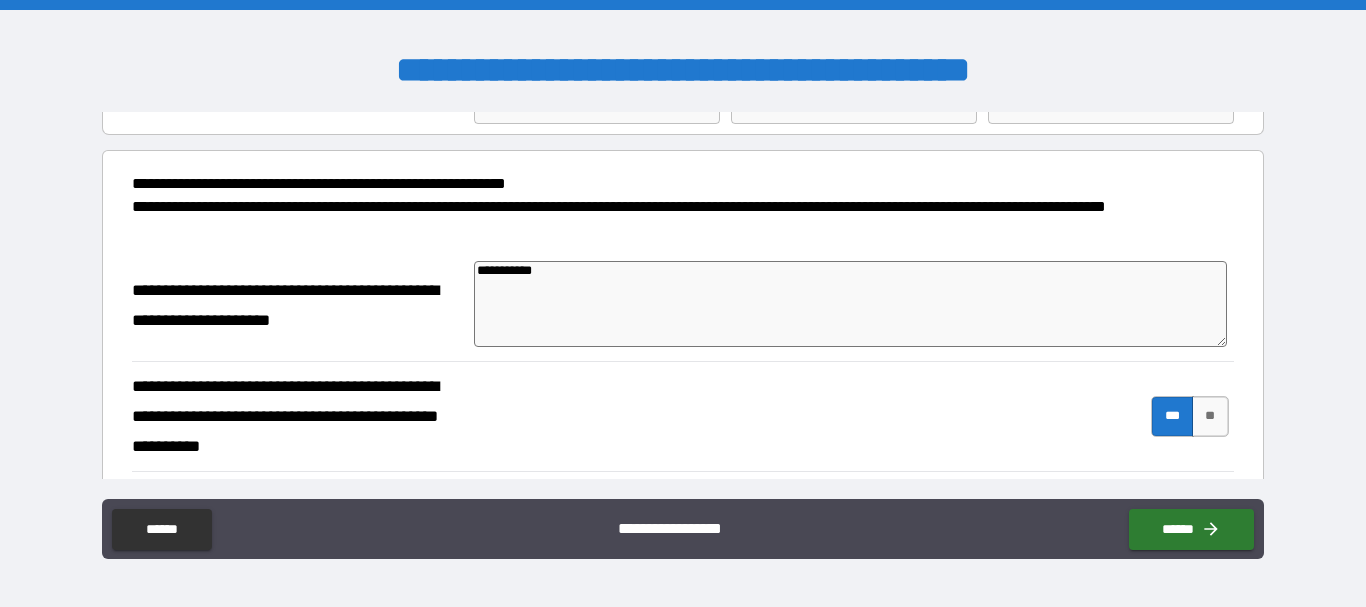 type on "*" 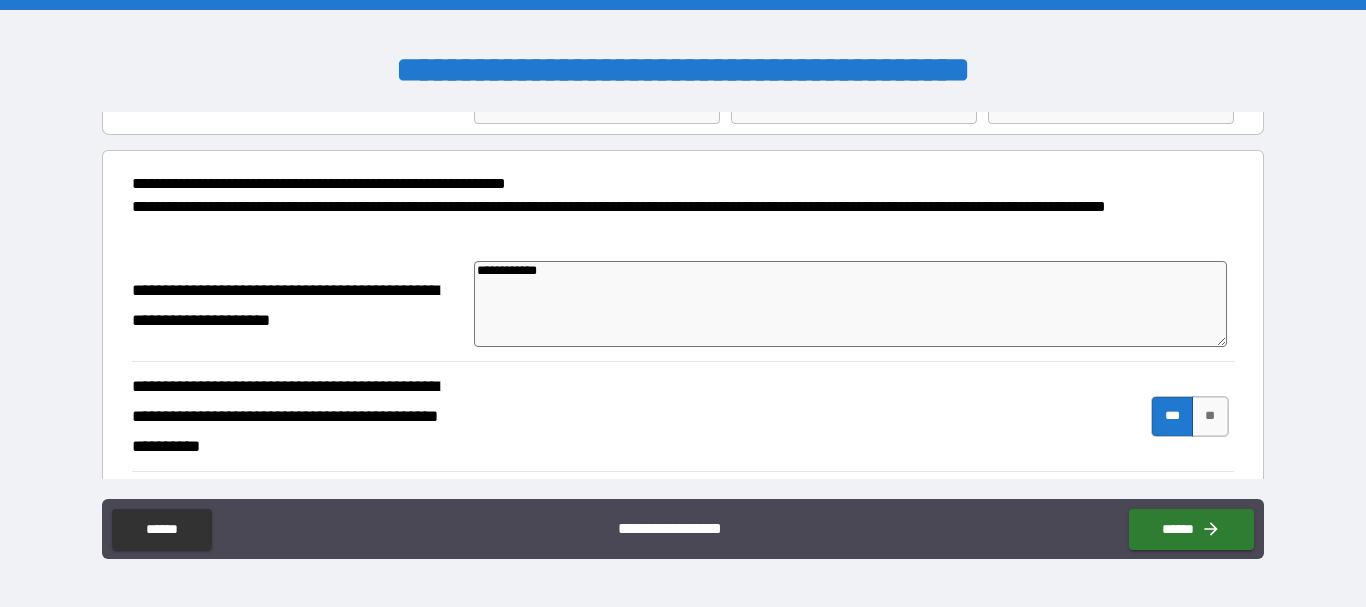 type on "*" 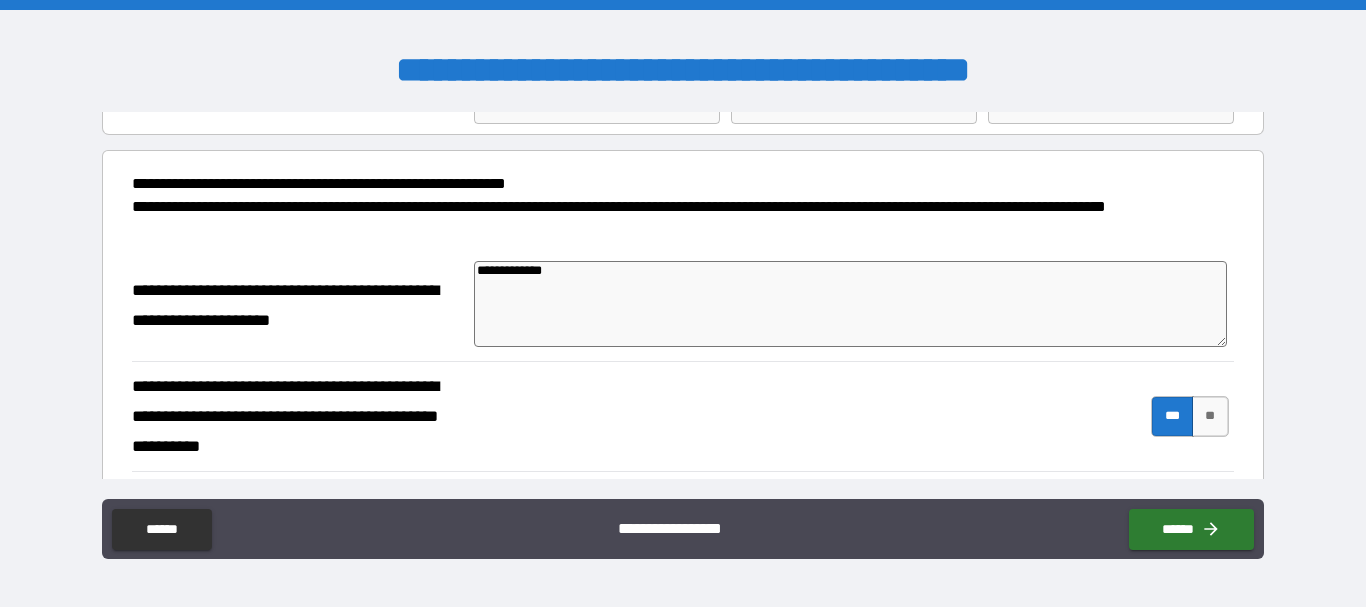 type on "*" 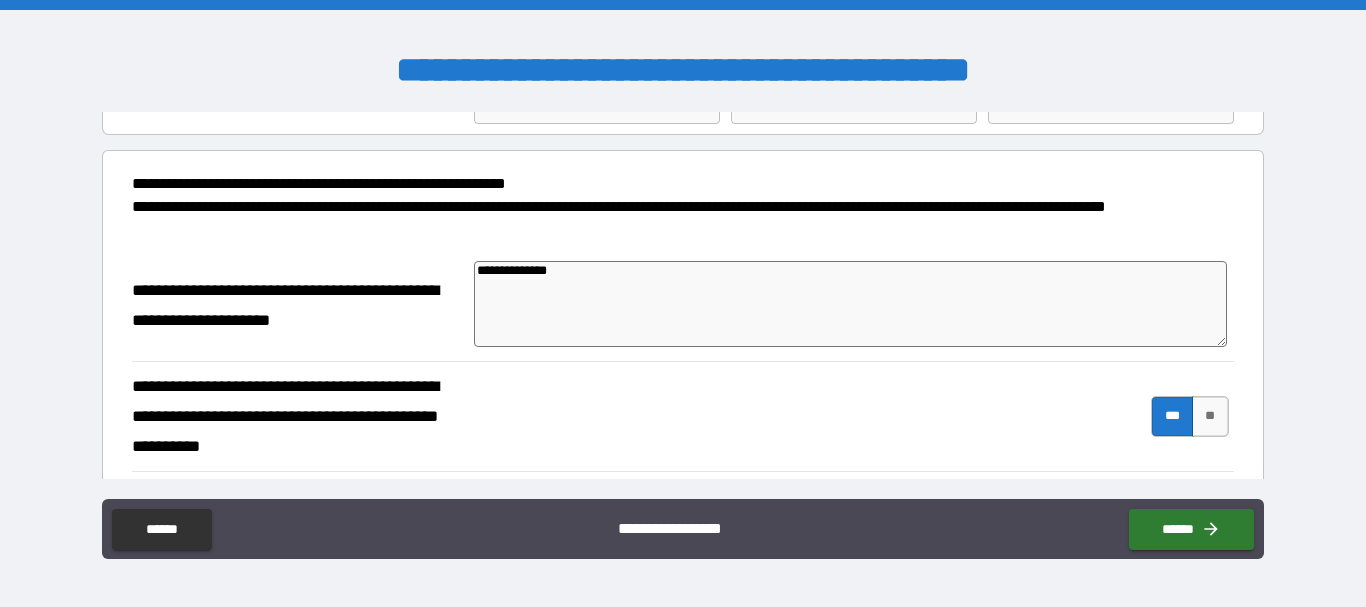 type on "*" 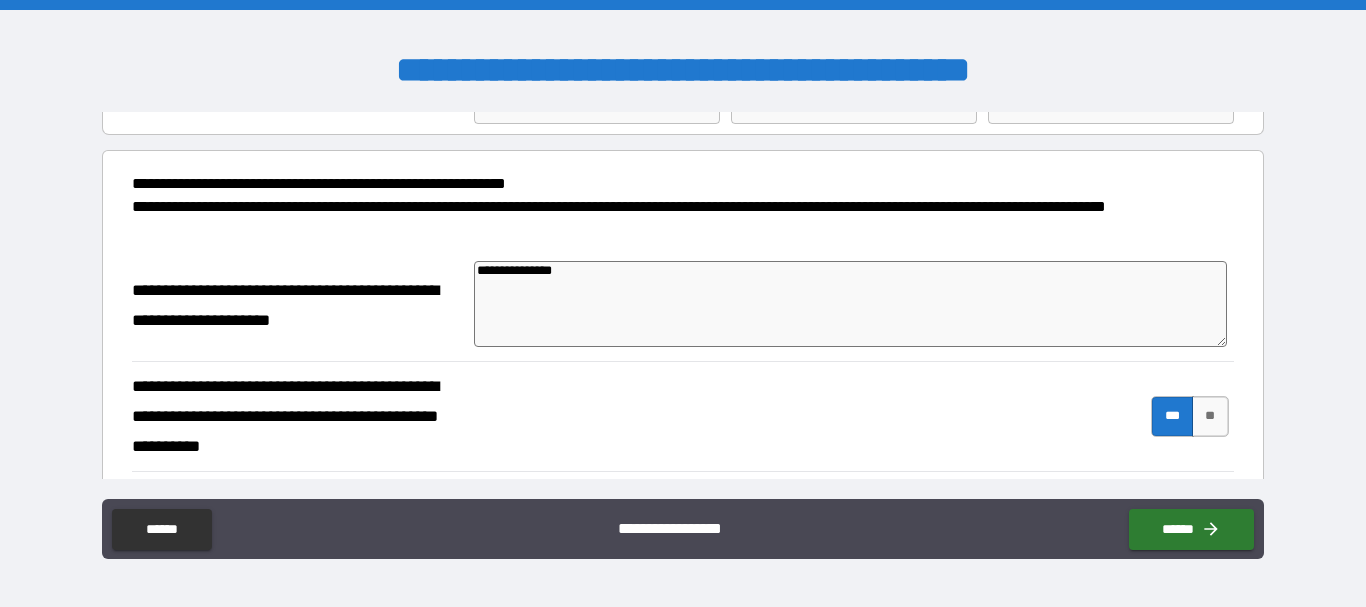 type on "**********" 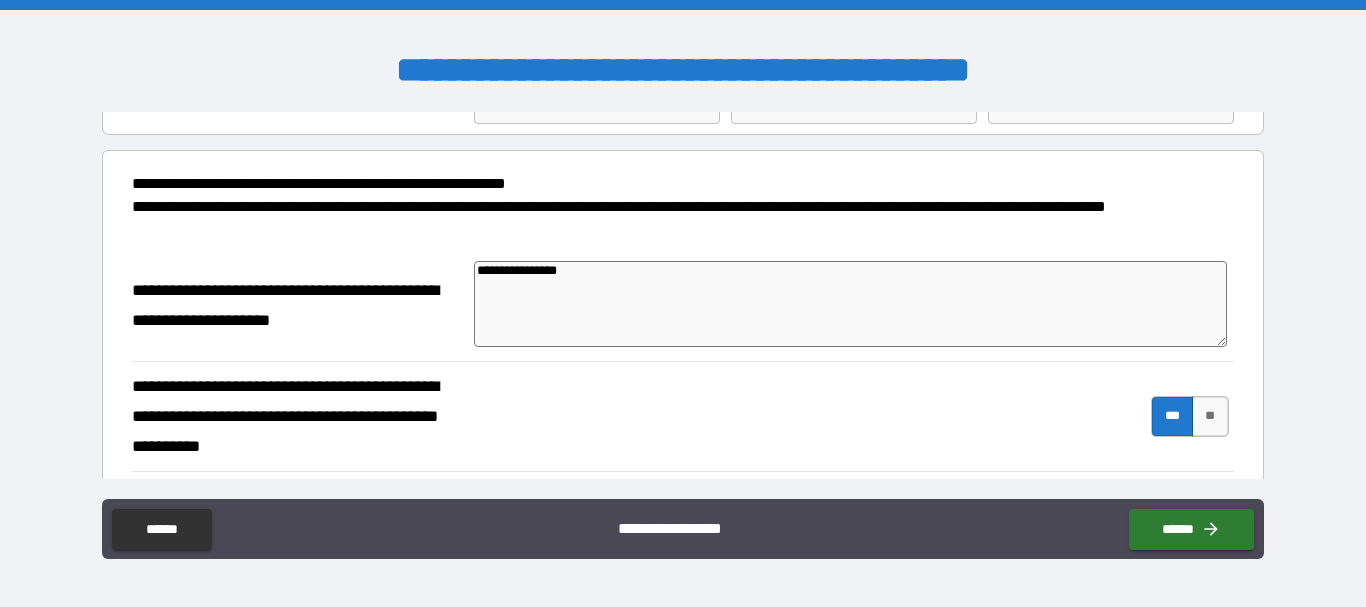 type on "*" 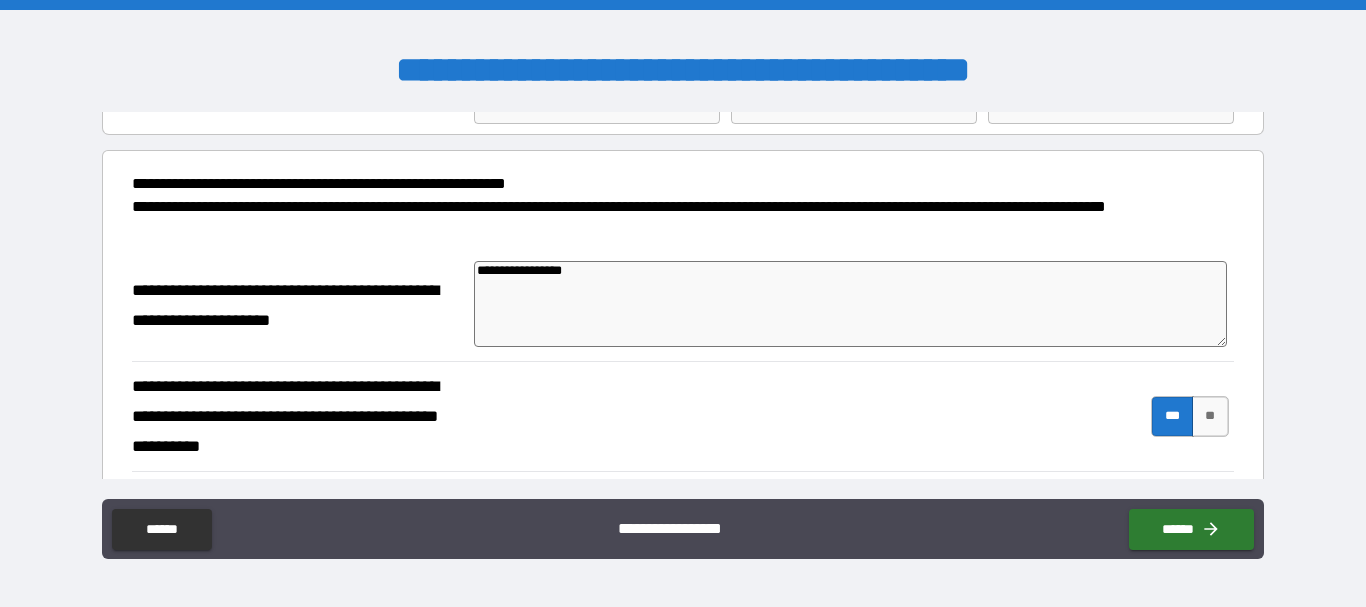 type on "*" 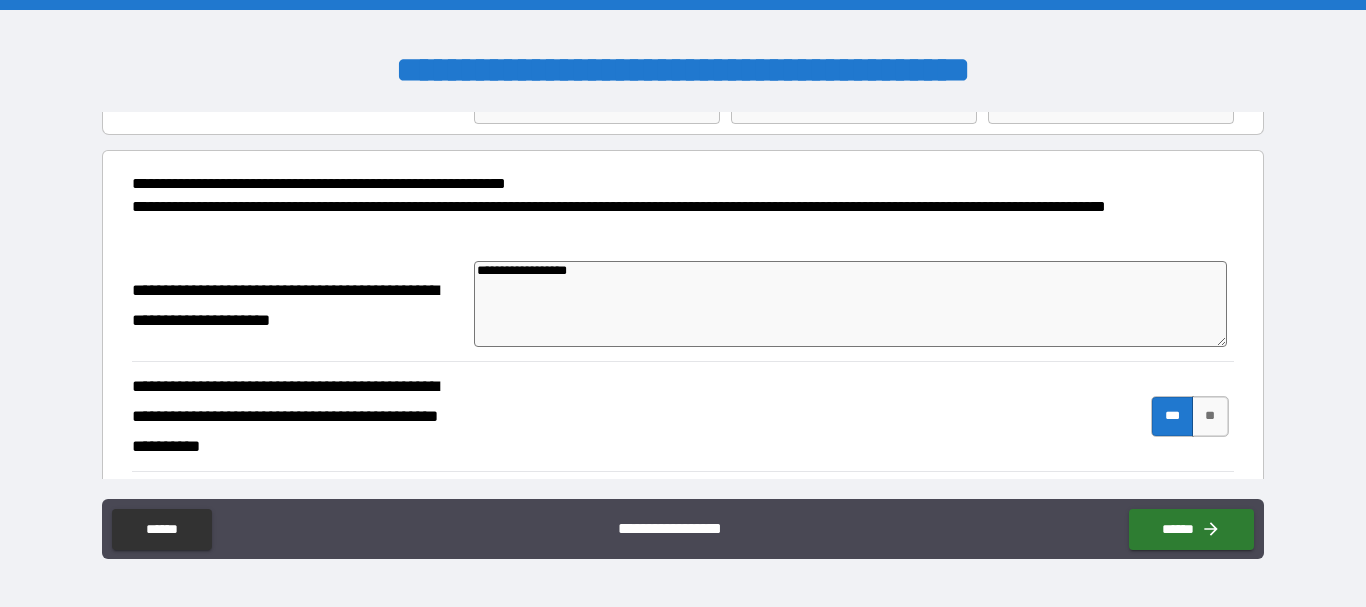 type on "**********" 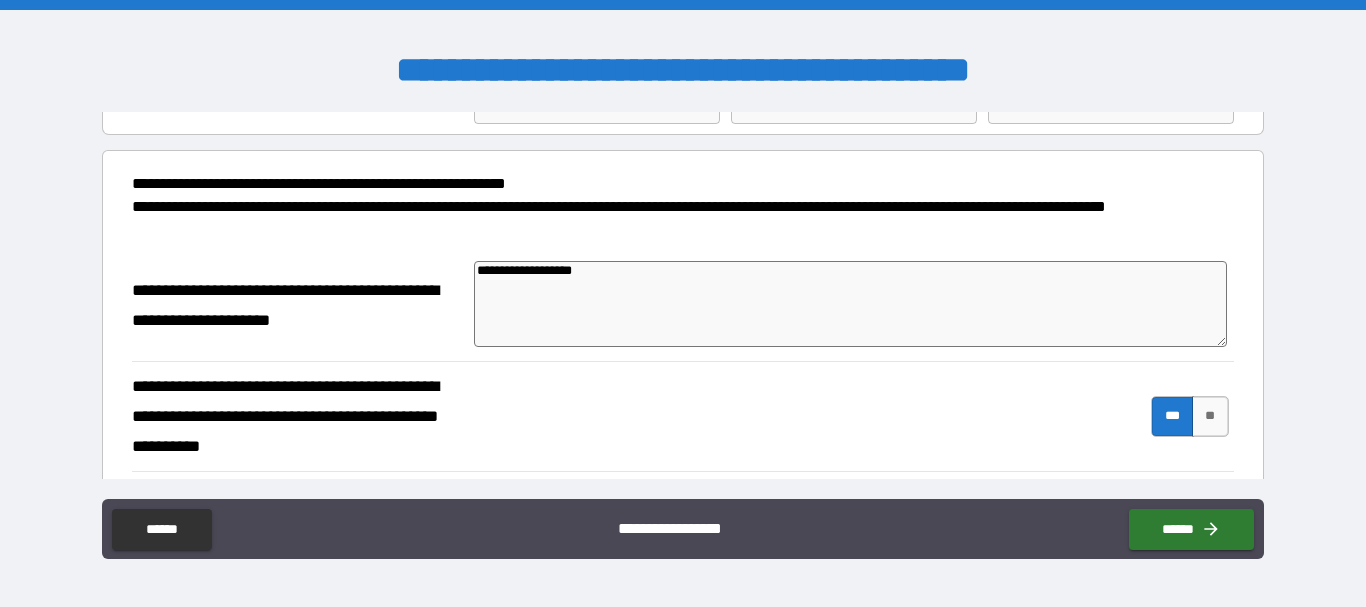 type on "*" 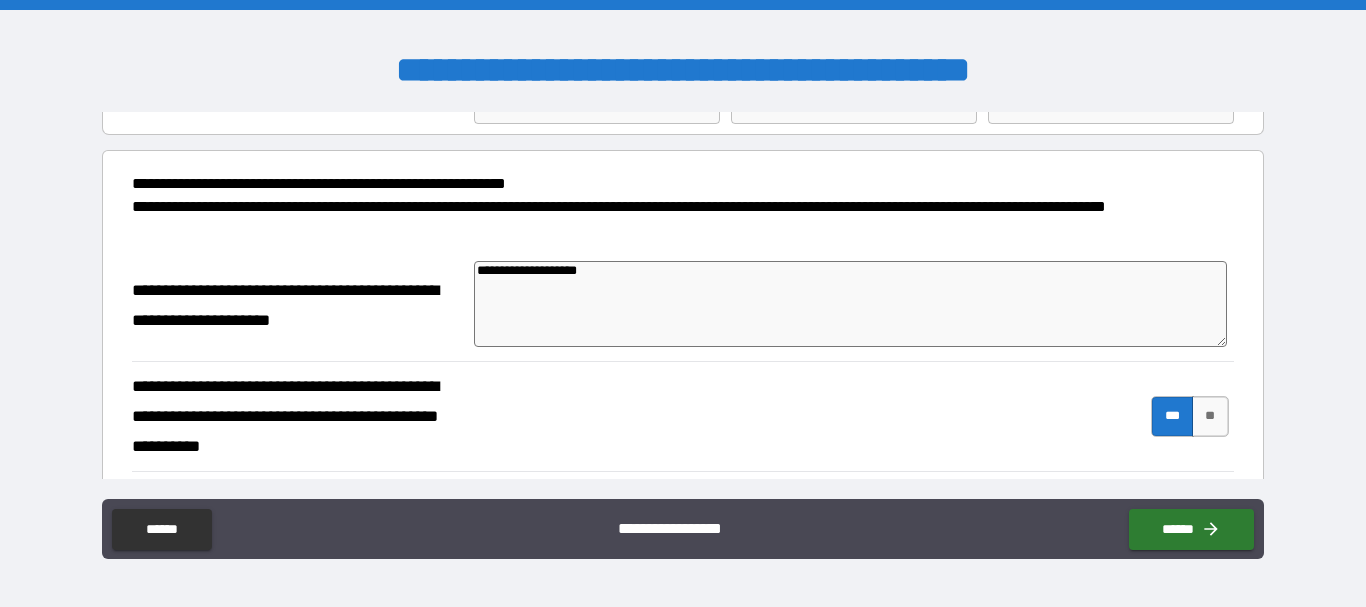 type on "**********" 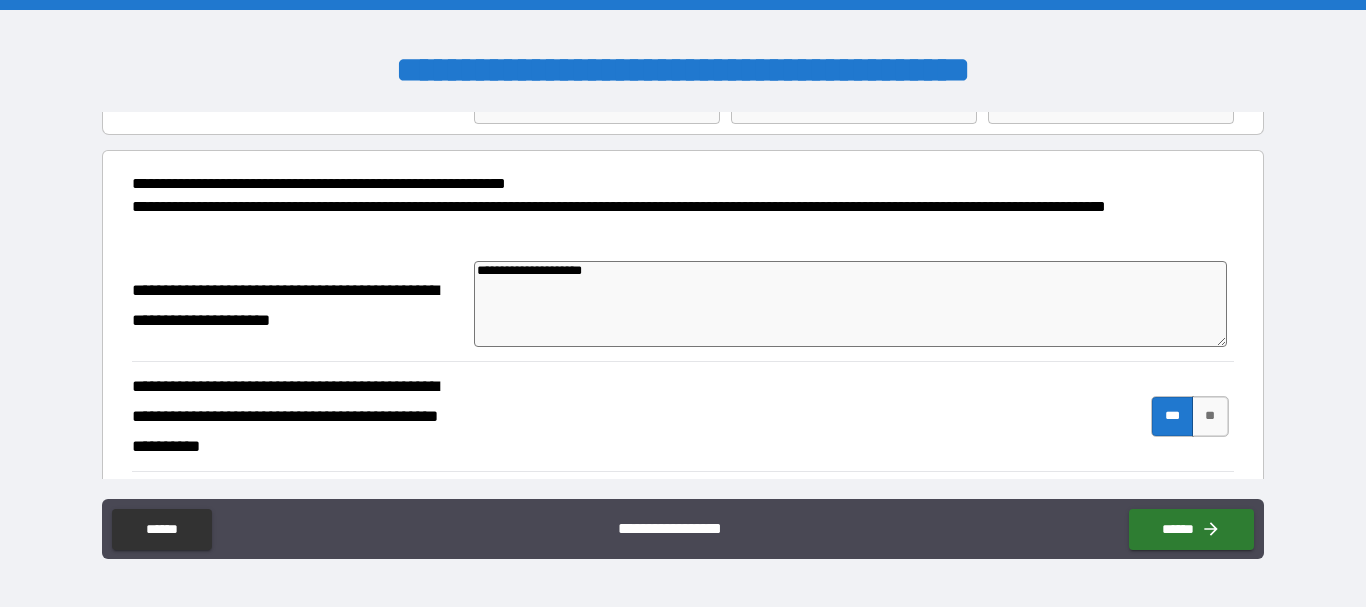 type on "*" 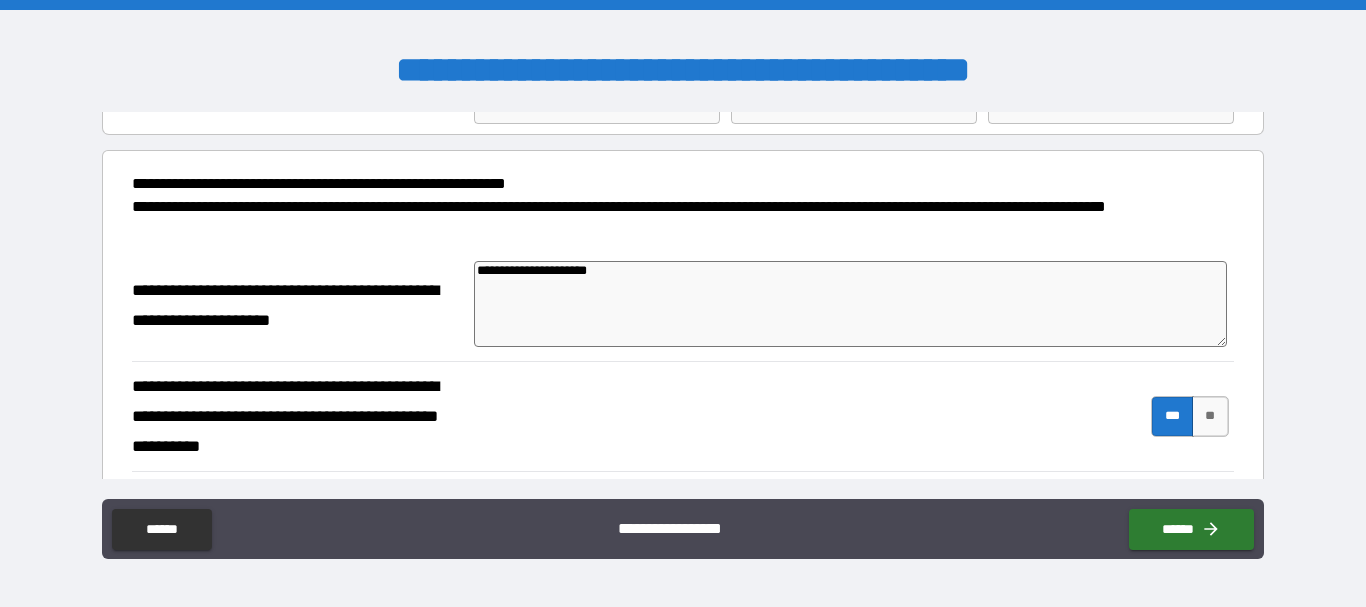 type on "*" 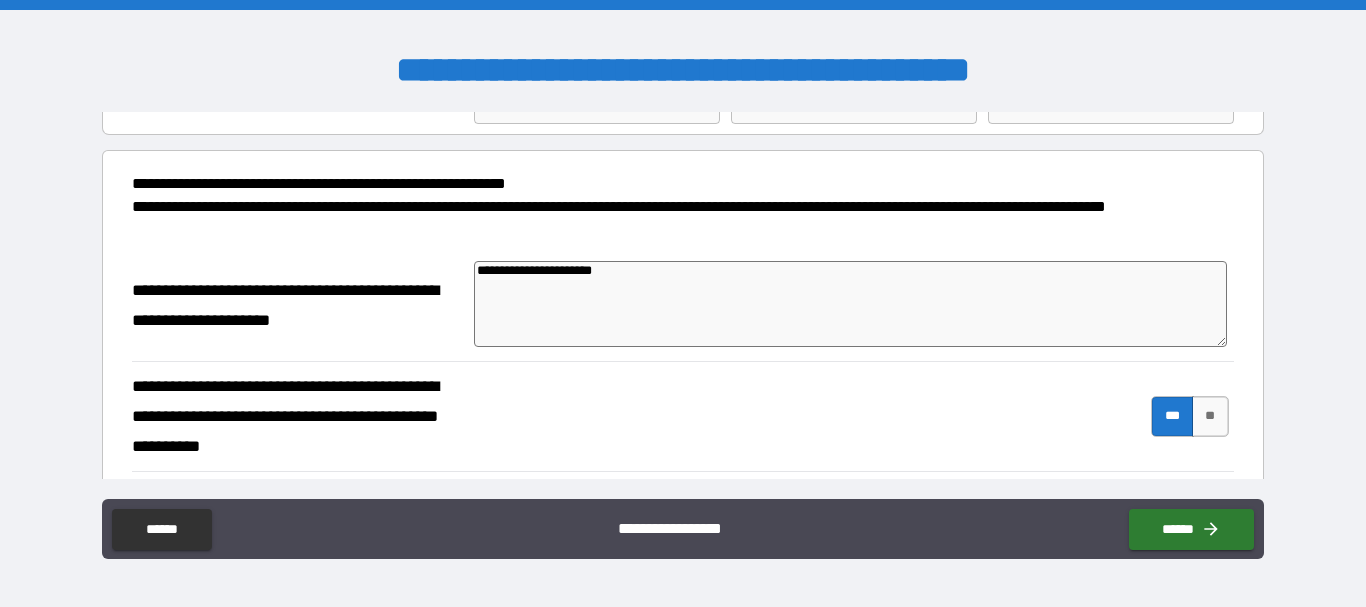 type on "**********" 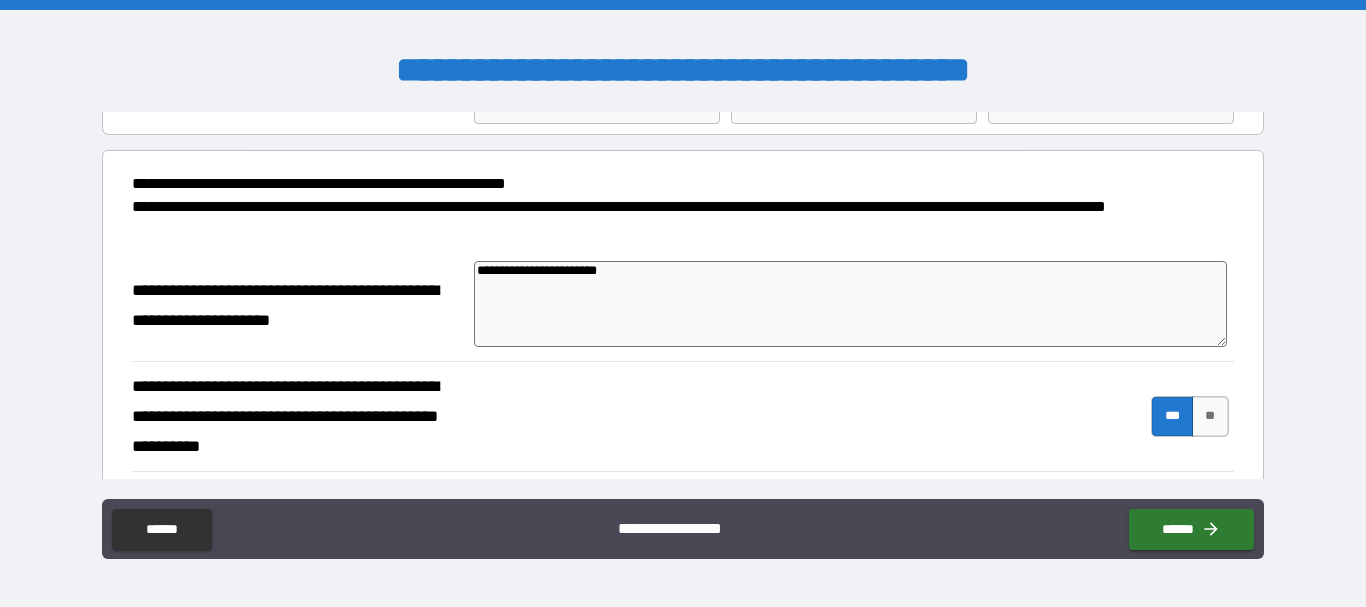 type on "*" 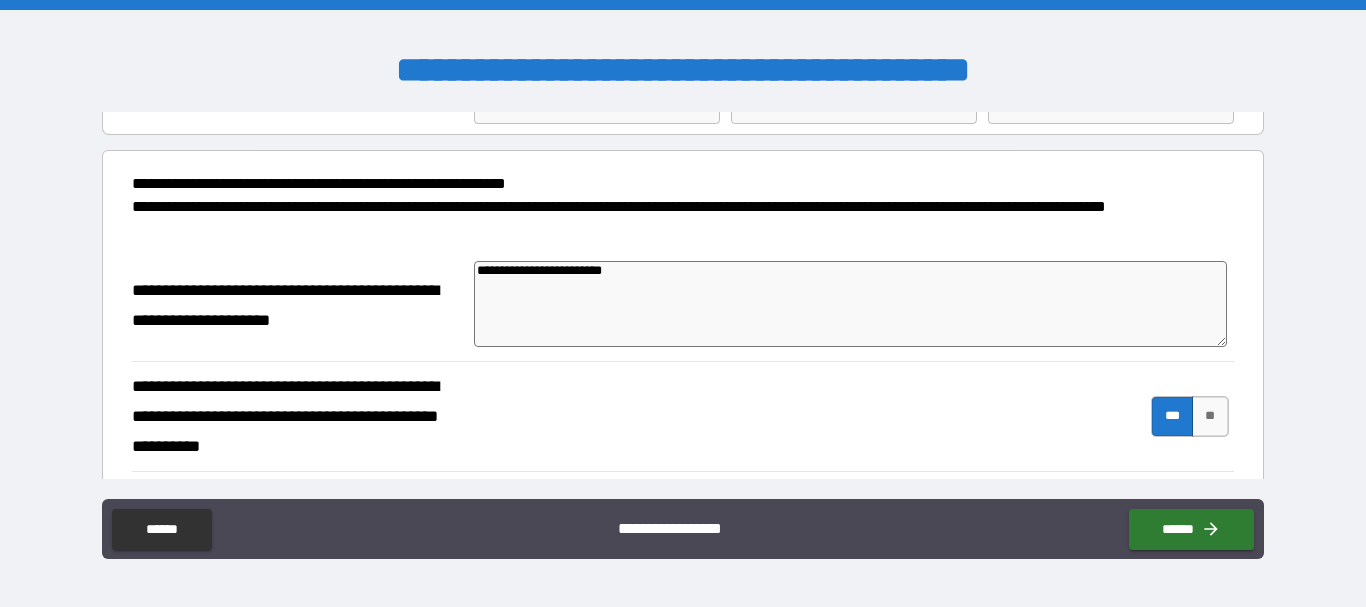 type on "**********" 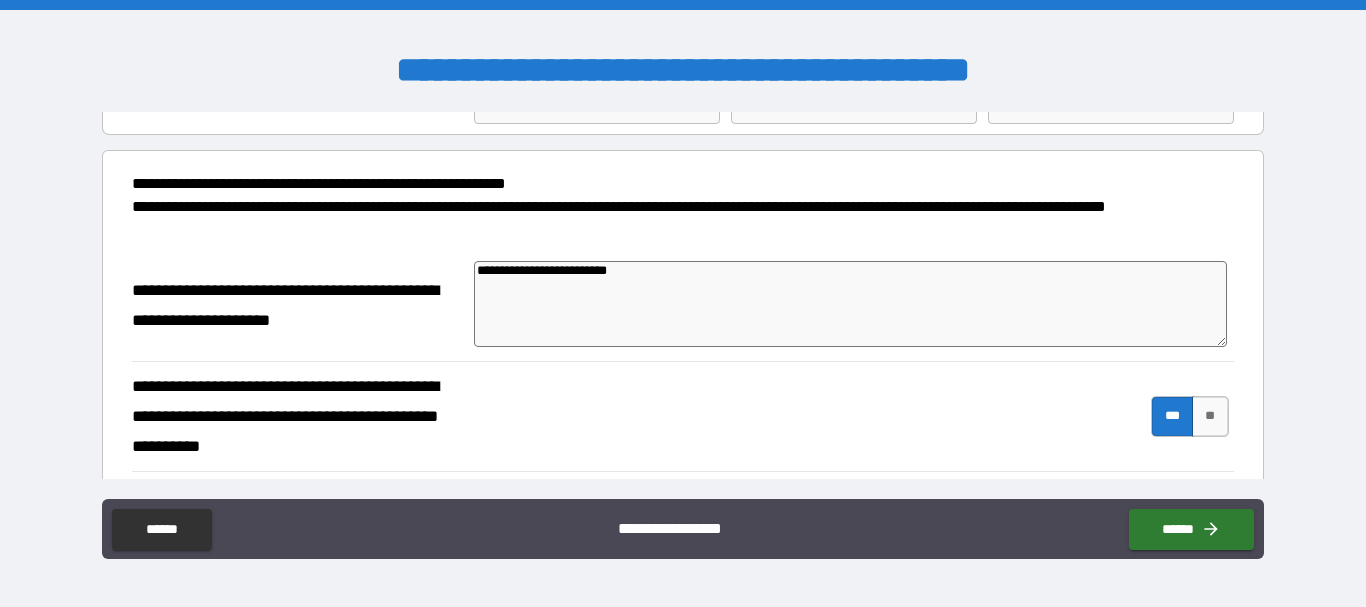 type on "*" 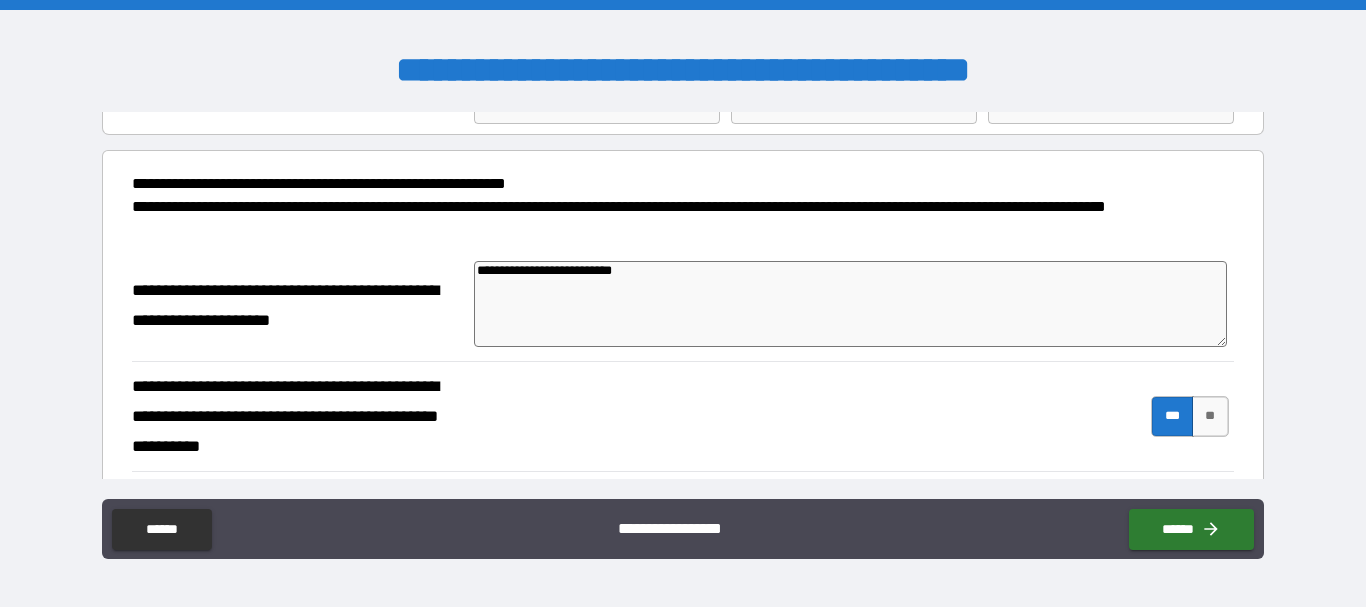 type on "*" 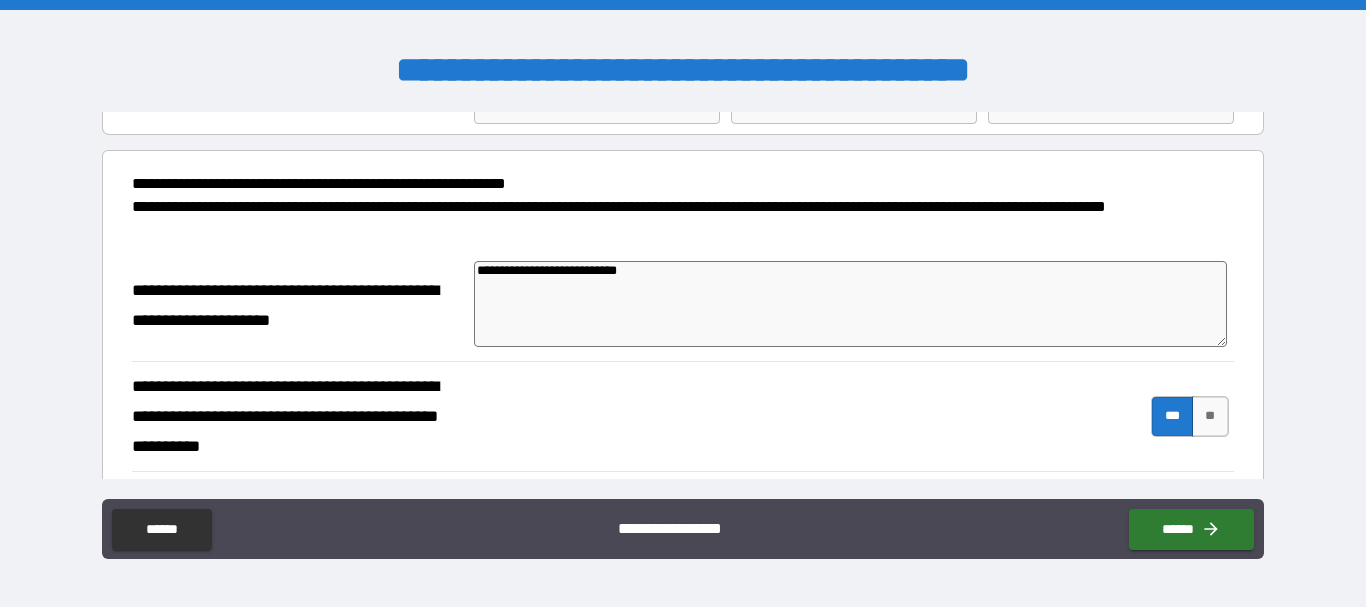 type on "*" 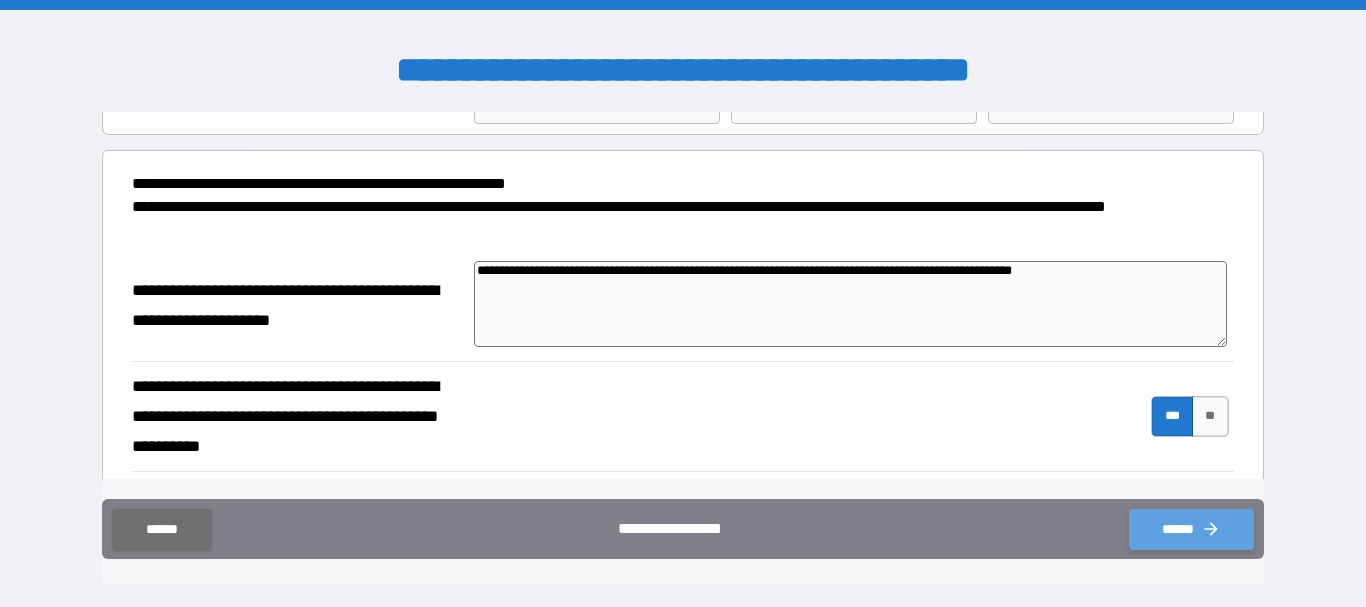 click on "******" at bounding box center (1191, 529) 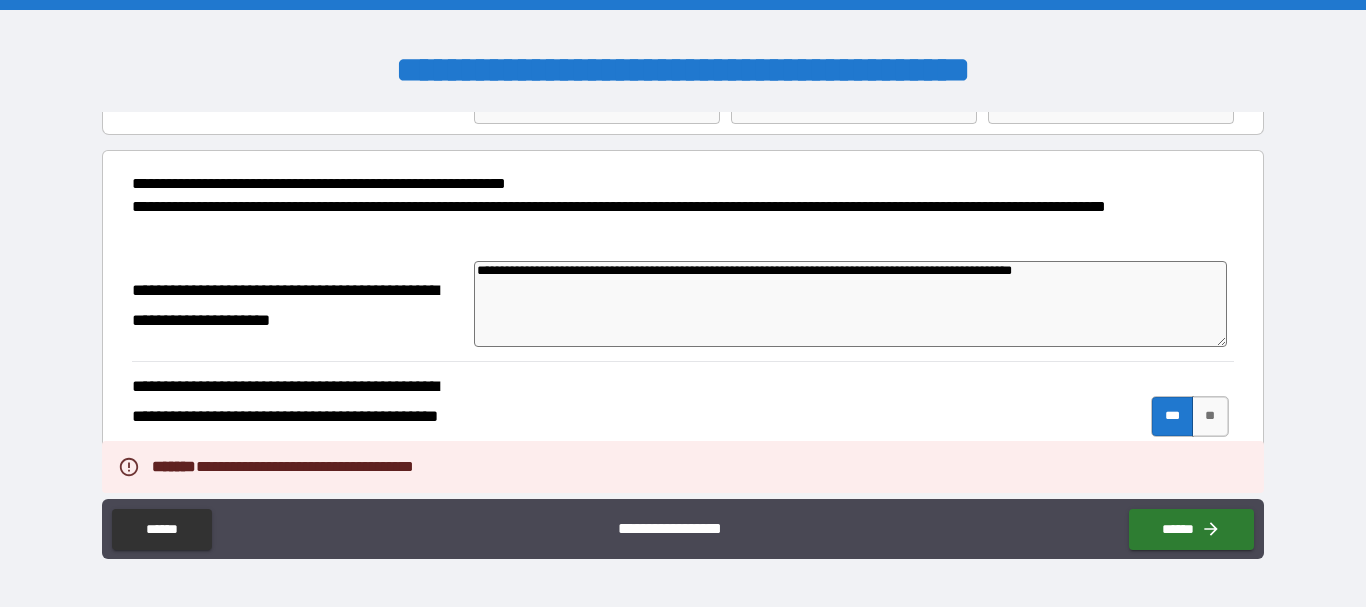 scroll, scrollTop: 0, scrollLeft: 0, axis: both 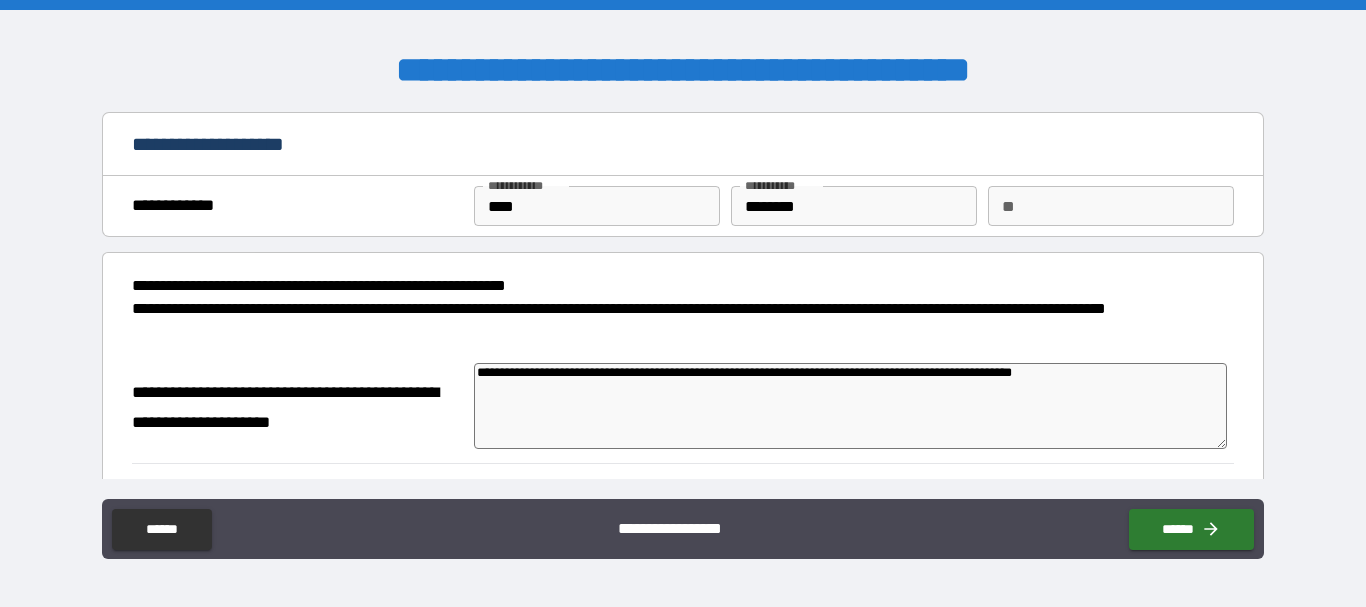 click on "**" at bounding box center [1111, 206] 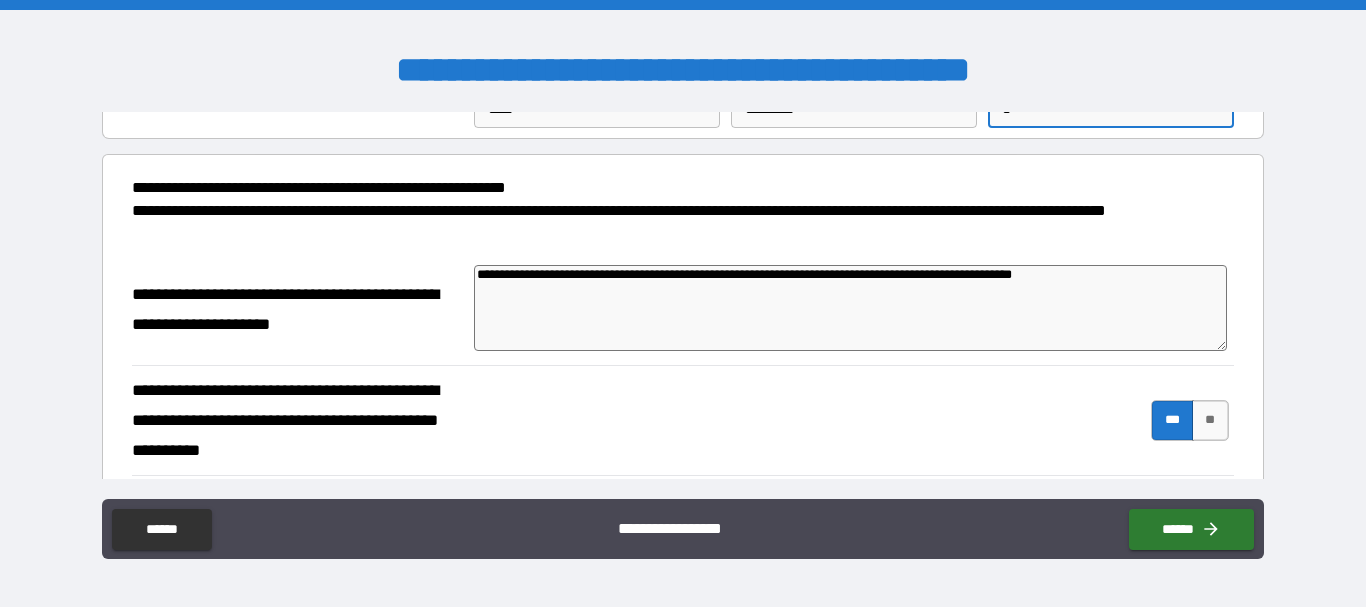 scroll, scrollTop: 95, scrollLeft: 0, axis: vertical 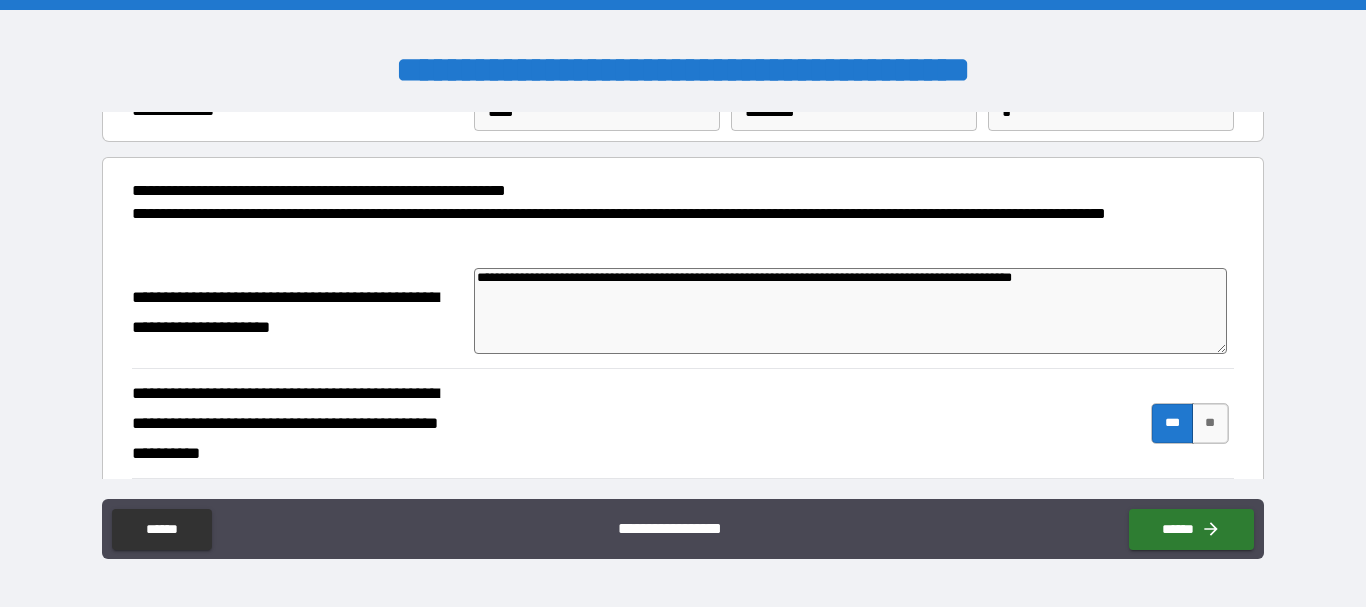 drag, startPoint x: 735, startPoint y: 282, endPoint x: 465, endPoint y: 307, distance: 271.15494 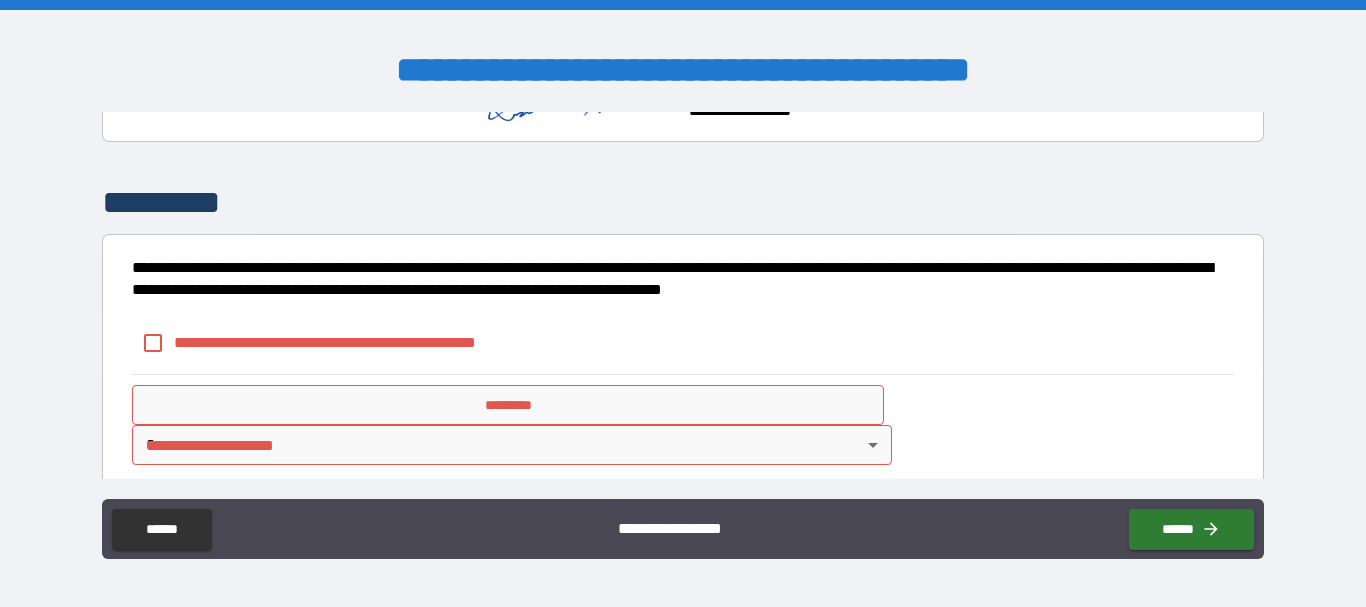 scroll, scrollTop: 528, scrollLeft: 0, axis: vertical 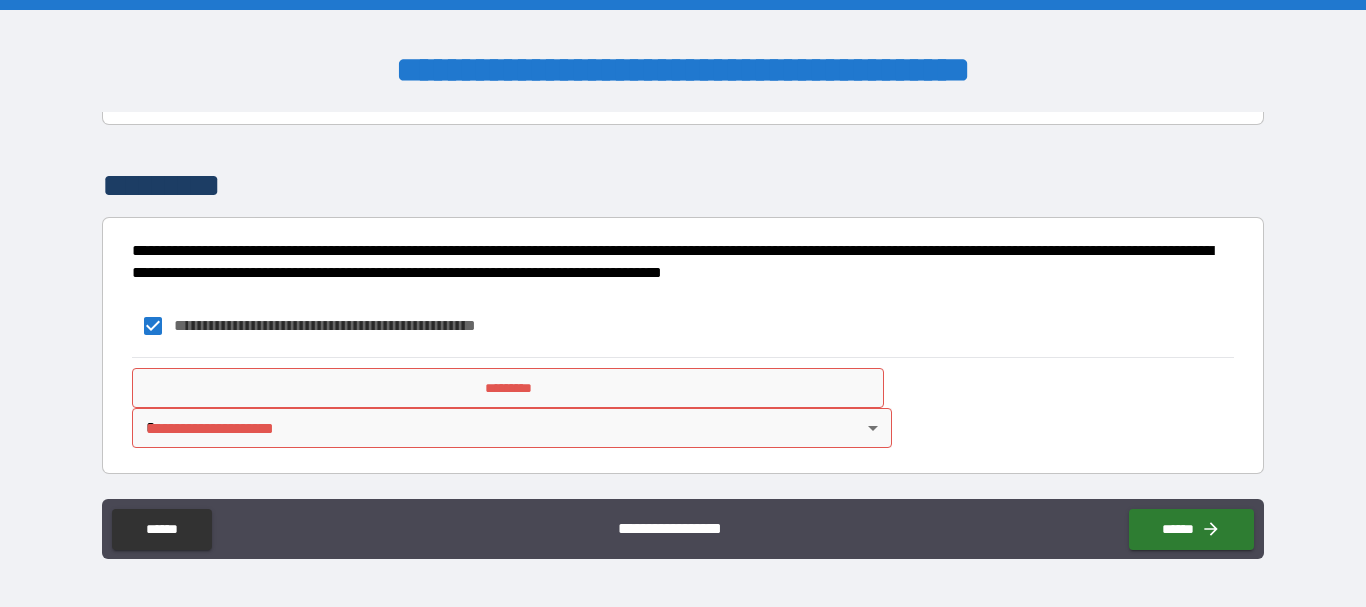 click on "*********" at bounding box center (508, 388) 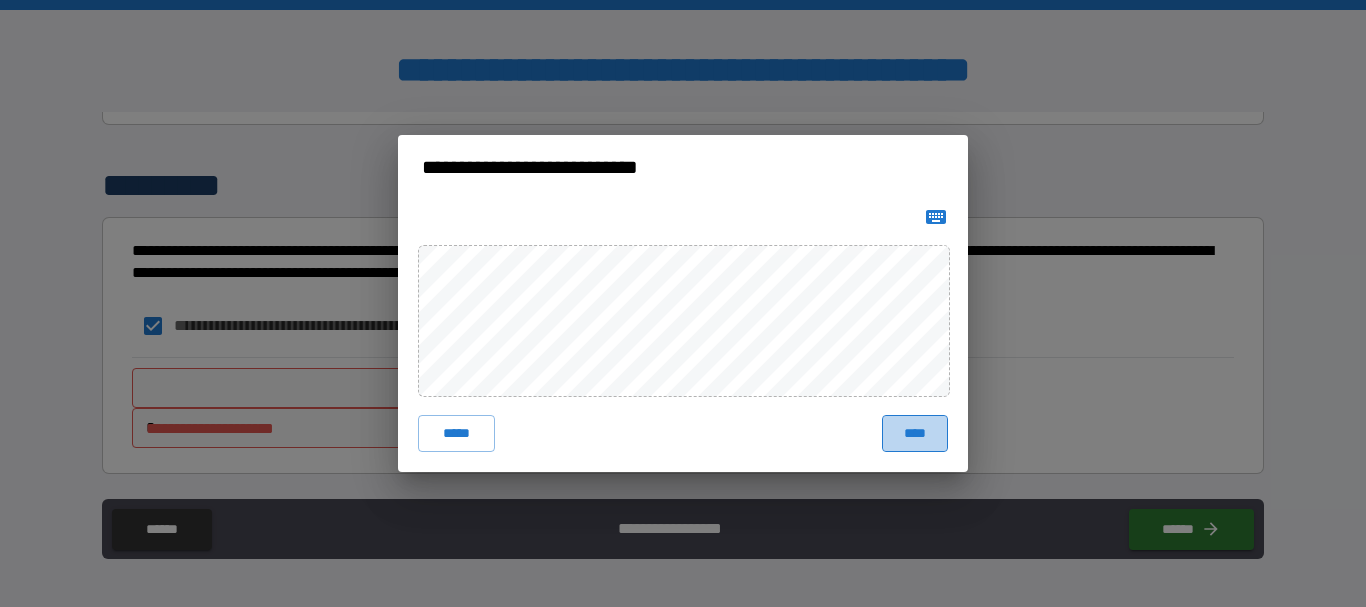click on "****" at bounding box center [915, 433] 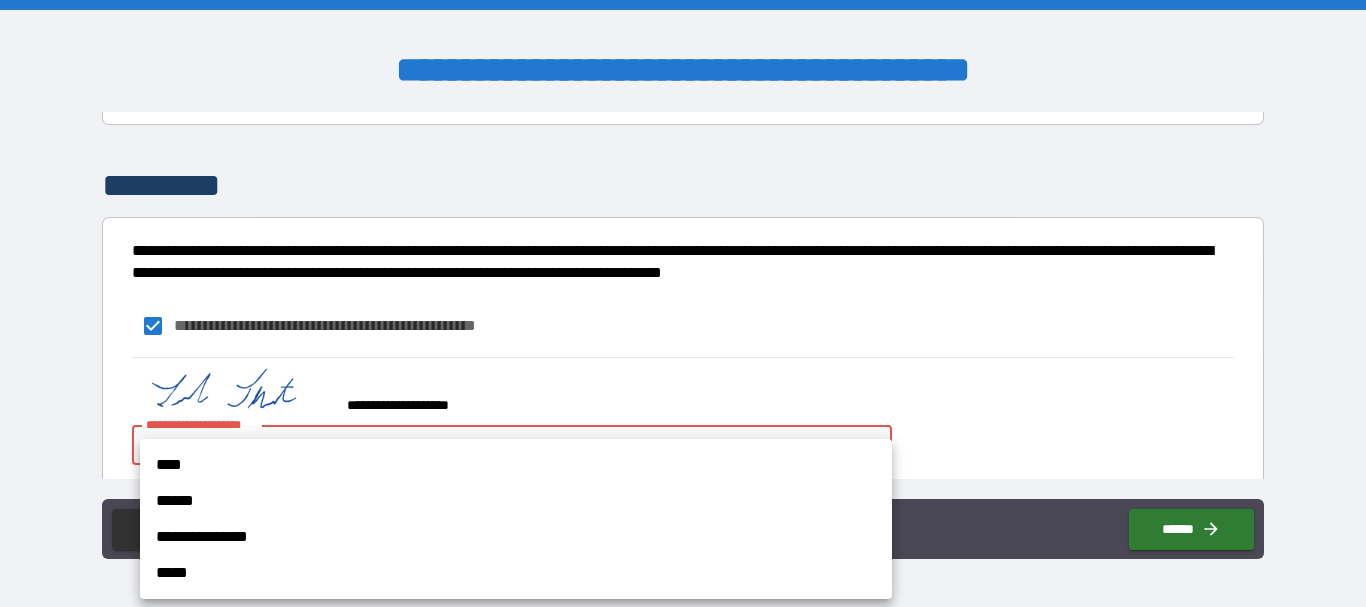 click on "**********" at bounding box center (683, 303) 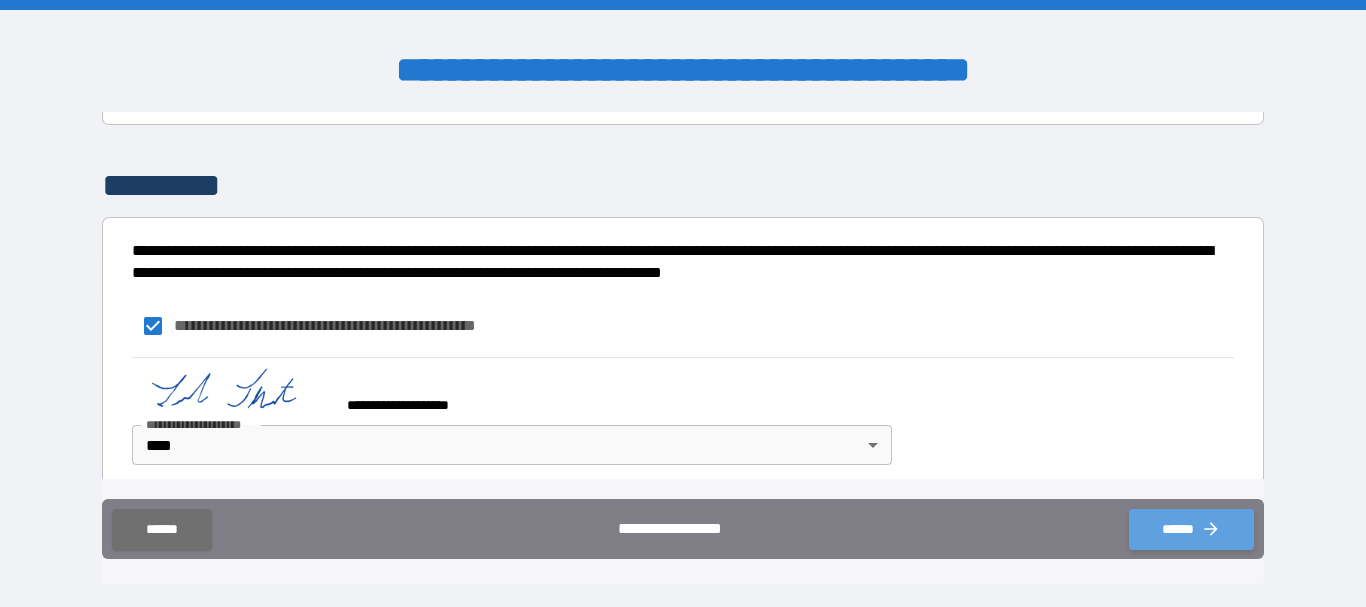 click on "******" at bounding box center [1191, 529] 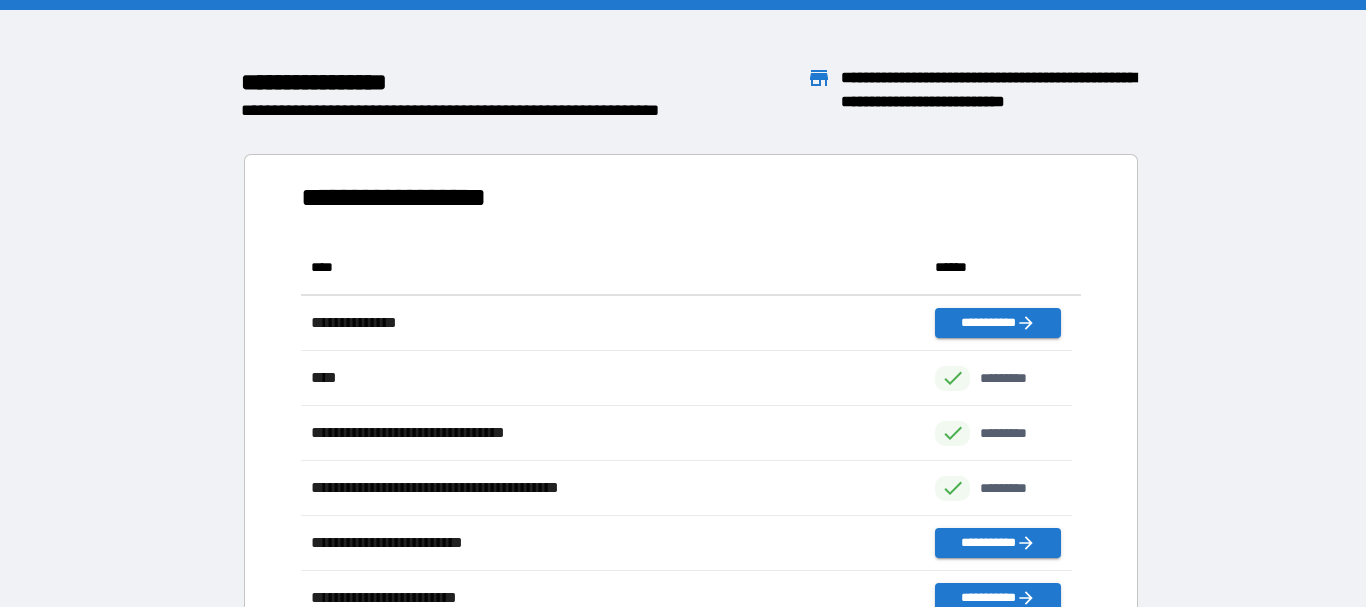 scroll, scrollTop: 16, scrollLeft: 16, axis: both 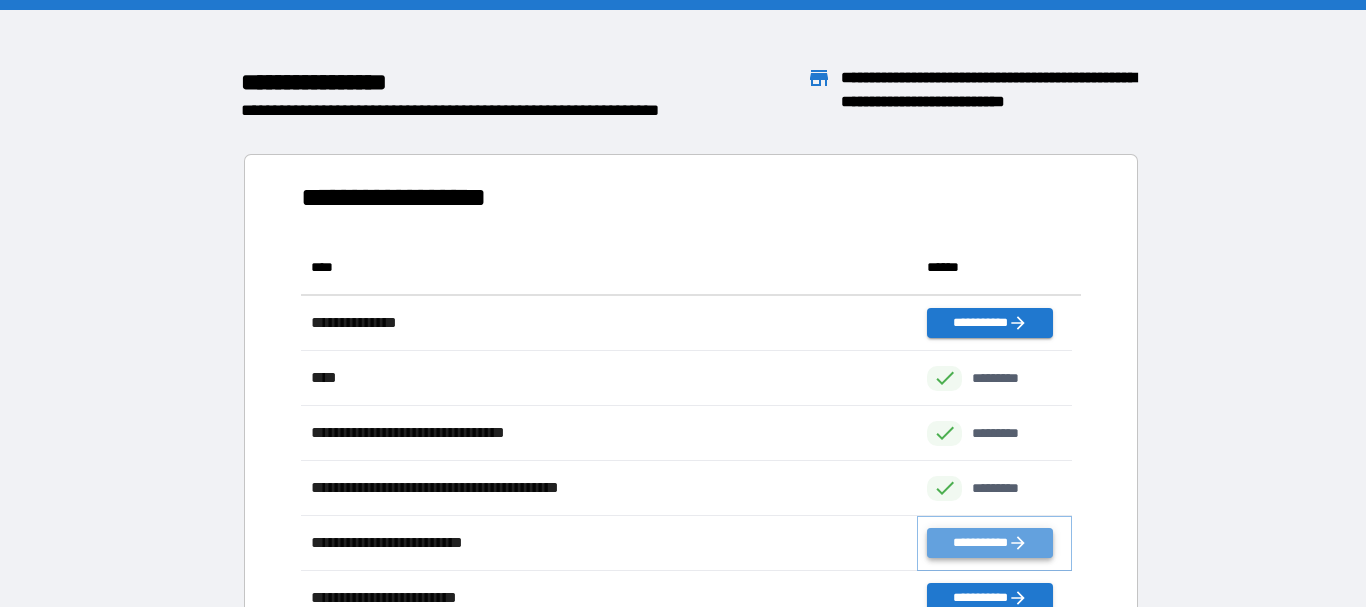 click on "**********" at bounding box center [989, 543] 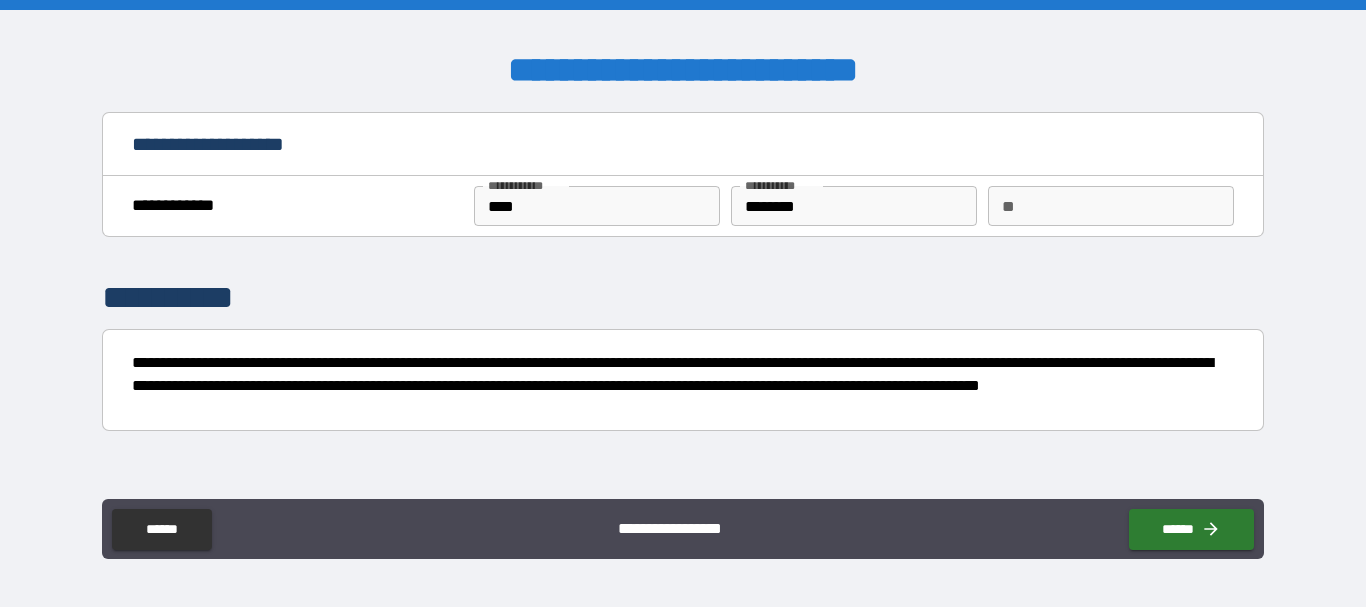 scroll, scrollTop: 321, scrollLeft: 0, axis: vertical 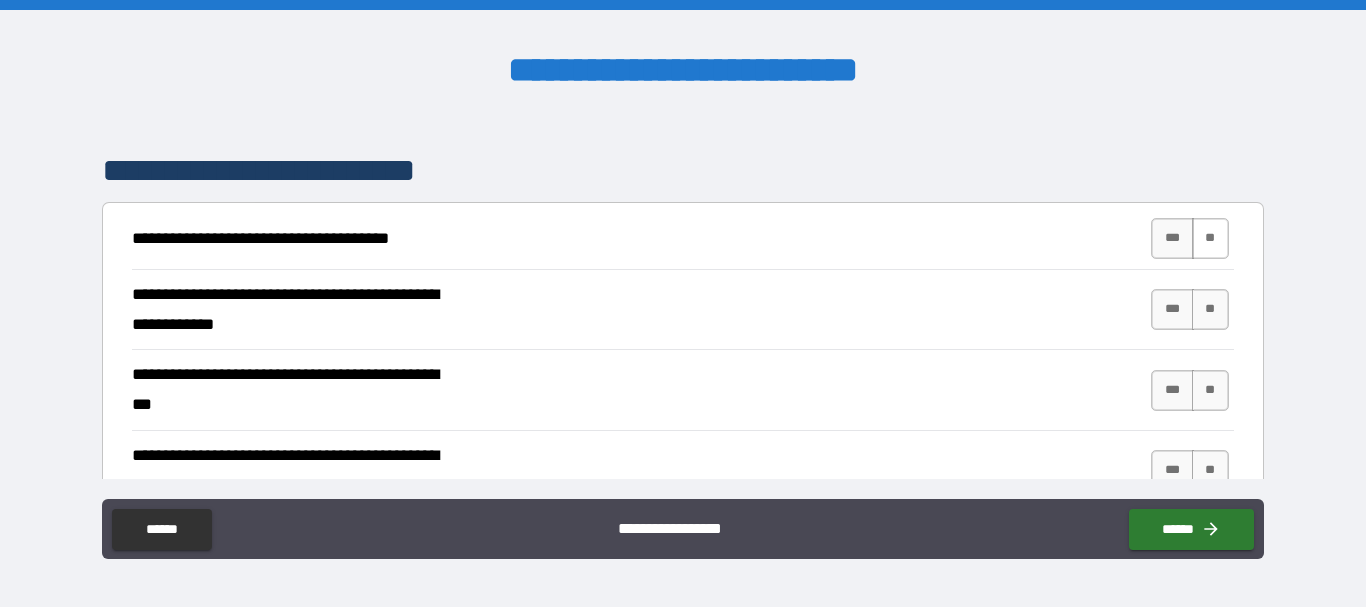 click on "**" at bounding box center [1210, 238] 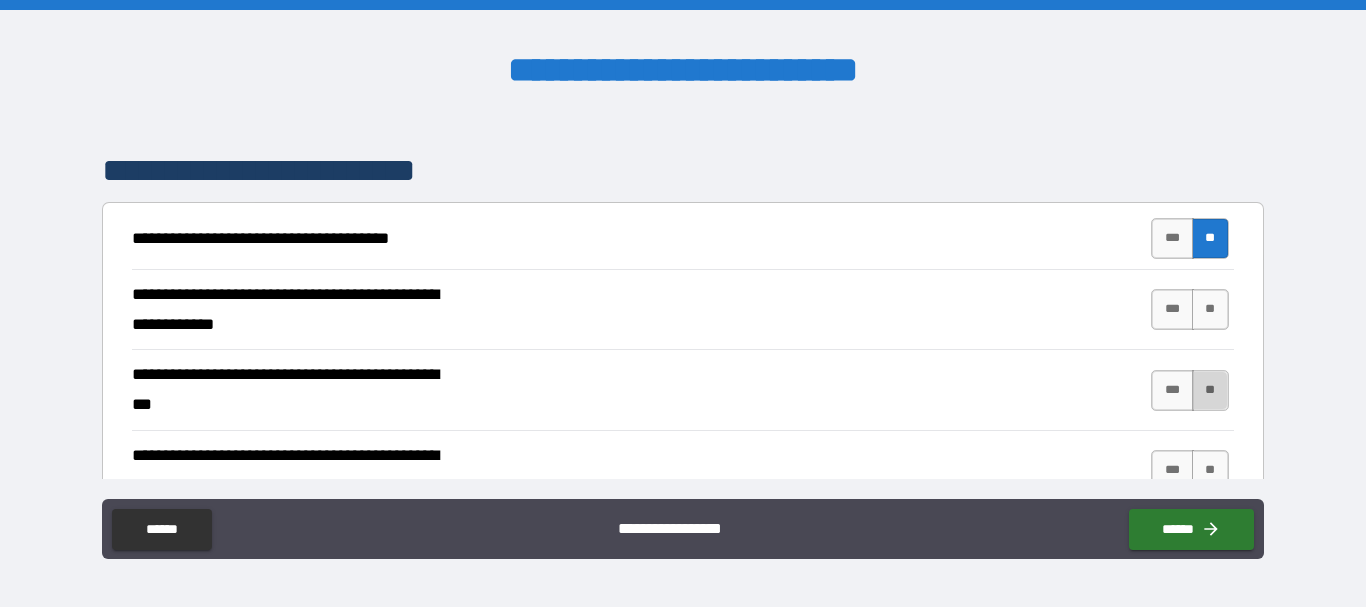 click on "**" at bounding box center (1210, 390) 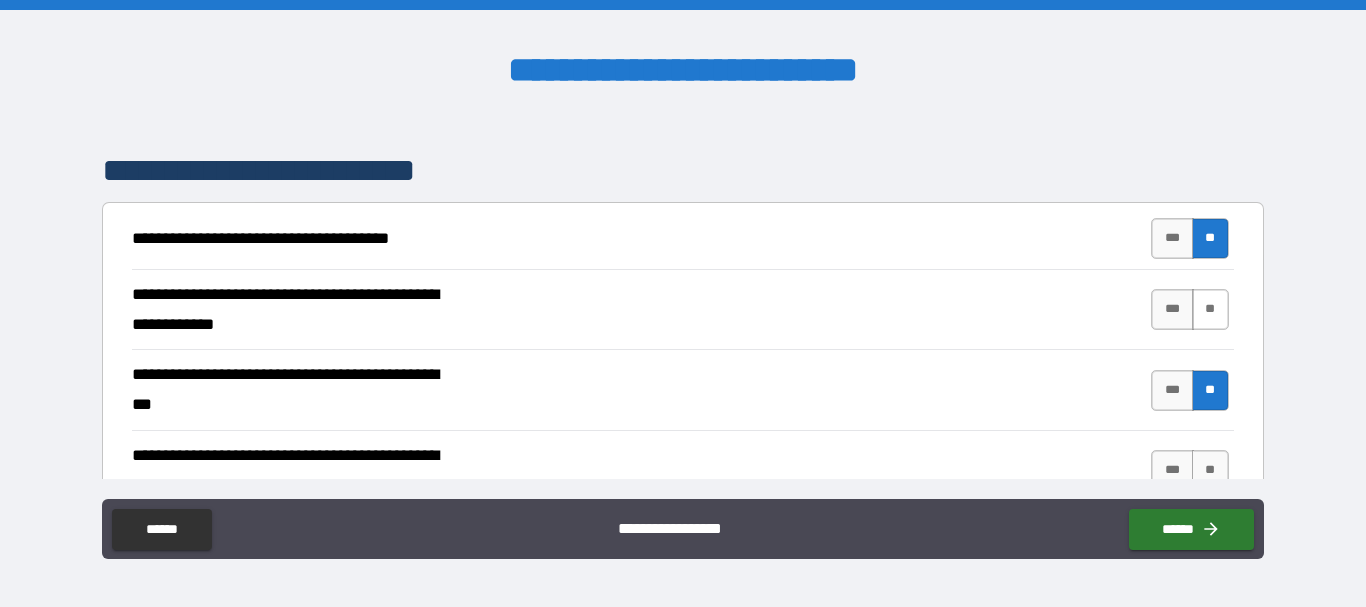 click on "**" at bounding box center [1210, 309] 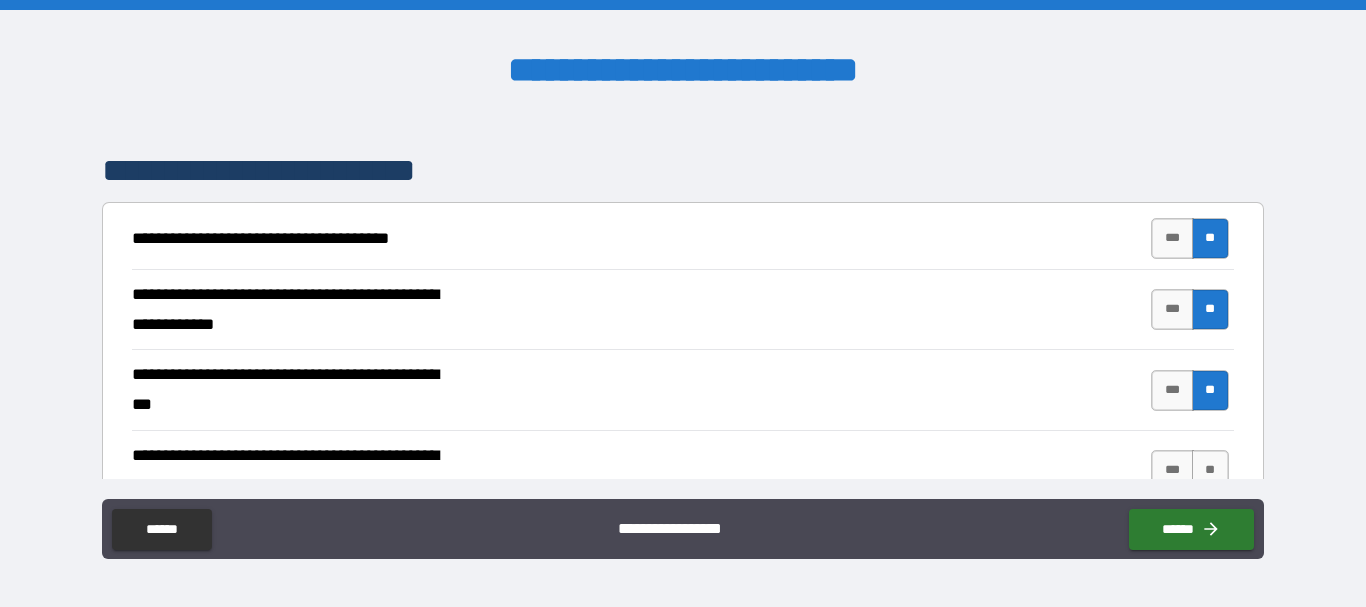 click on "**********" at bounding box center (682, 389) 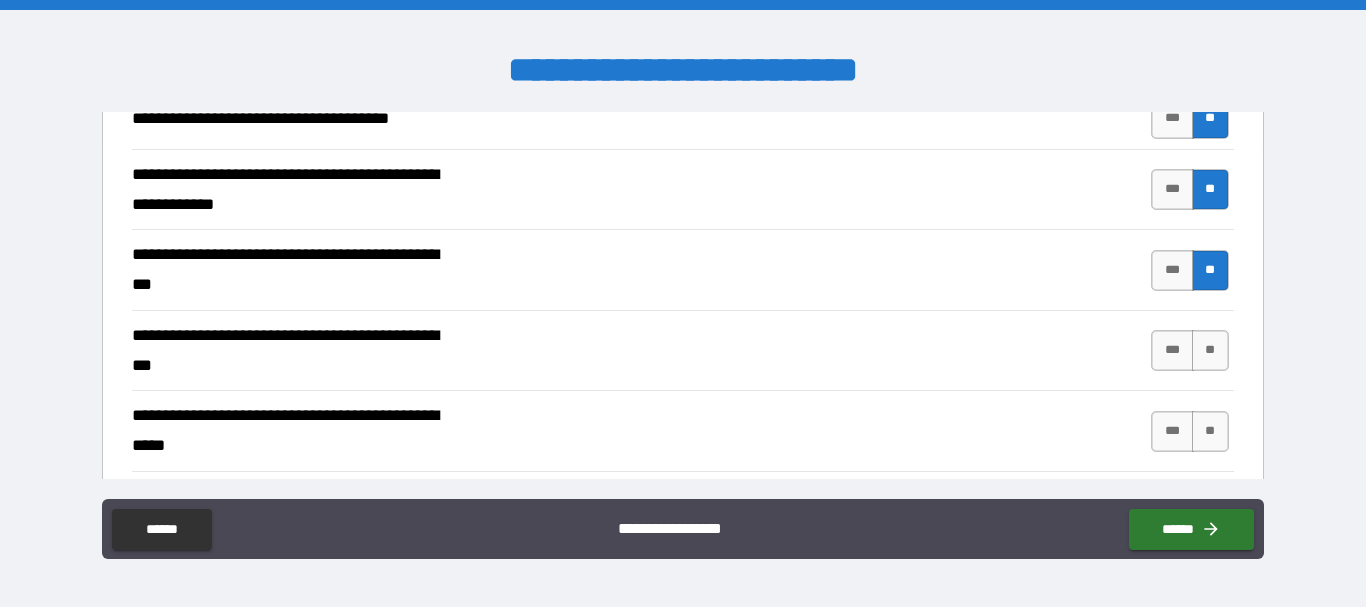 scroll, scrollTop: 481, scrollLeft: 0, axis: vertical 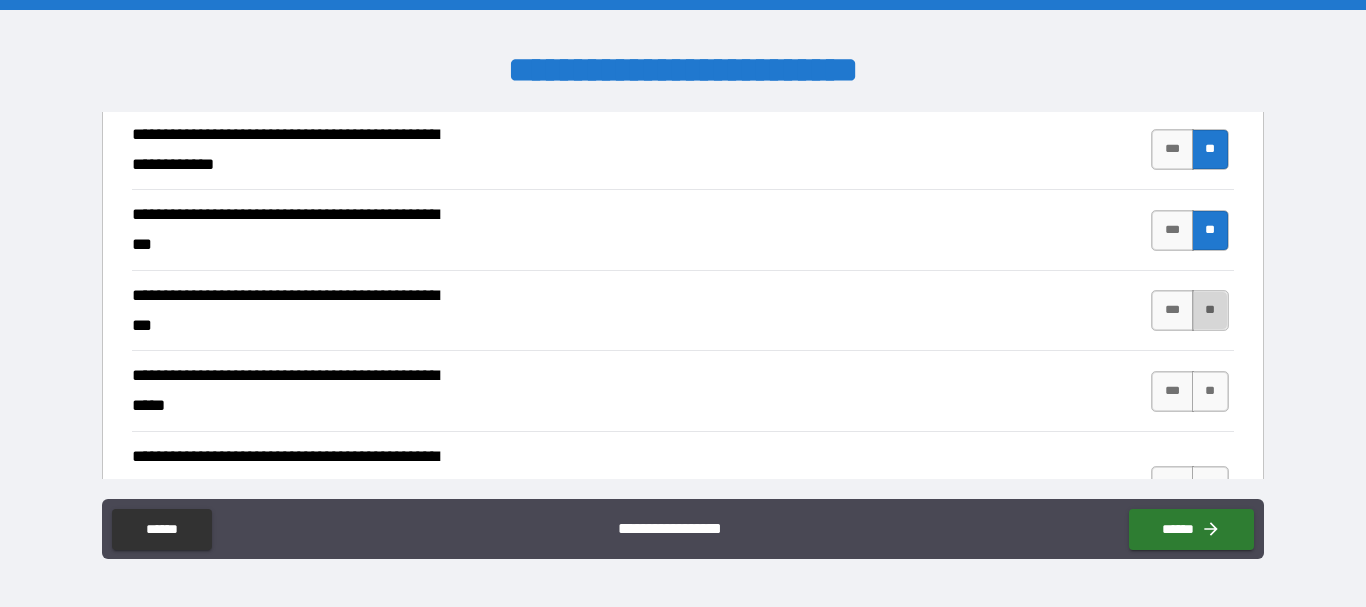 click on "**" at bounding box center (1210, 310) 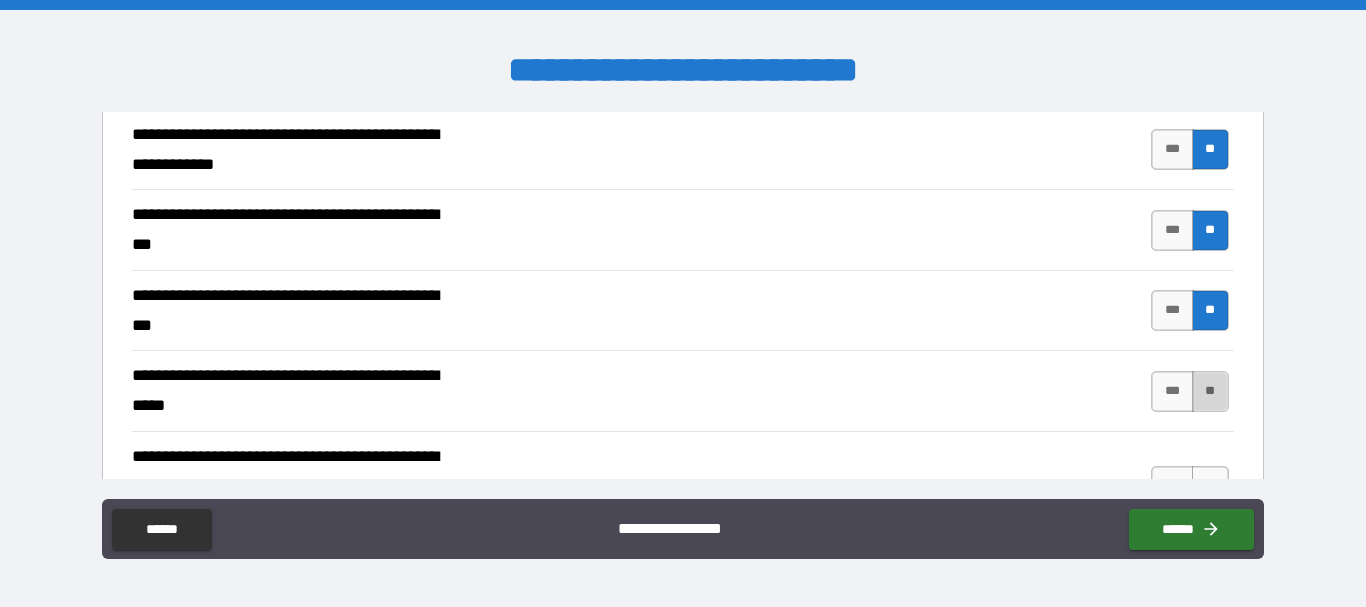 click on "**" at bounding box center [1210, 391] 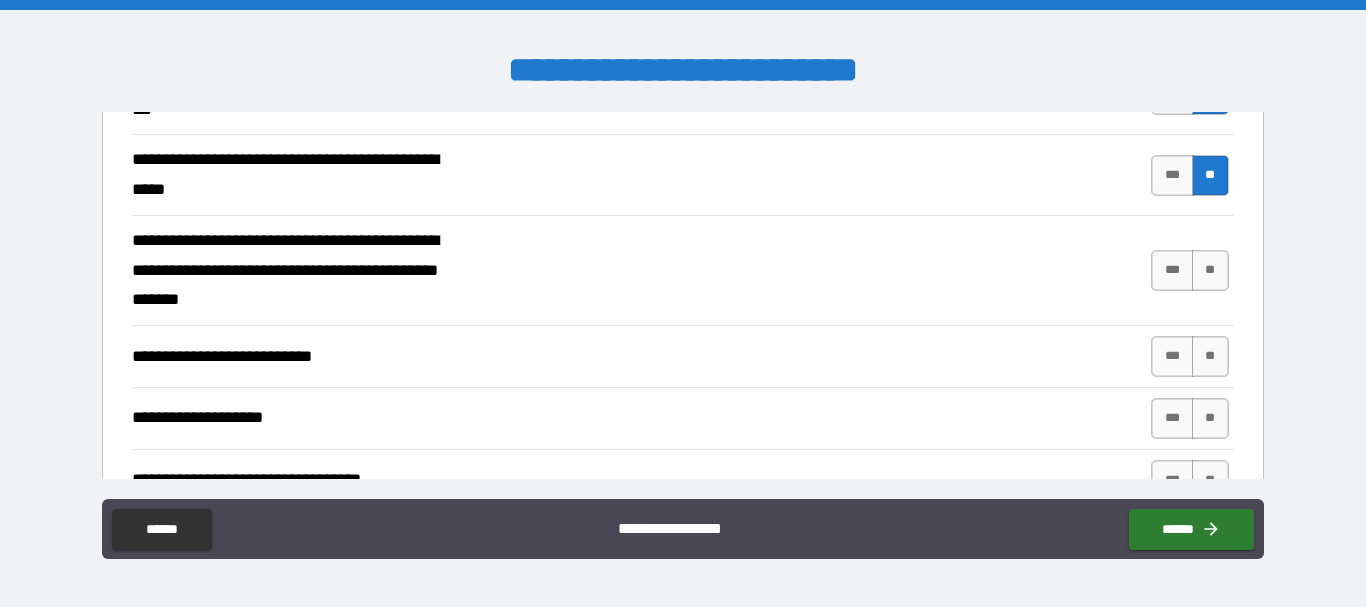 scroll, scrollTop: 740, scrollLeft: 0, axis: vertical 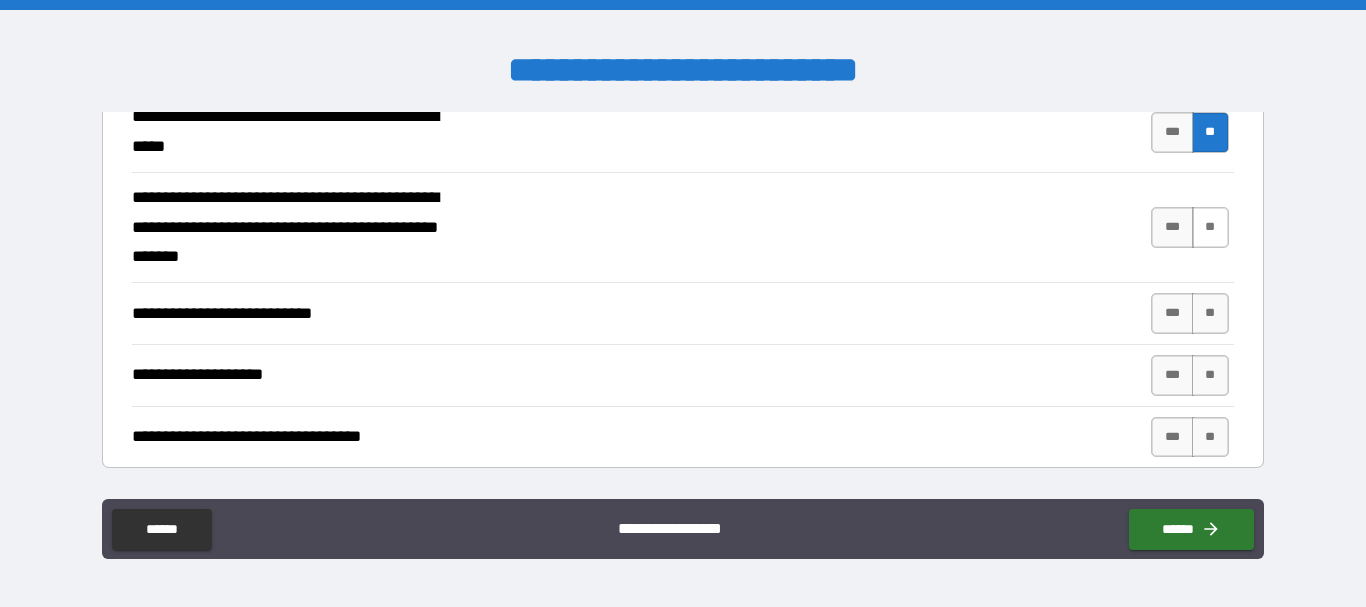 click on "**" at bounding box center [1210, 227] 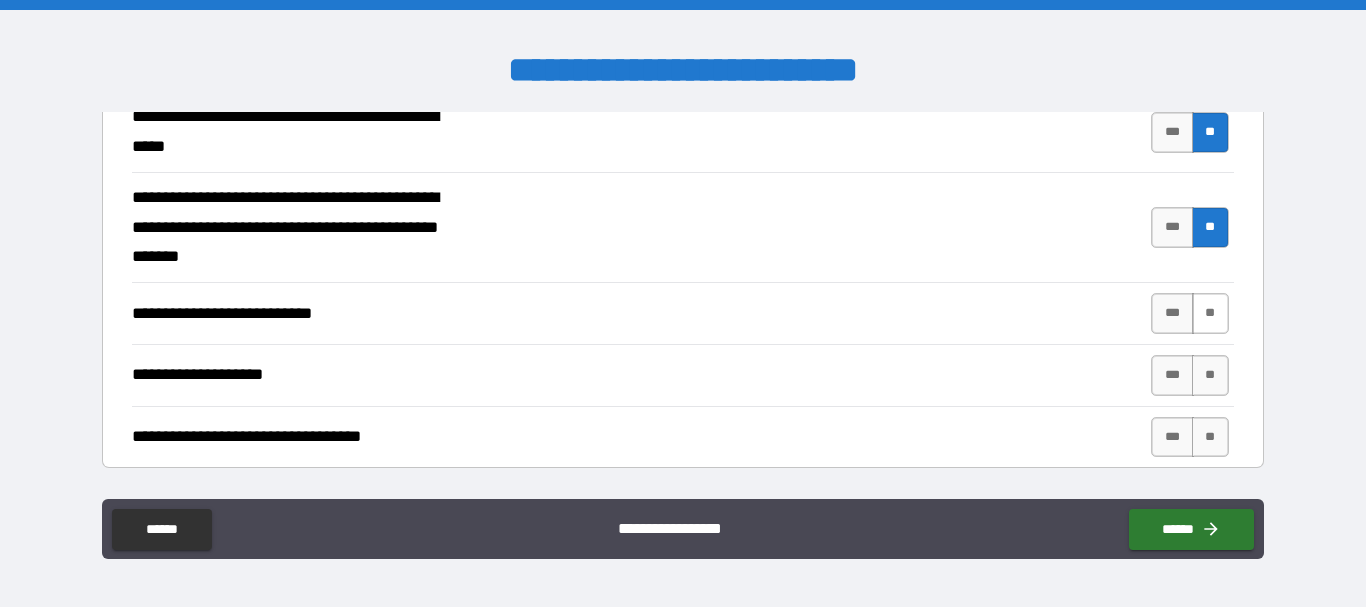 click on "**" at bounding box center (1210, 313) 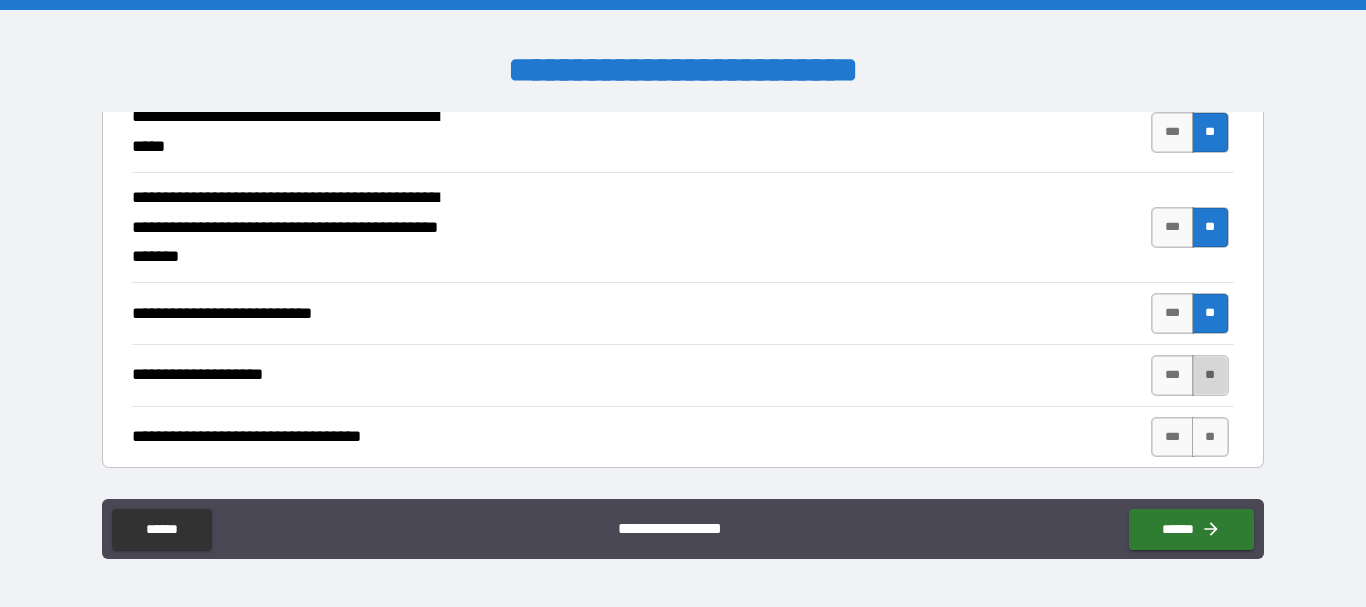 click on "**" at bounding box center [1210, 375] 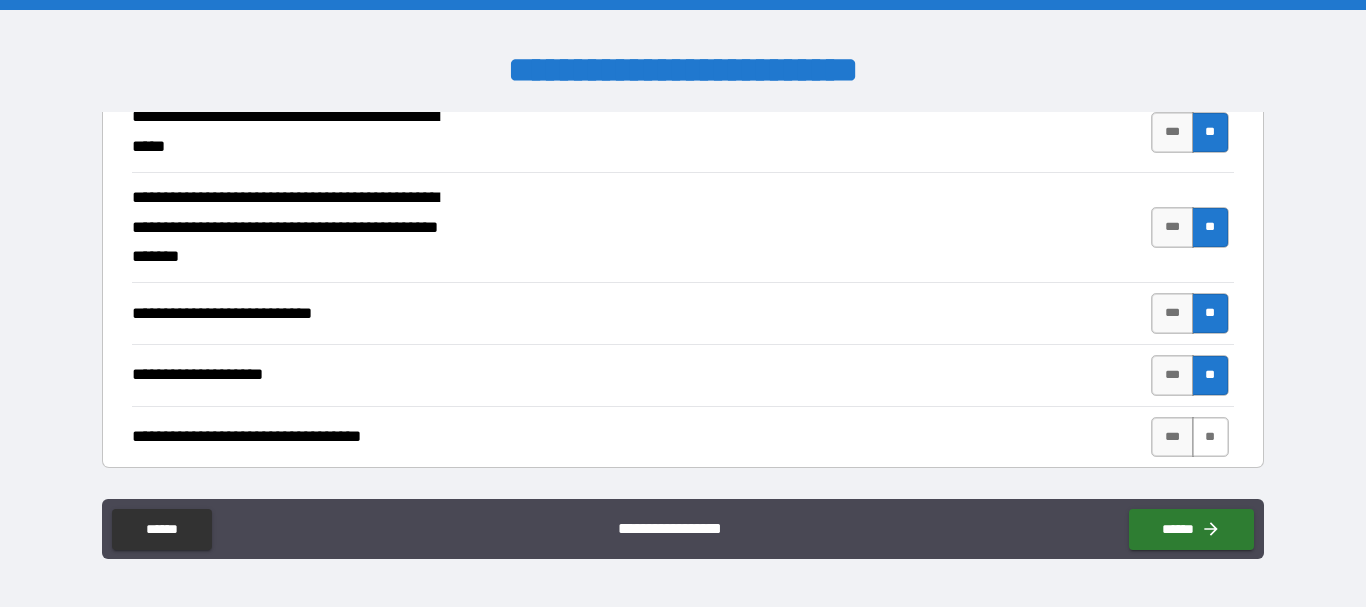 click on "**" at bounding box center (1210, 437) 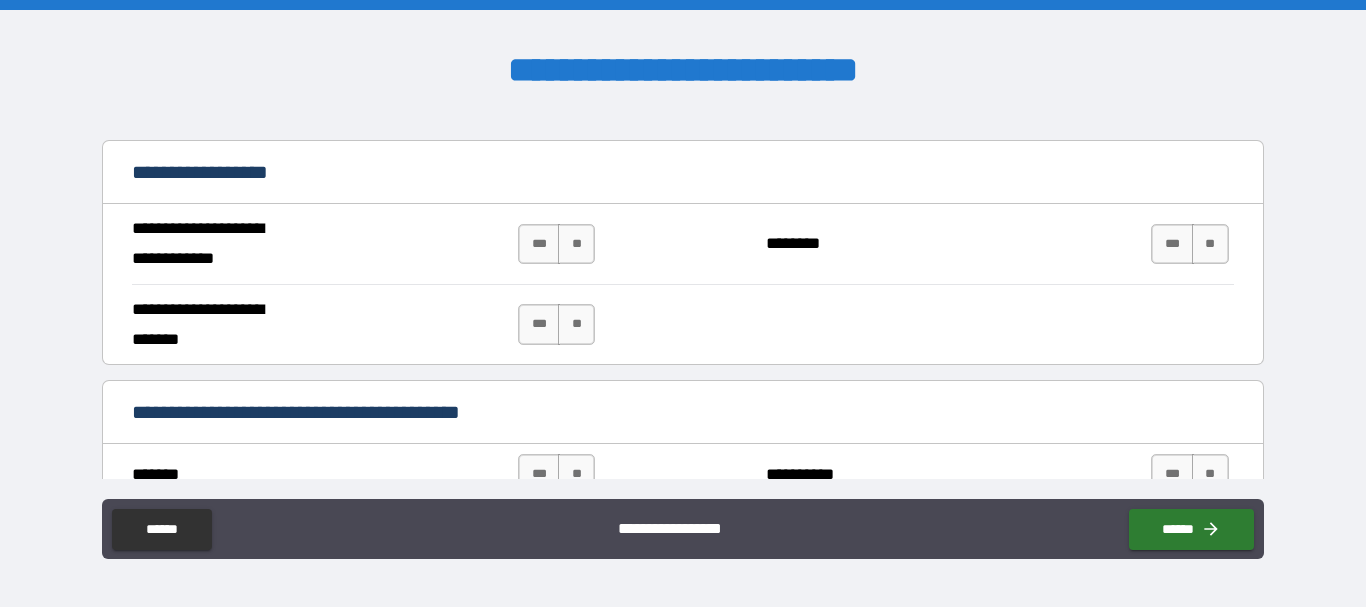 scroll, scrollTop: 1205, scrollLeft: 0, axis: vertical 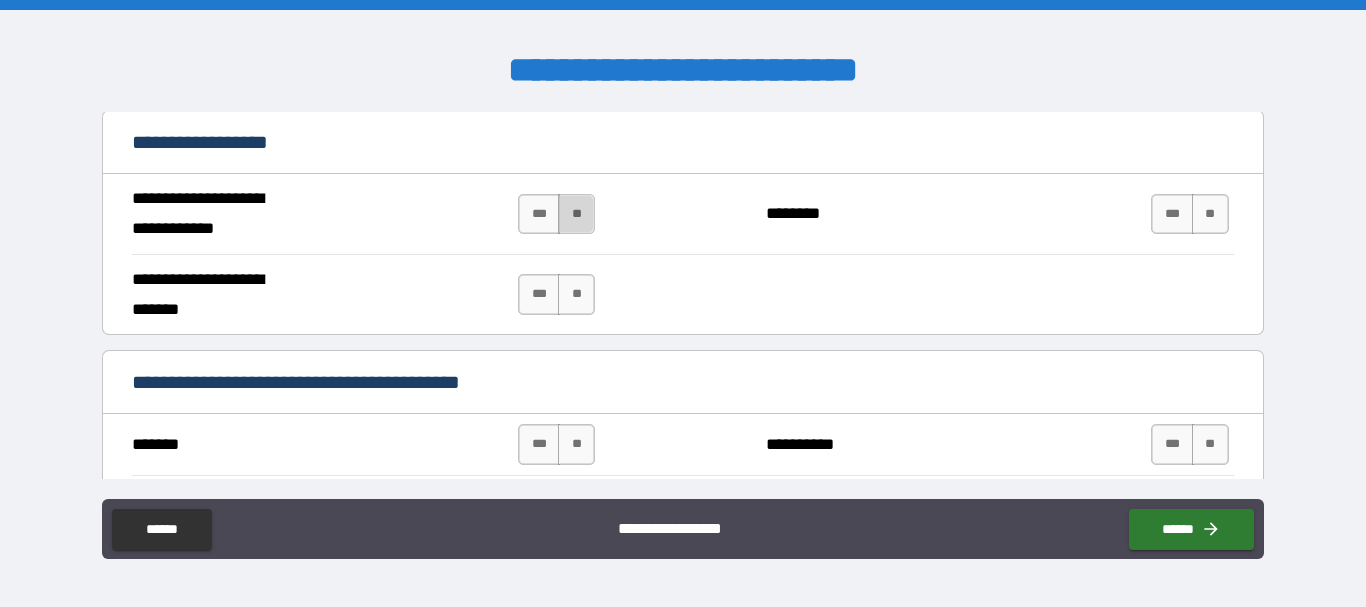 click on "**" at bounding box center (576, 214) 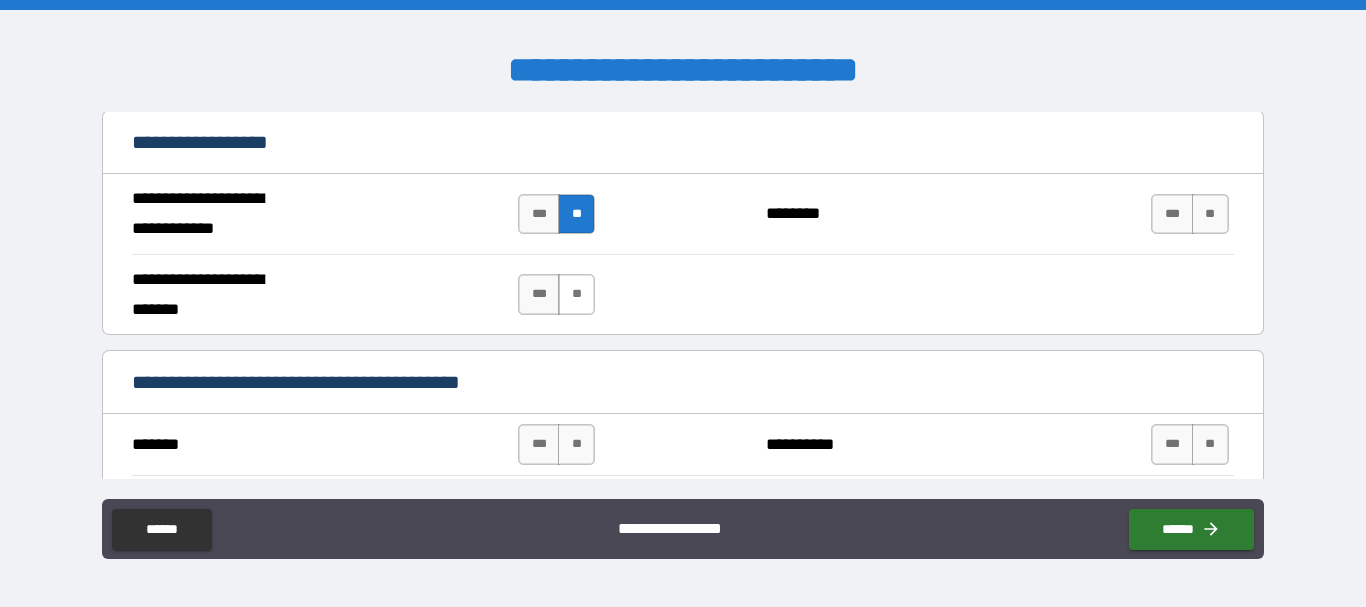 click on "**" at bounding box center (576, 294) 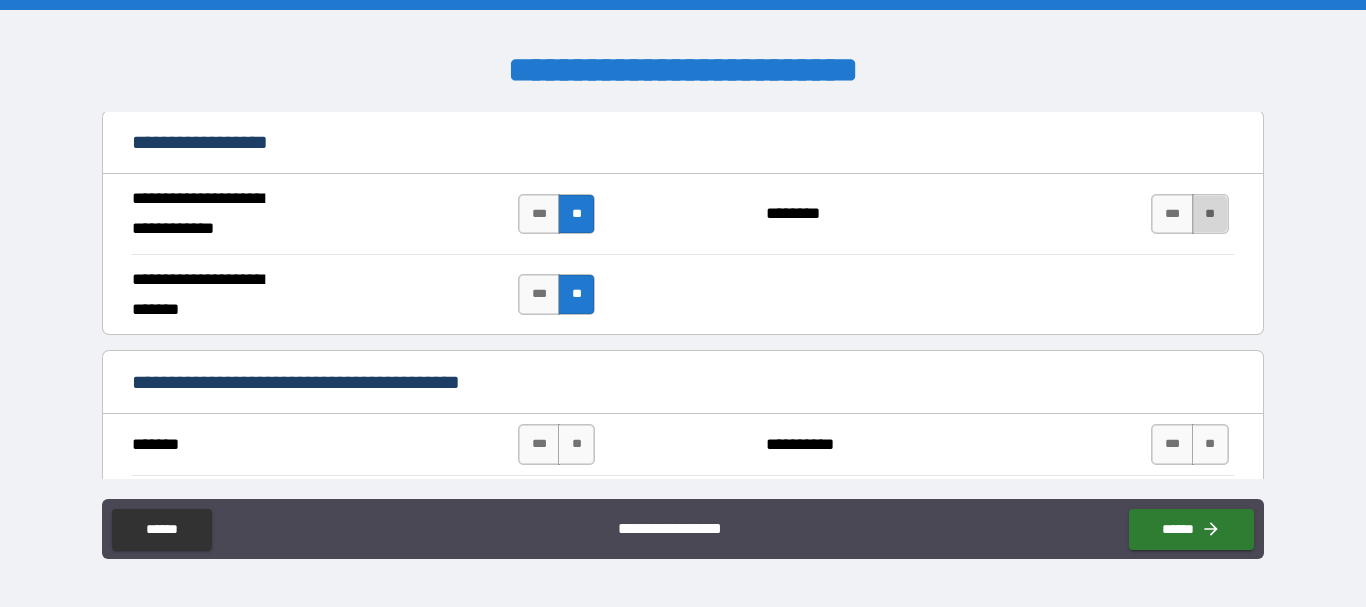 click on "**" at bounding box center [1210, 214] 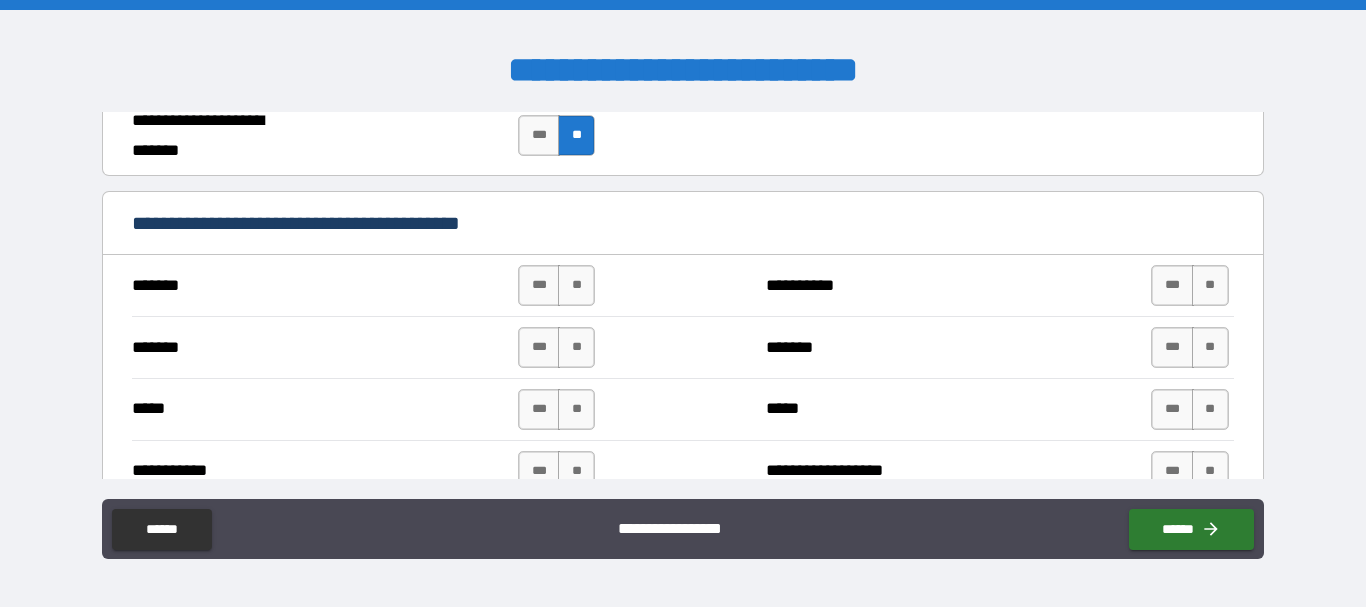 scroll, scrollTop: 1393, scrollLeft: 0, axis: vertical 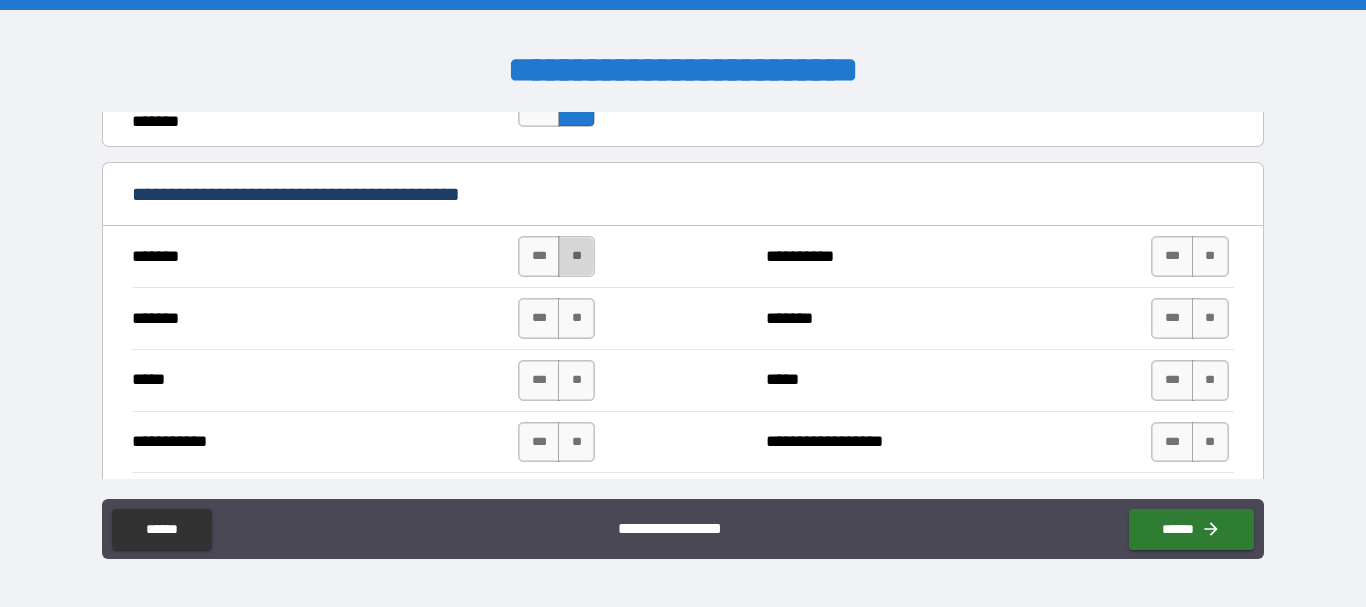 click on "**" at bounding box center (576, 256) 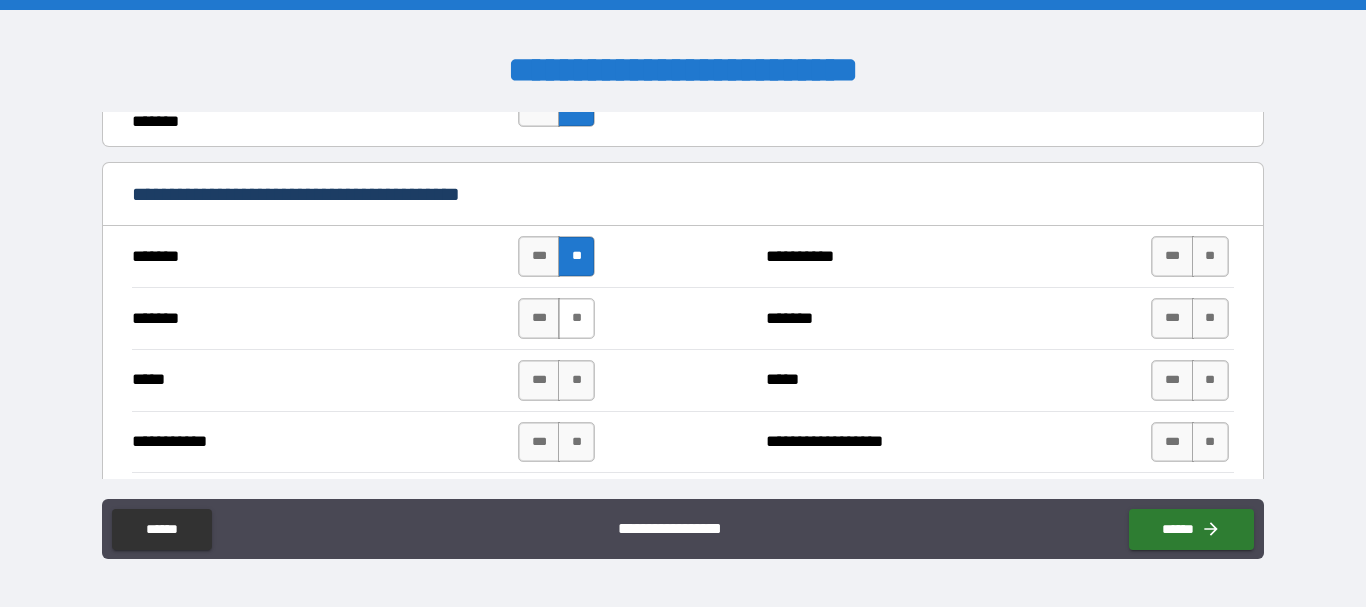 click on "**" at bounding box center (576, 318) 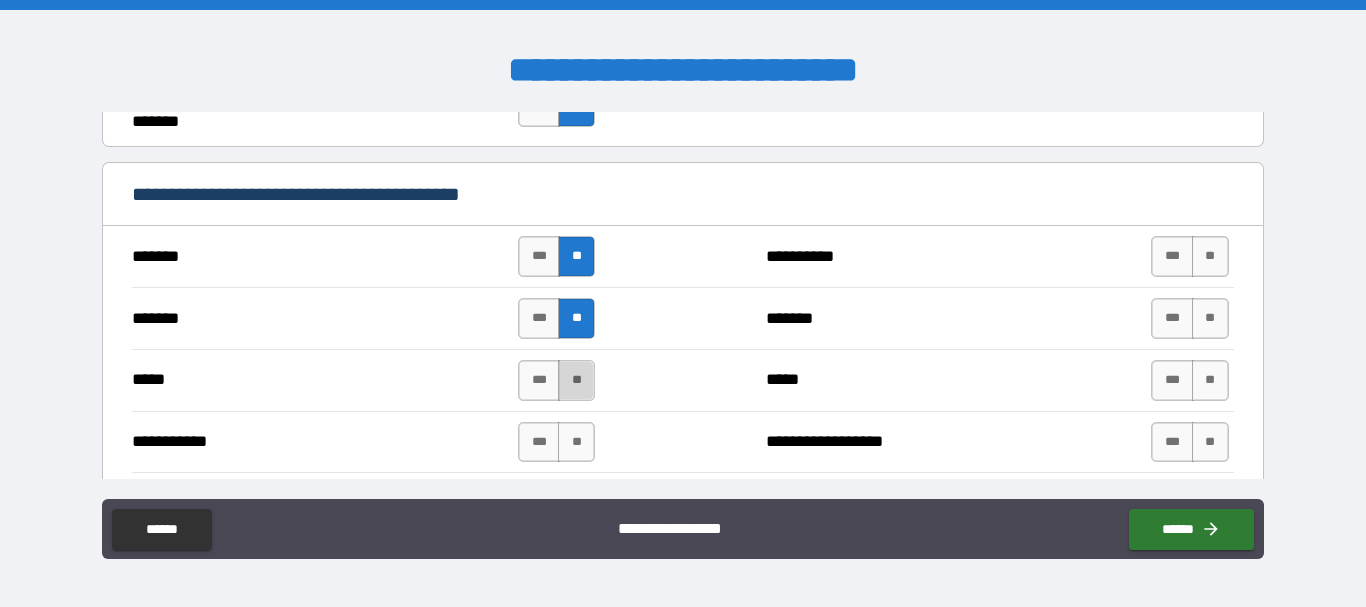click on "**" at bounding box center [576, 380] 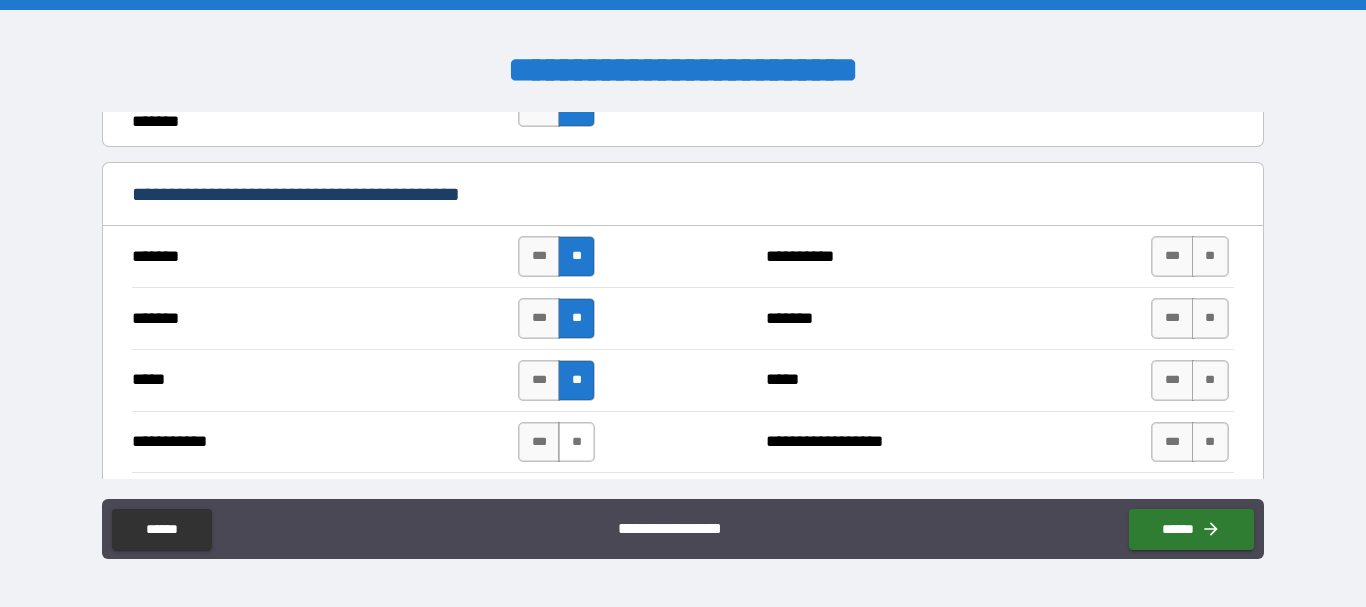 click on "**" at bounding box center (576, 442) 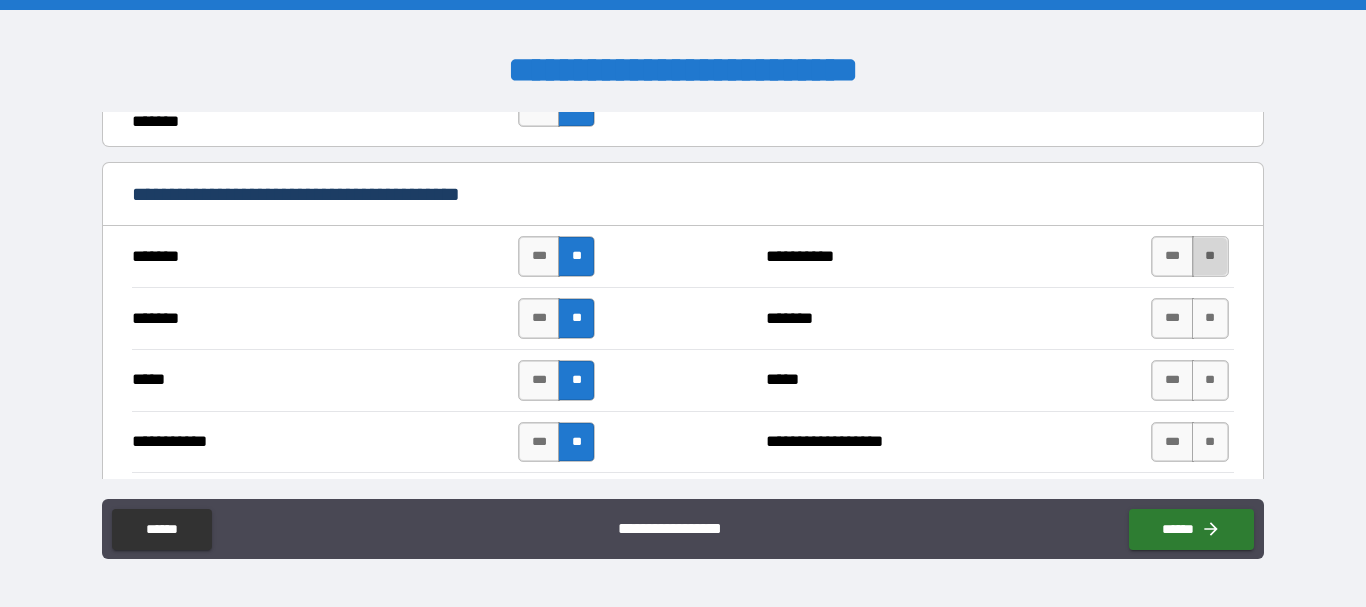 click on "**" at bounding box center [1210, 256] 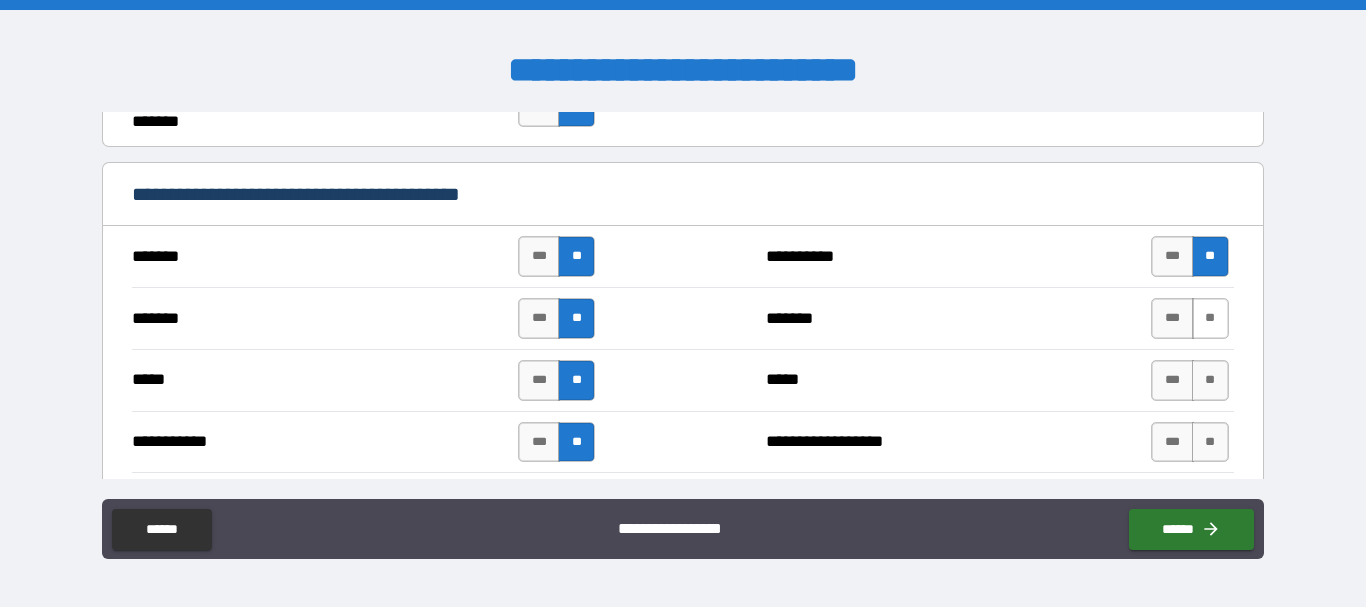 click on "**" at bounding box center (1210, 318) 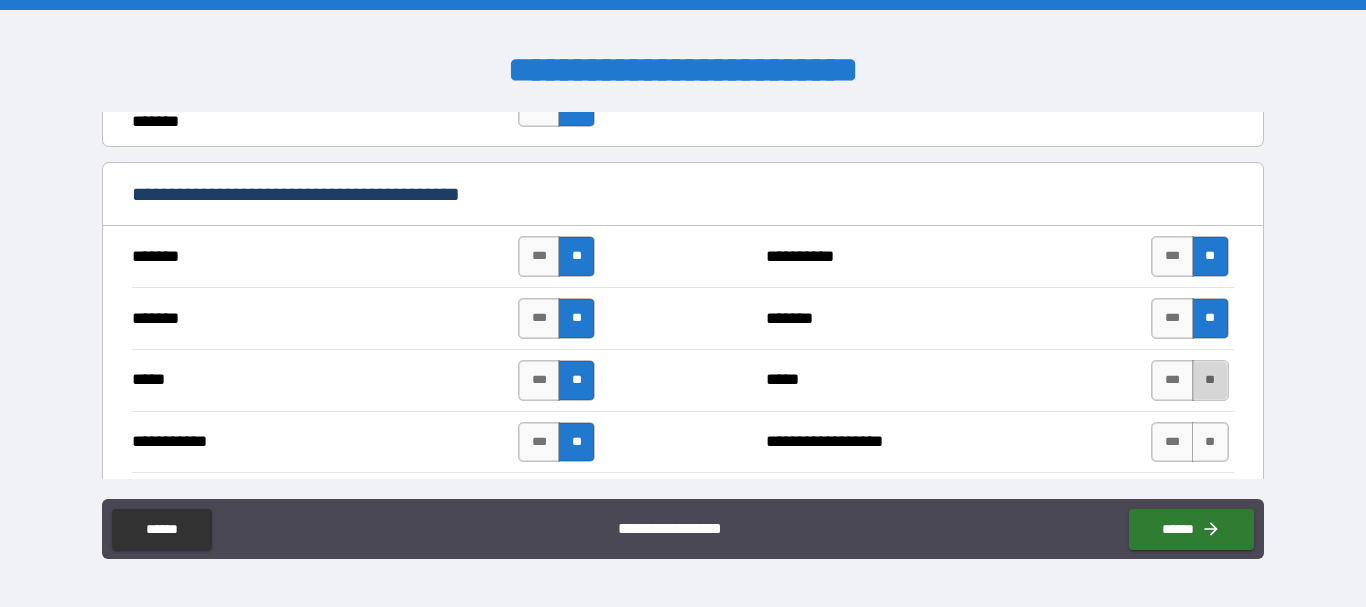 click on "**" at bounding box center (1210, 380) 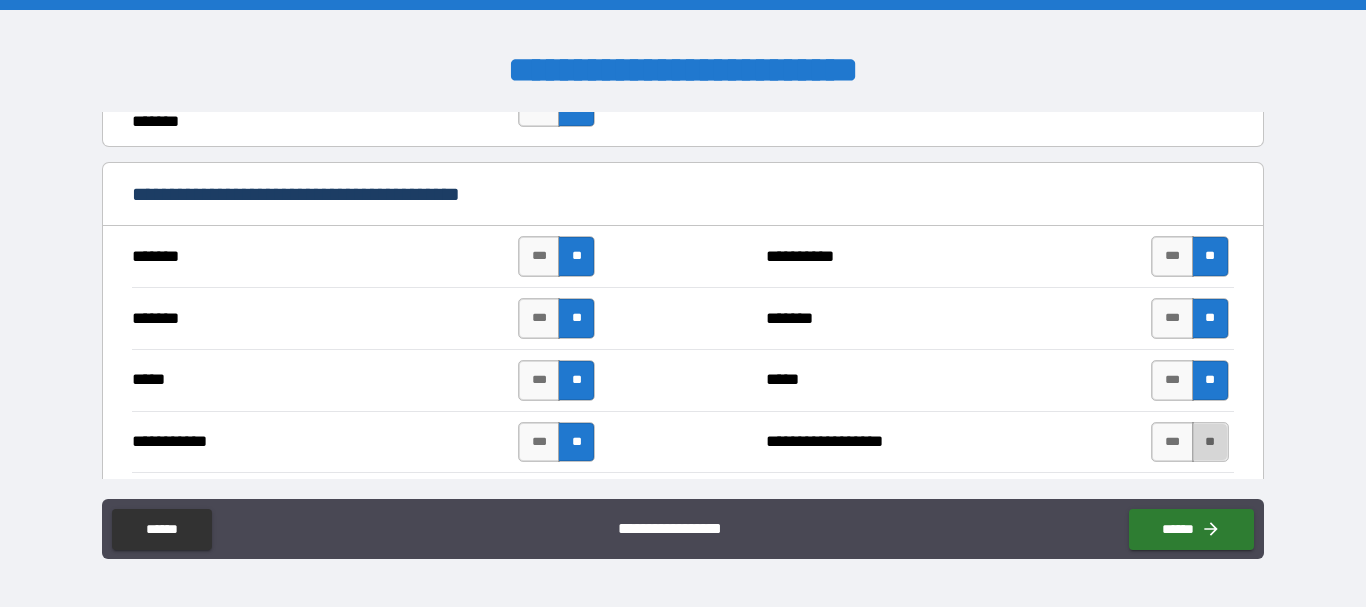 click on "**" at bounding box center [1210, 442] 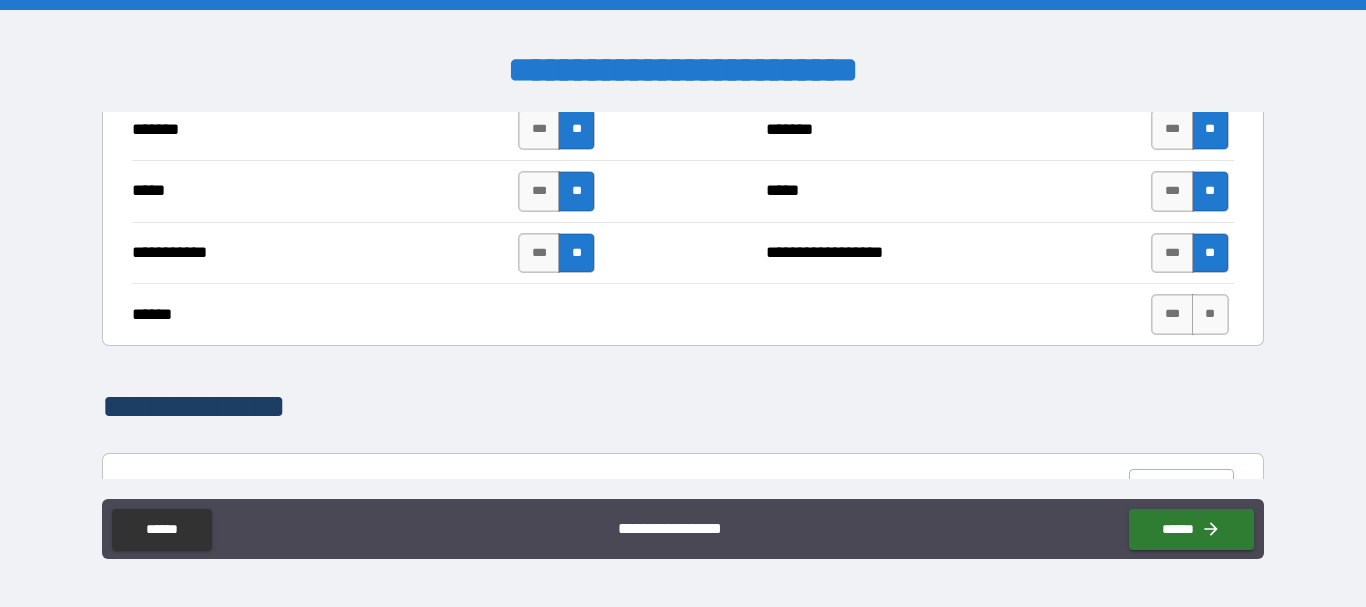 scroll, scrollTop: 1596, scrollLeft: 0, axis: vertical 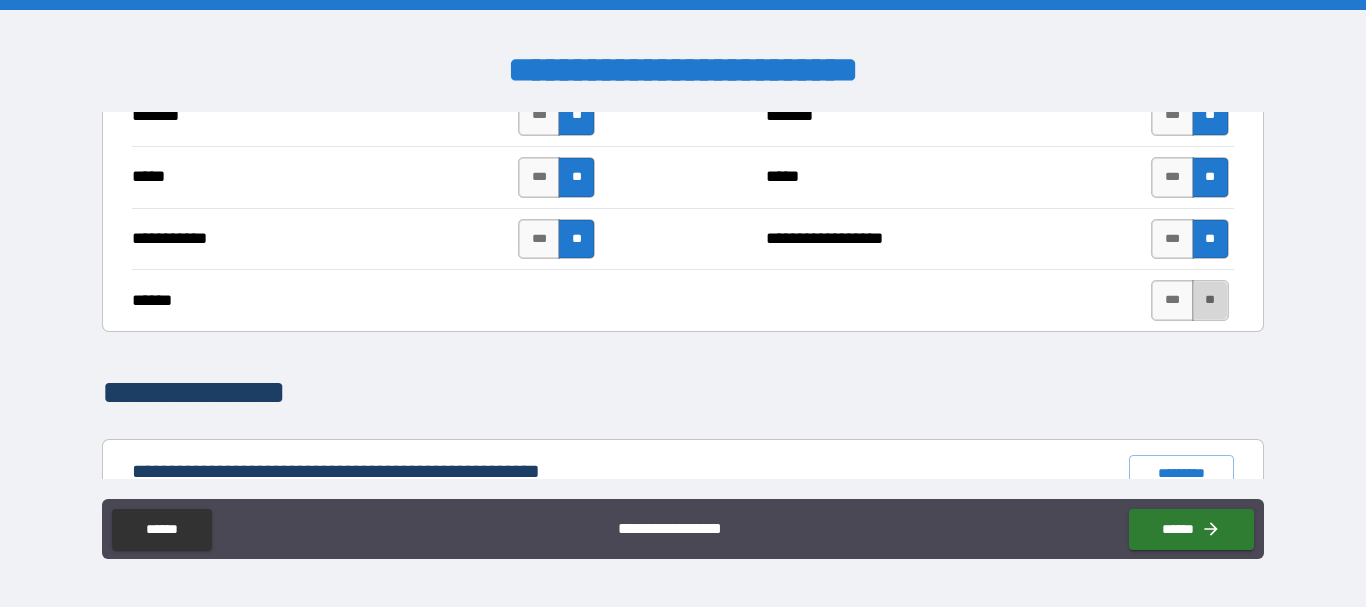 click on "**" at bounding box center (1210, 300) 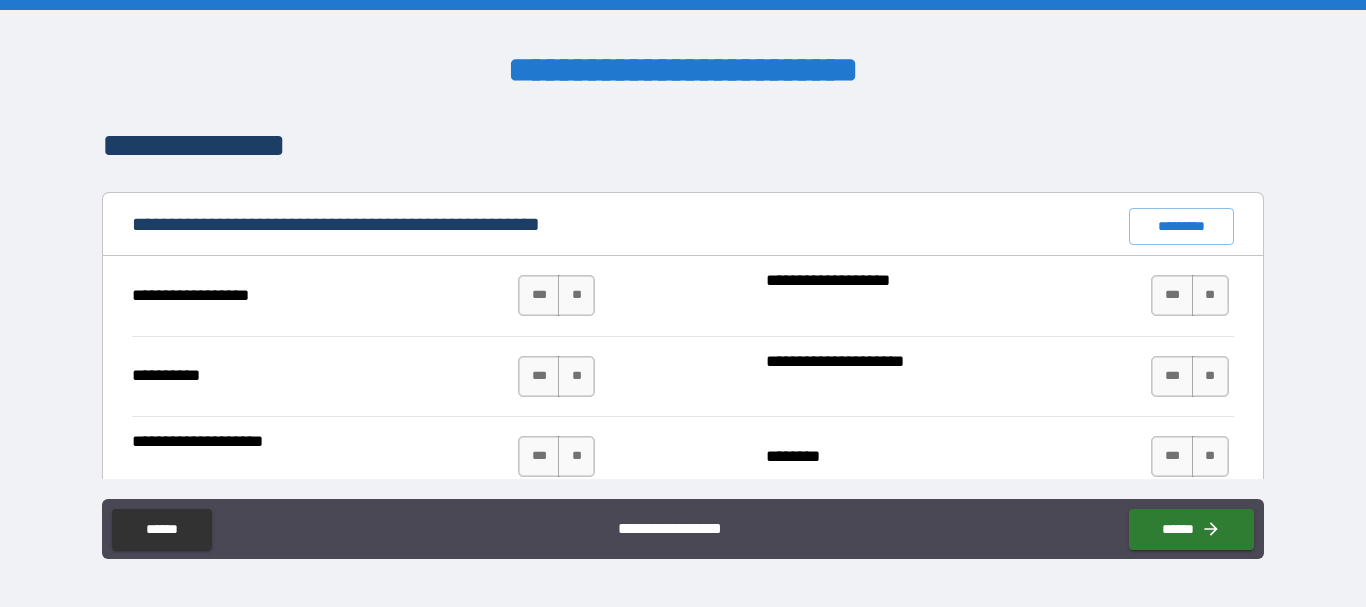 scroll, scrollTop: 1872, scrollLeft: 0, axis: vertical 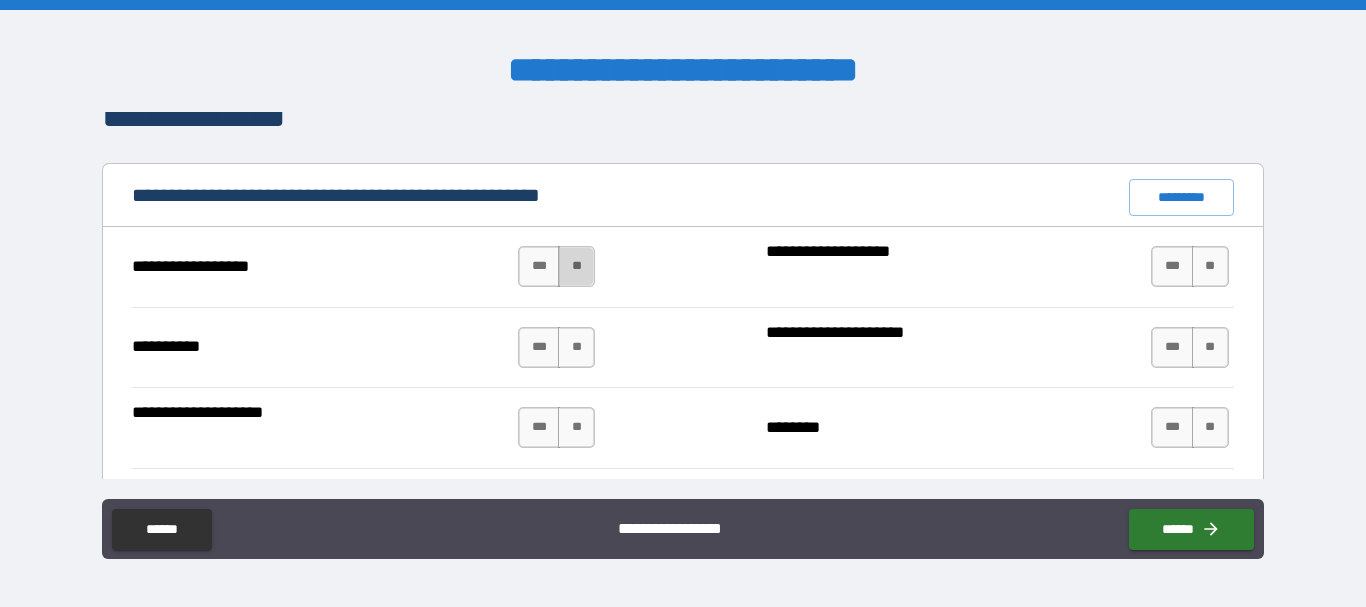 click on "**" at bounding box center (576, 266) 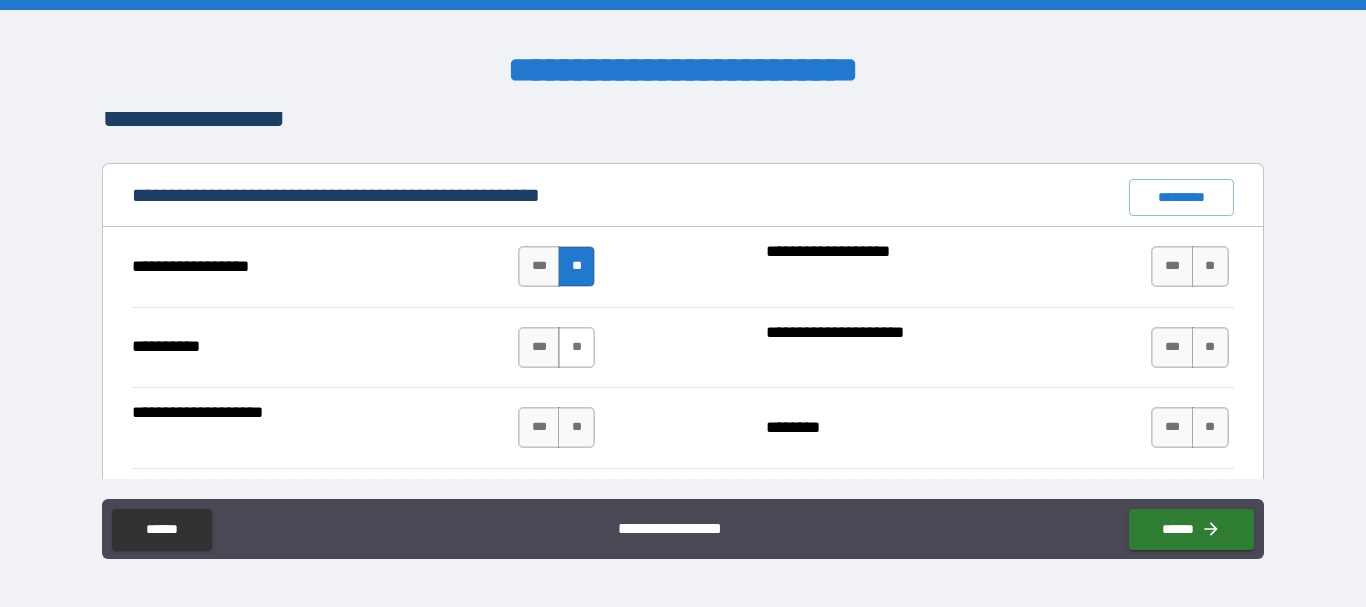 click on "**" at bounding box center (576, 347) 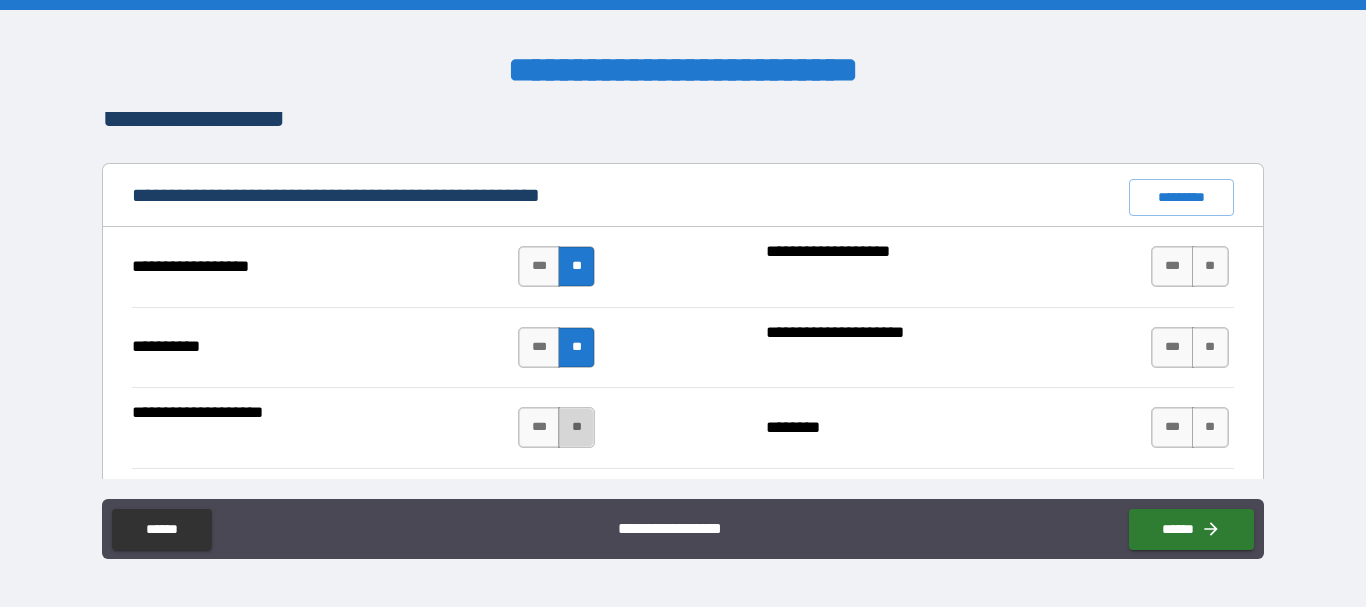 click on "**" at bounding box center (576, 427) 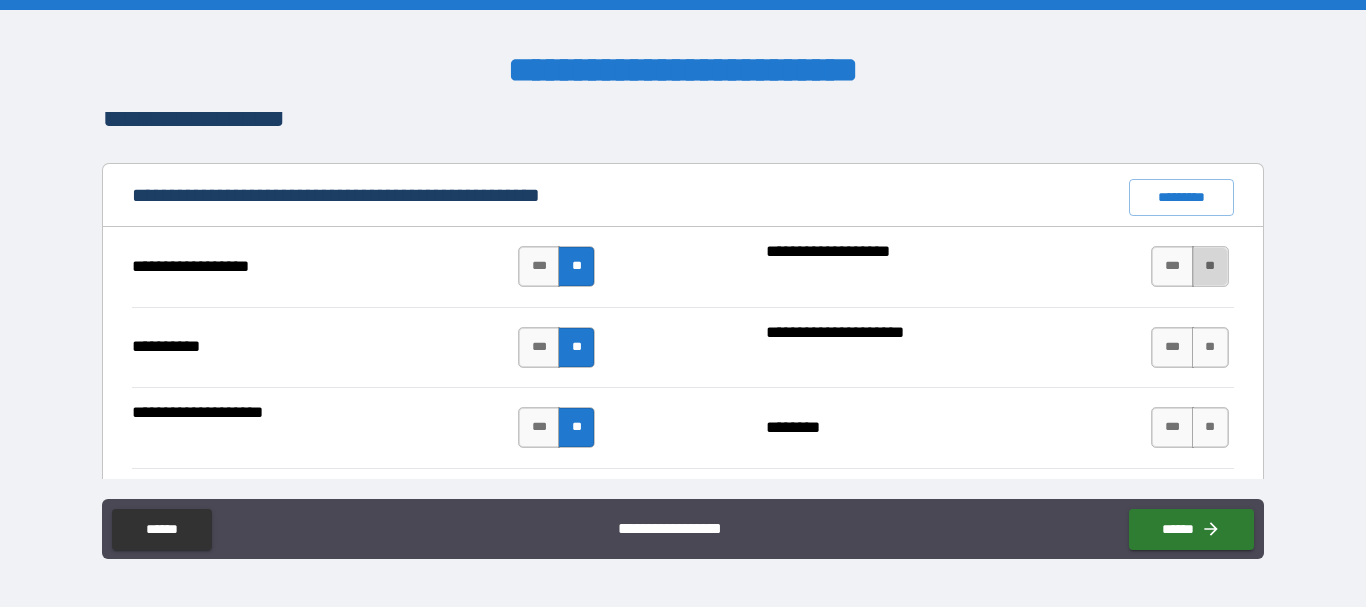 click on "**" at bounding box center [1210, 266] 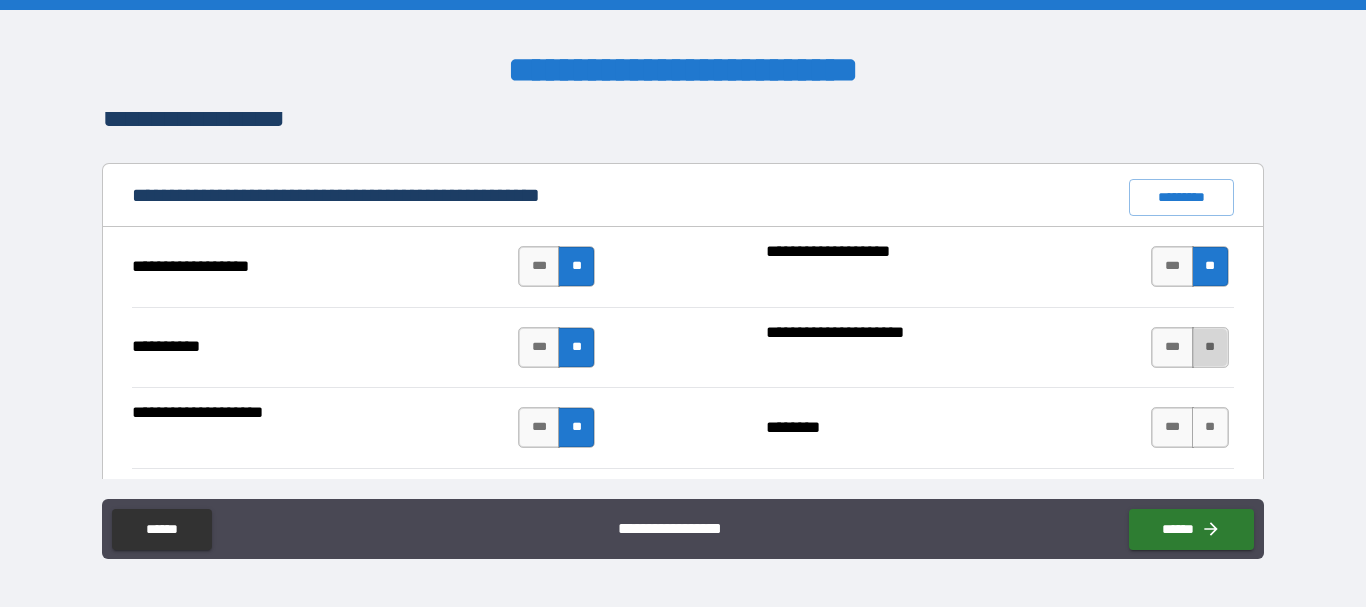 click on "**" at bounding box center (1210, 347) 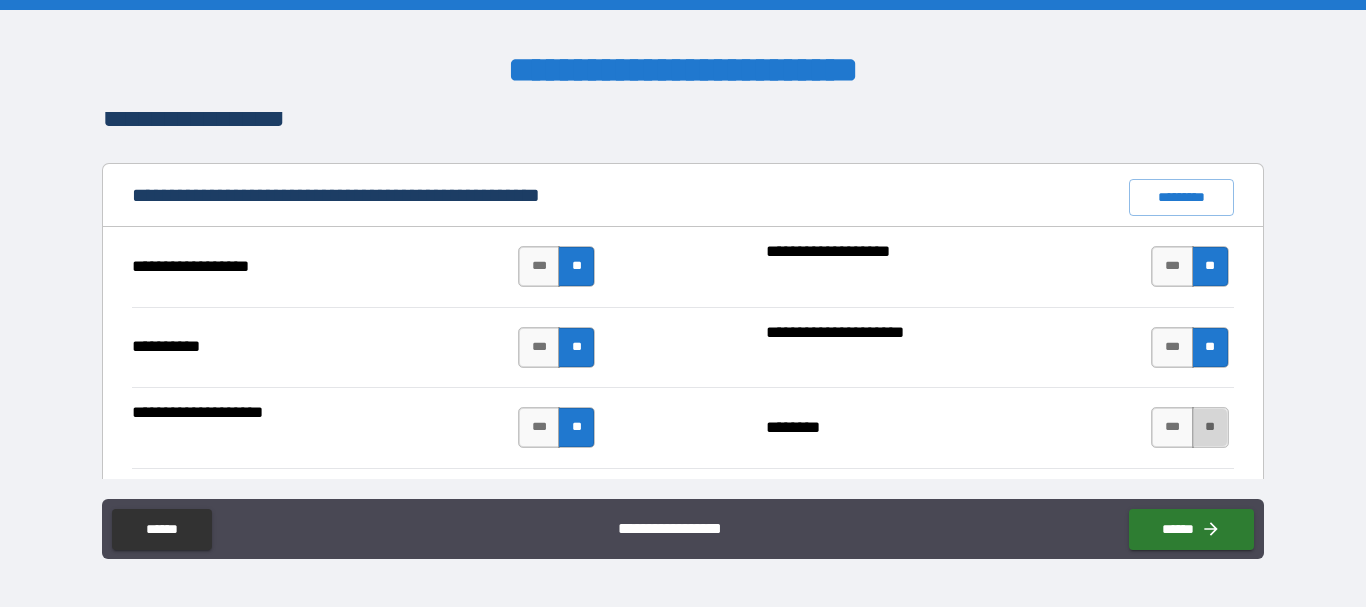 click on "**" at bounding box center (1210, 427) 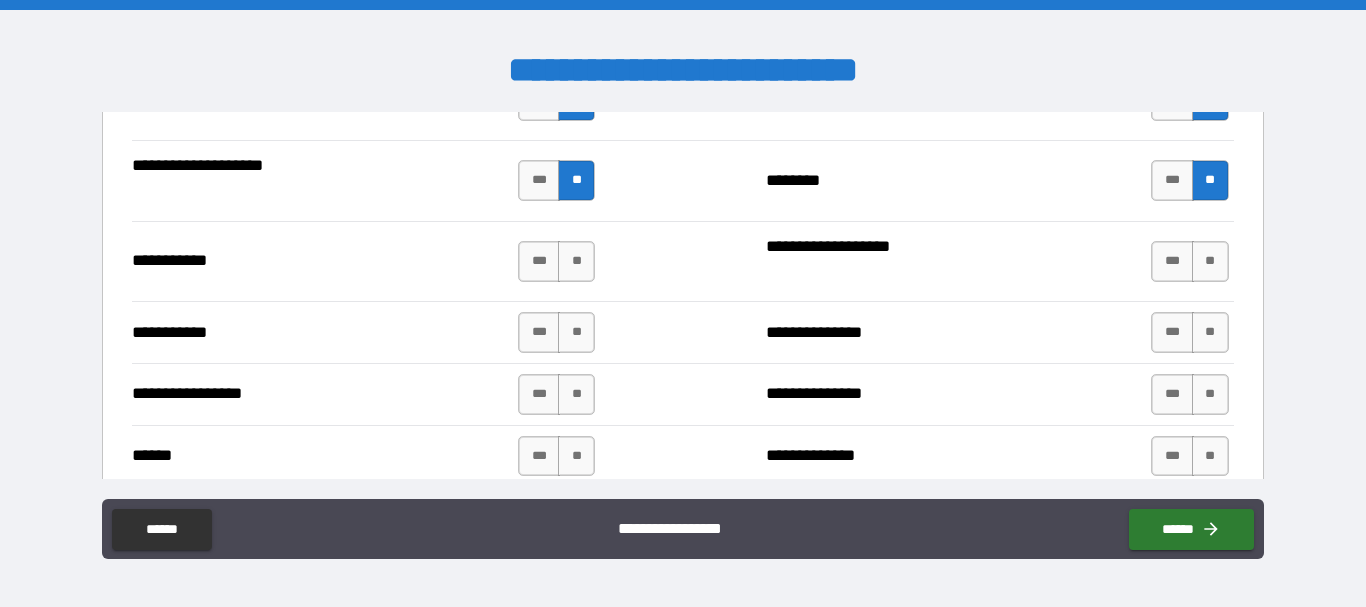 scroll, scrollTop: 2177, scrollLeft: 0, axis: vertical 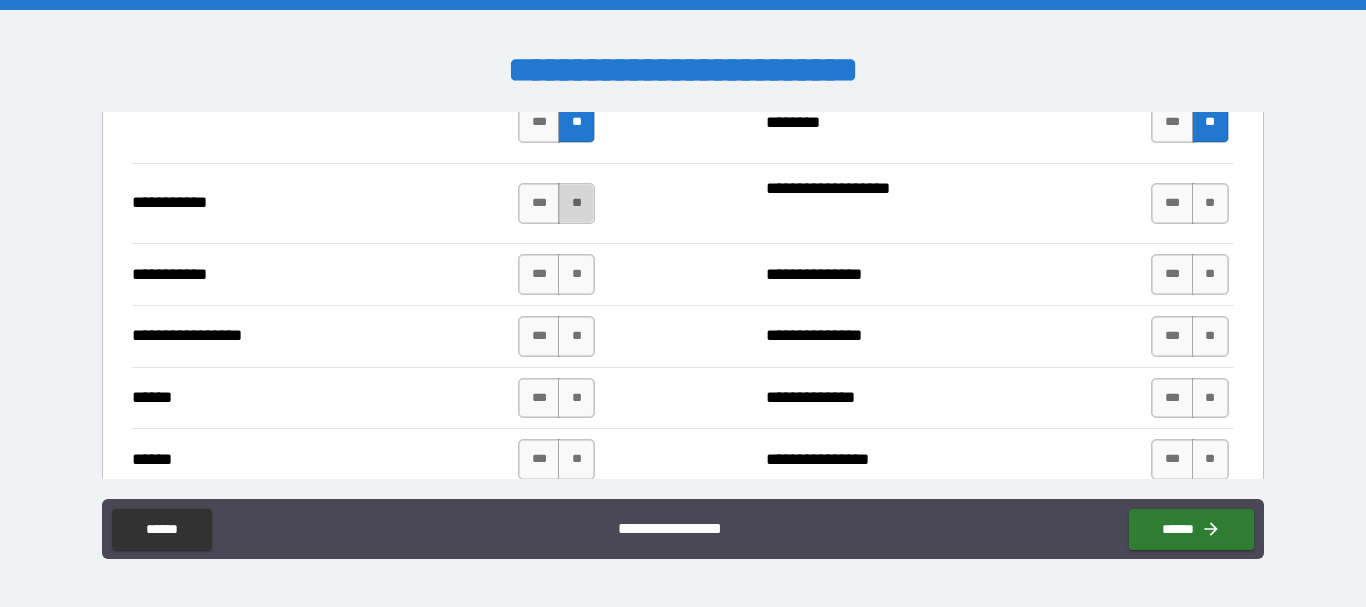 click on "**" at bounding box center [576, 203] 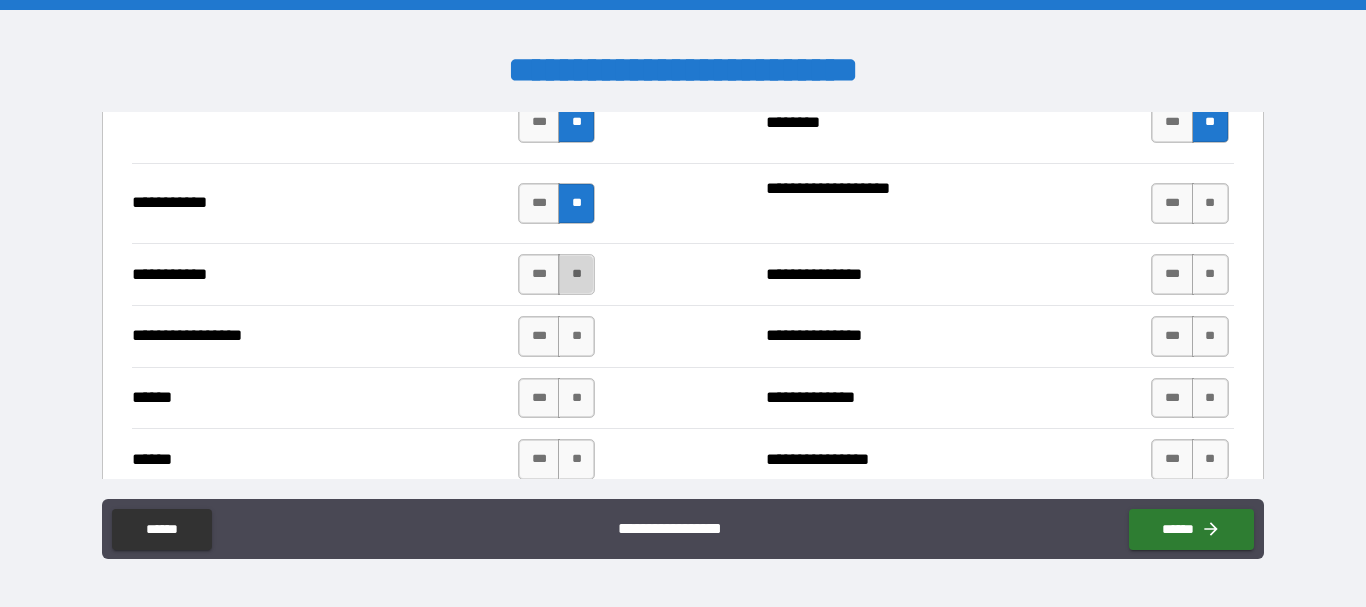 click on "**" at bounding box center [576, 274] 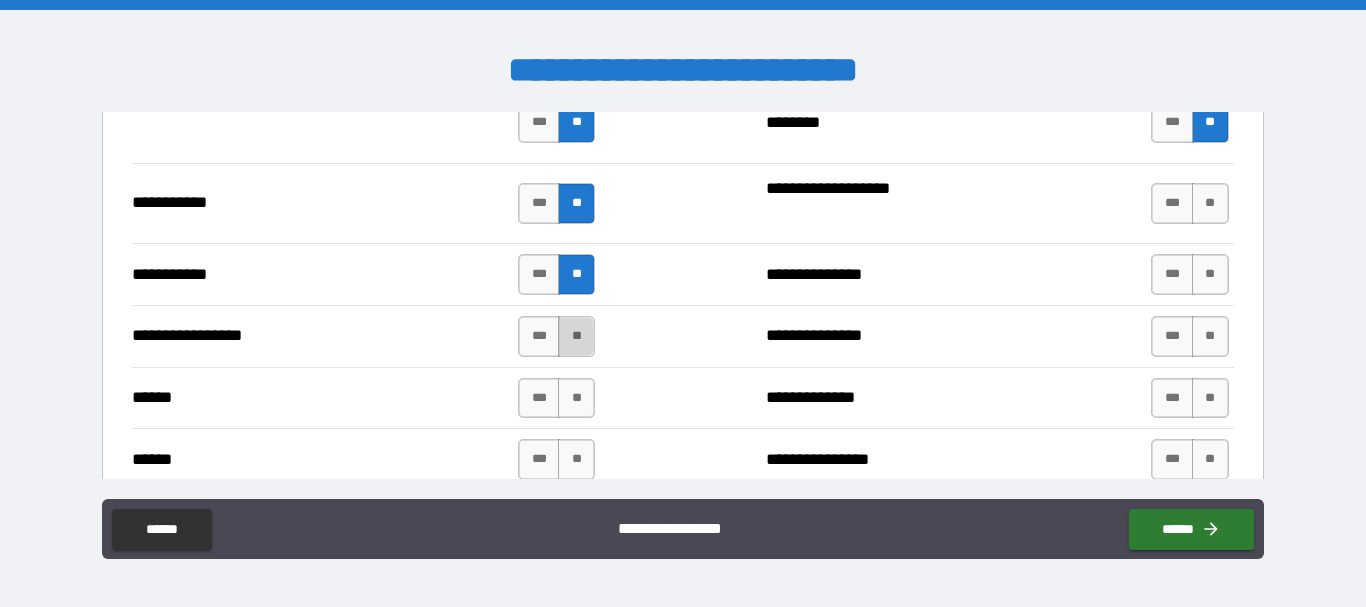 click on "**" at bounding box center (576, 336) 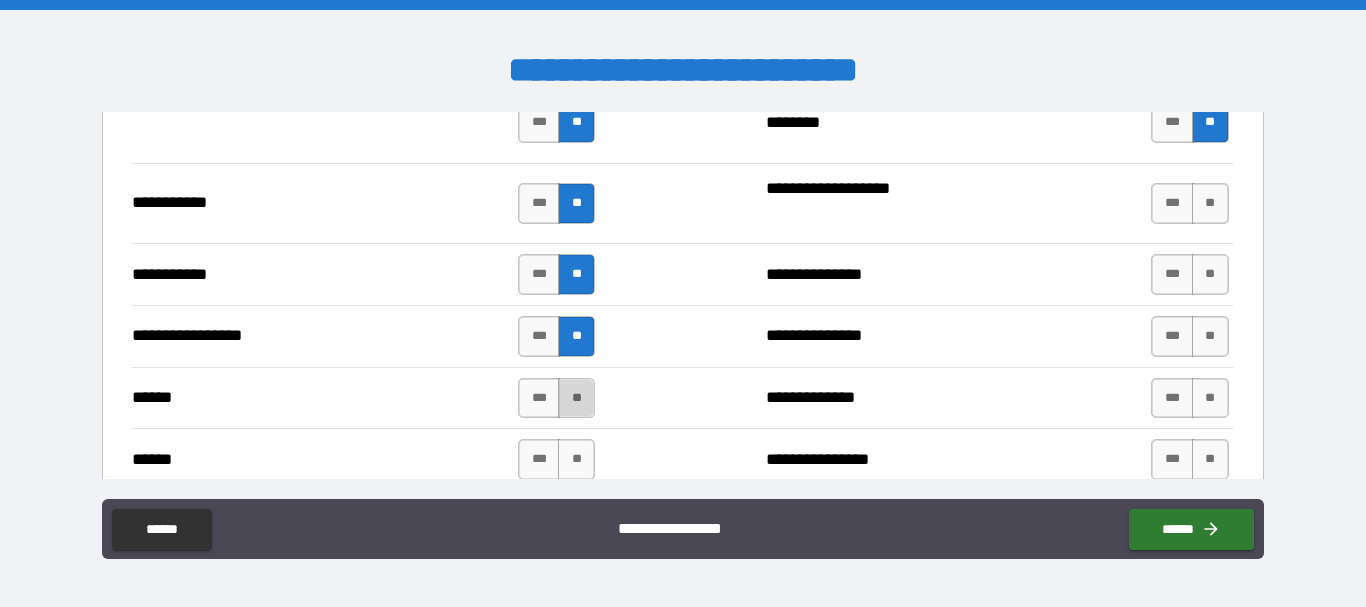 click on "**" at bounding box center (576, 398) 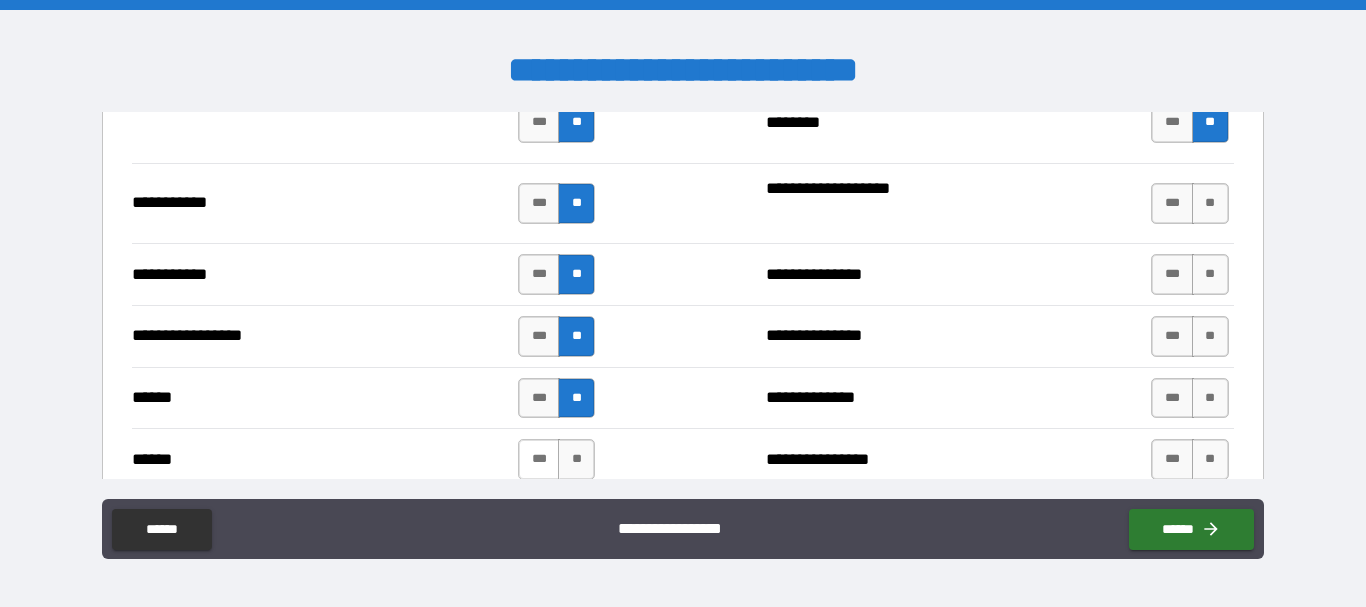 click on "***" at bounding box center (539, 459) 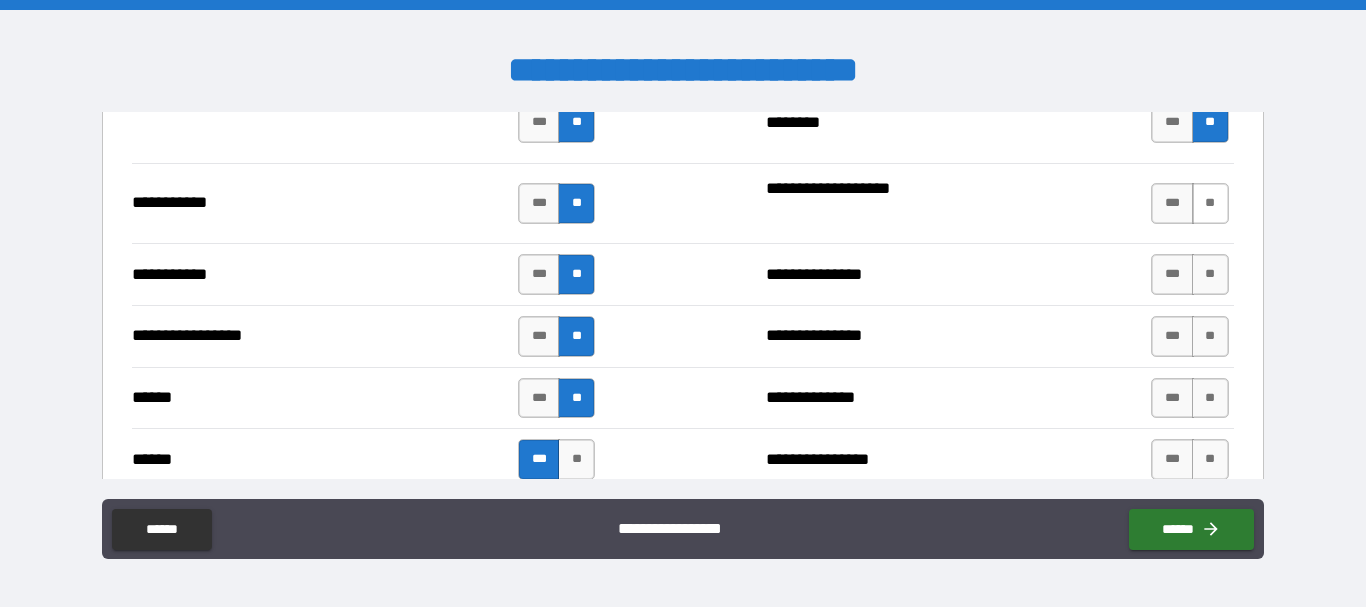 click on "**" at bounding box center [1210, 203] 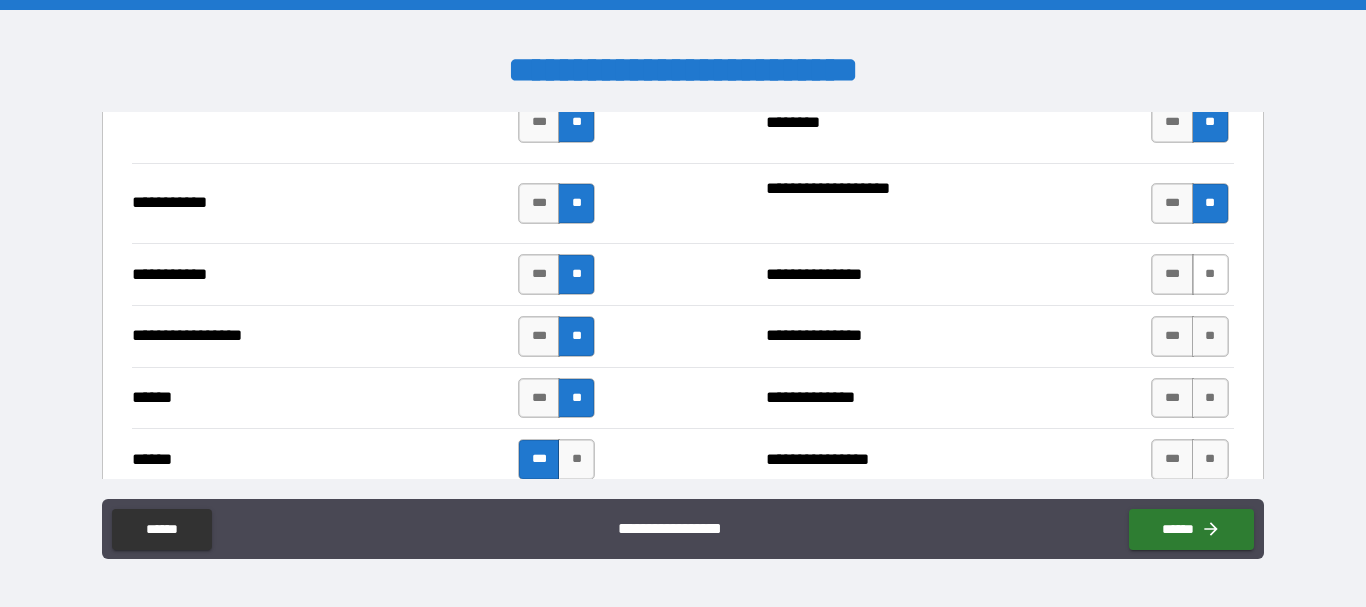 click on "**" at bounding box center [1210, 274] 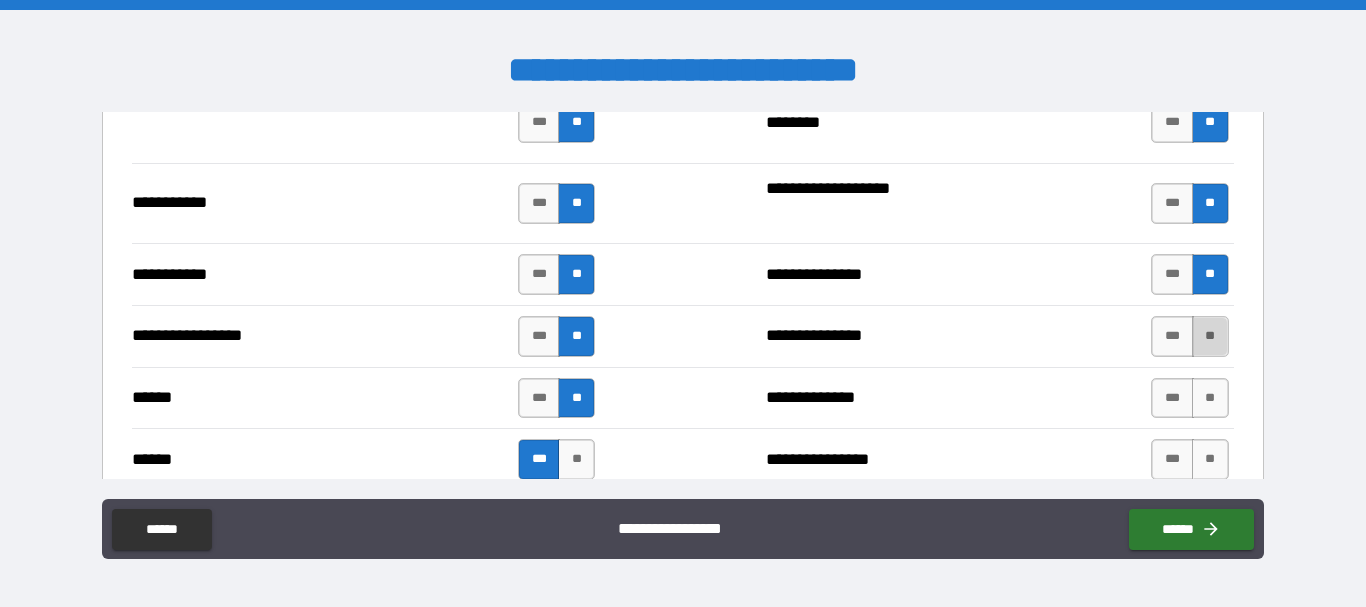 click on "**" at bounding box center [1210, 336] 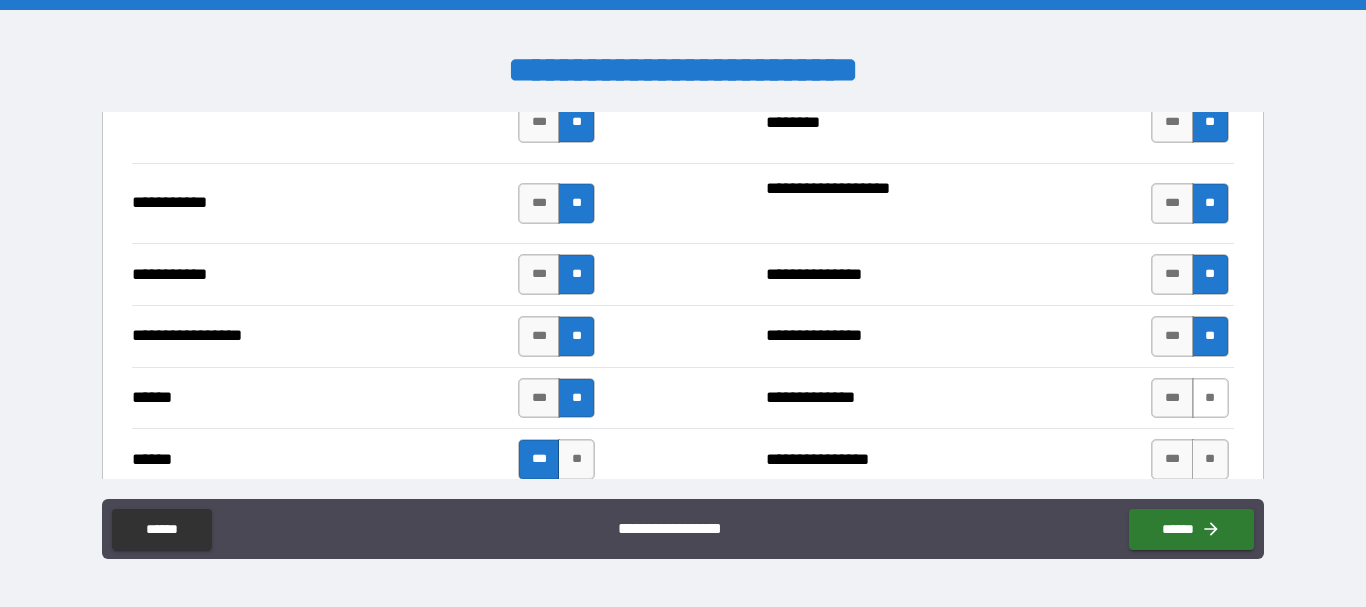 click on "**" at bounding box center [1210, 398] 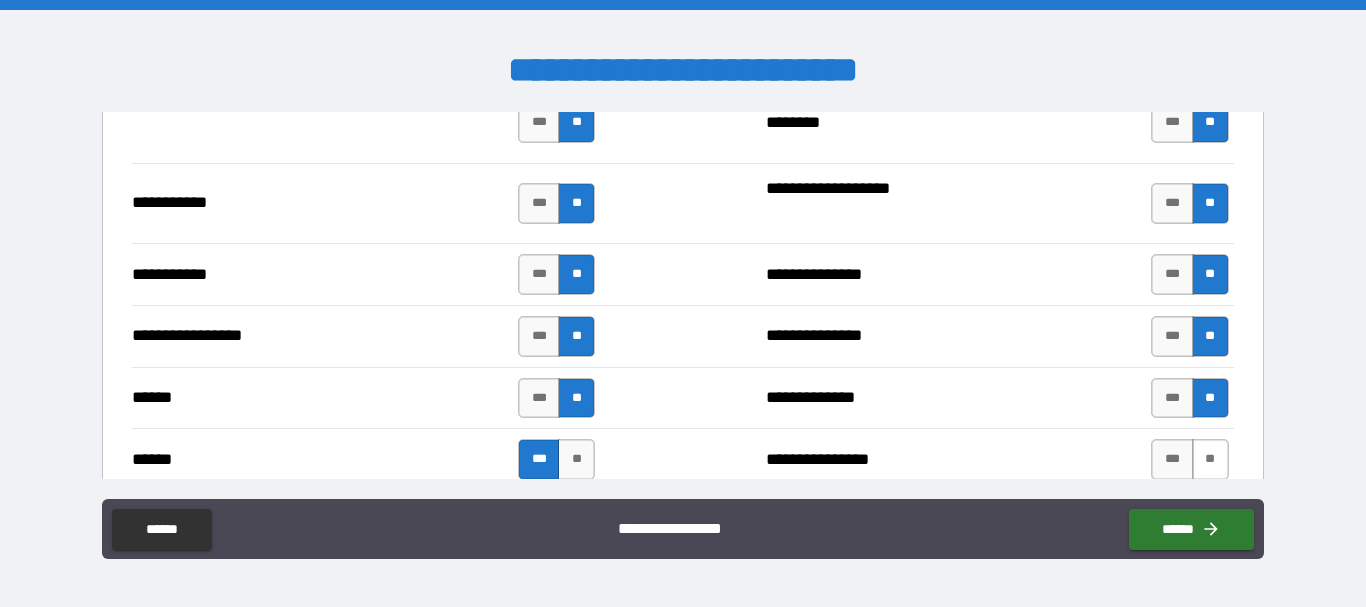 click on "**" at bounding box center (1210, 459) 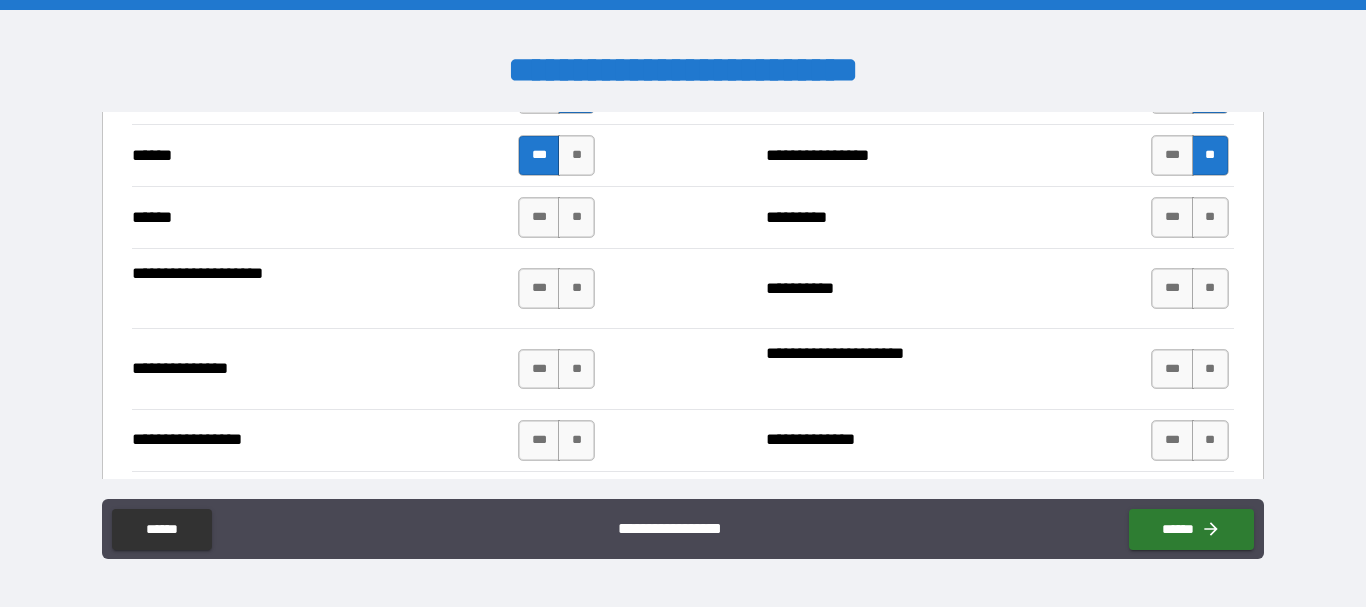 scroll, scrollTop: 2496, scrollLeft: 0, axis: vertical 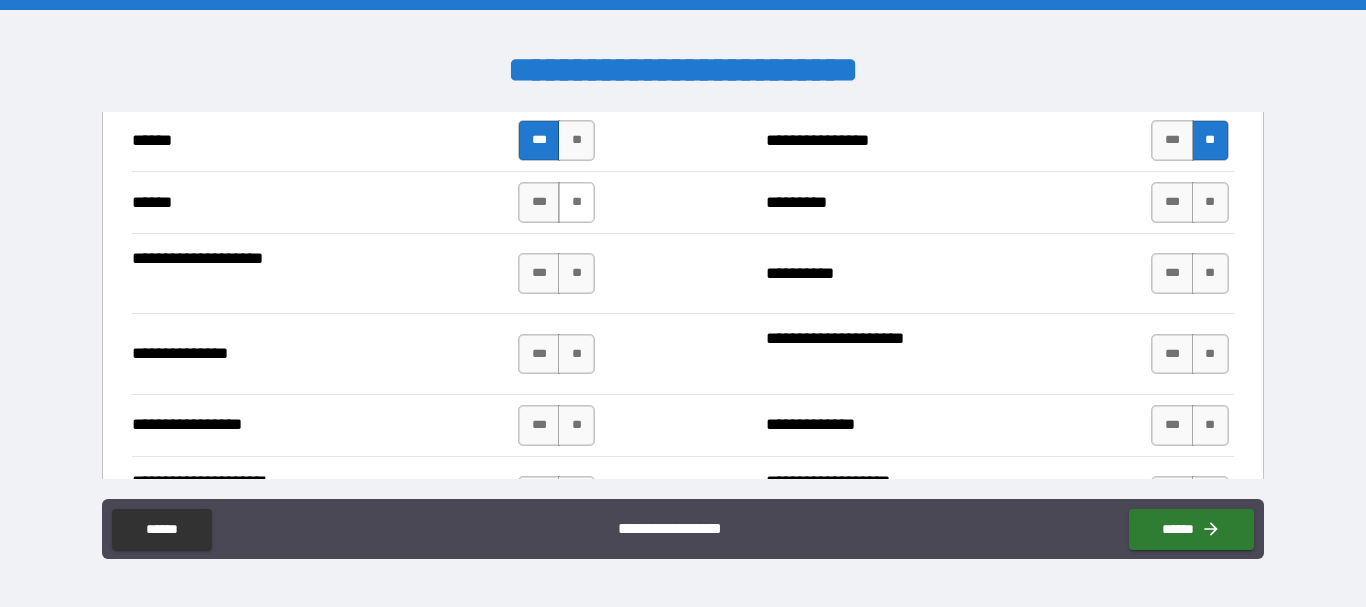 click on "**" at bounding box center [576, 202] 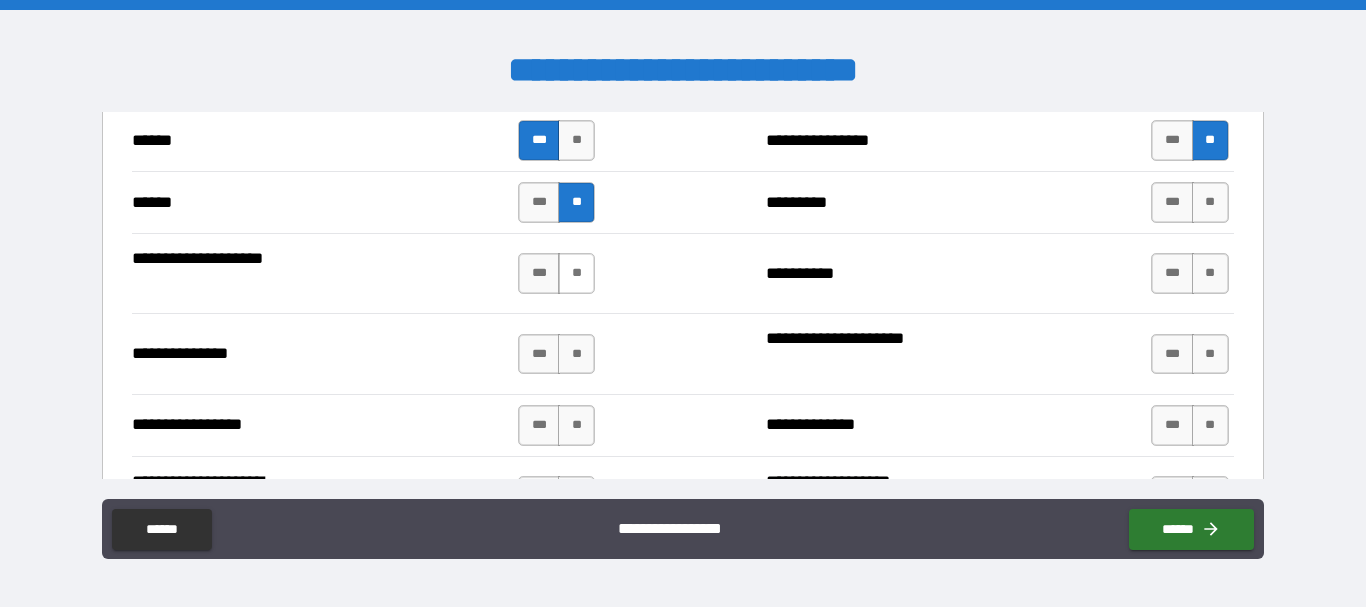 click on "**" at bounding box center [576, 273] 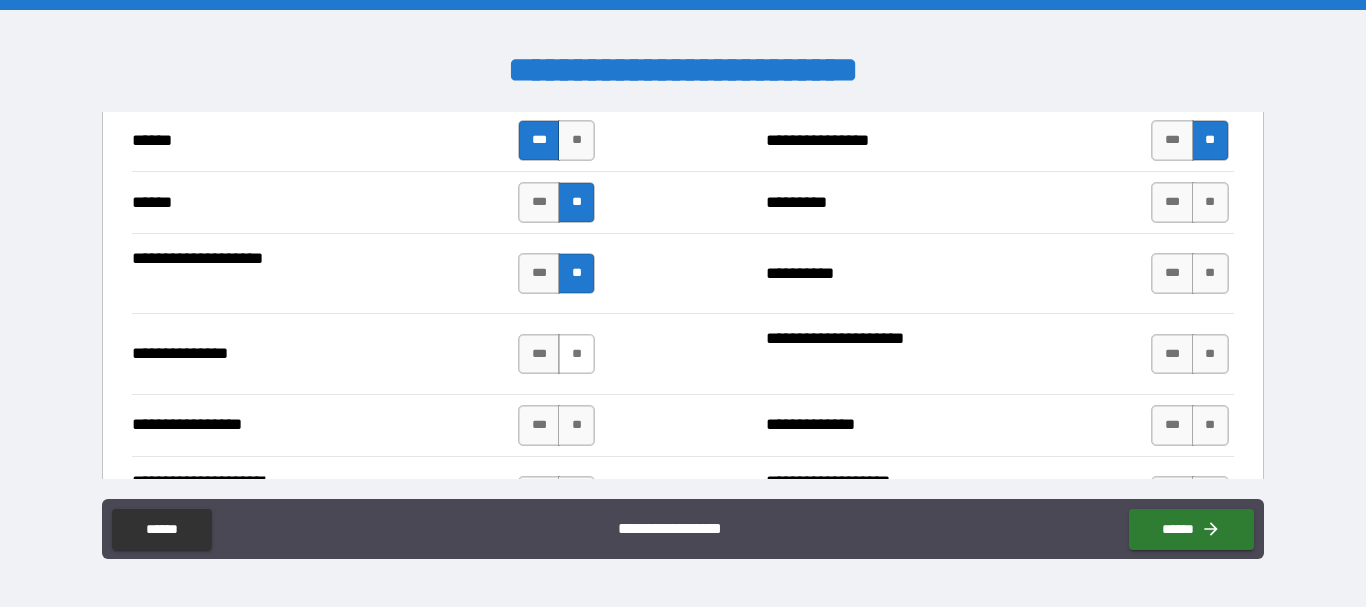 click on "**" at bounding box center [576, 354] 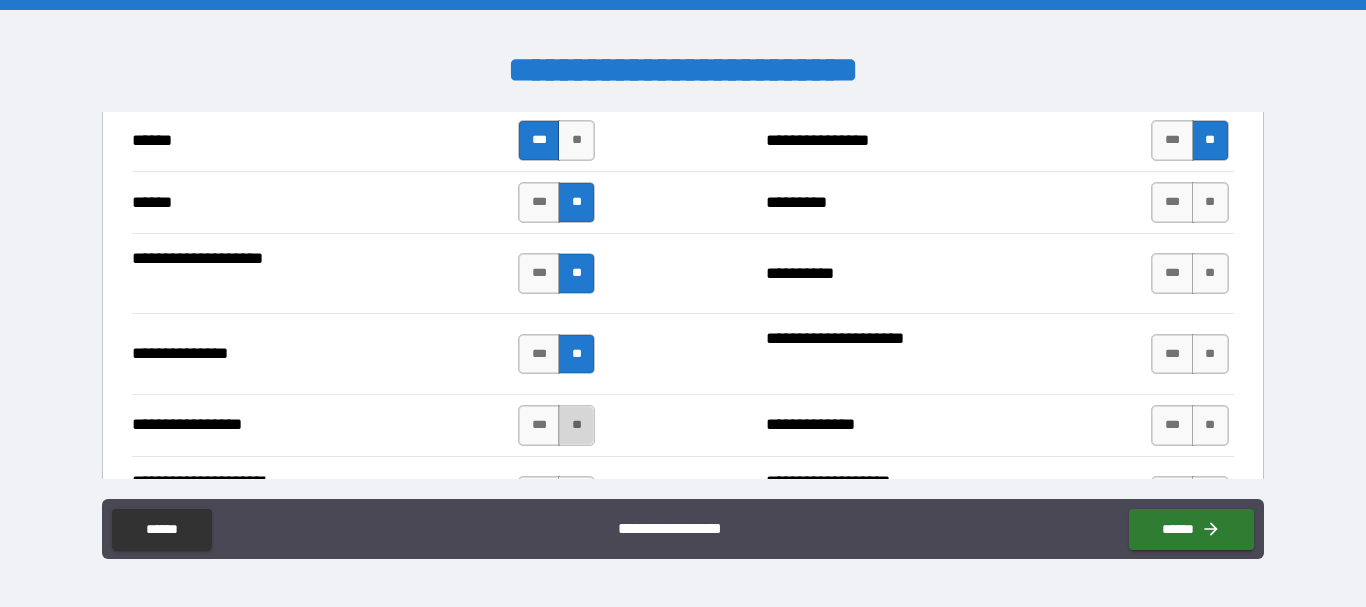click on "**" at bounding box center (576, 425) 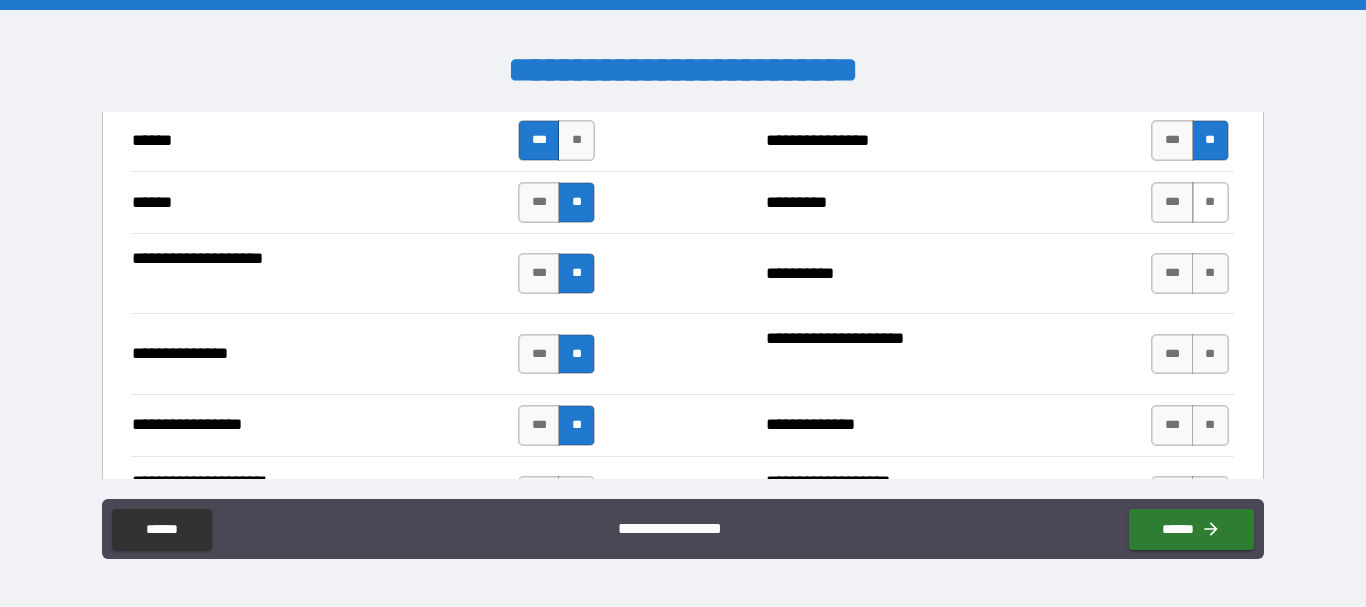 click on "**" at bounding box center [1210, 202] 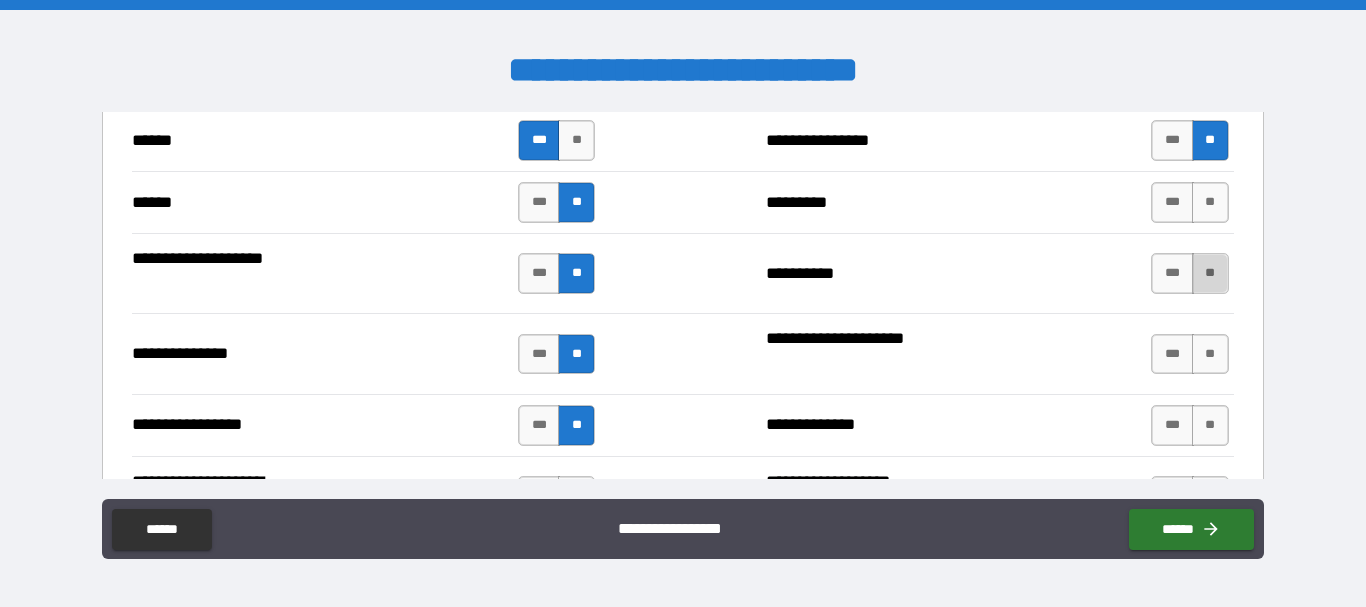 click on "**" at bounding box center [1210, 273] 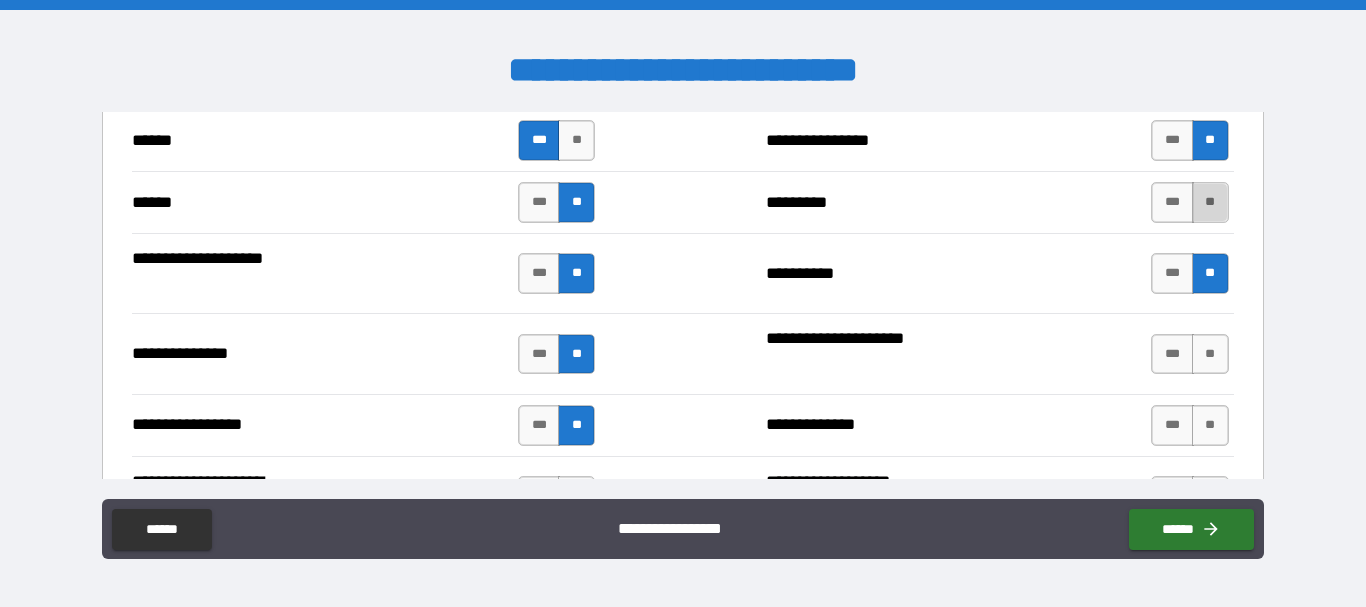 click on "**" at bounding box center (1210, 202) 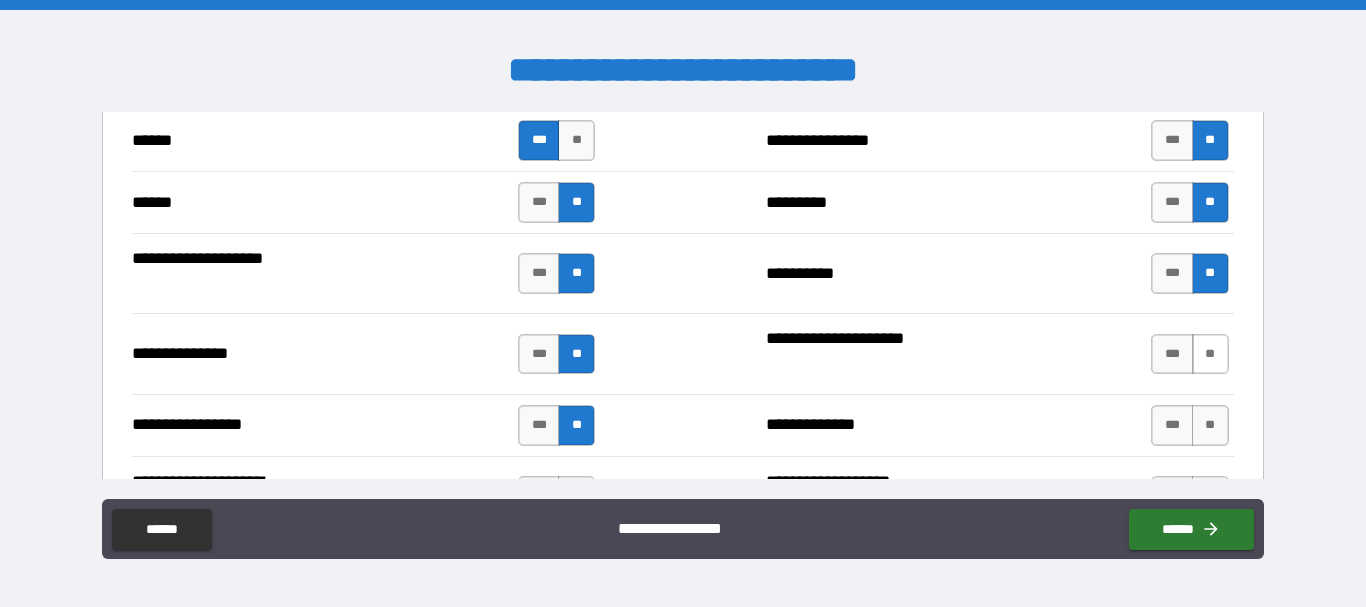 click on "**" at bounding box center (1210, 354) 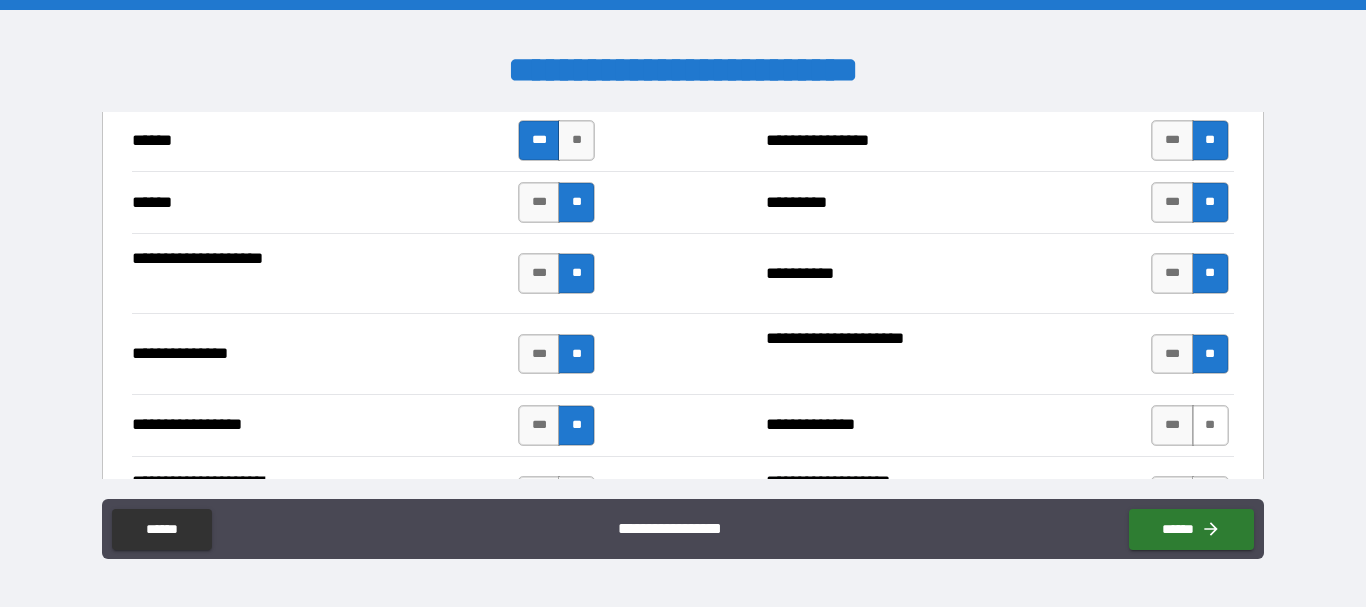 click on "**" at bounding box center [1210, 425] 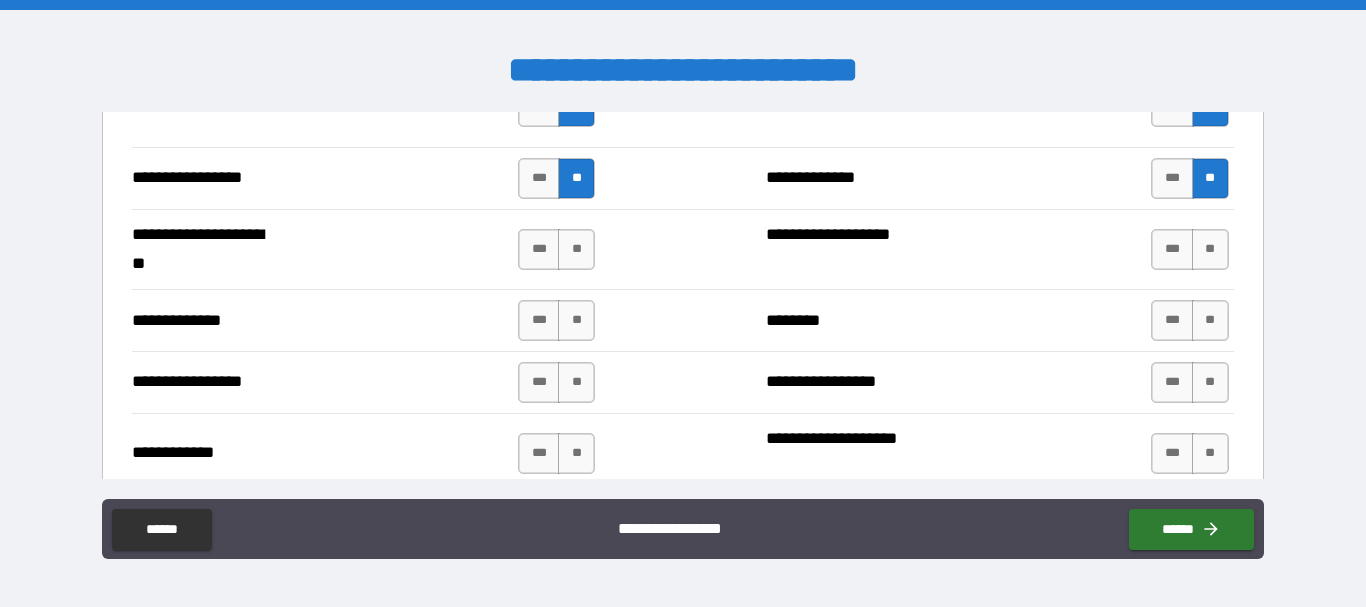scroll, scrollTop: 2772, scrollLeft: 0, axis: vertical 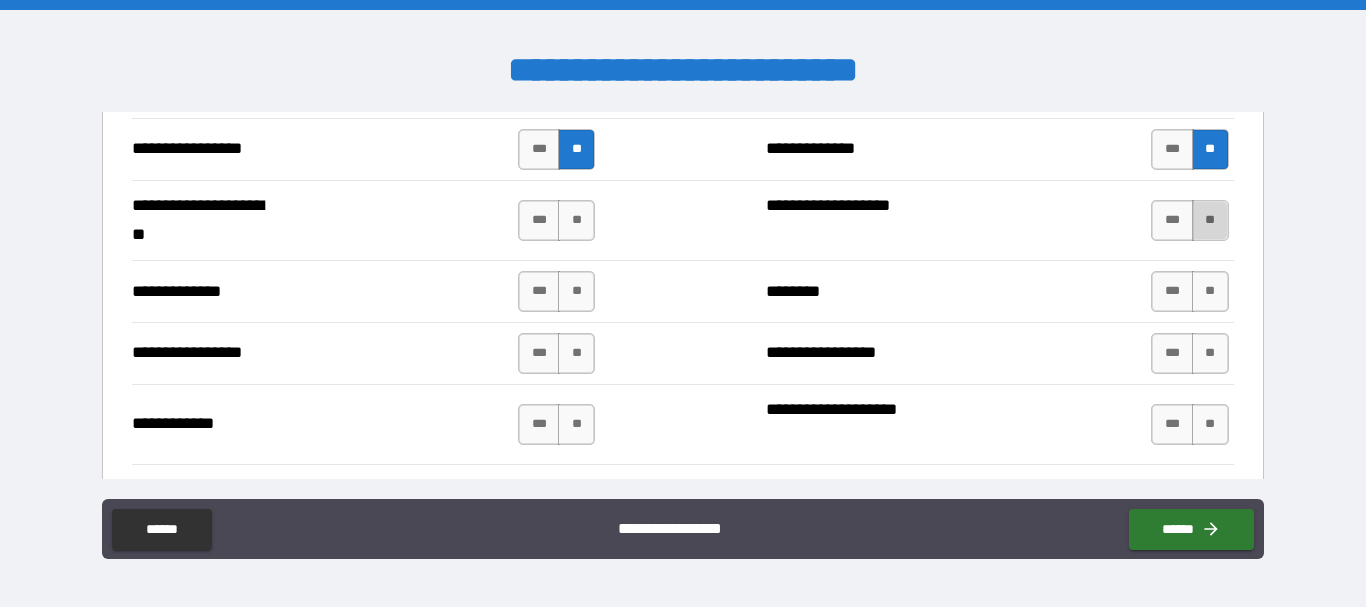click on "**" at bounding box center [1210, 220] 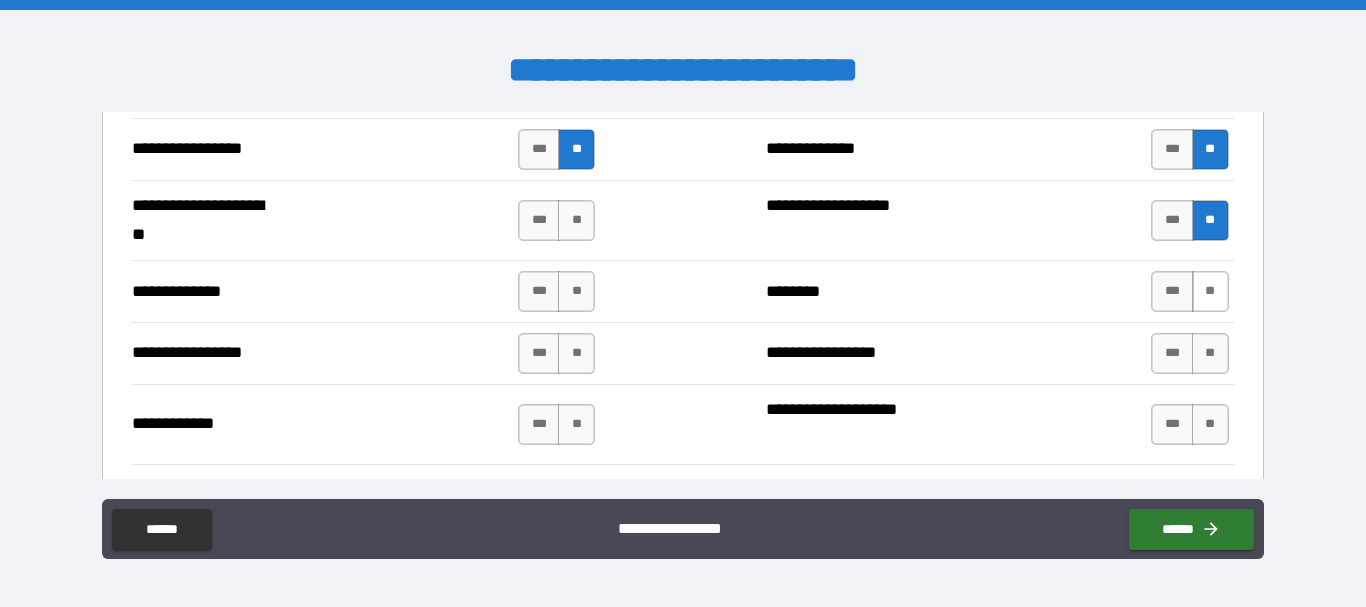 click on "**" at bounding box center (1210, 291) 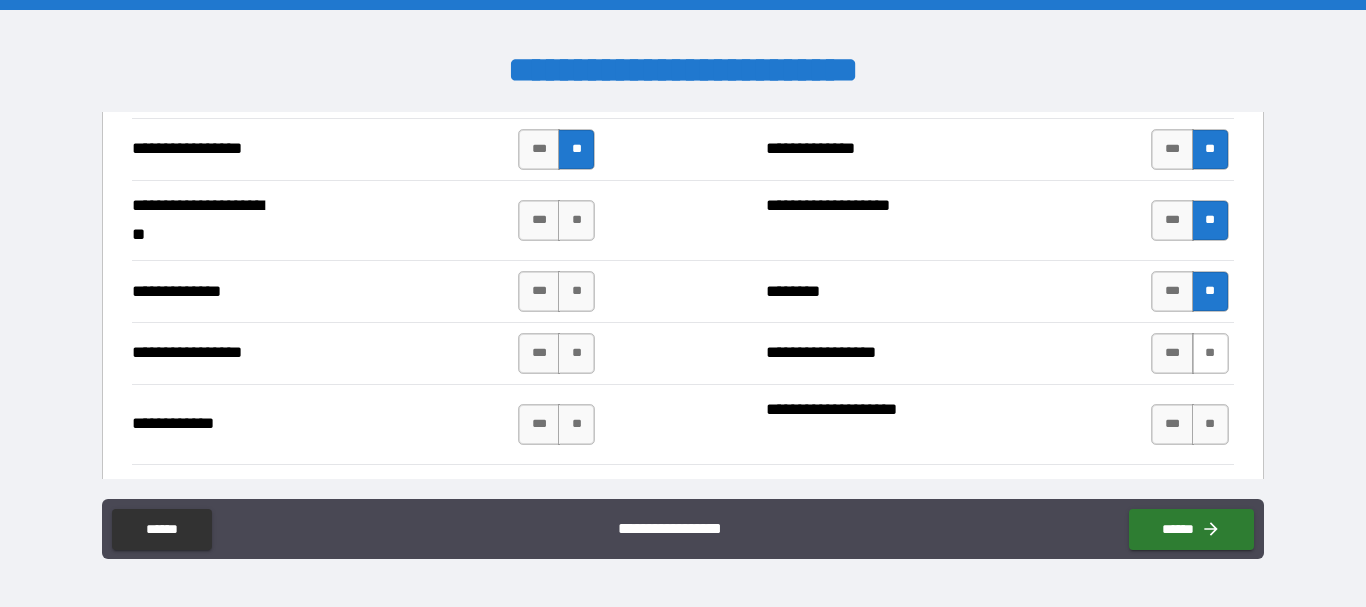 click on "**" at bounding box center [1210, 353] 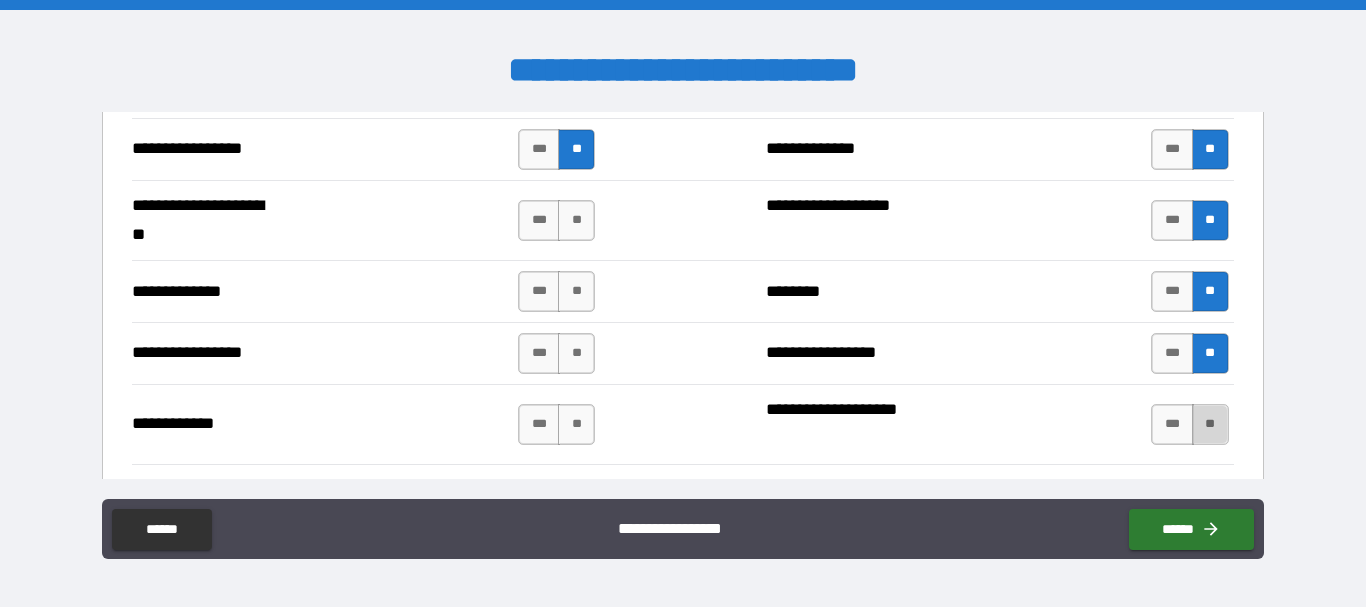 click on "**" at bounding box center (1210, 424) 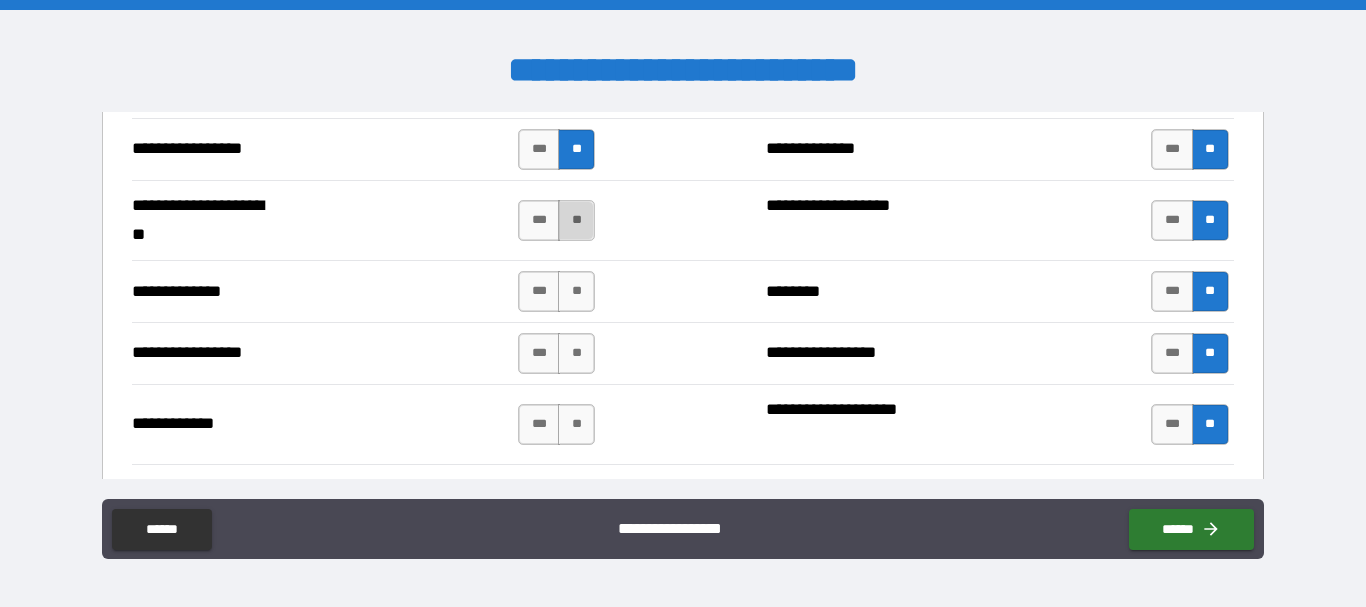 click on "**" at bounding box center (576, 220) 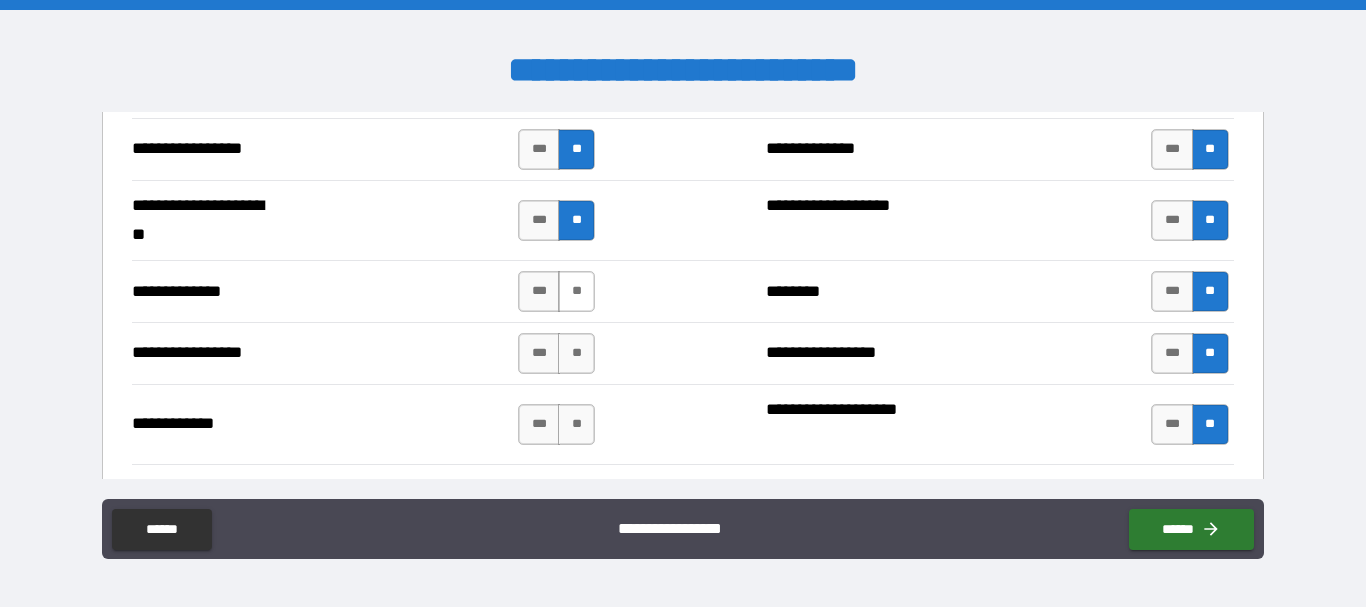 click on "**" at bounding box center (576, 291) 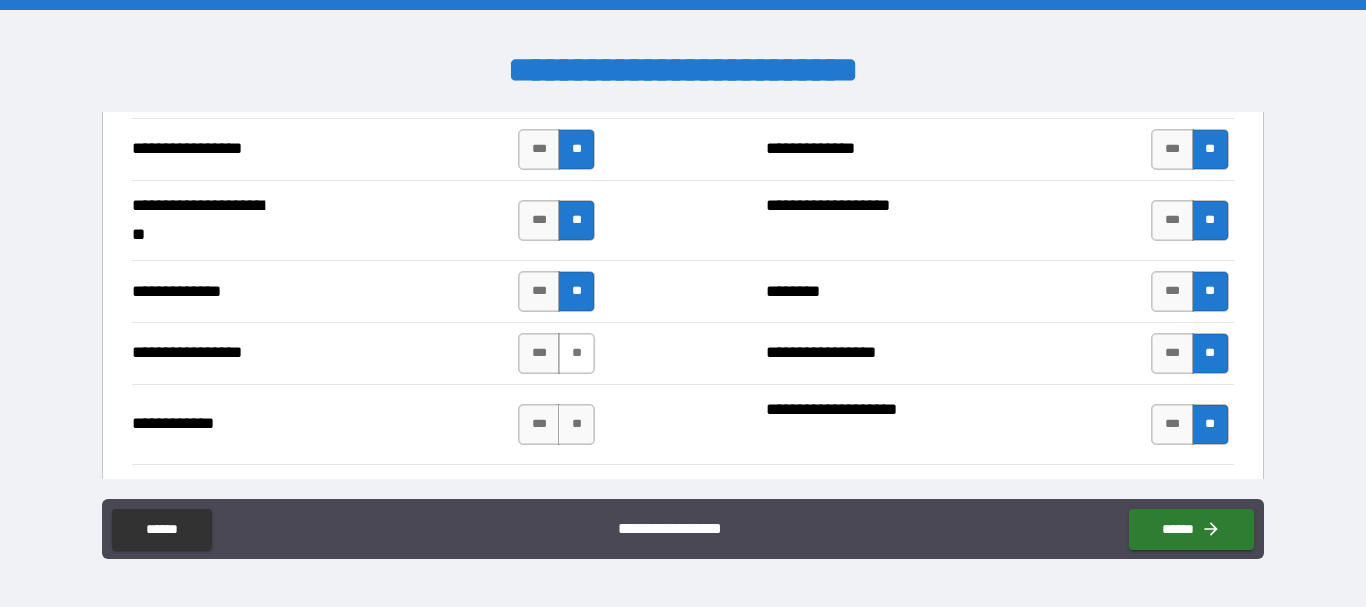click on "**" at bounding box center [576, 353] 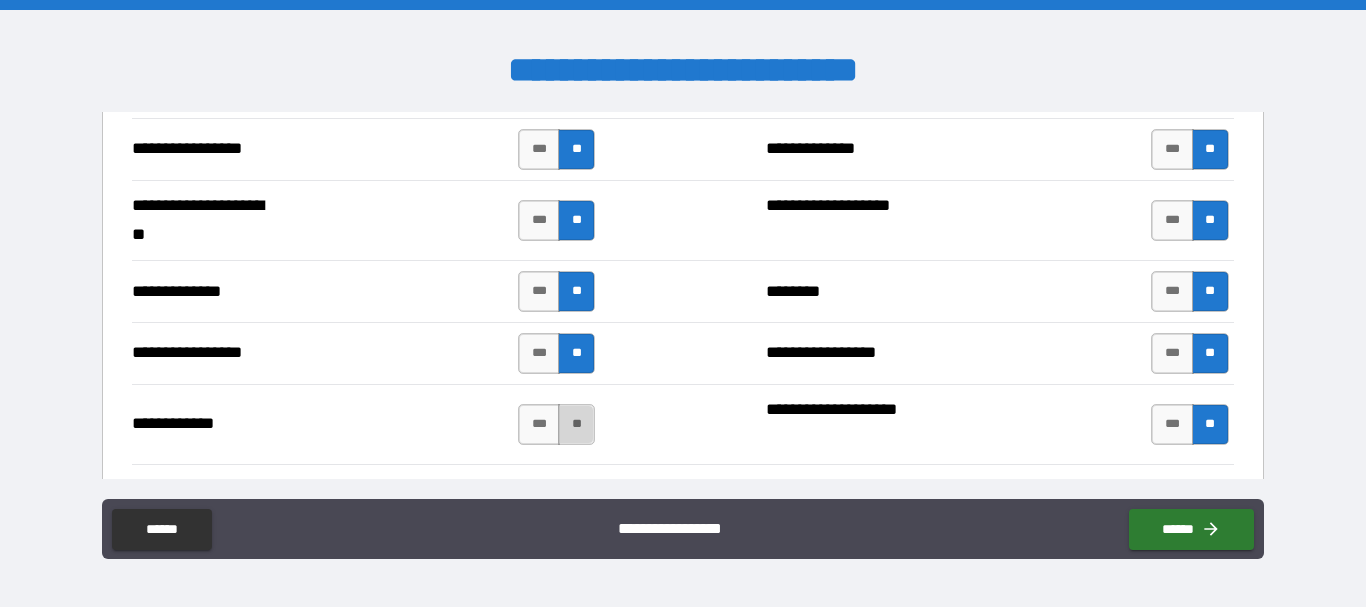 click on "**" at bounding box center (576, 424) 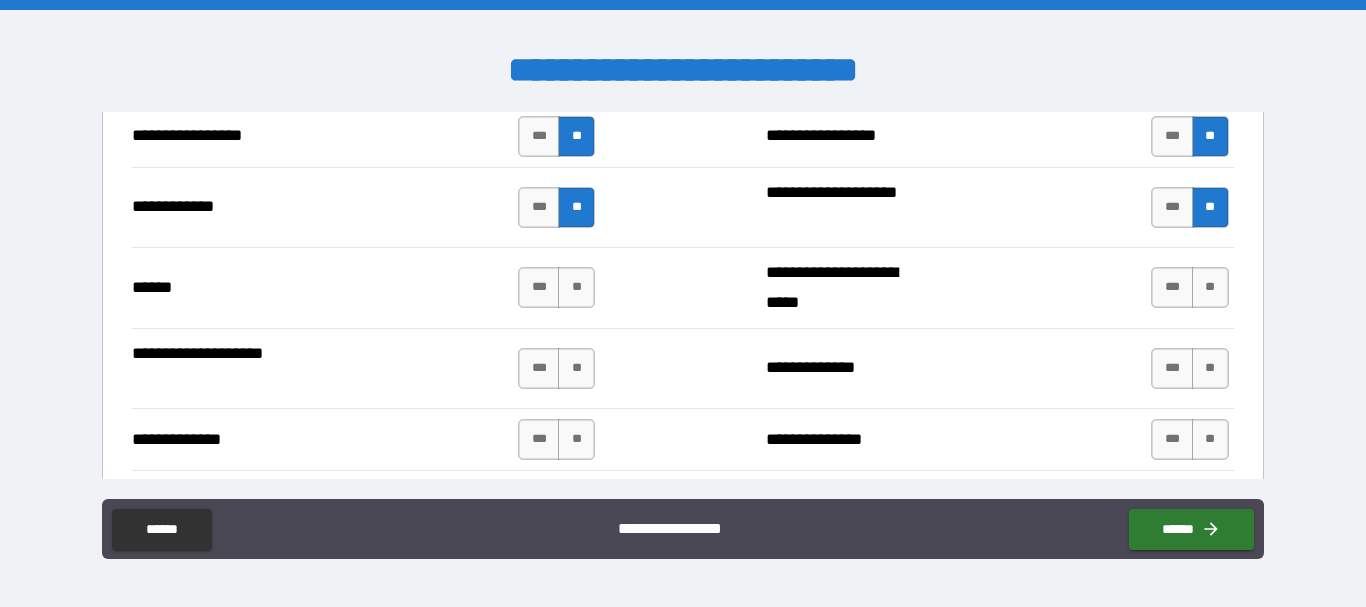 scroll, scrollTop: 2961, scrollLeft: 0, axis: vertical 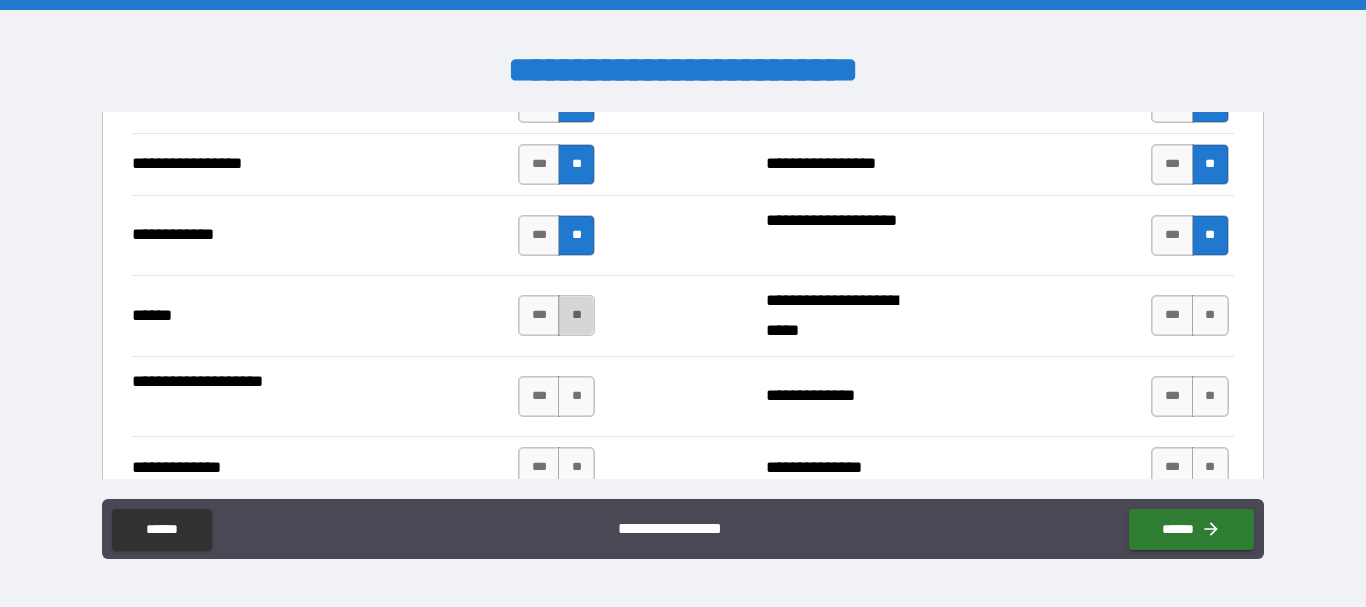 click on "**" at bounding box center [576, 315] 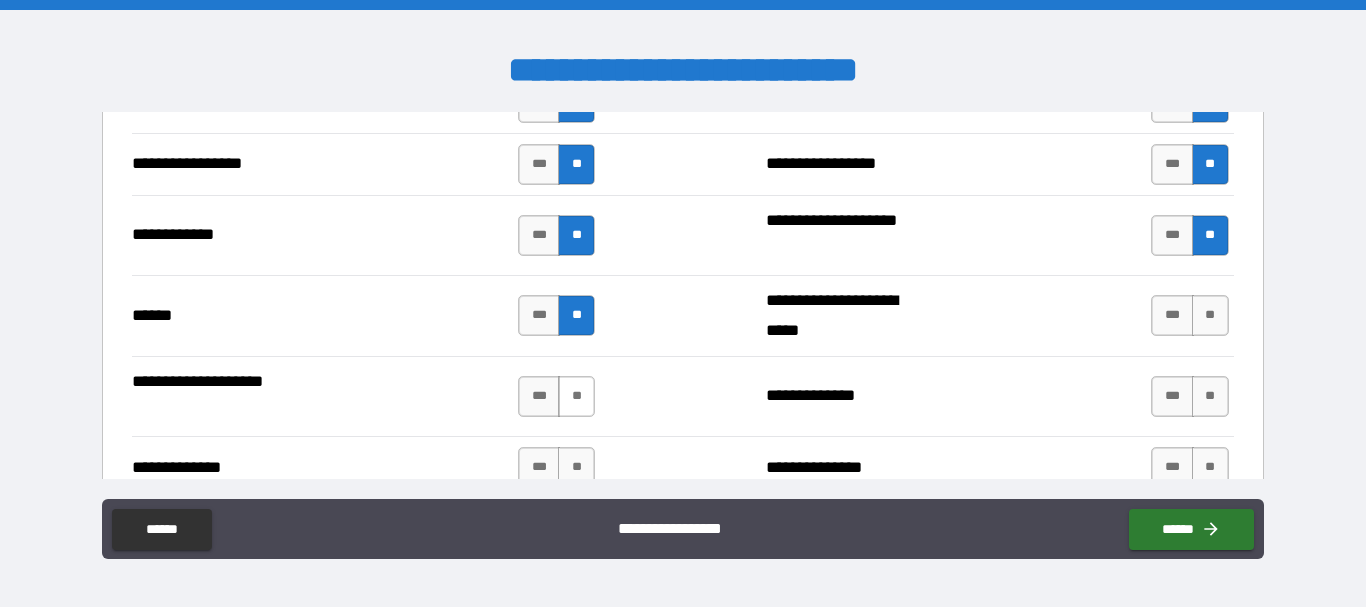 click on "**" at bounding box center (576, 396) 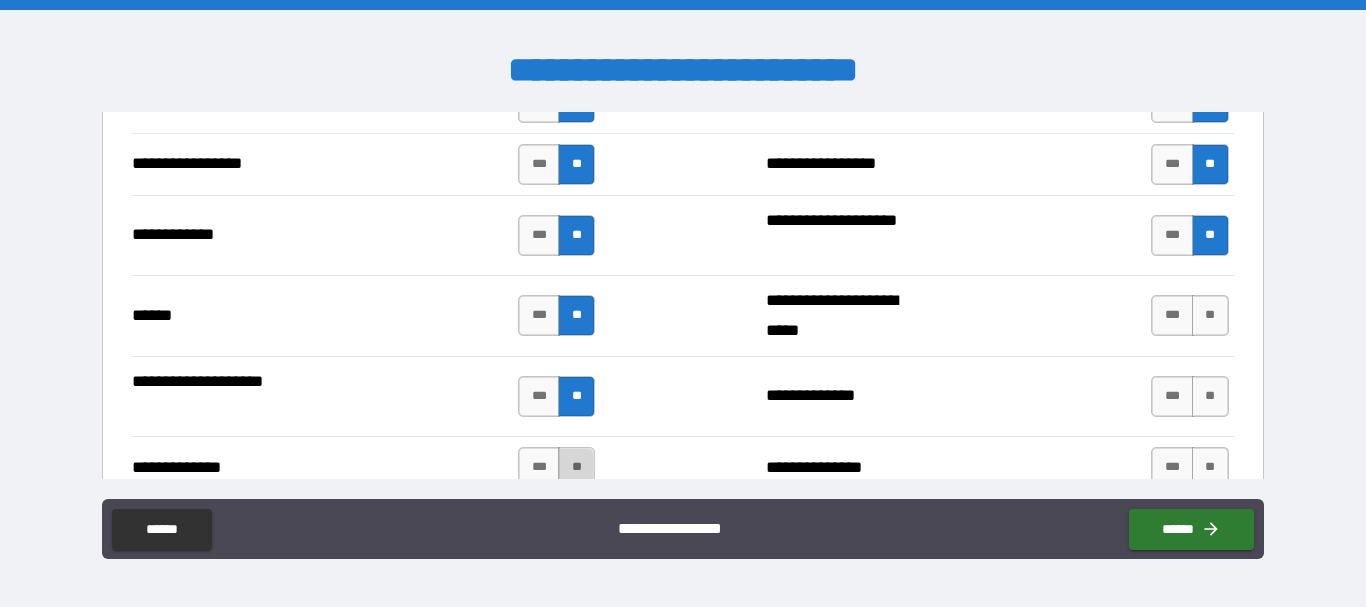 click on "**" at bounding box center [576, 467] 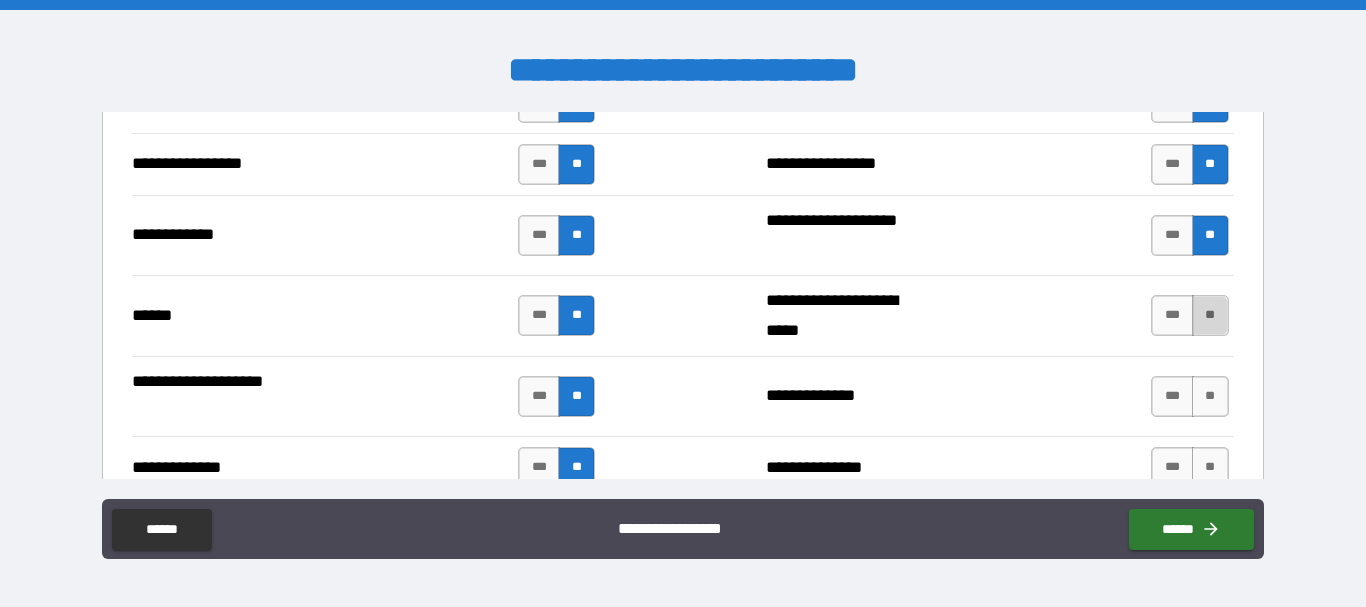 click on "**" at bounding box center [1210, 315] 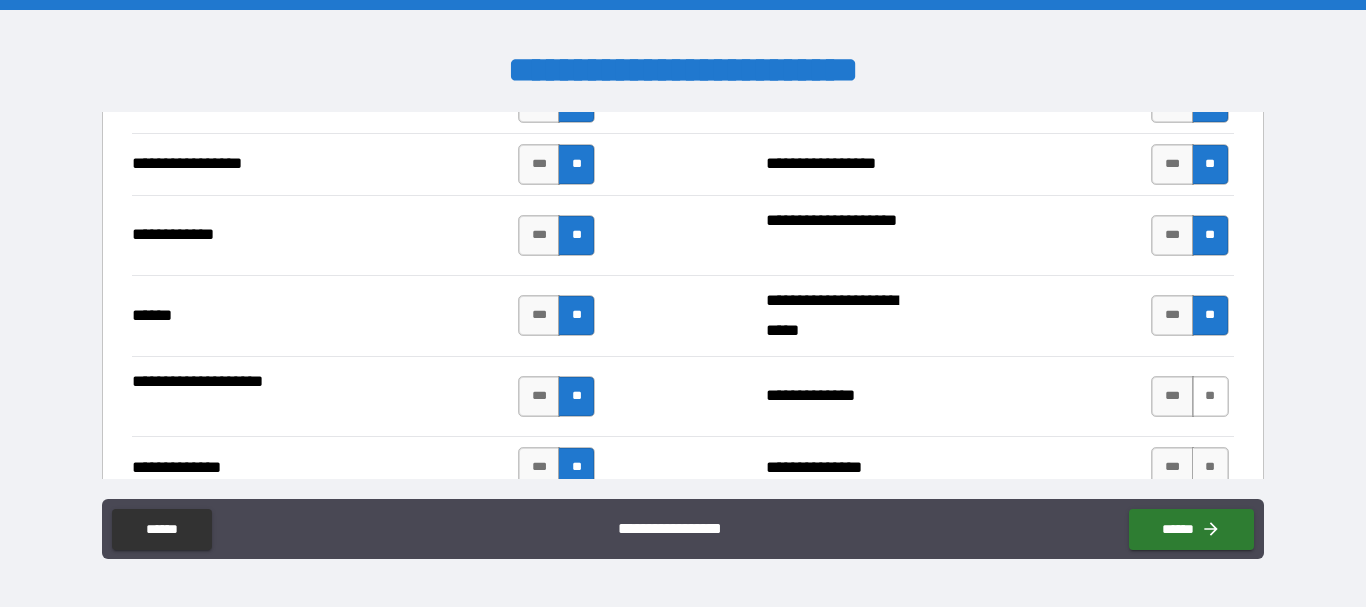 click on "**" at bounding box center [1210, 396] 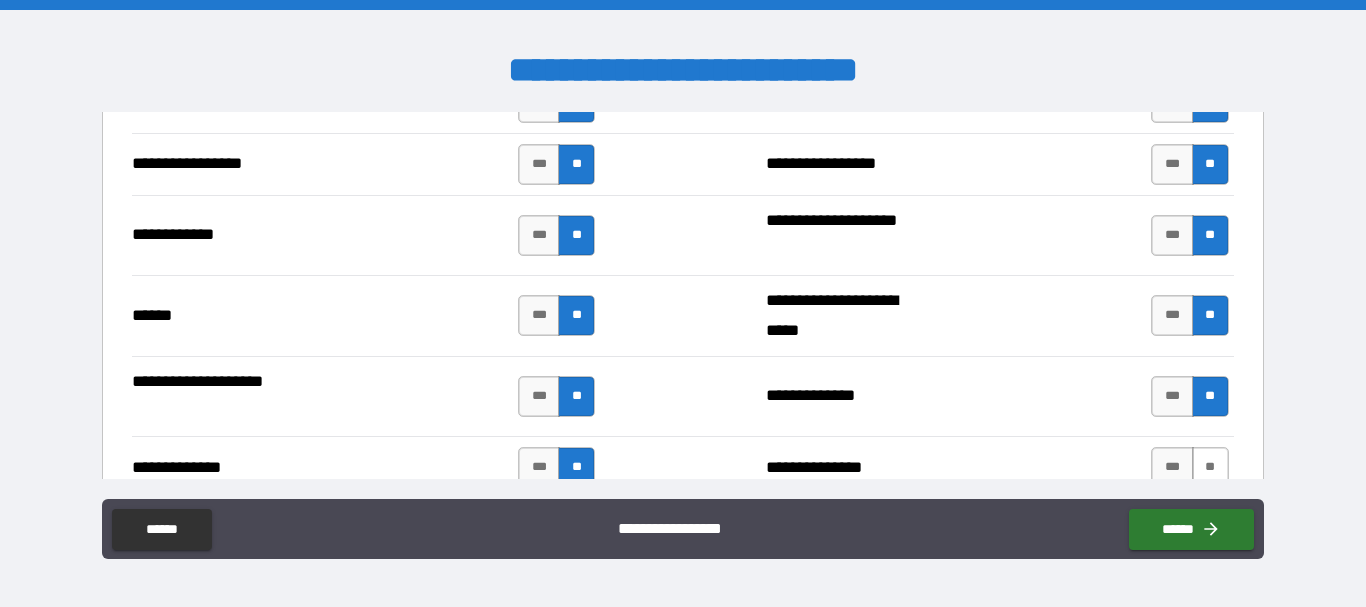 click on "**" at bounding box center [1210, 467] 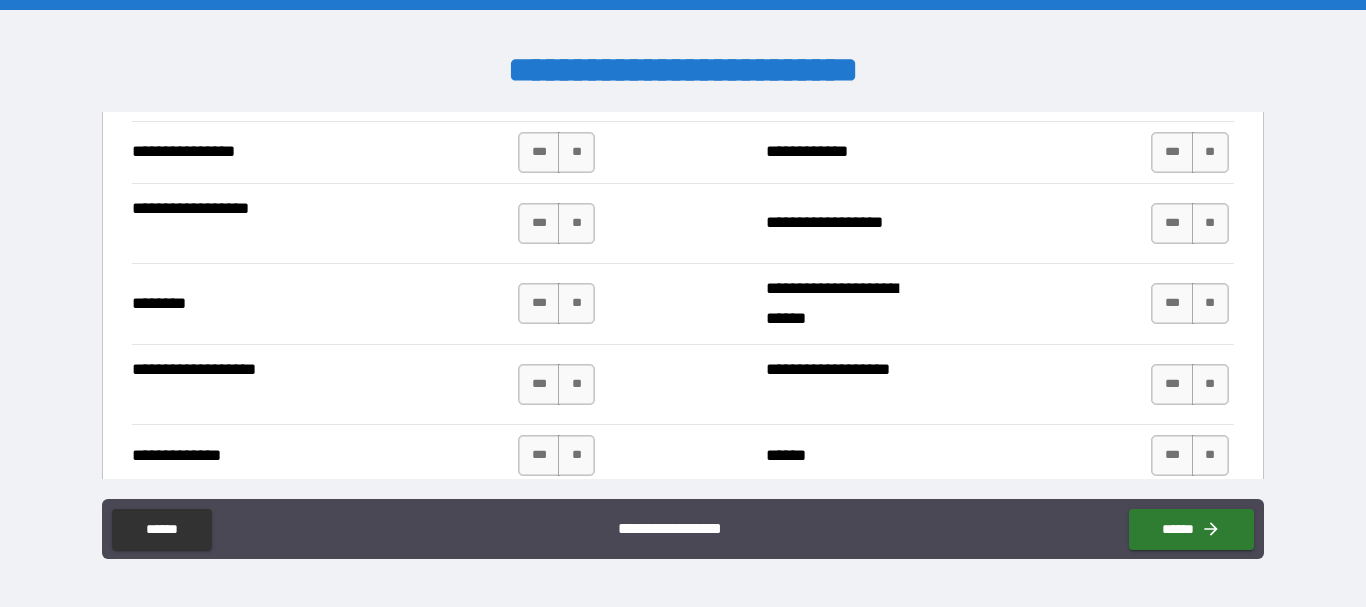 scroll, scrollTop: 3352, scrollLeft: 0, axis: vertical 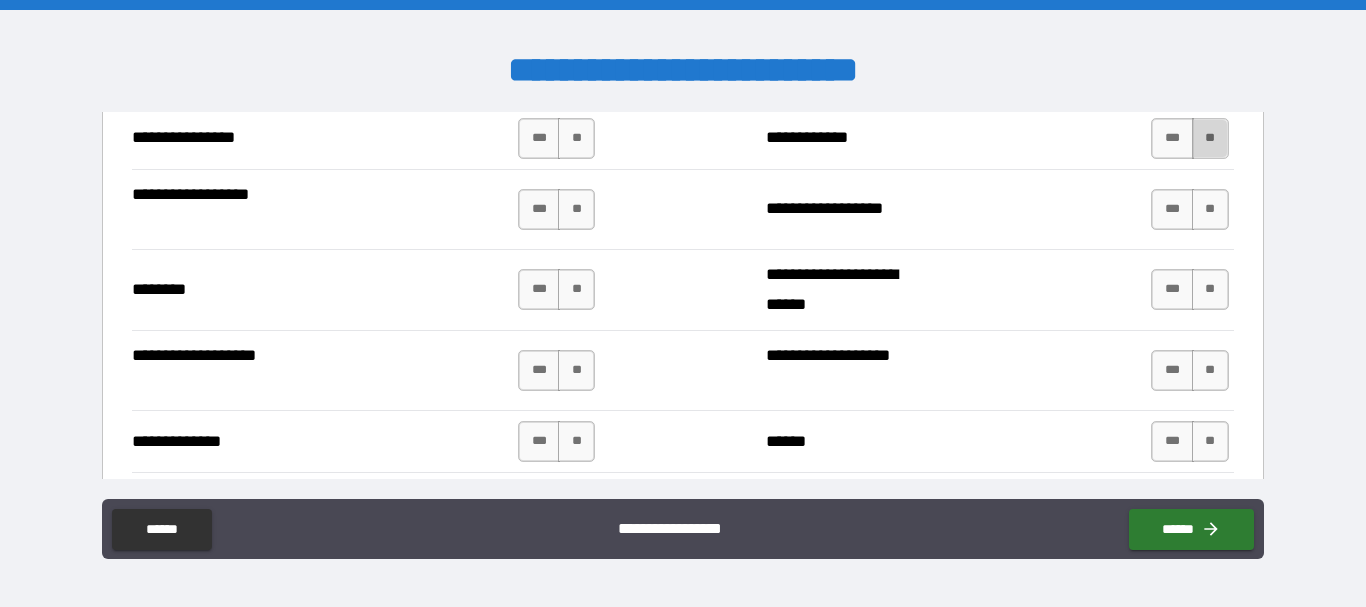 click on "**" at bounding box center (1210, 138) 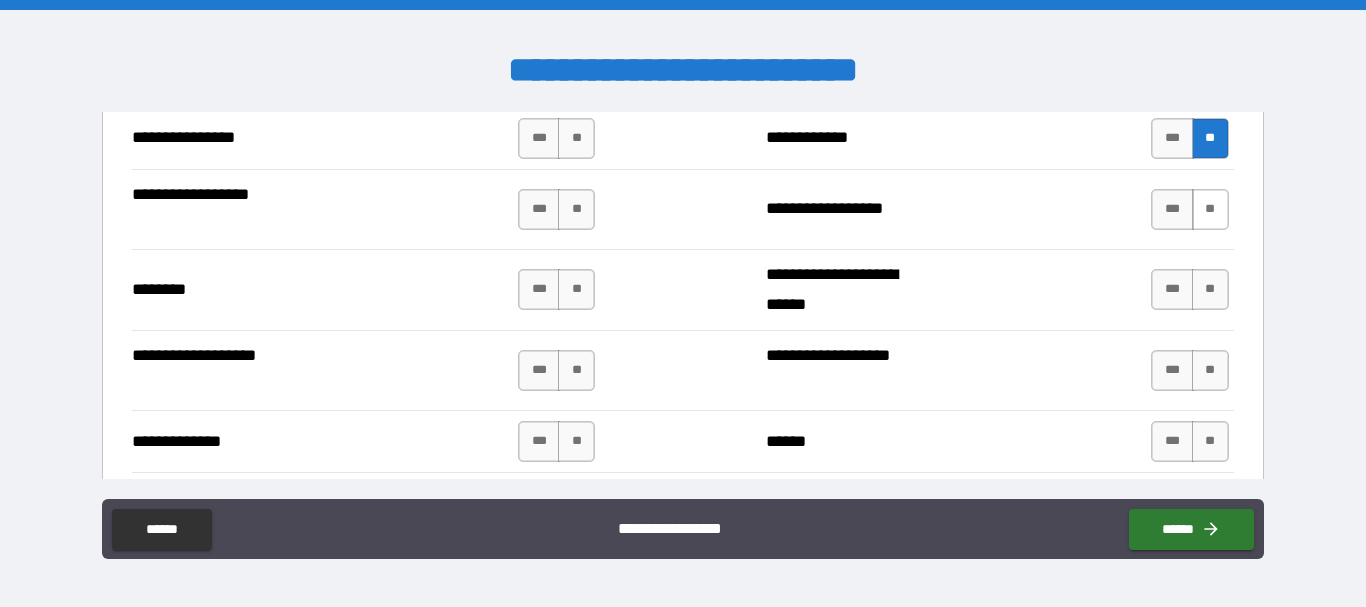 click on "**" at bounding box center (1210, 209) 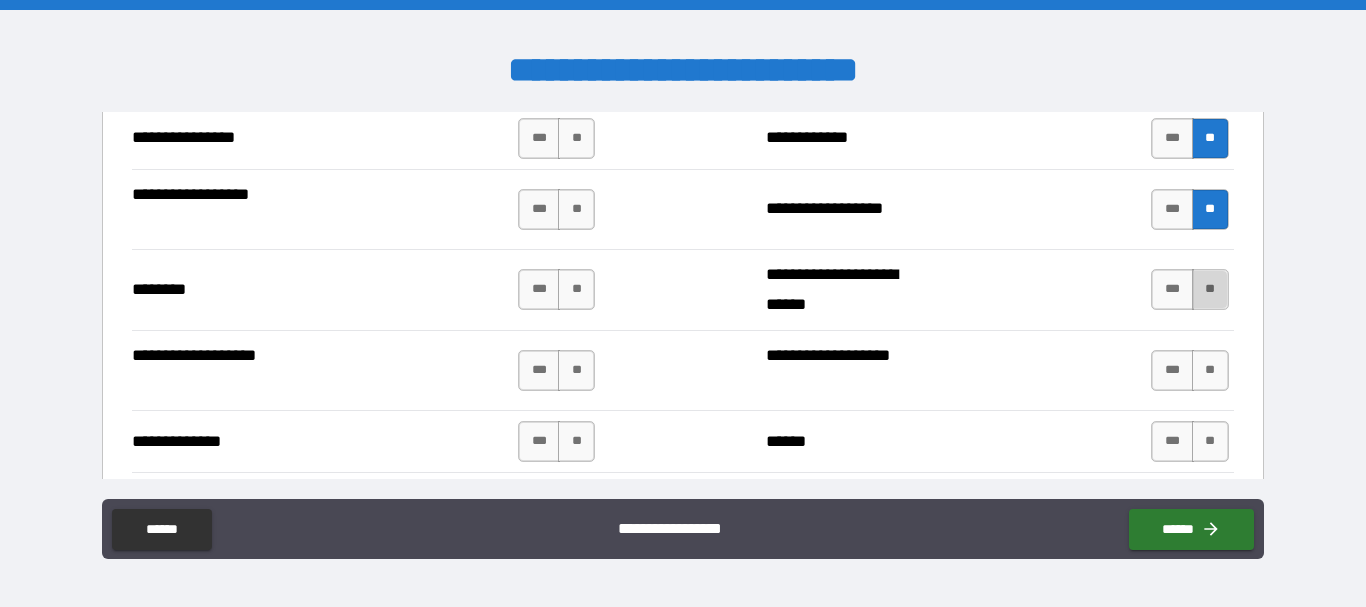 click on "**" at bounding box center (1210, 289) 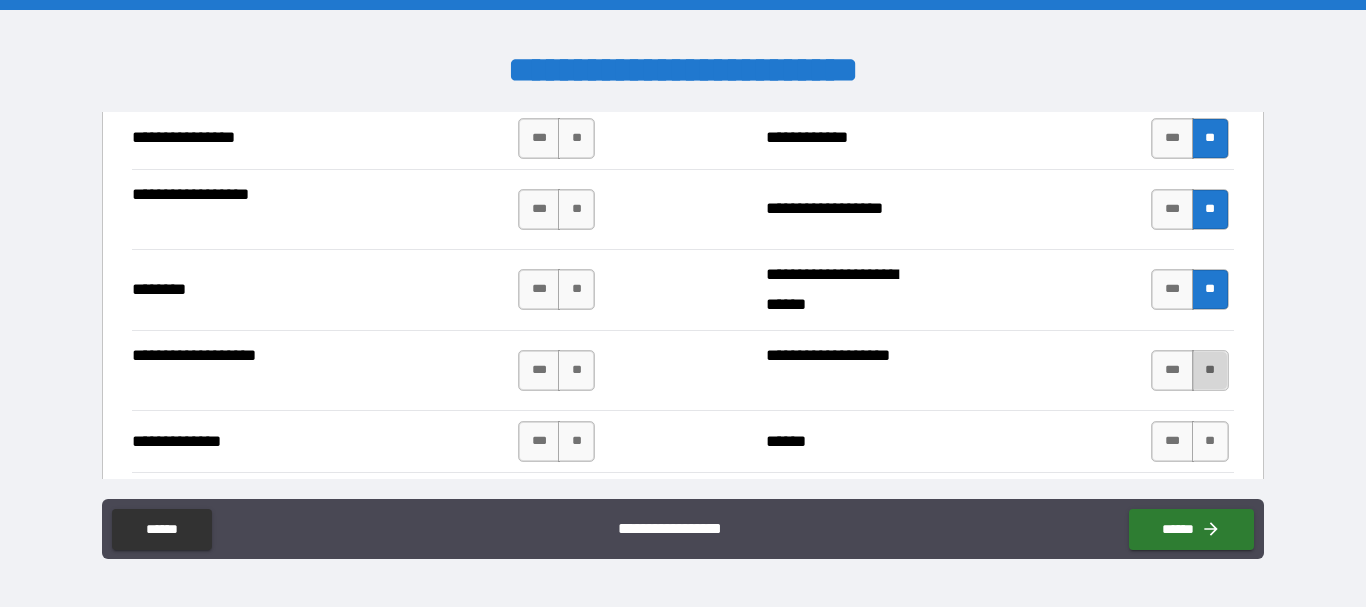 click on "**" at bounding box center (1210, 370) 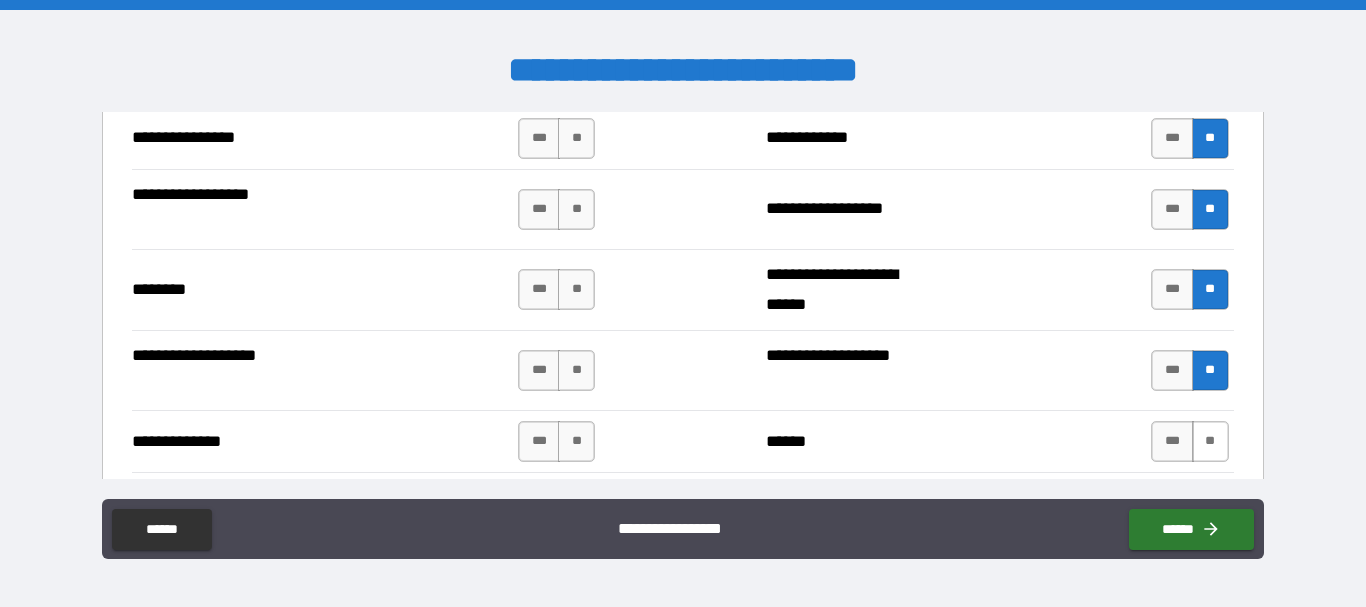 click on "**" at bounding box center [1210, 441] 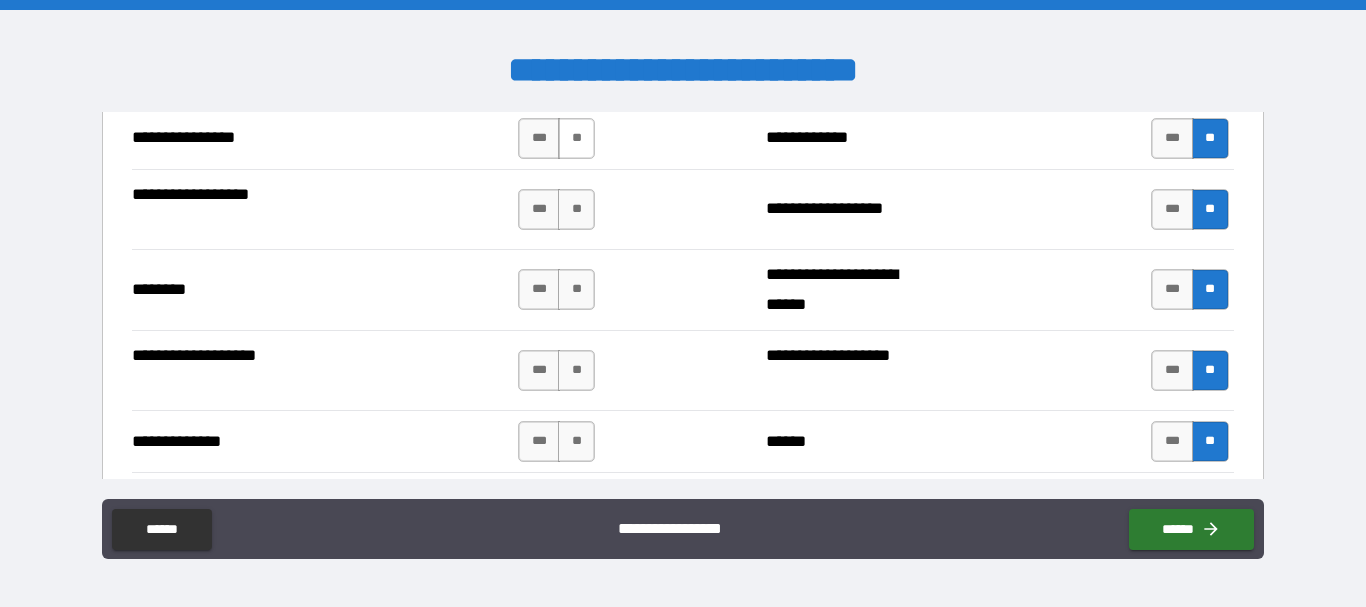 click on "**" at bounding box center (576, 138) 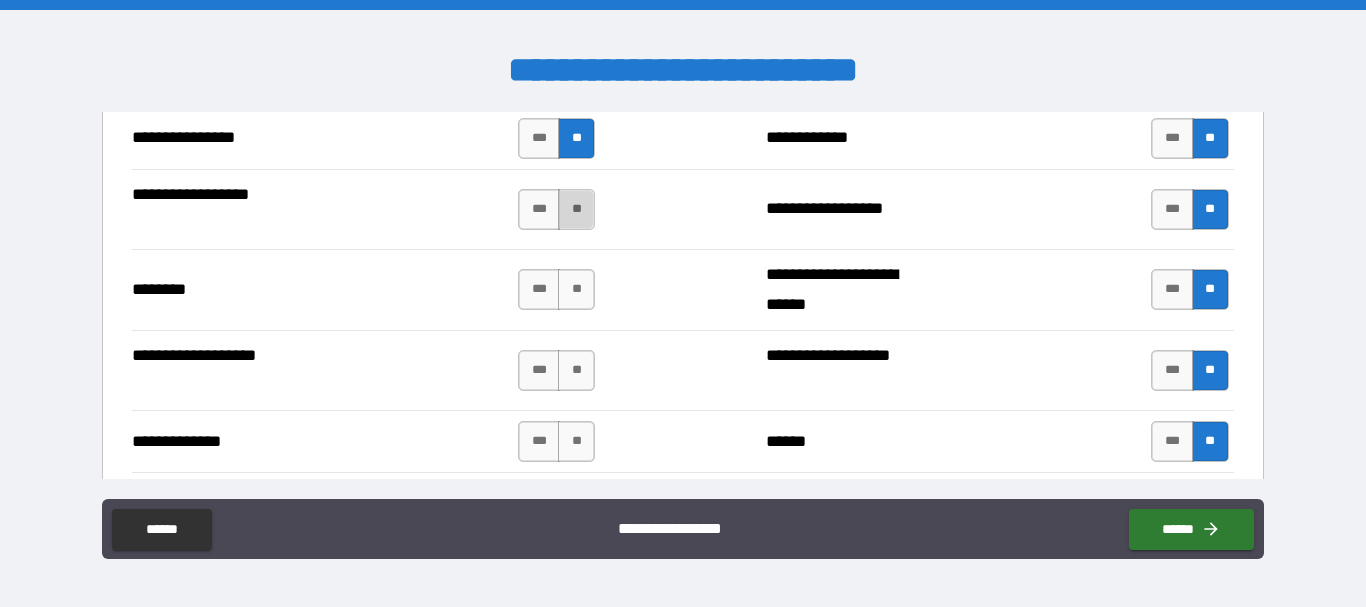 click on "**" at bounding box center [576, 209] 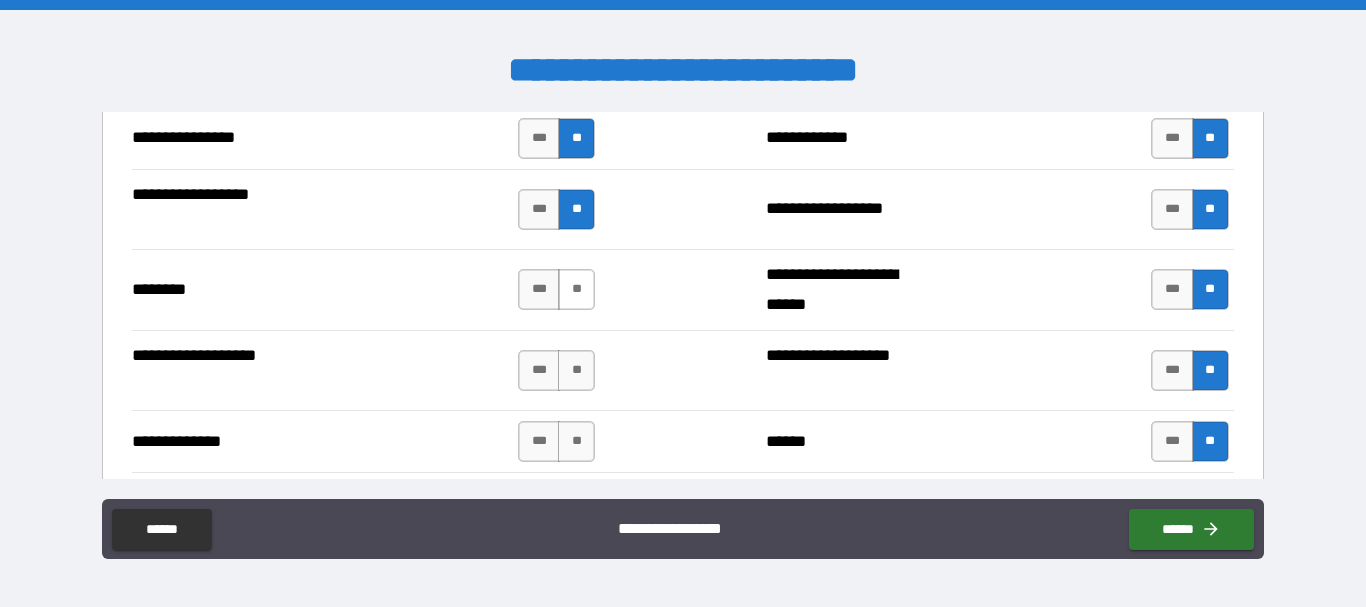 click on "**" at bounding box center (576, 289) 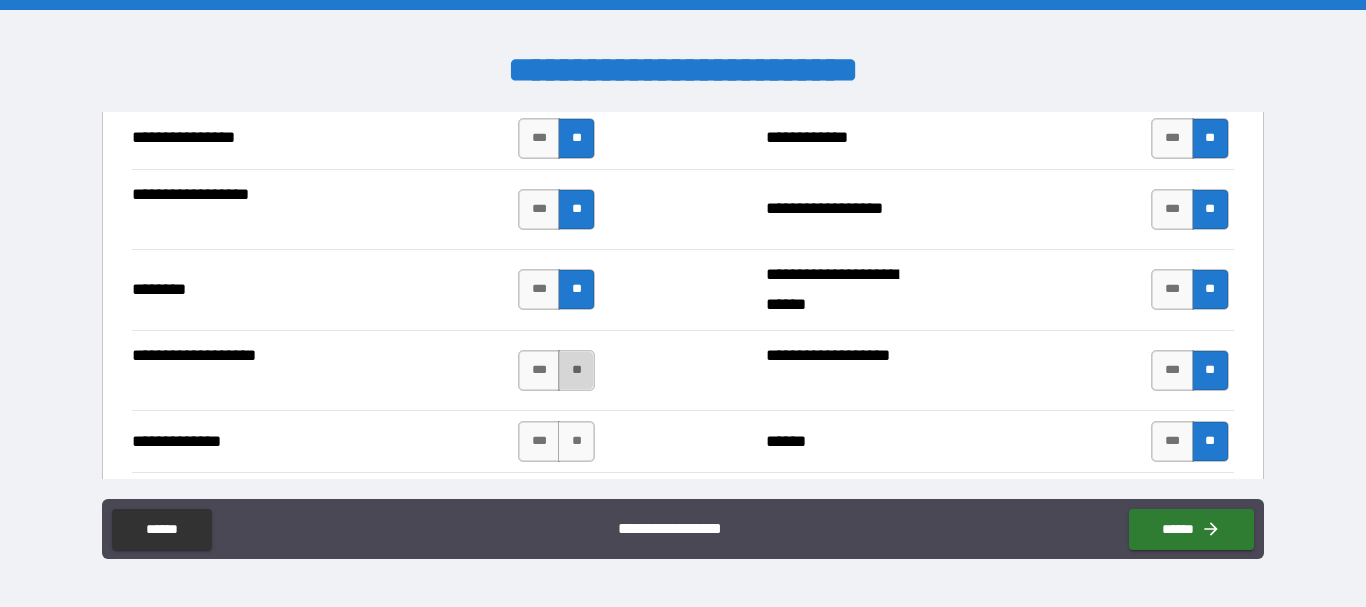 click on "**" at bounding box center [576, 370] 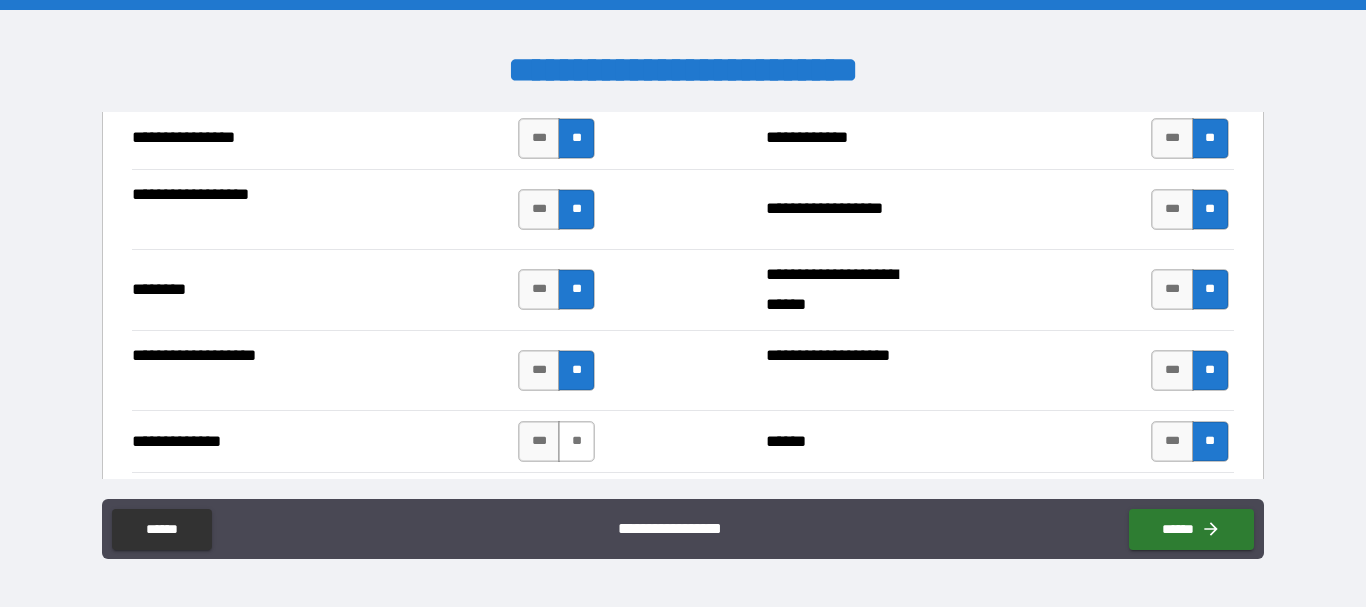 click on "**" at bounding box center (576, 441) 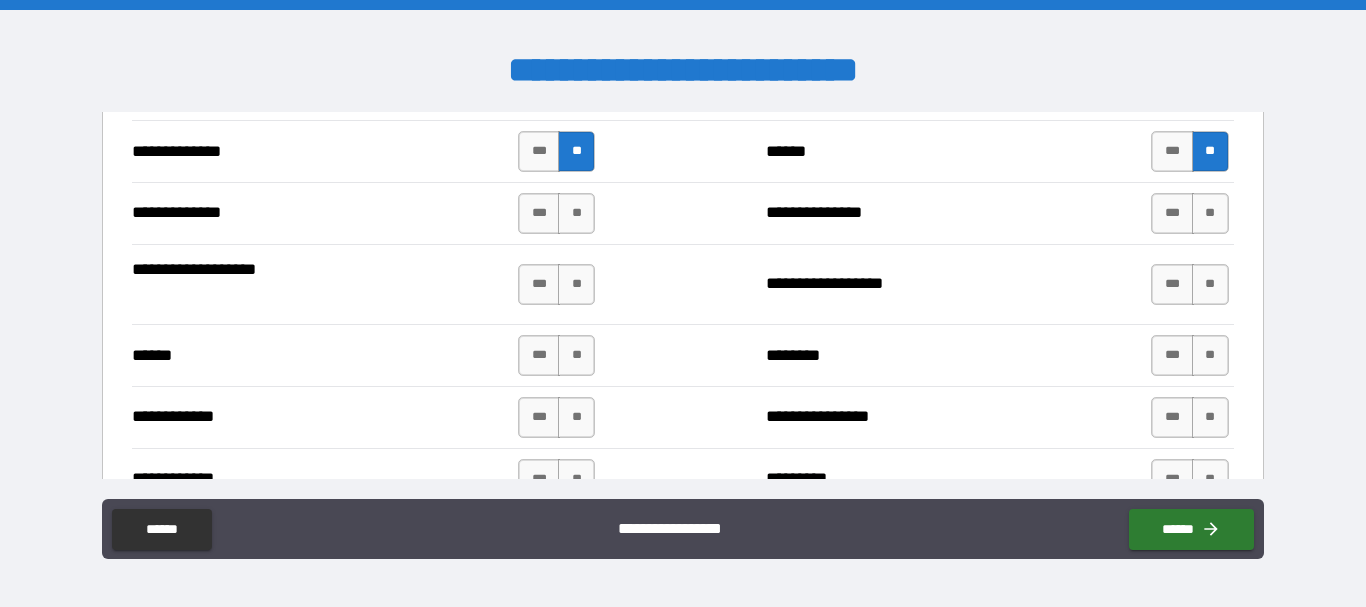 scroll, scrollTop: 3657, scrollLeft: 0, axis: vertical 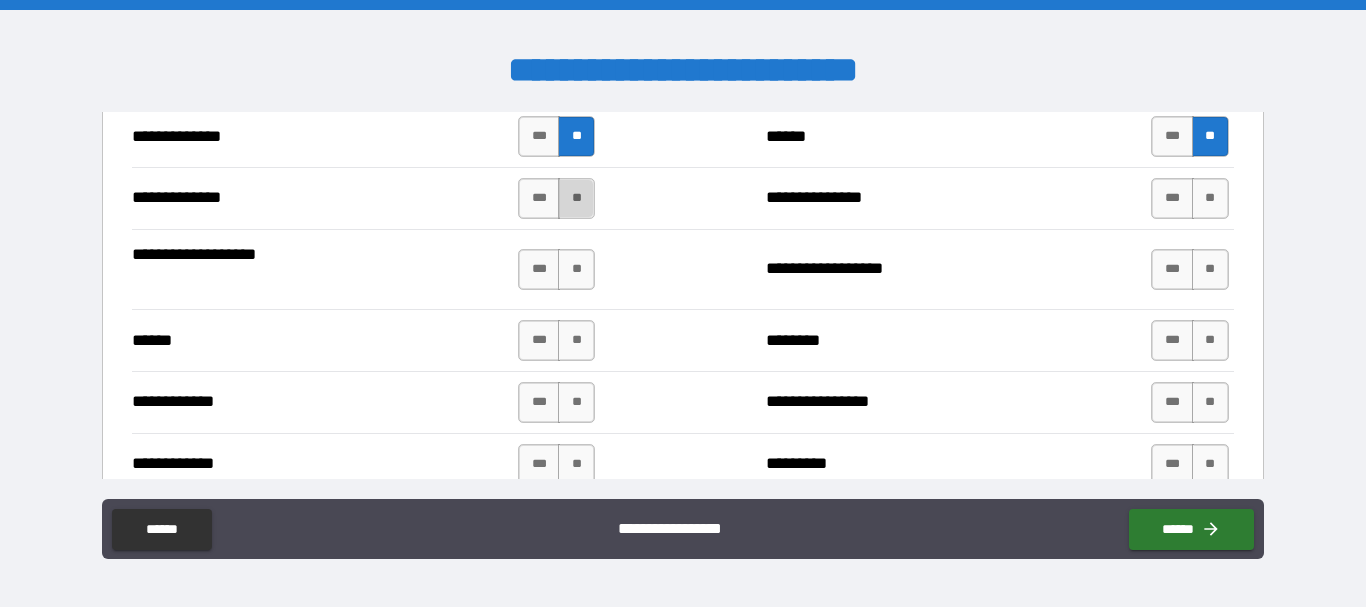 click on "**" at bounding box center (576, 198) 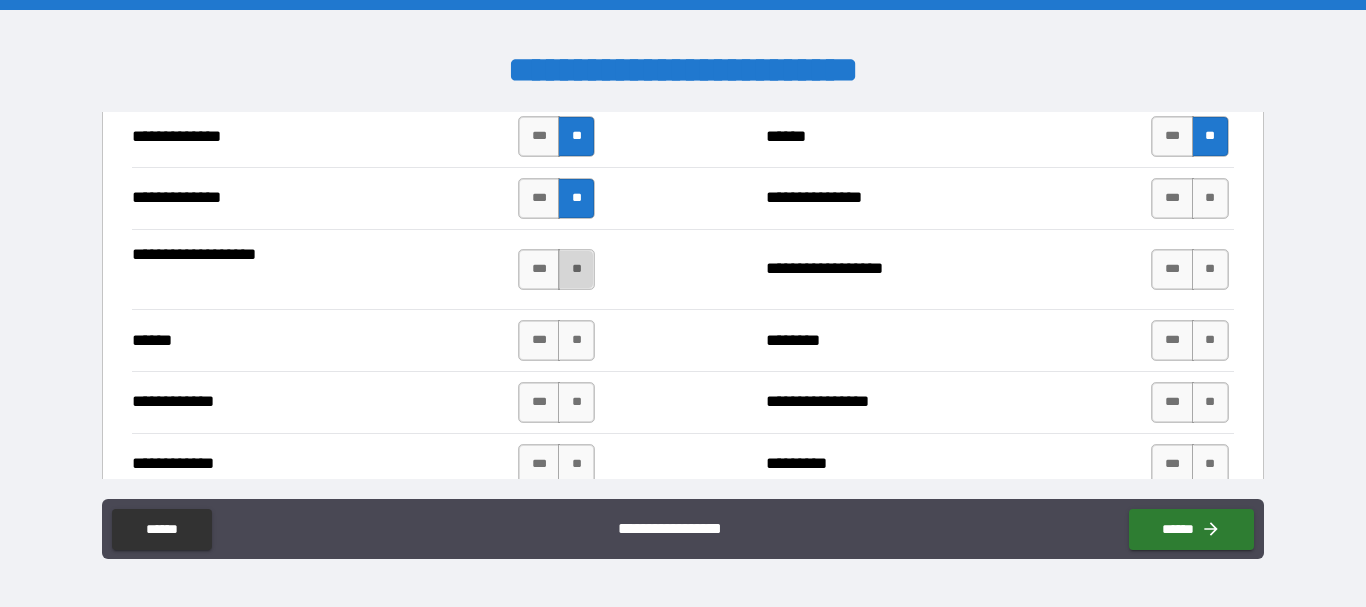 click on "**" at bounding box center (576, 269) 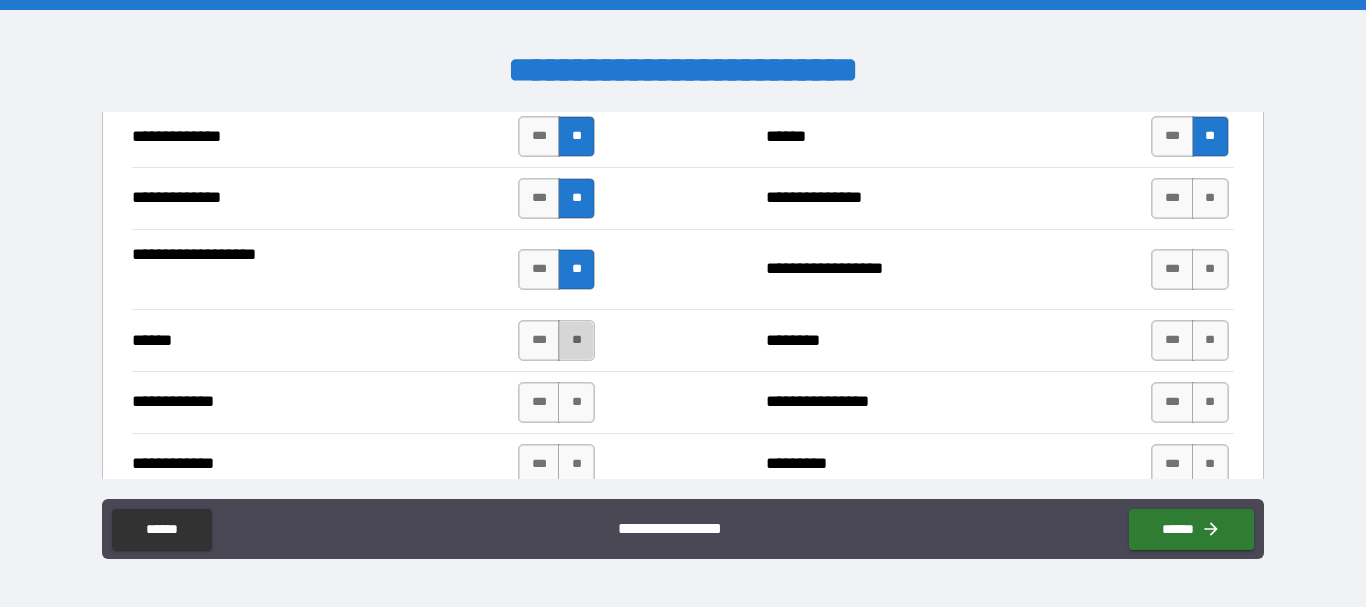 click on "**" at bounding box center (576, 340) 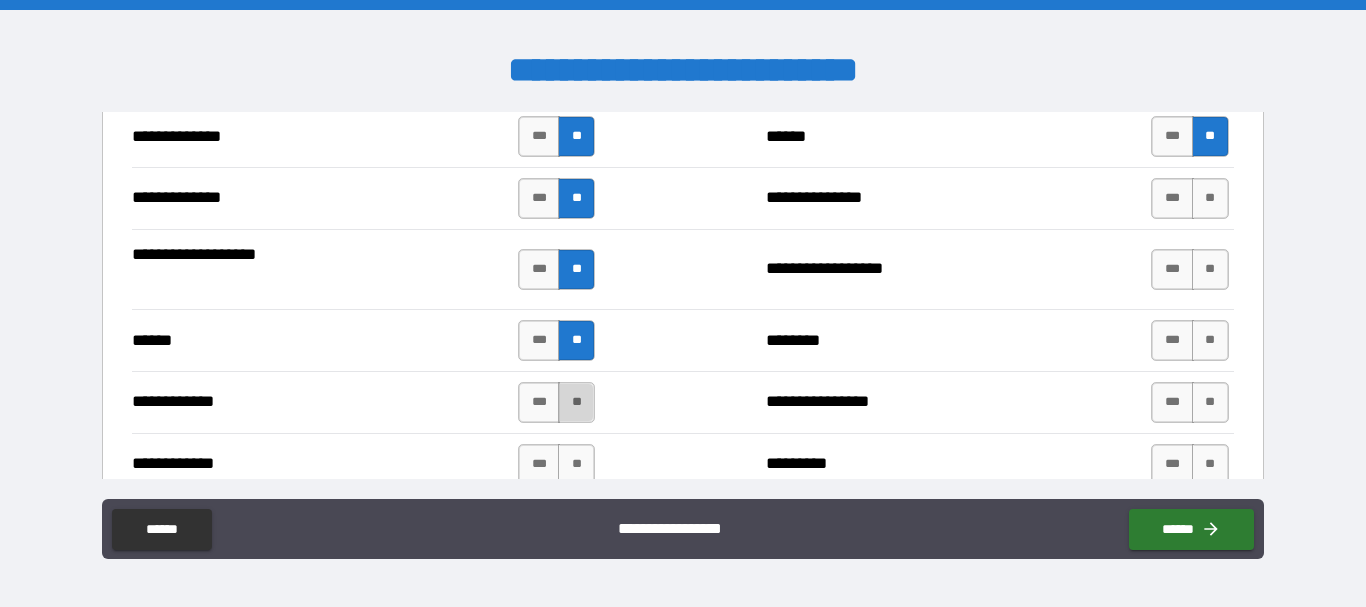 click on "**" at bounding box center (576, 402) 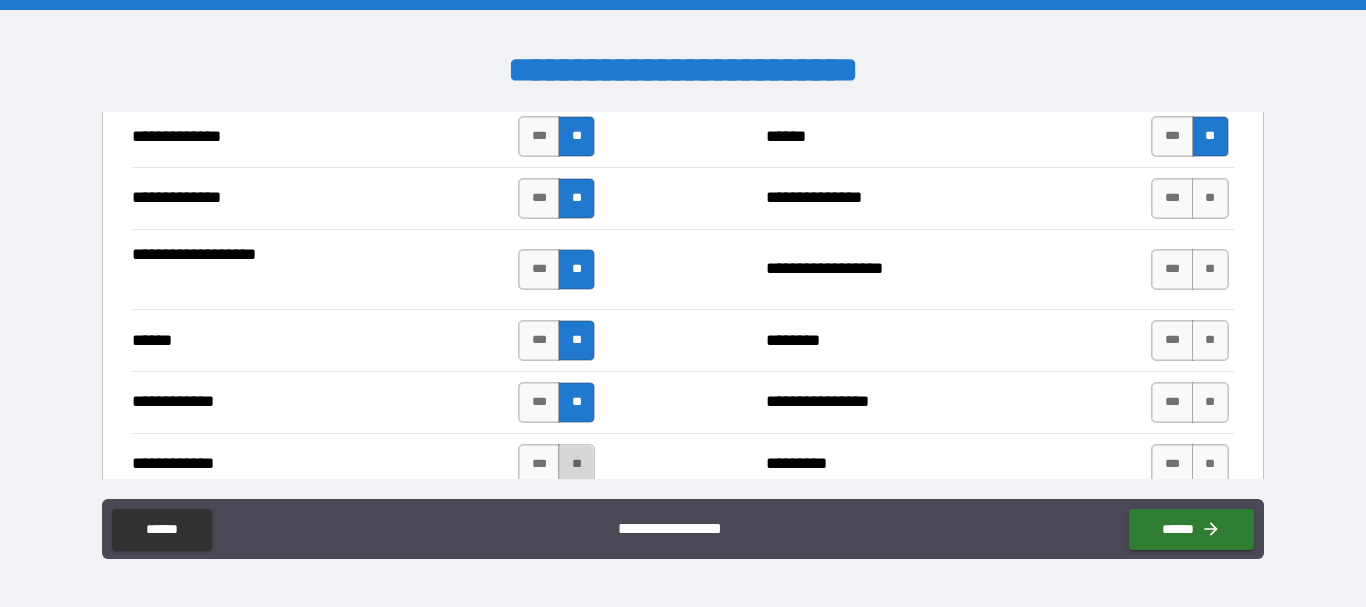 click on "**" at bounding box center [576, 464] 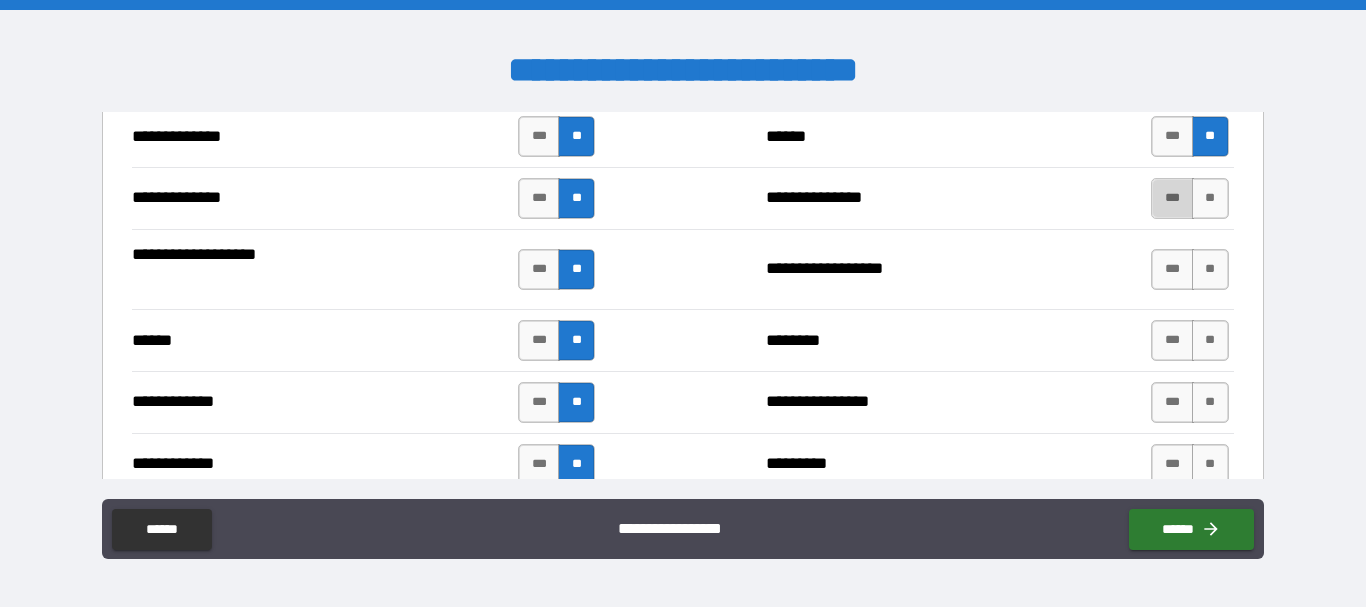 click on "***" at bounding box center (1172, 198) 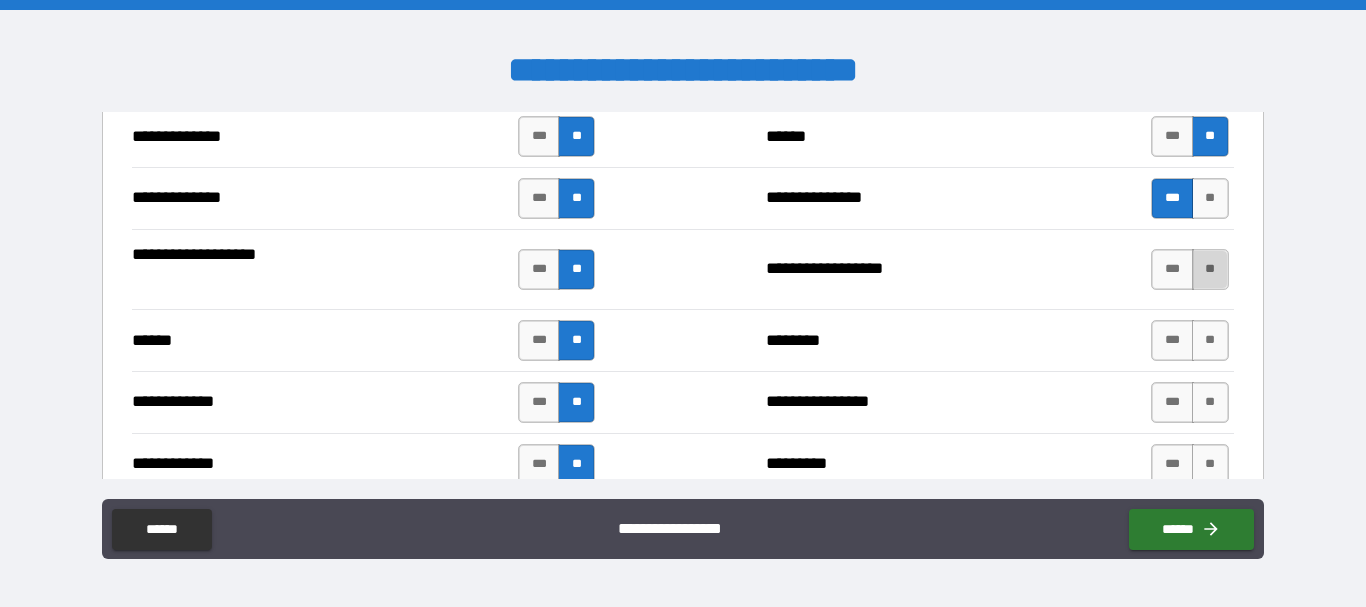 click on "**" at bounding box center (1210, 269) 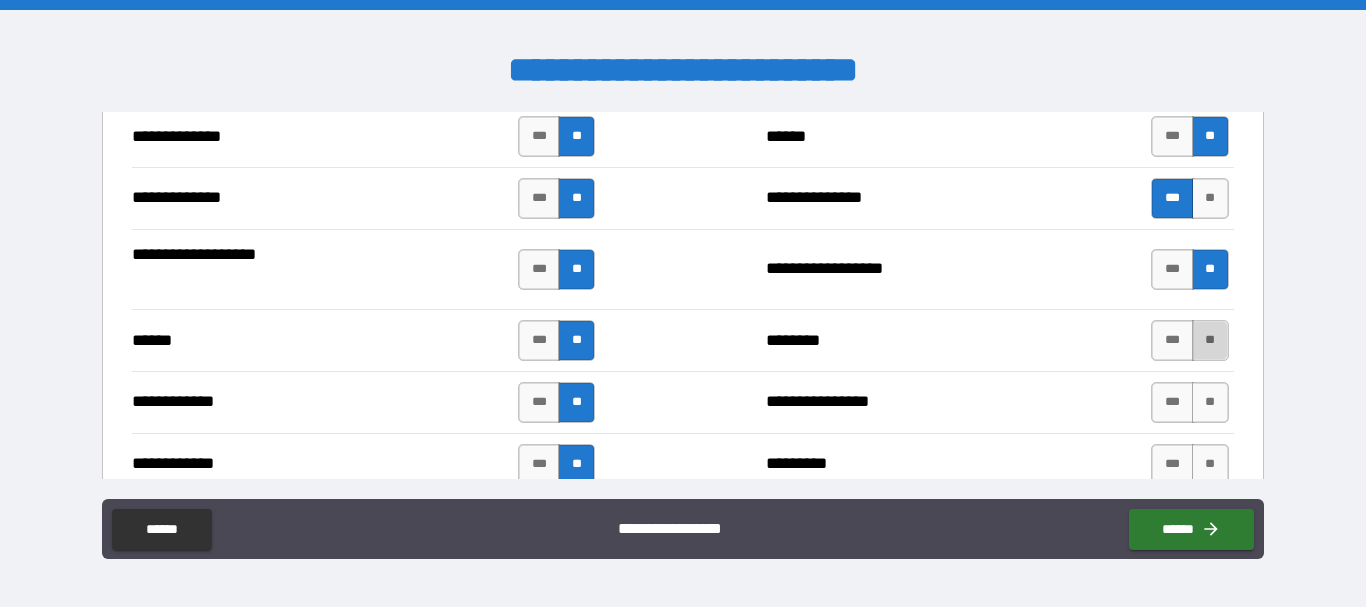 click on "**" at bounding box center (1210, 340) 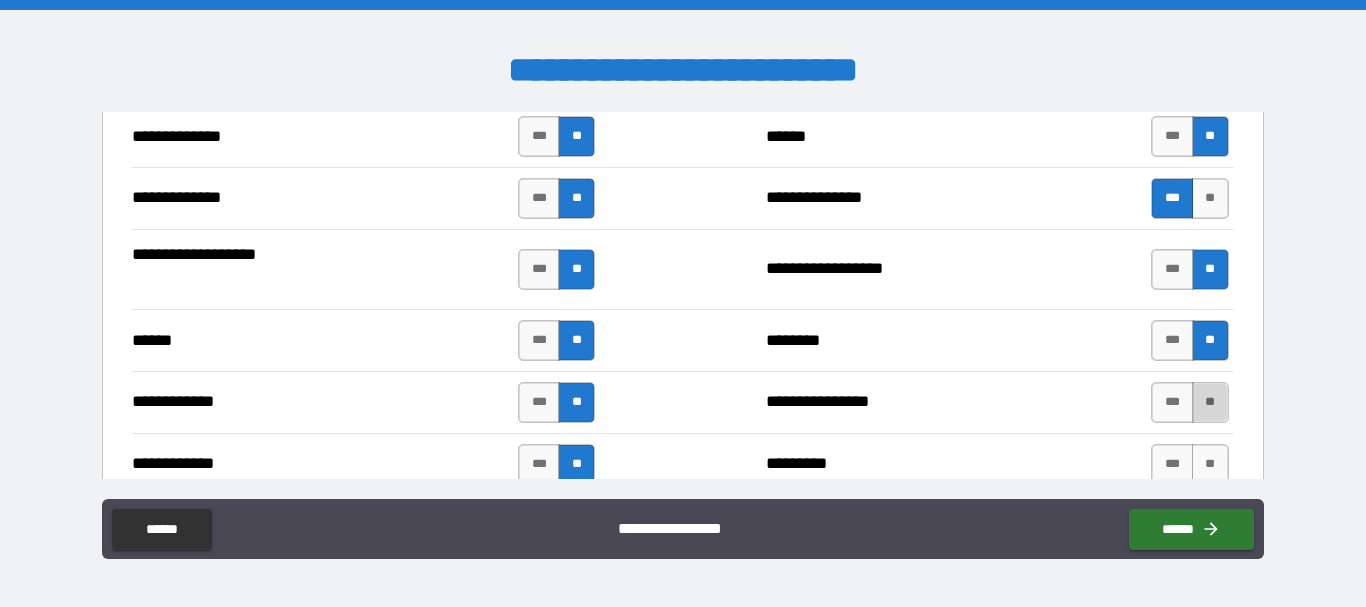 click on "**" at bounding box center [1210, 402] 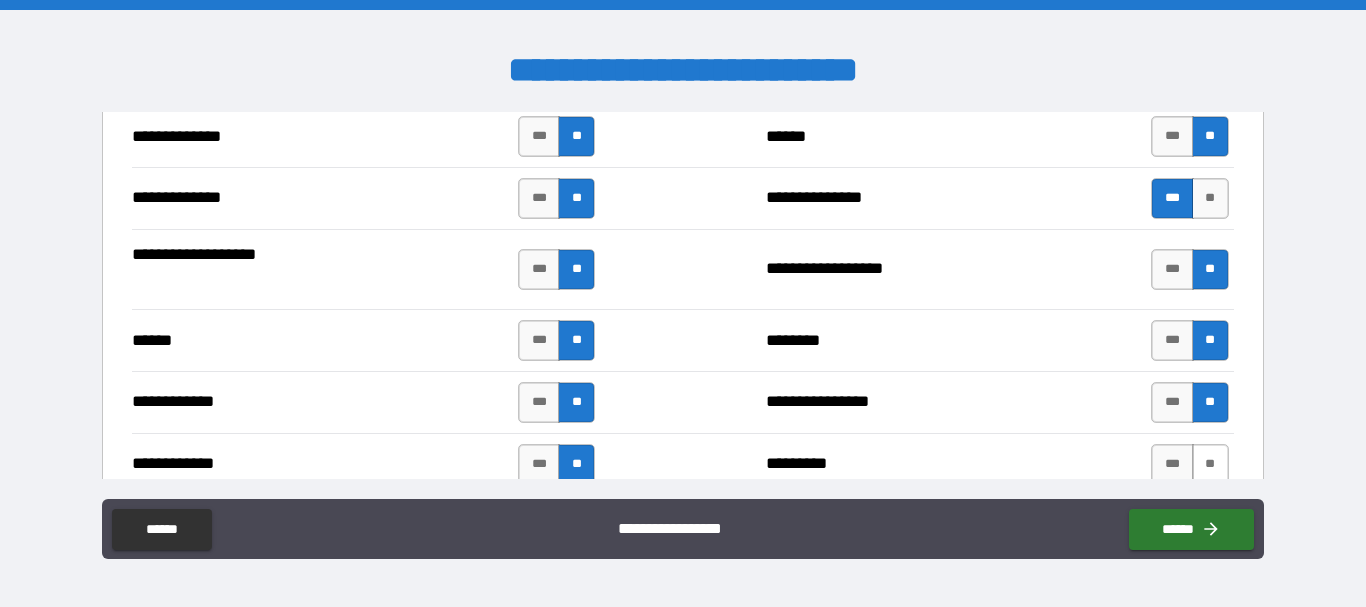 click on "**" at bounding box center [1210, 464] 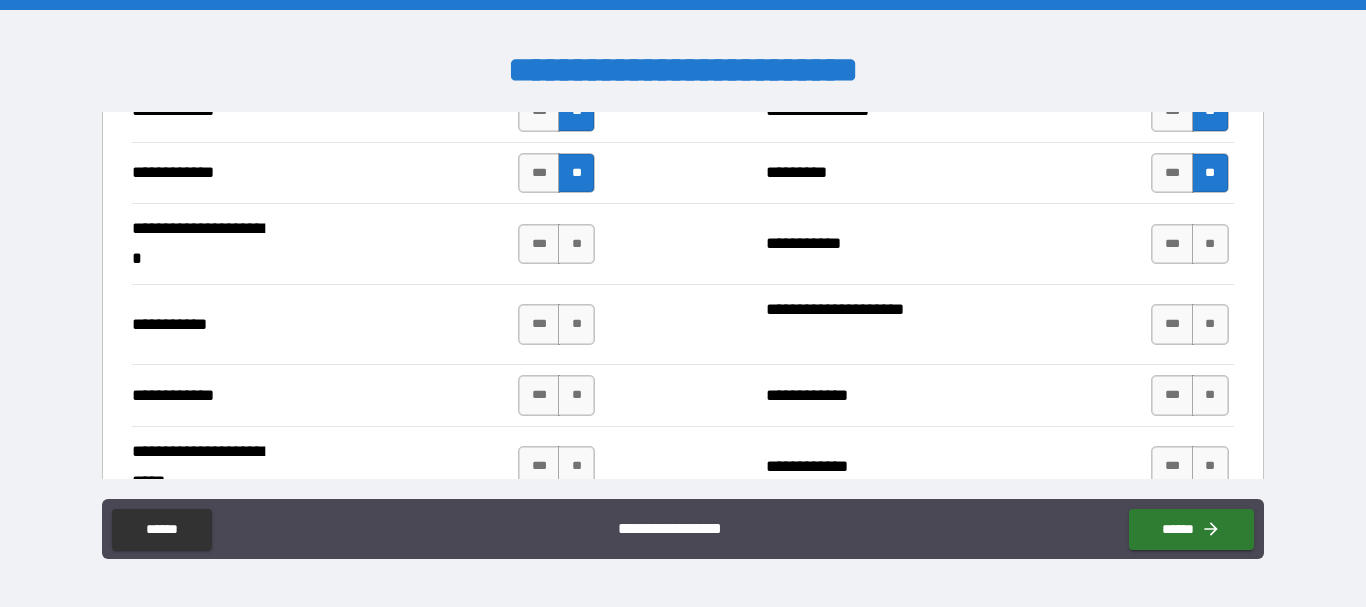 scroll, scrollTop: 3961, scrollLeft: 0, axis: vertical 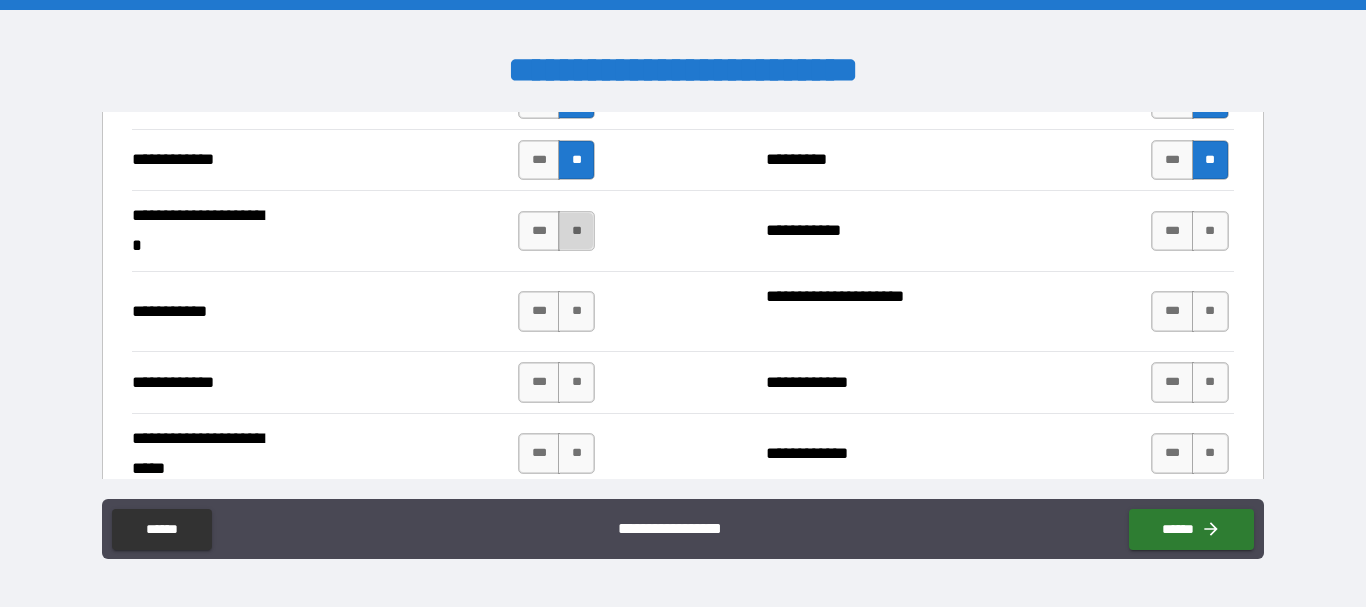click on "**" at bounding box center (576, 231) 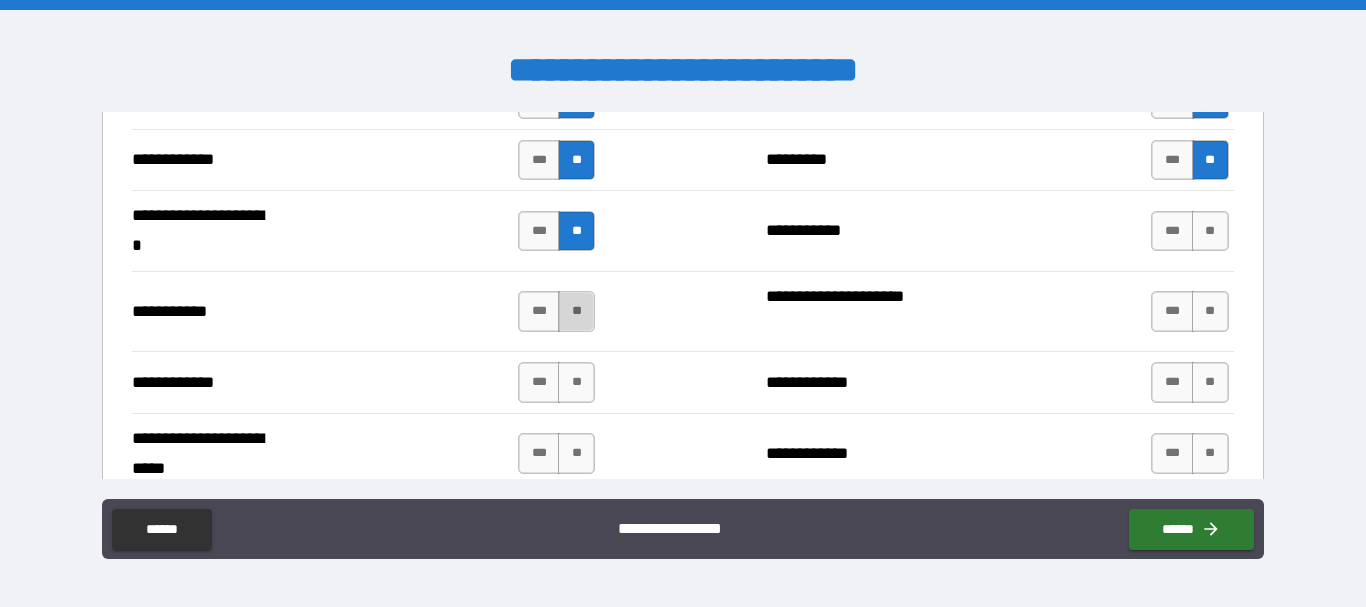 click on "**" at bounding box center (576, 311) 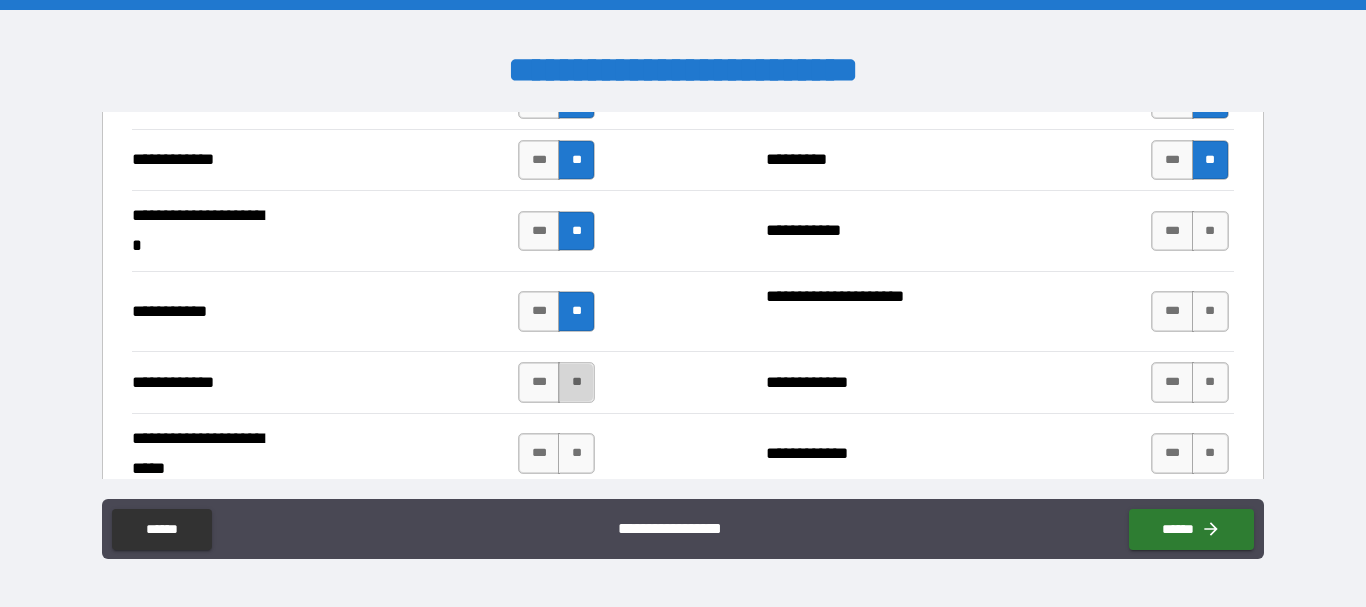 click on "**" at bounding box center (576, 382) 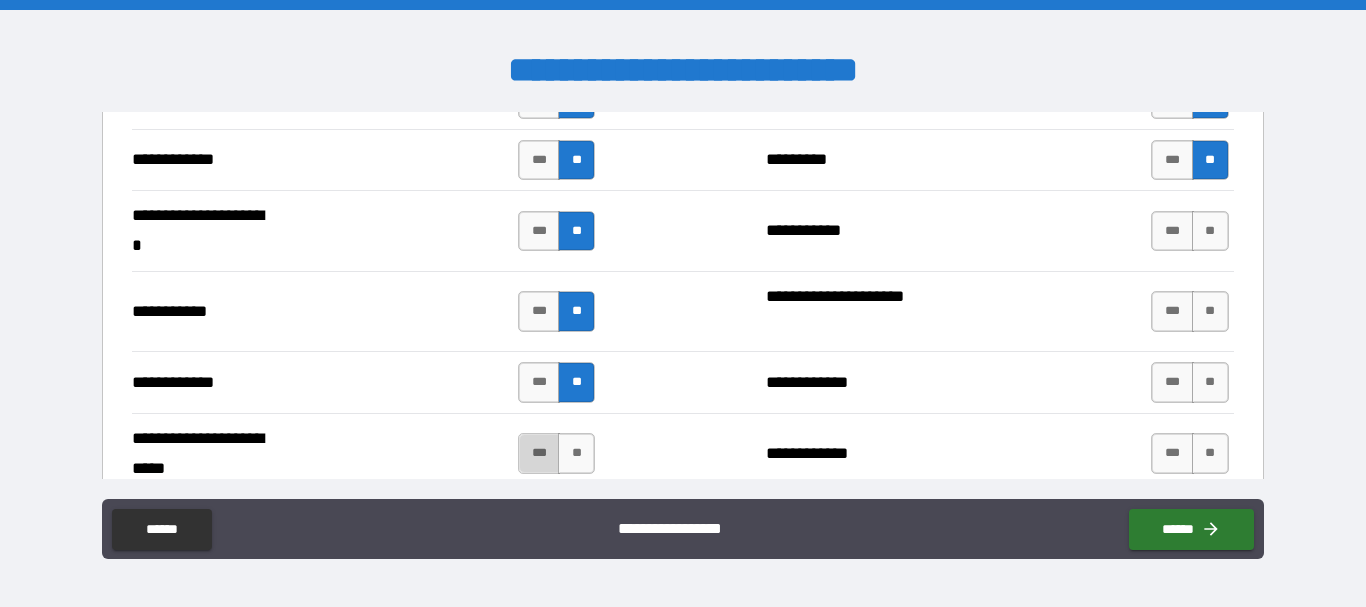 click on "***" at bounding box center (539, 453) 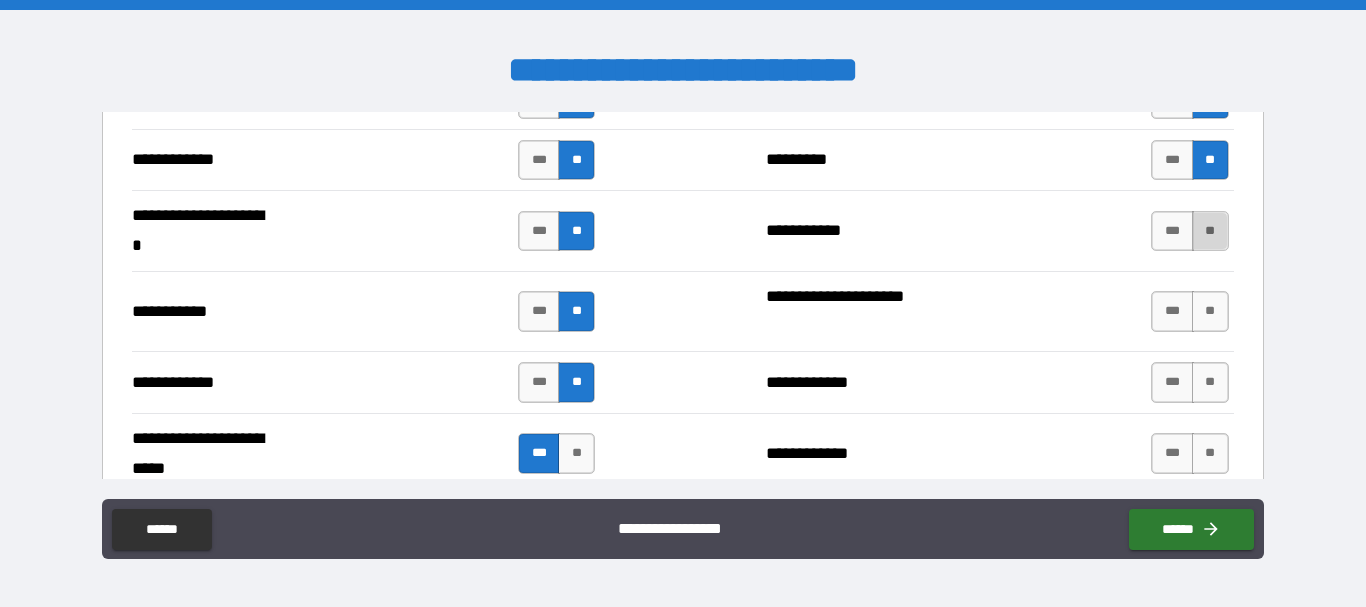 click on "**" at bounding box center [1210, 231] 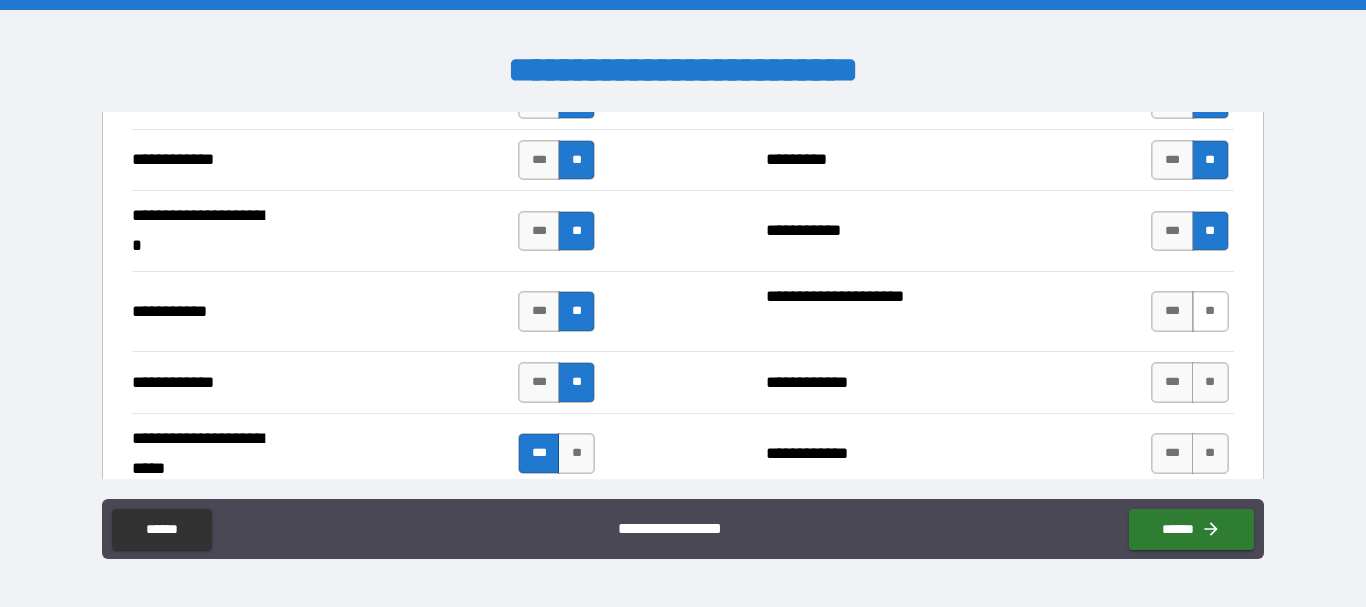 click on "**" at bounding box center [1210, 311] 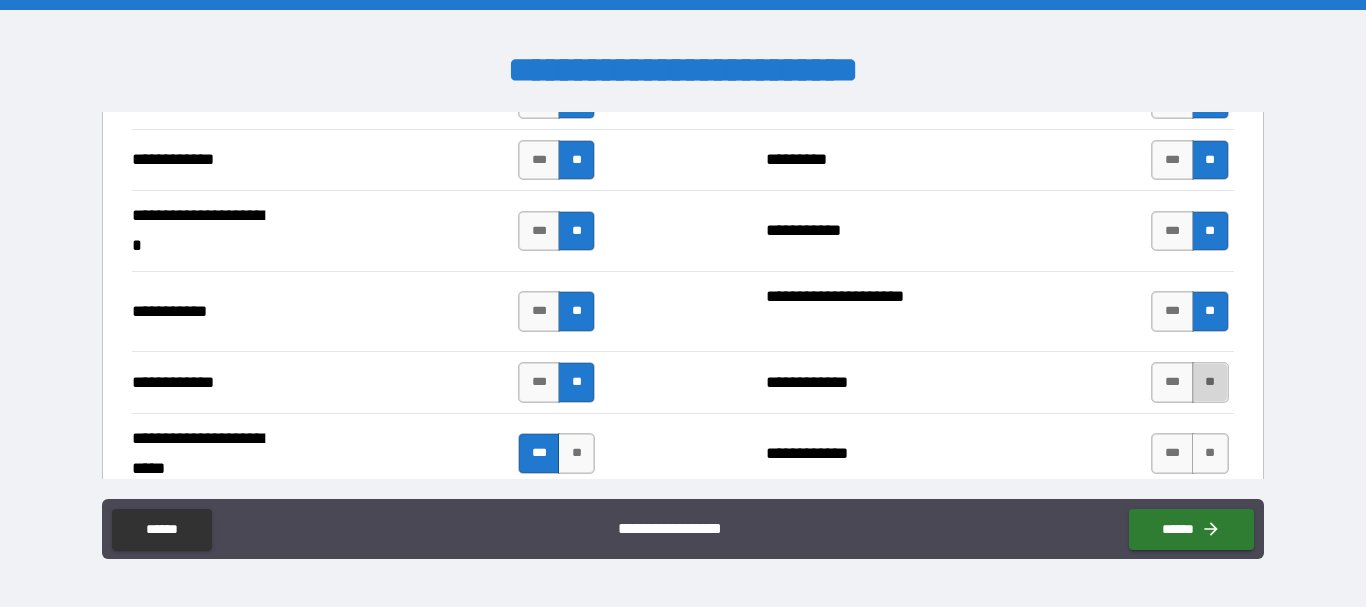 click on "**" at bounding box center [1210, 382] 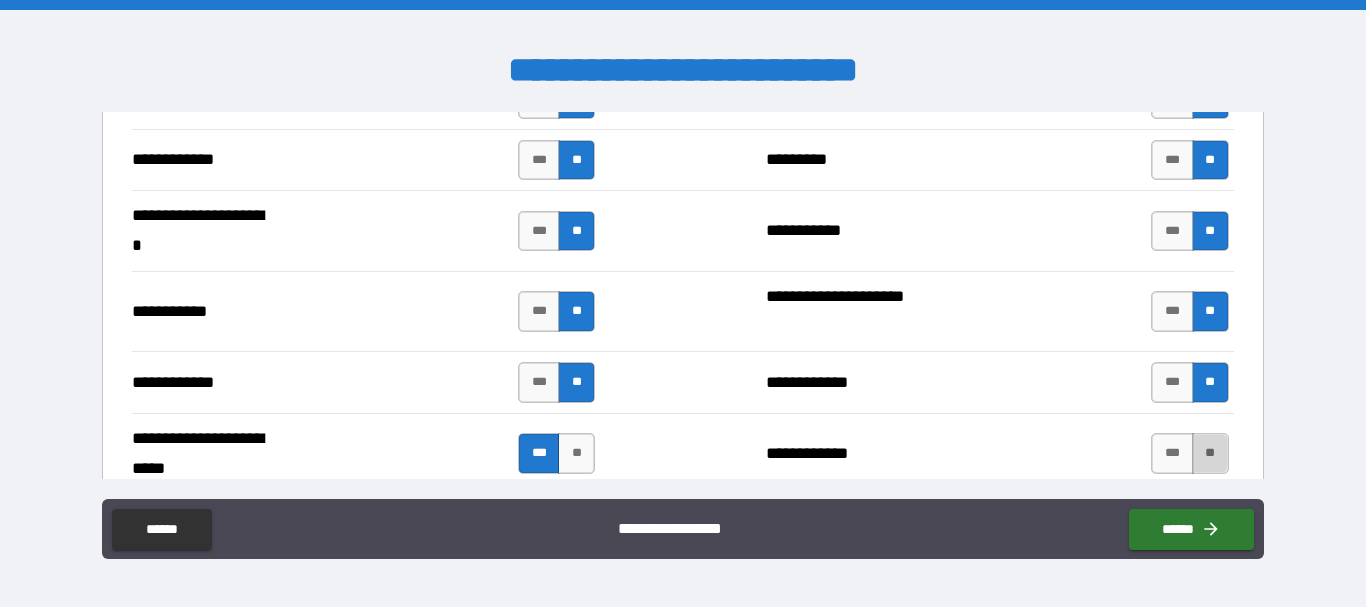click on "**" at bounding box center [1210, 453] 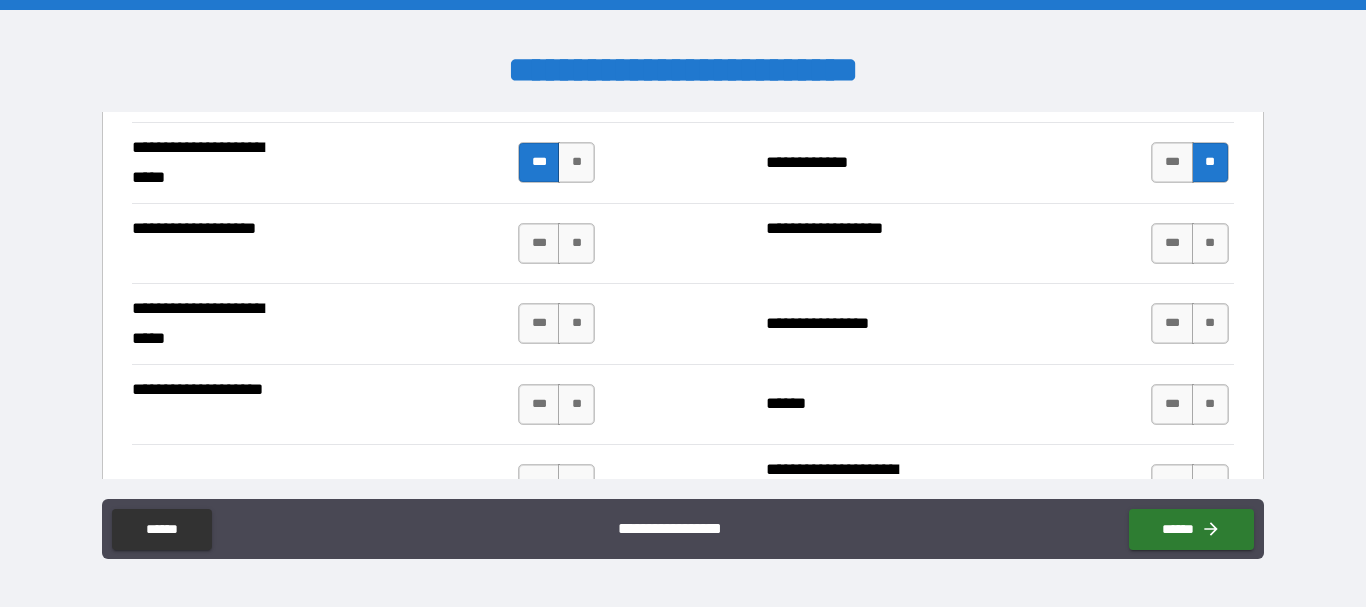 scroll, scrollTop: 4281, scrollLeft: 0, axis: vertical 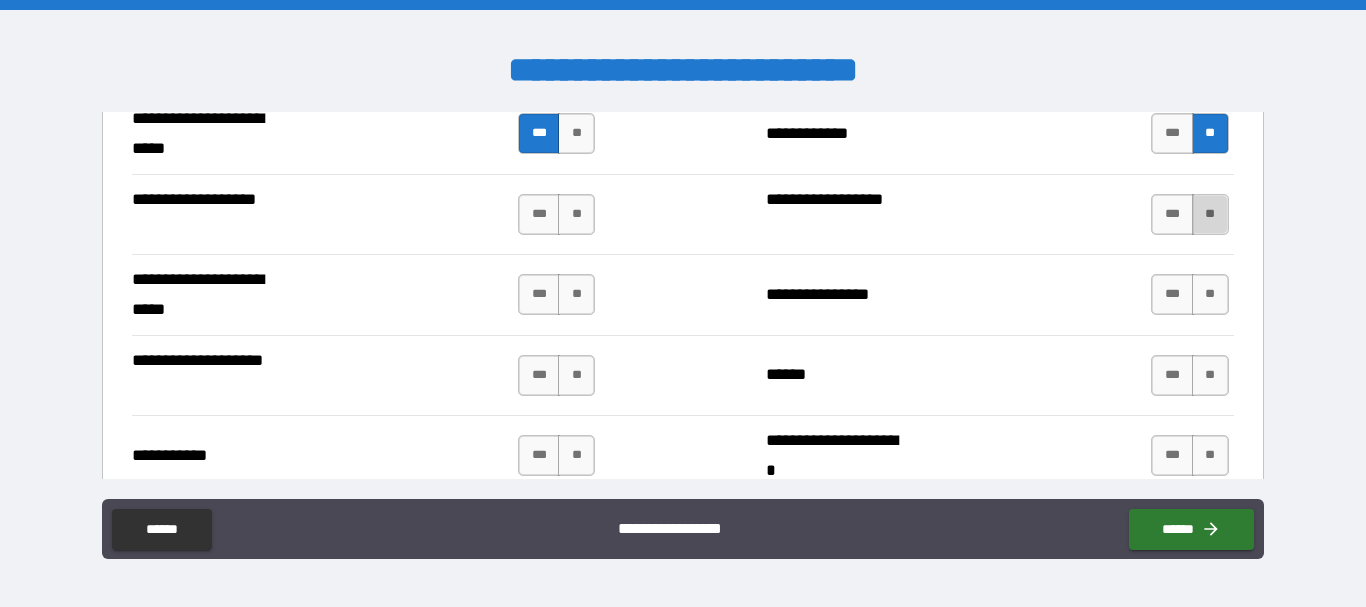 click on "**" at bounding box center [1210, 214] 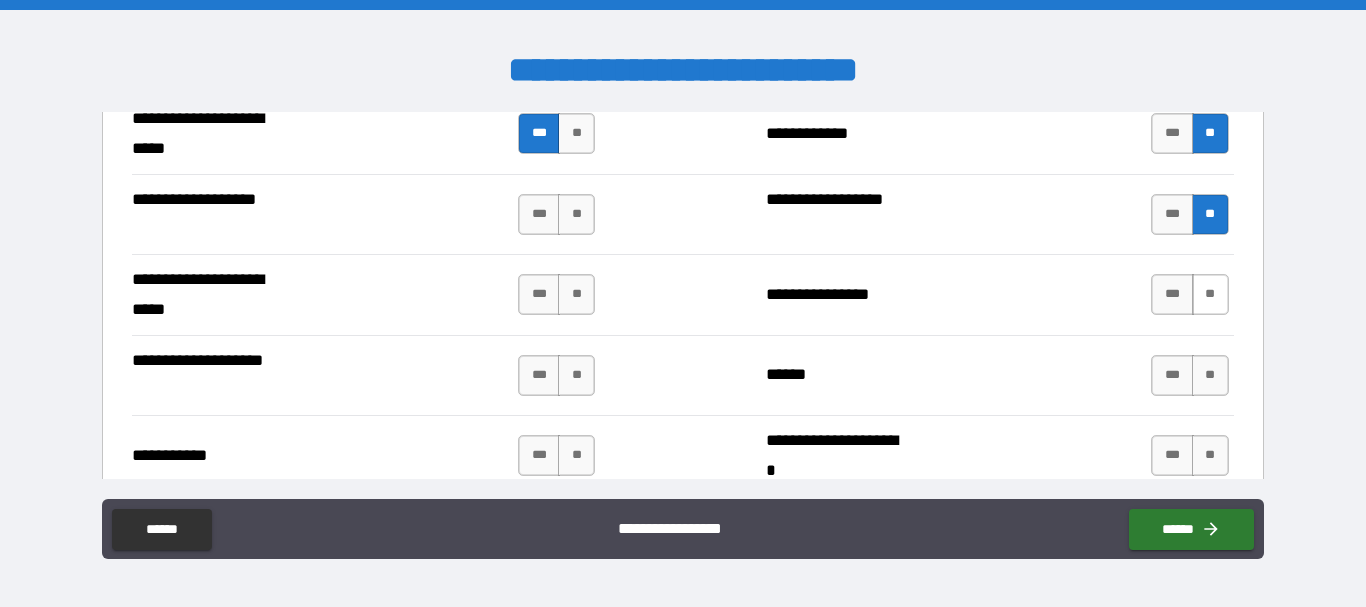 click on "**" at bounding box center [1210, 294] 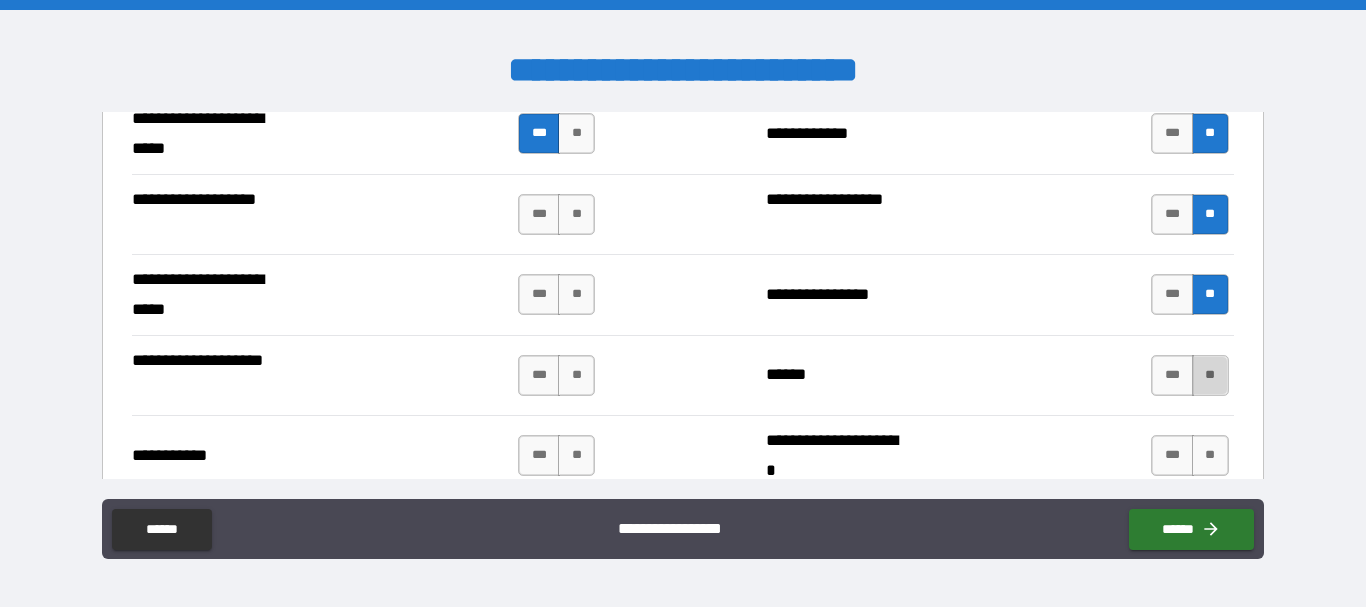 click on "**" at bounding box center (1210, 375) 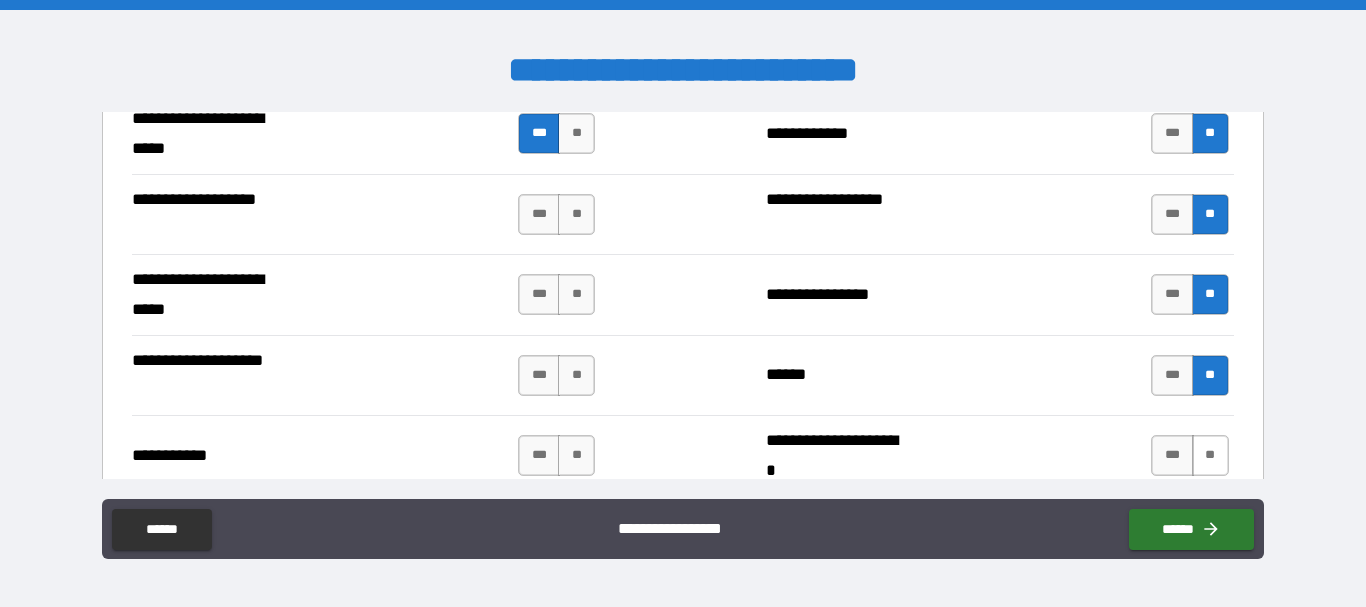 click on "**" at bounding box center [1210, 455] 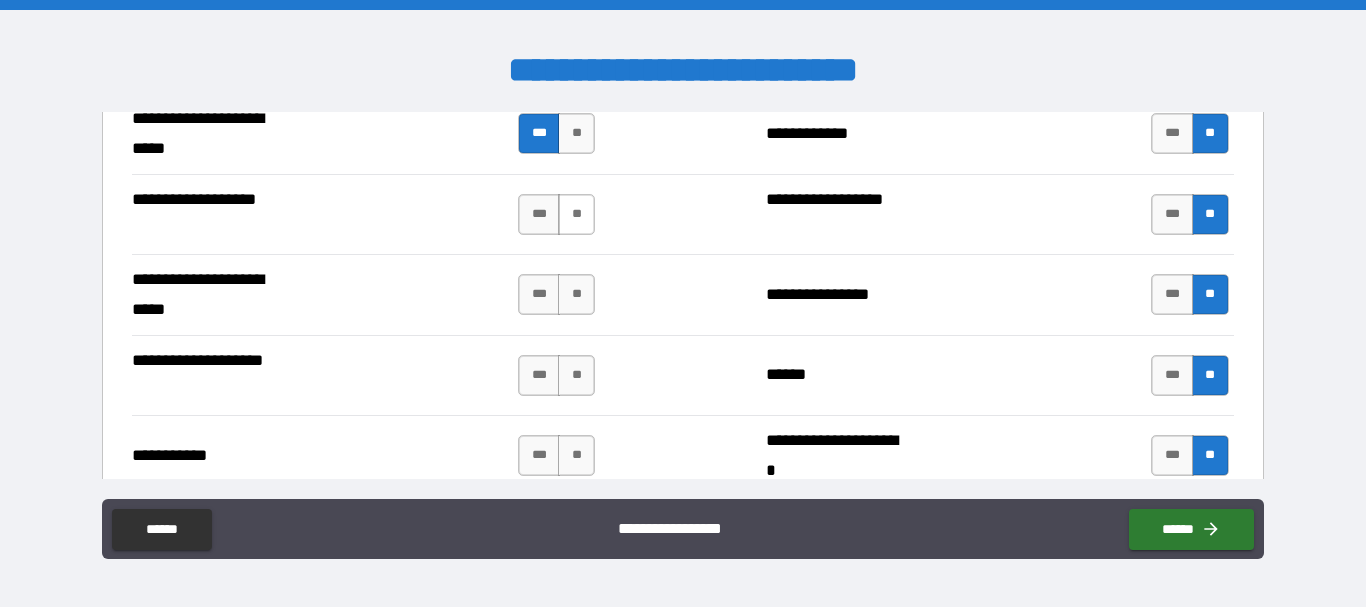 click on "**" at bounding box center (576, 214) 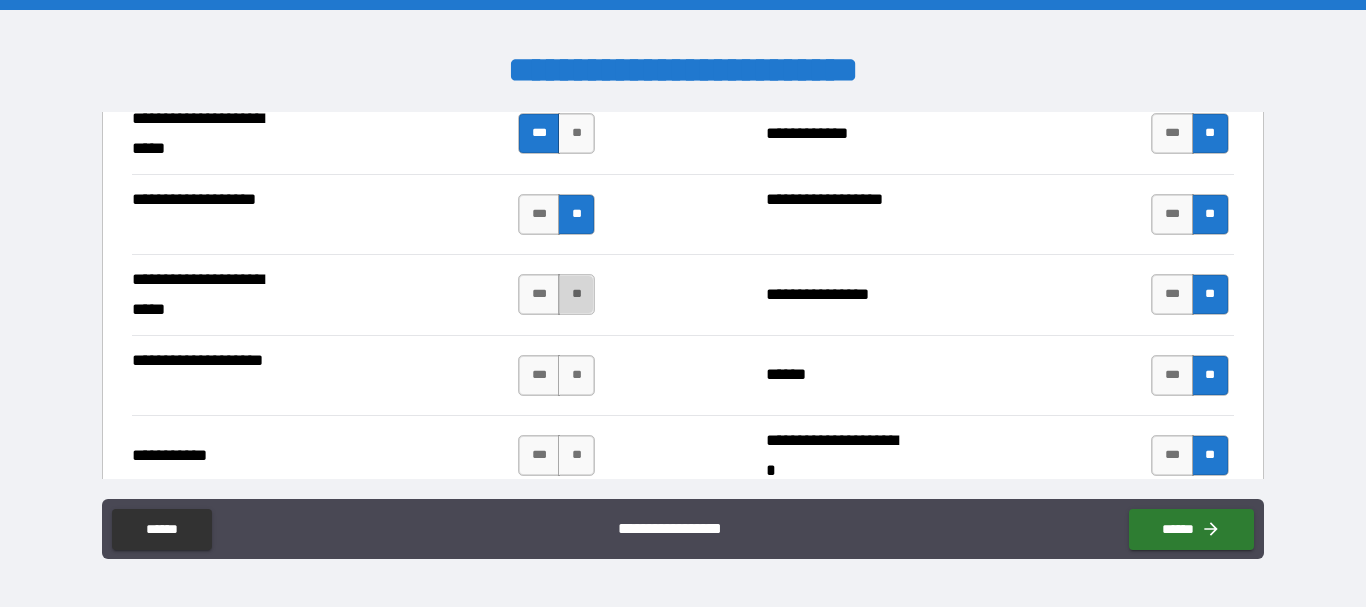 click on "**" at bounding box center (576, 294) 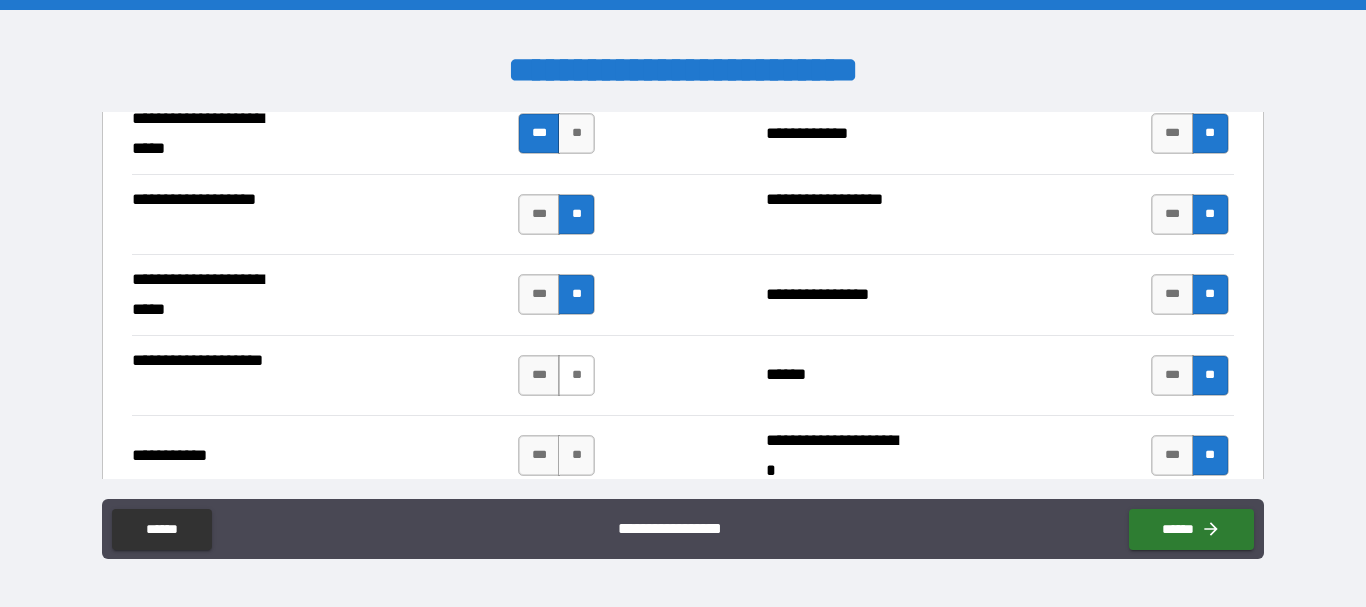 click on "**" at bounding box center (576, 375) 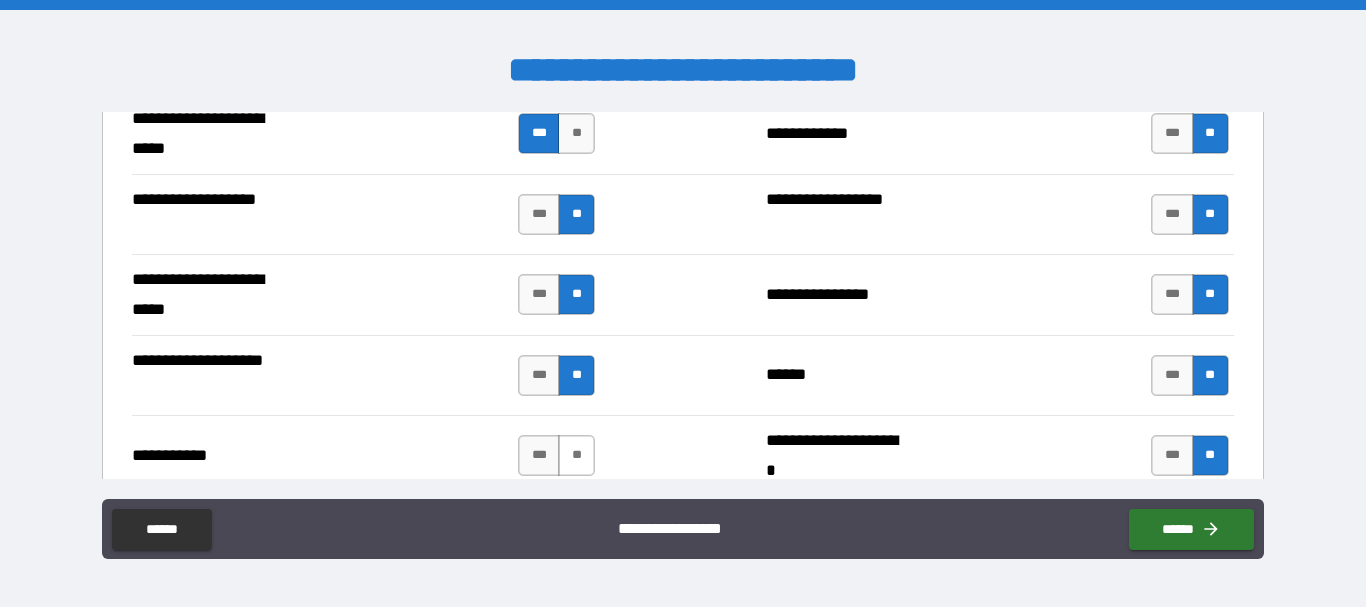 click on "**" at bounding box center (576, 455) 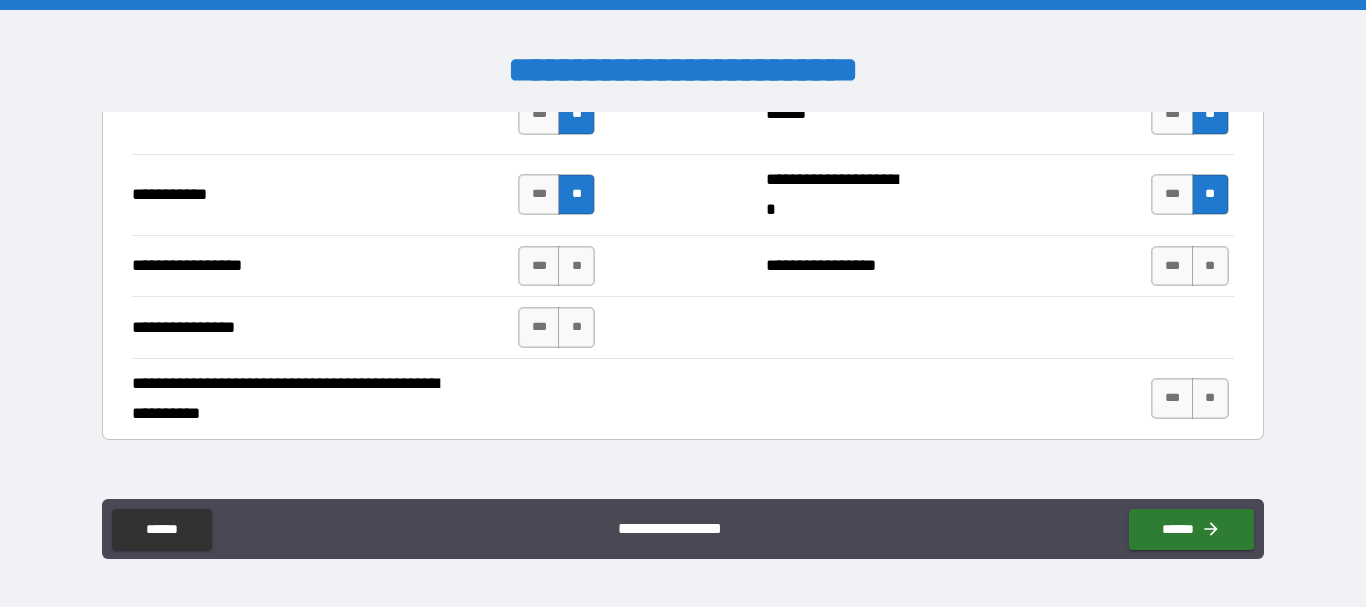scroll, scrollTop: 4557, scrollLeft: 0, axis: vertical 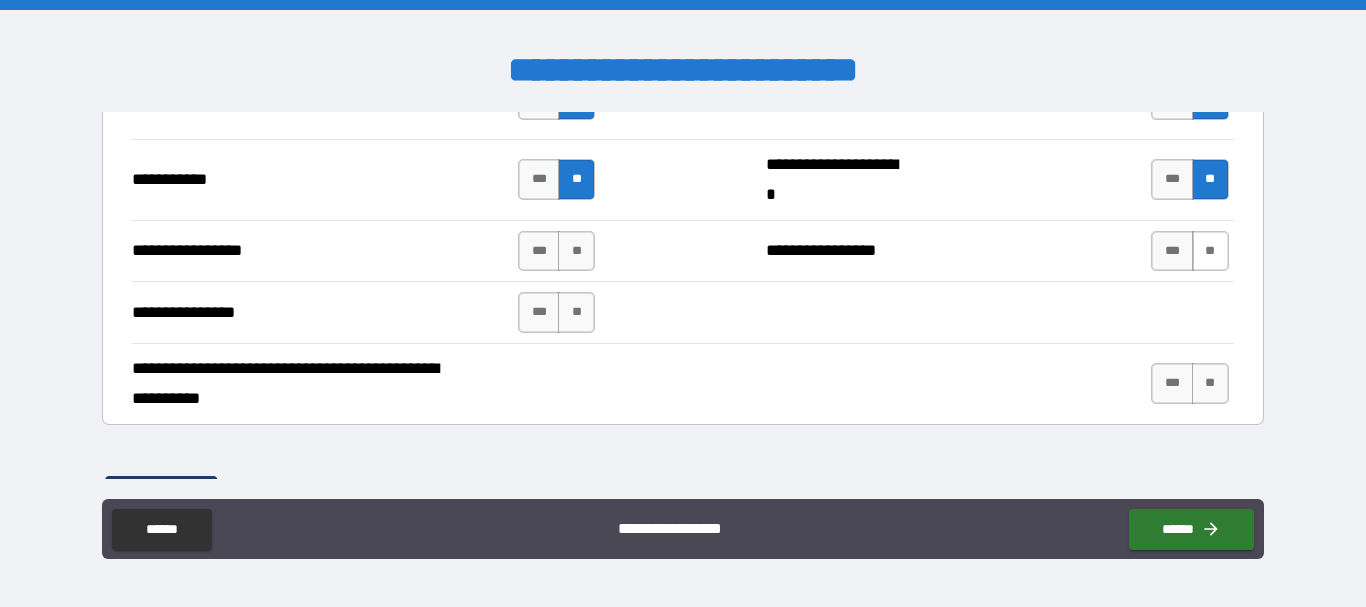 click on "**" at bounding box center [1210, 251] 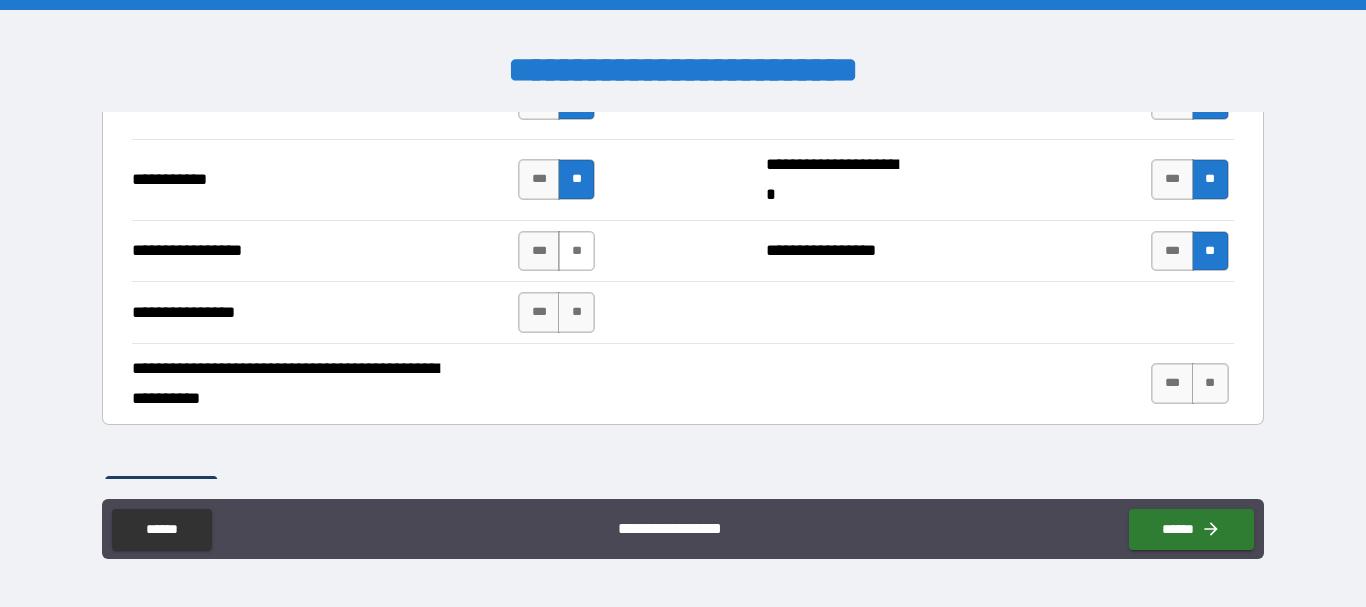 click on "**" at bounding box center (576, 251) 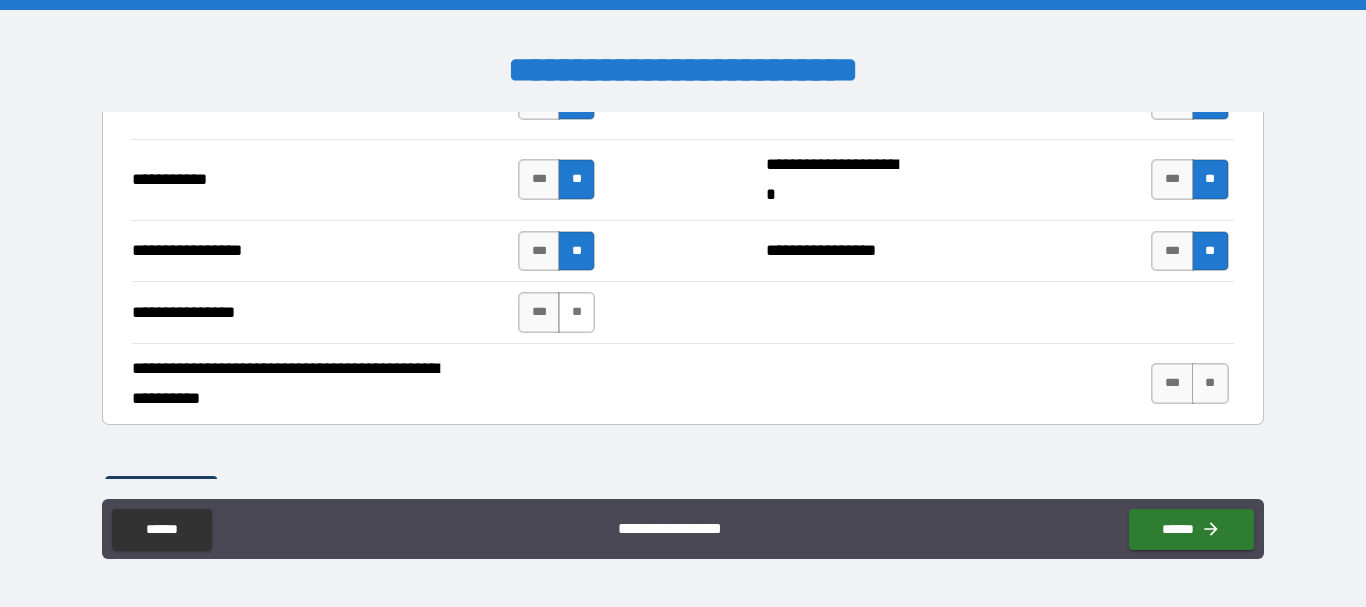 click on "**" at bounding box center [576, 312] 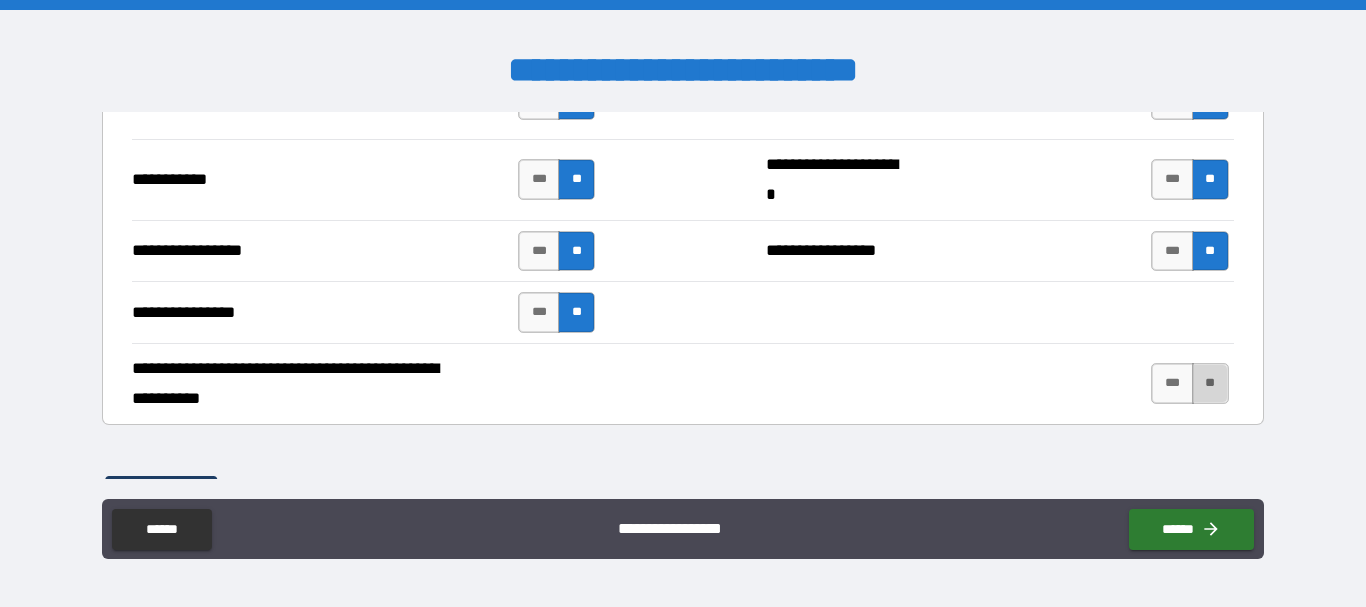 click on "**" at bounding box center [1210, 383] 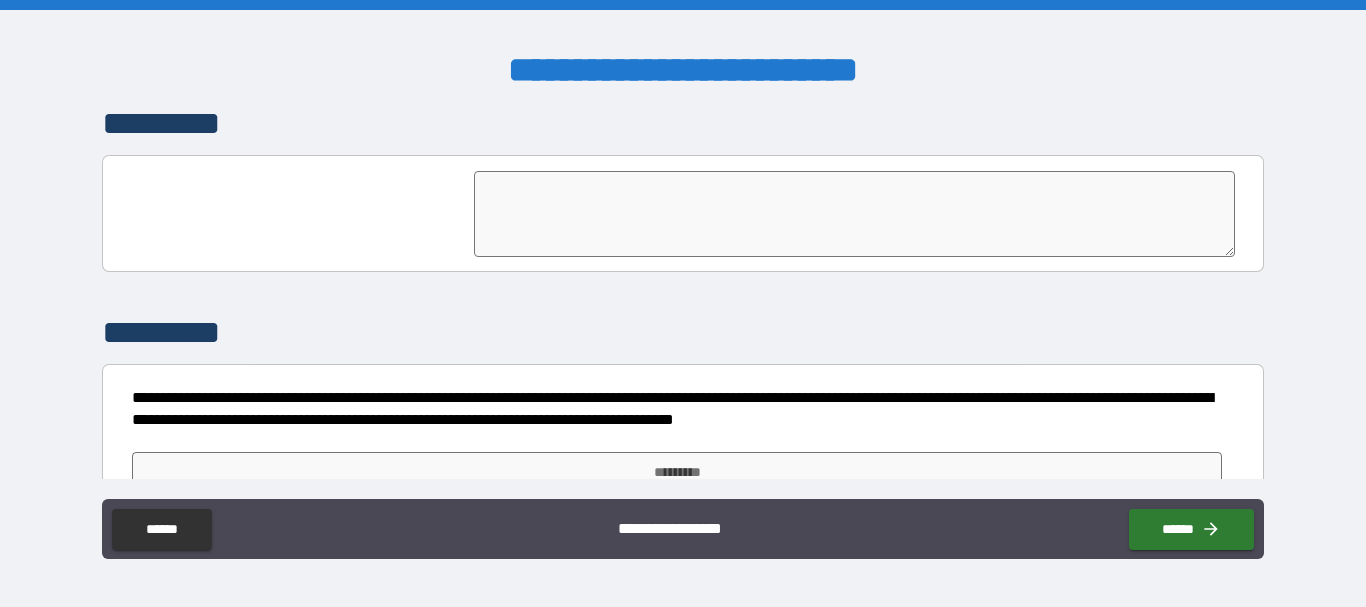 scroll, scrollTop: 4963, scrollLeft: 0, axis: vertical 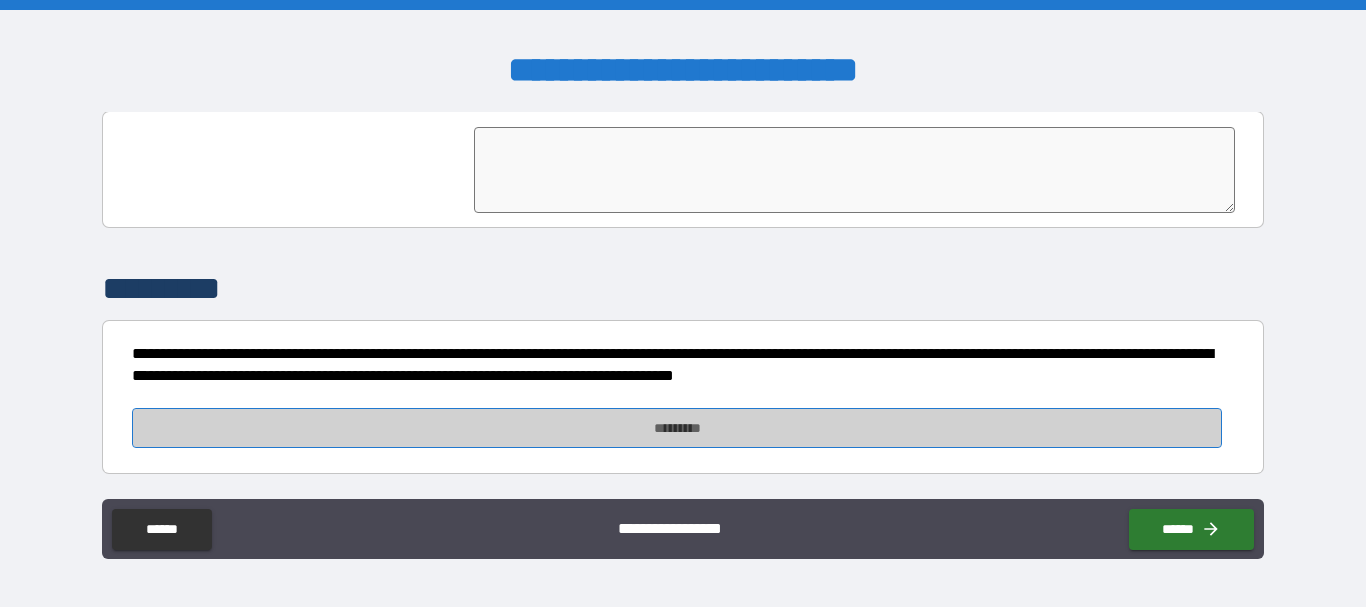 click on "*********" at bounding box center (677, 428) 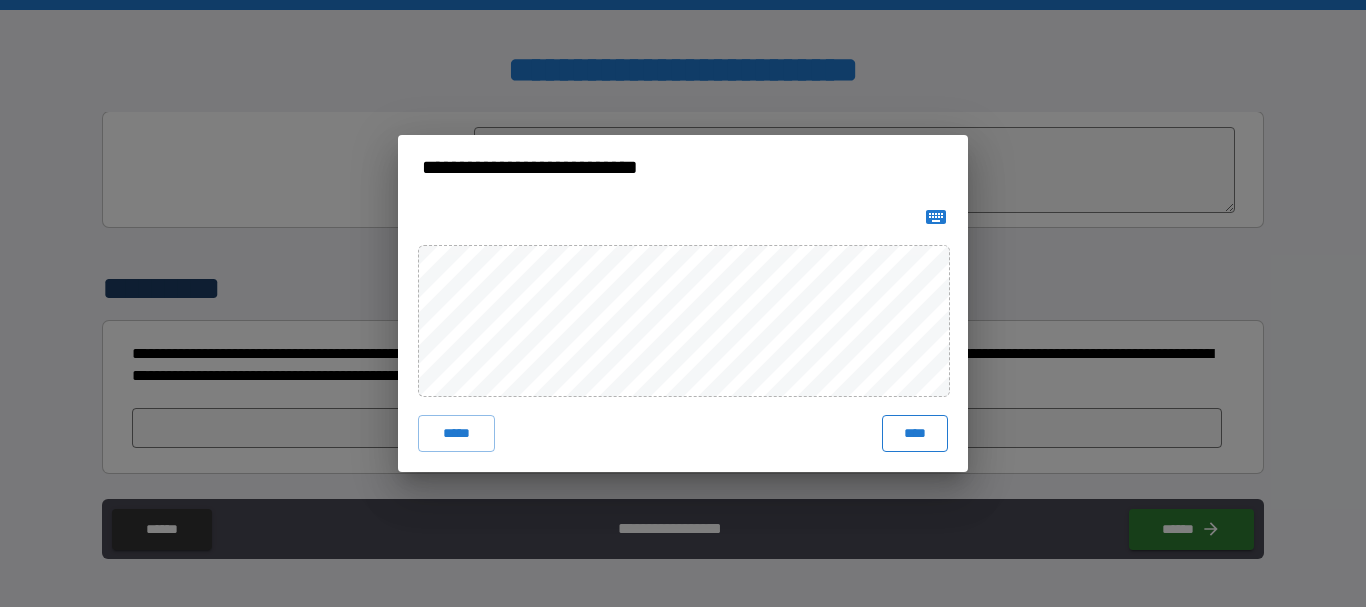 click on "****" at bounding box center (915, 433) 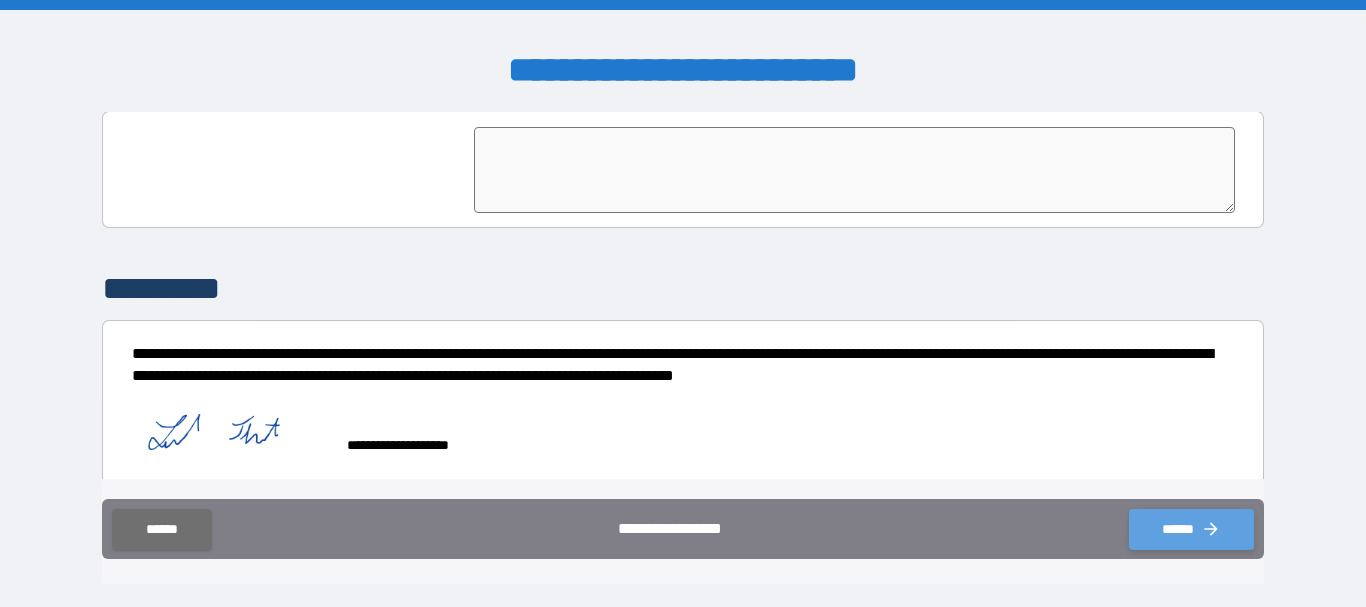 click on "******" at bounding box center [1191, 529] 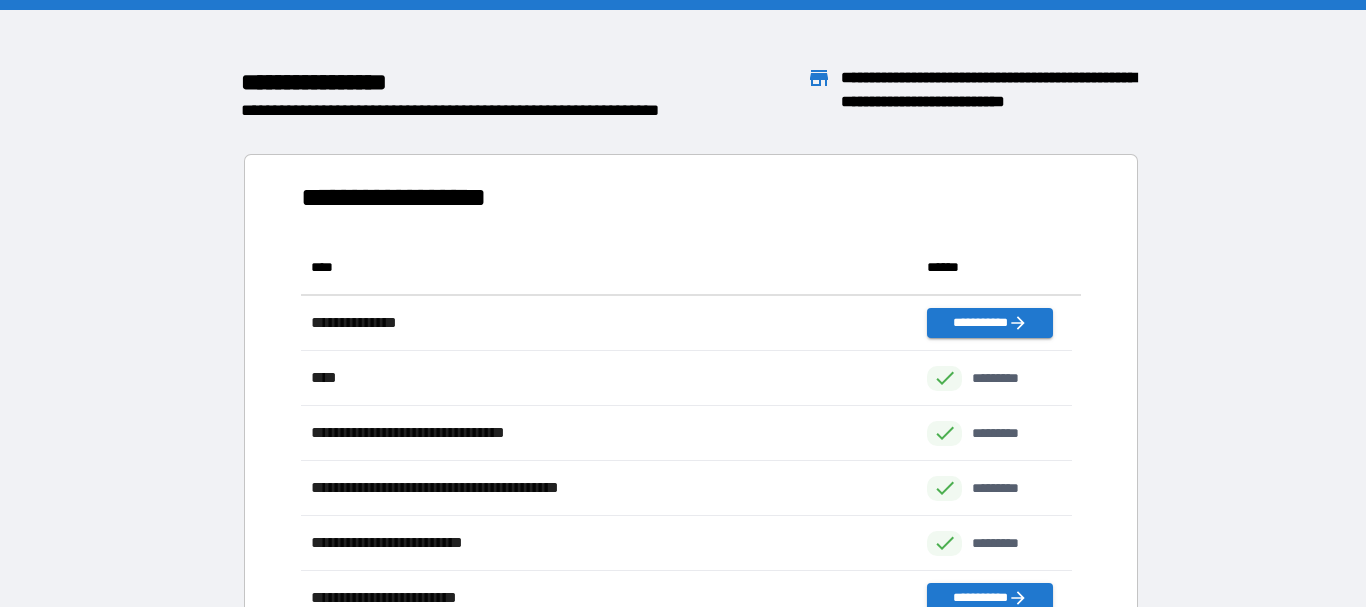 scroll, scrollTop: 16, scrollLeft: 16, axis: both 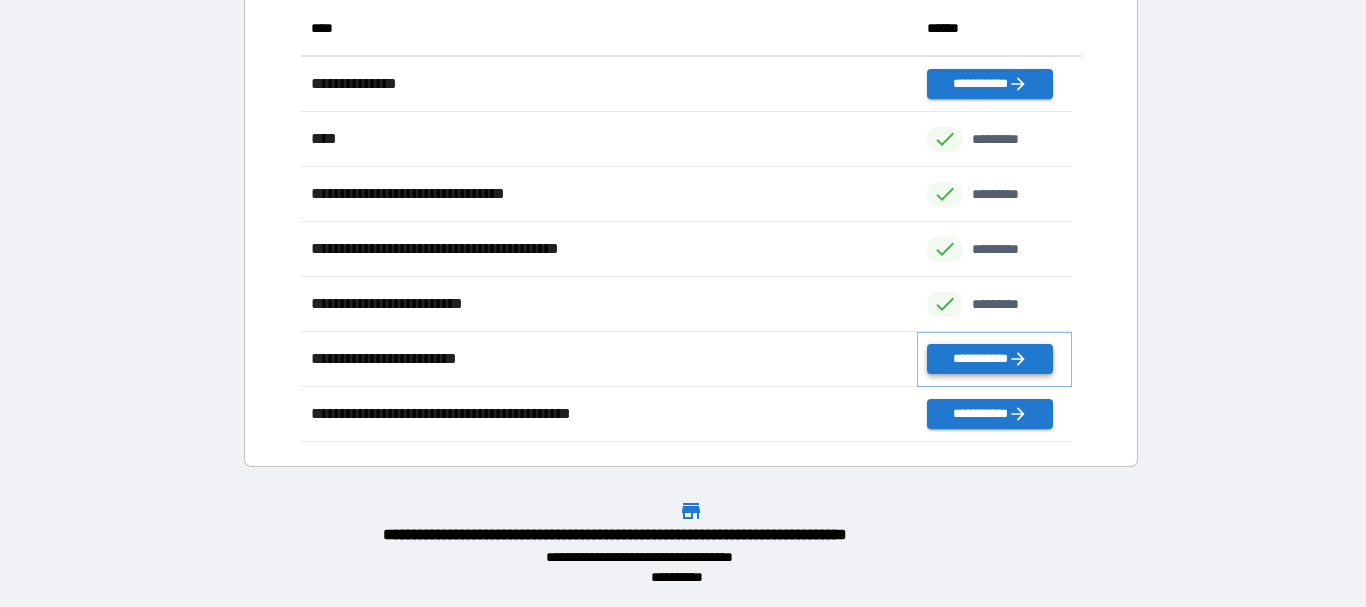 click 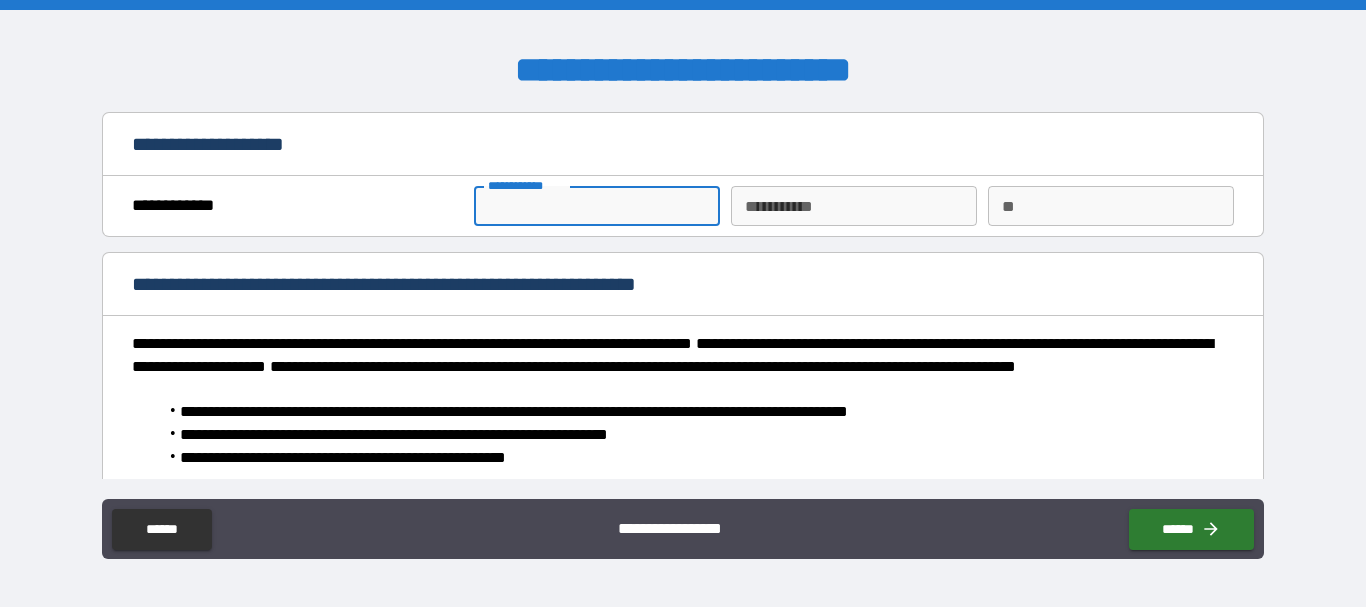 click on "**********" at bounding box center (597, 206) 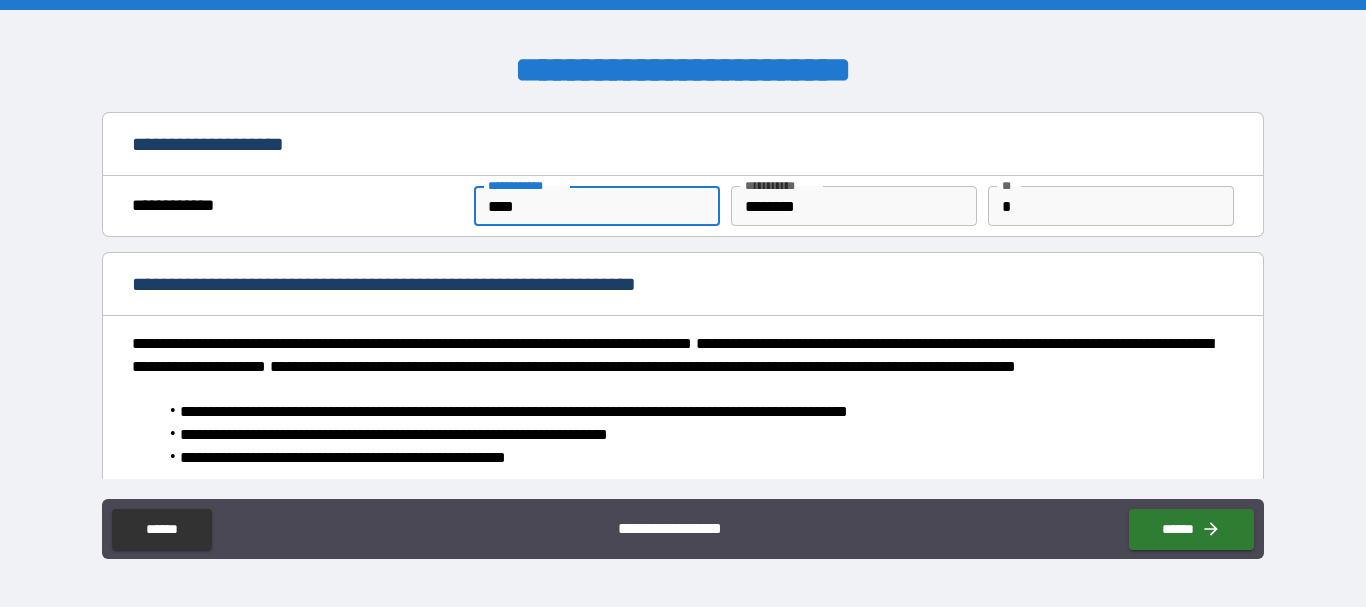 click on "**********" at bounding box center (682, 286) 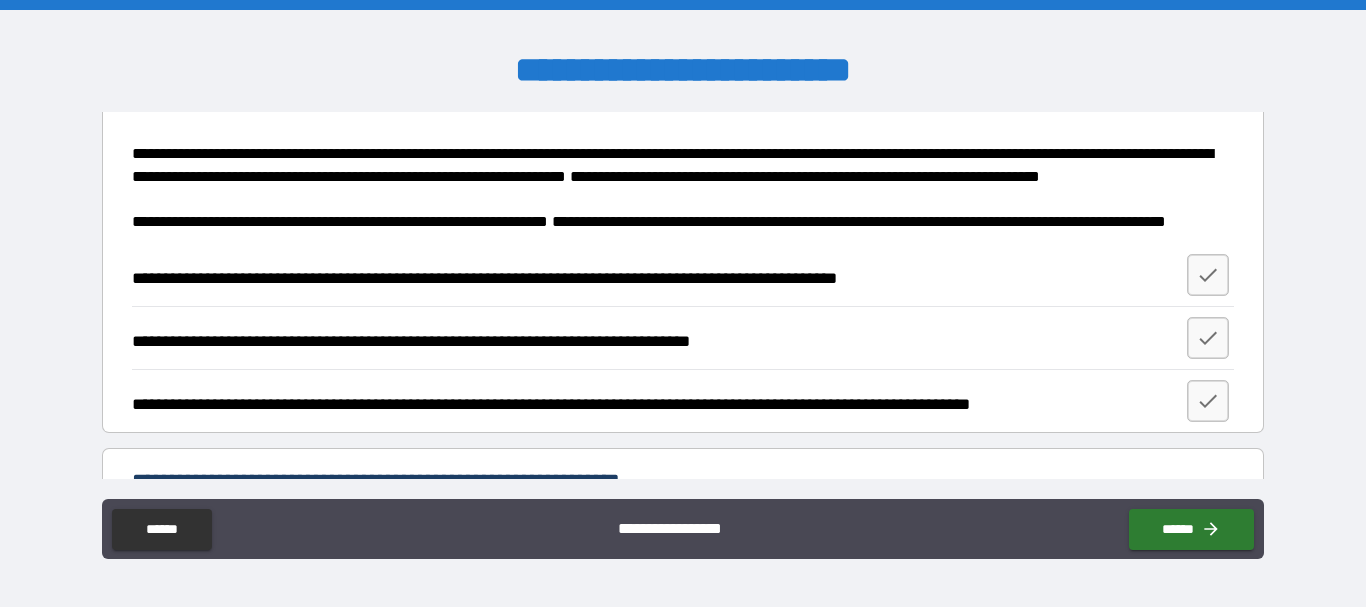 scroll, scrollTop: 480, scrollLeft: 0, axis: vertical 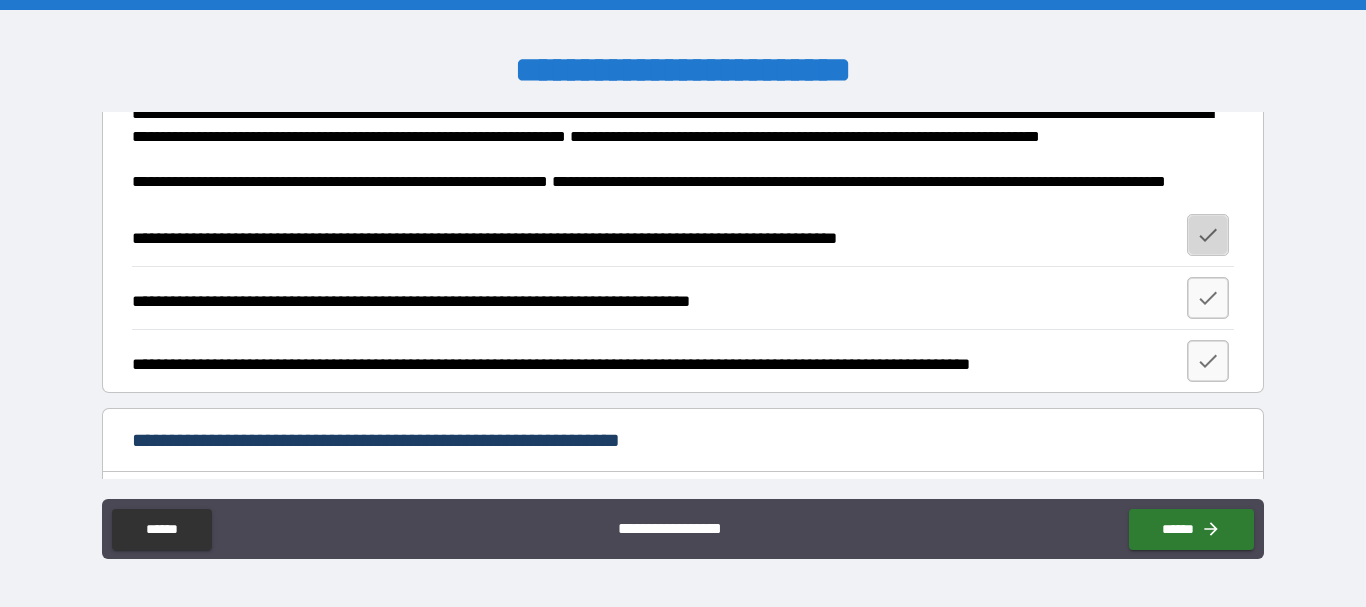 click 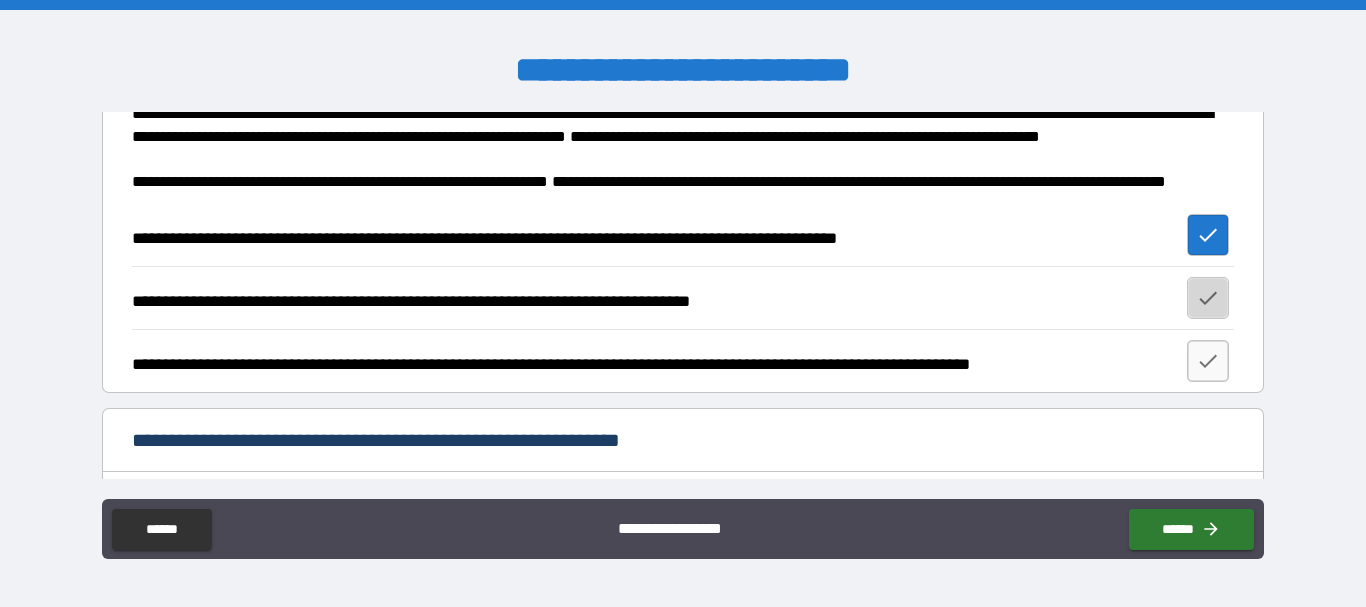 click 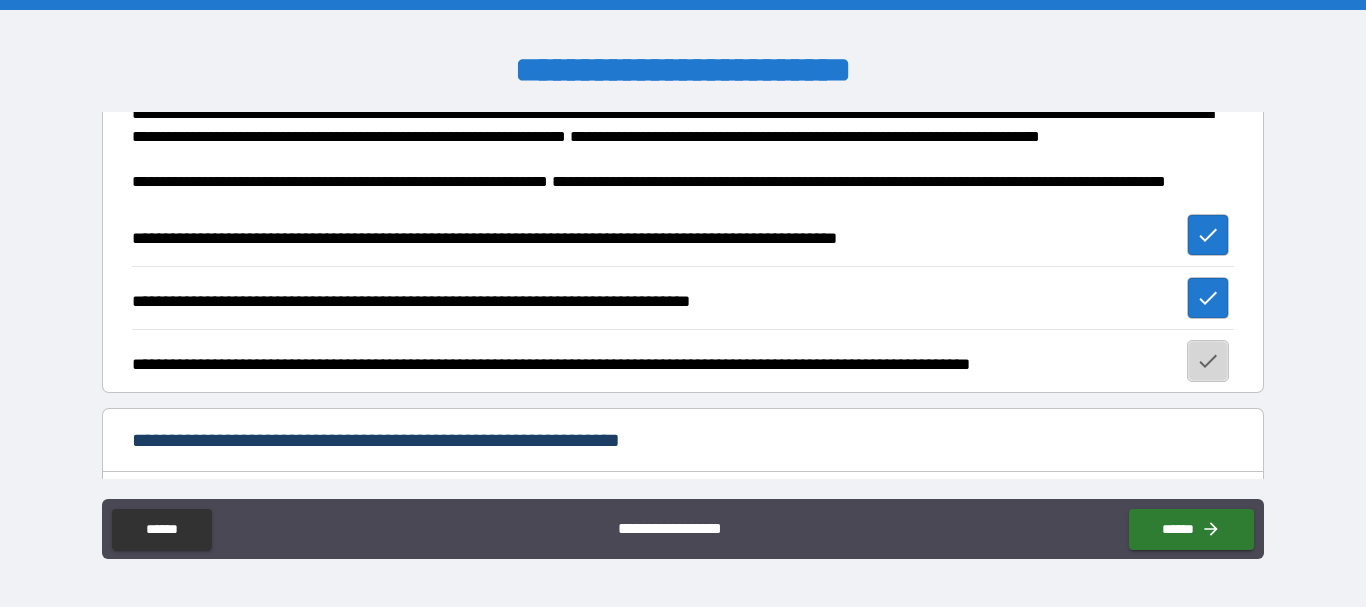 click 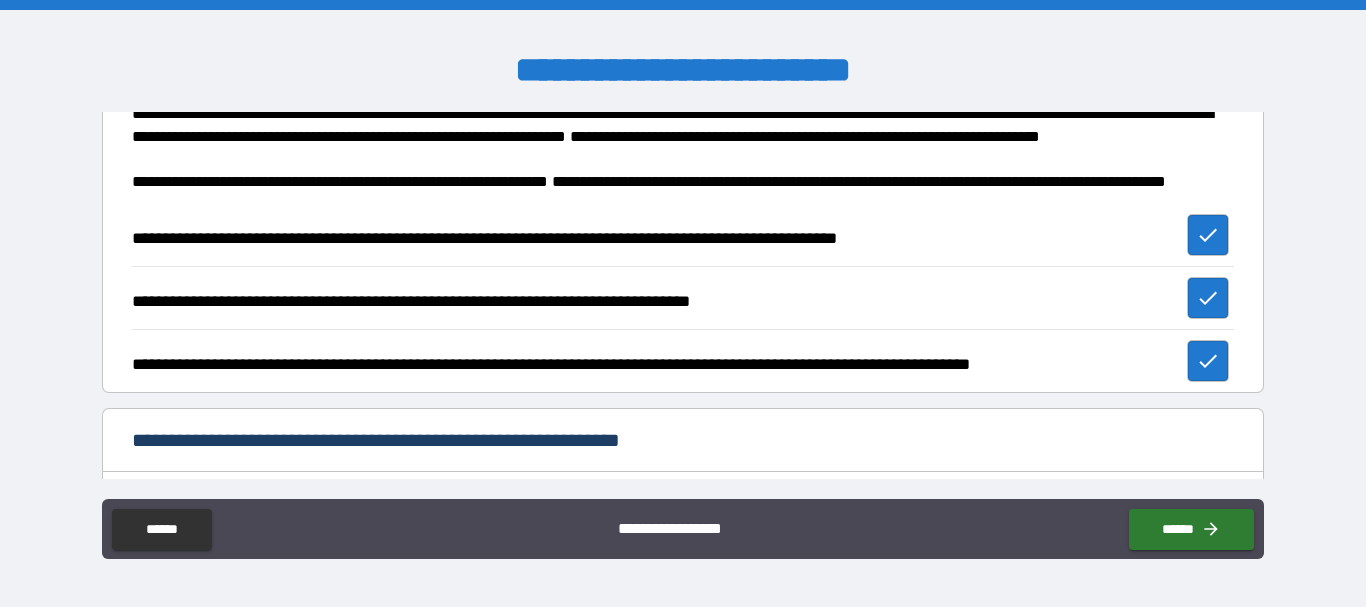 click on "**********" at bounding box center [682, 361] 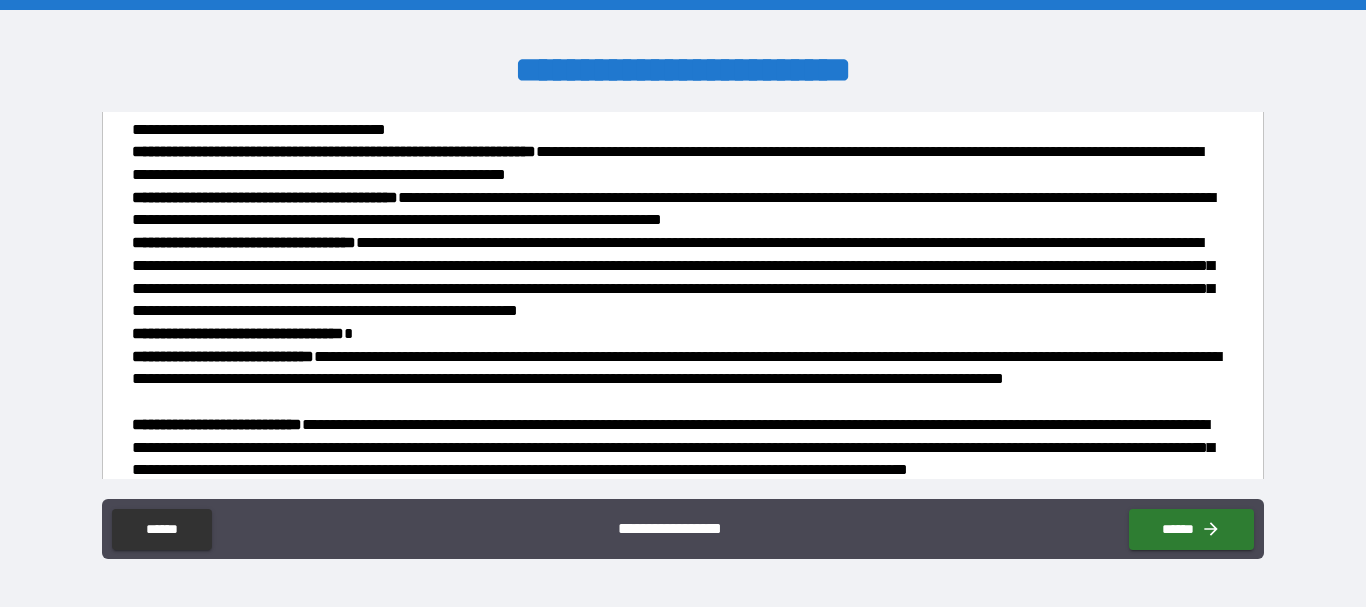scroll, scrollTop: 1560, scrollLeft: 0, axis: vertical 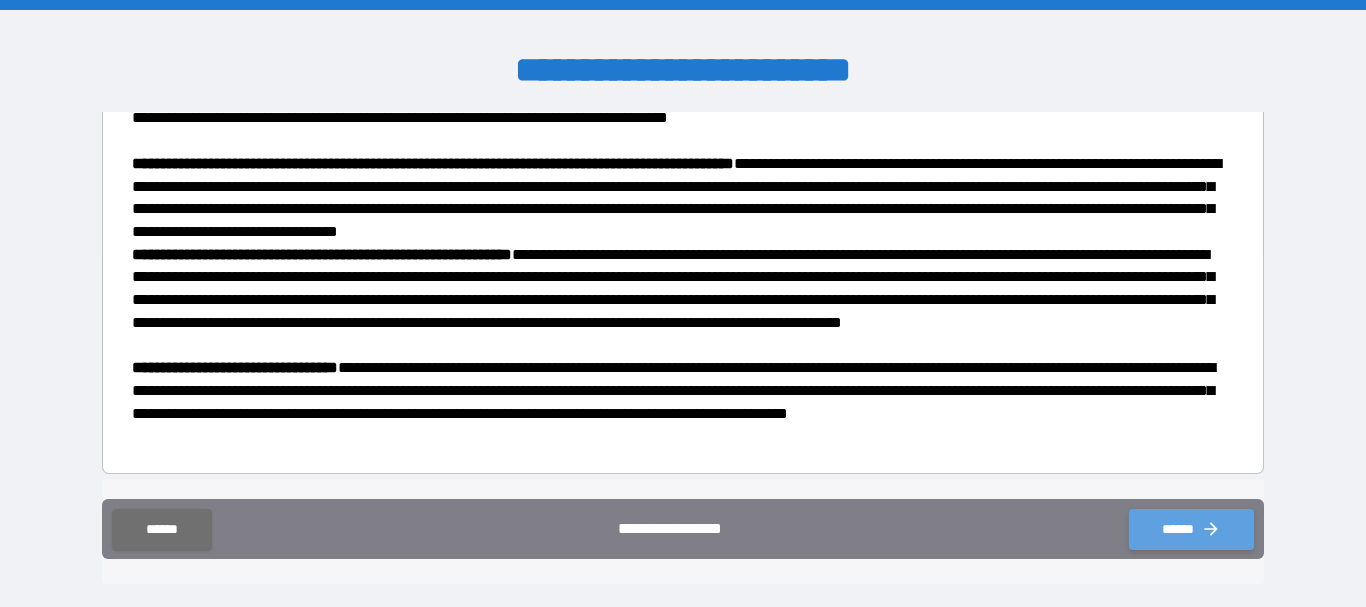 click 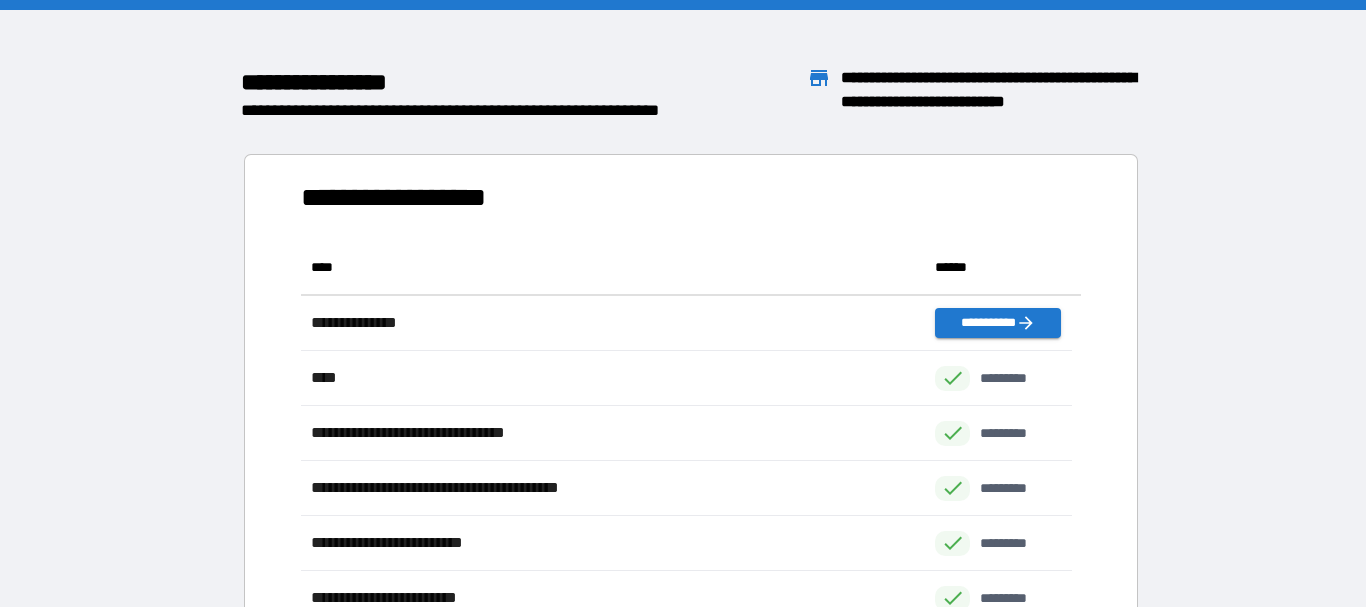 scroll, scrollTop: 426, scrollLeft: 755, axis: both 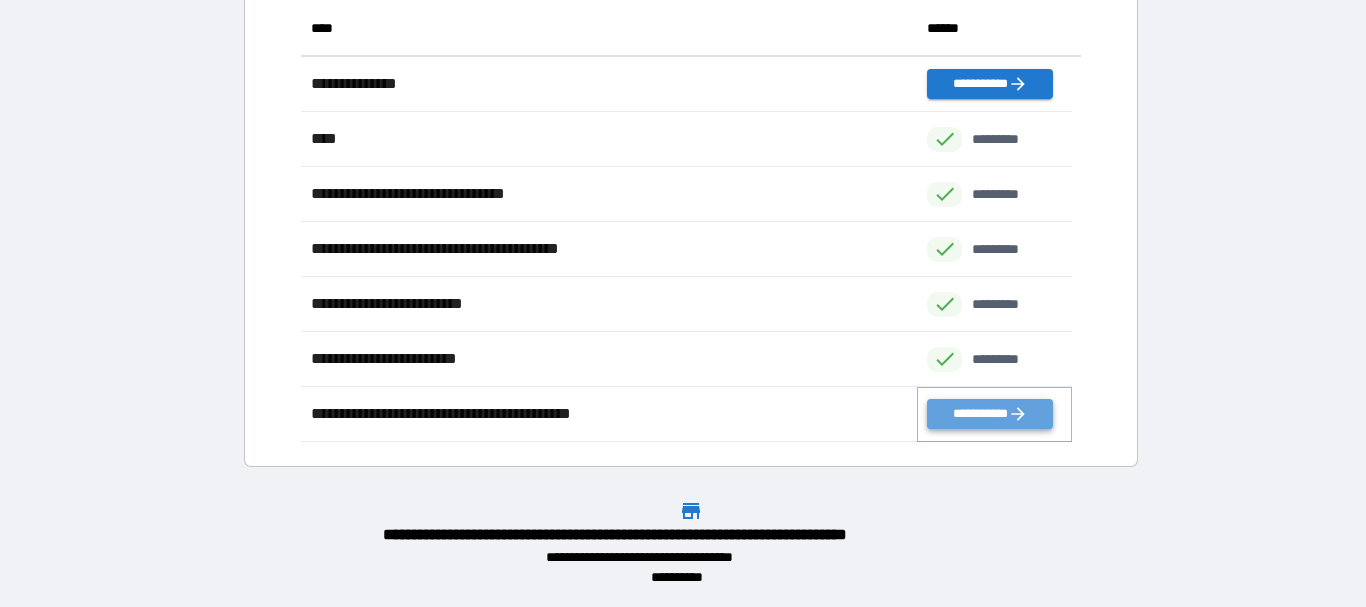 click on "**********" at bounding box center (989, 414) 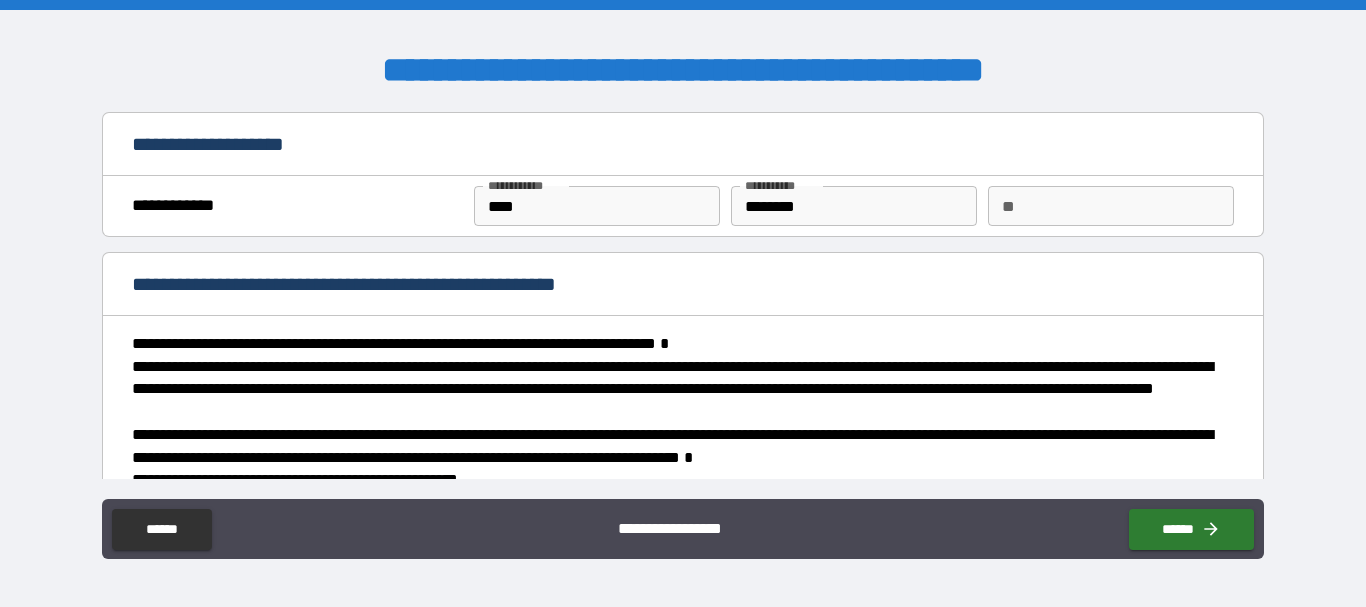 click on "**" at bounding box center (1111, 206) 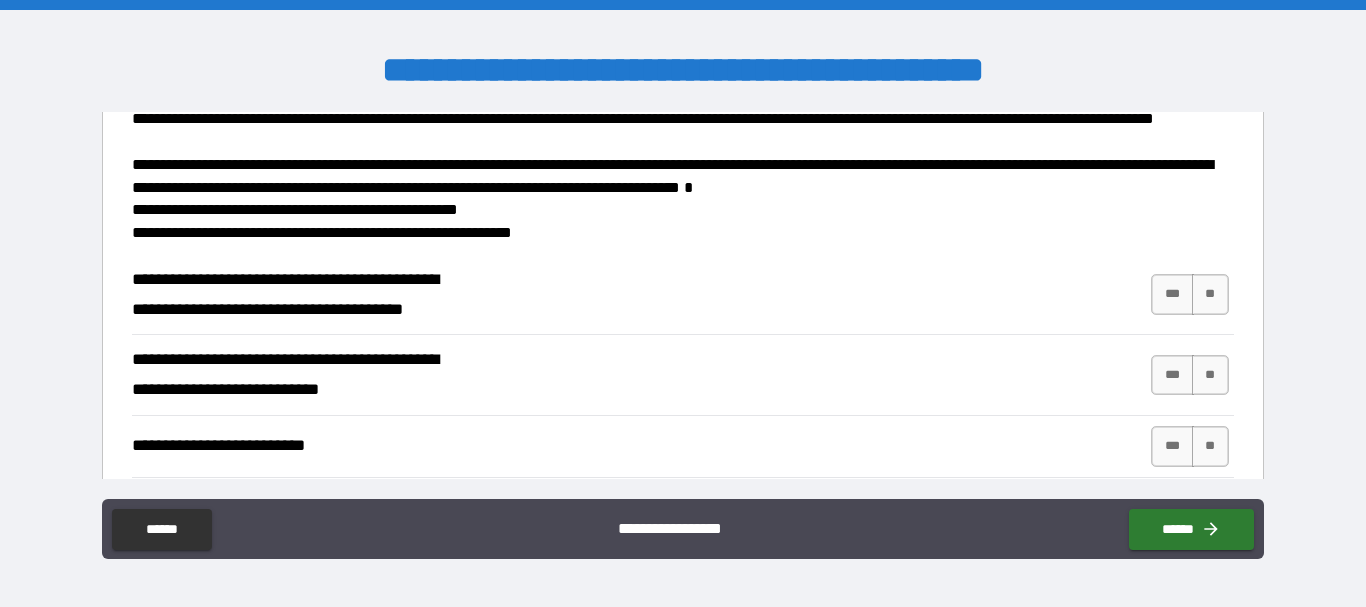 scroll, scrollTop: 299, scrollLeft: 0, axis: vertical 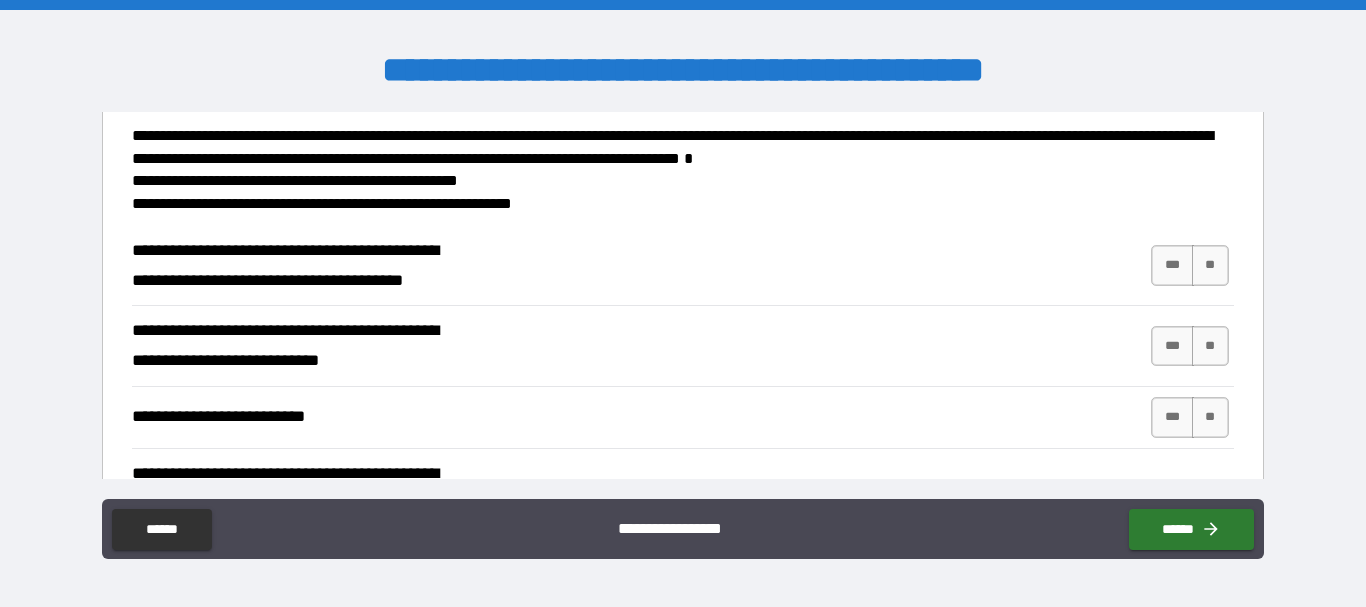 click on "**********" at bounding box center [682, 266] 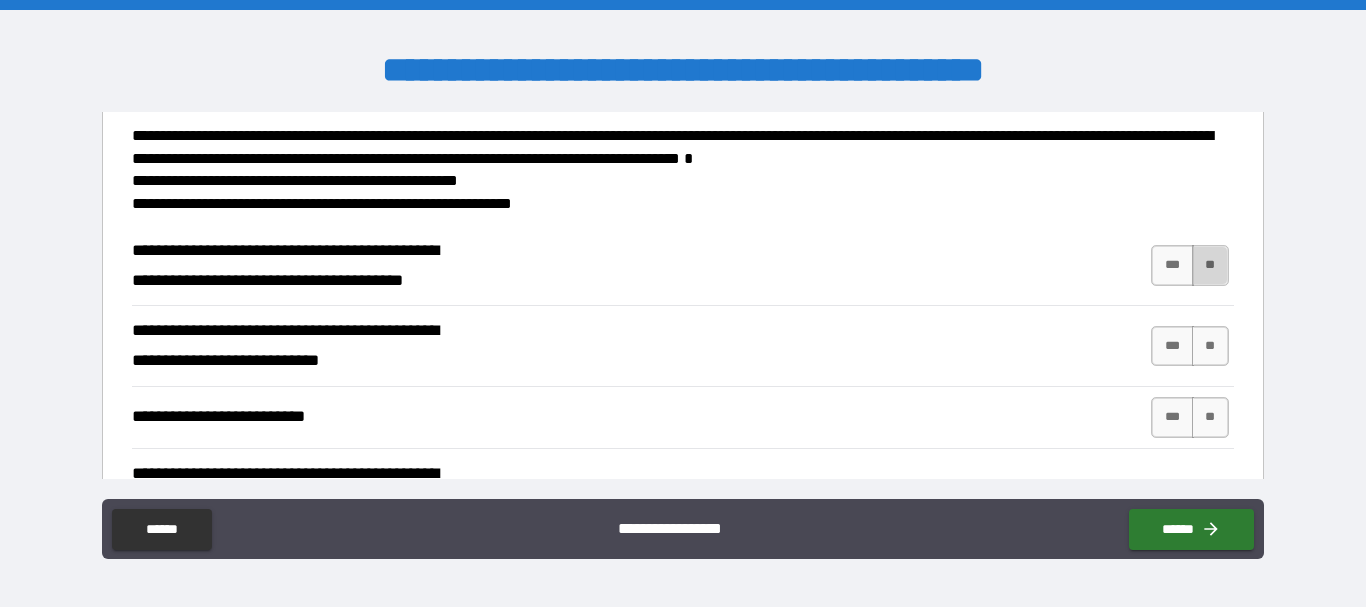 click on "**" at bounding box center [1210, 265] 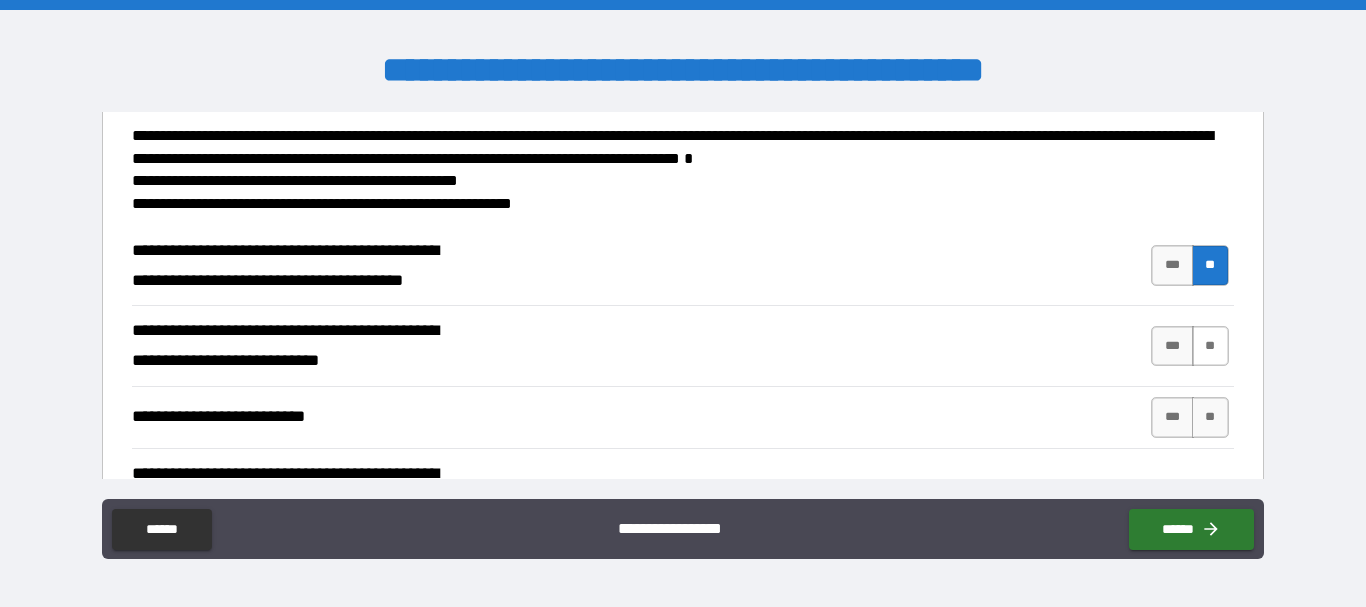 click on "**" at bounding box center (1210, 346) 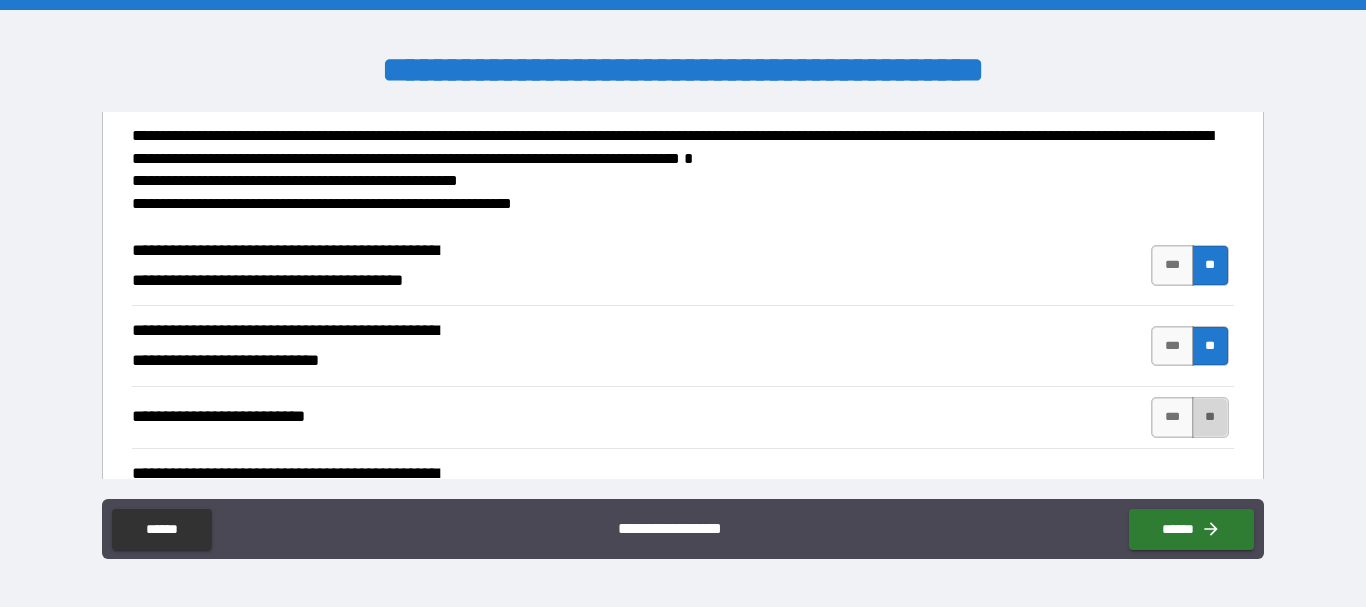 click on "**" at bounding box center [1210, 417] 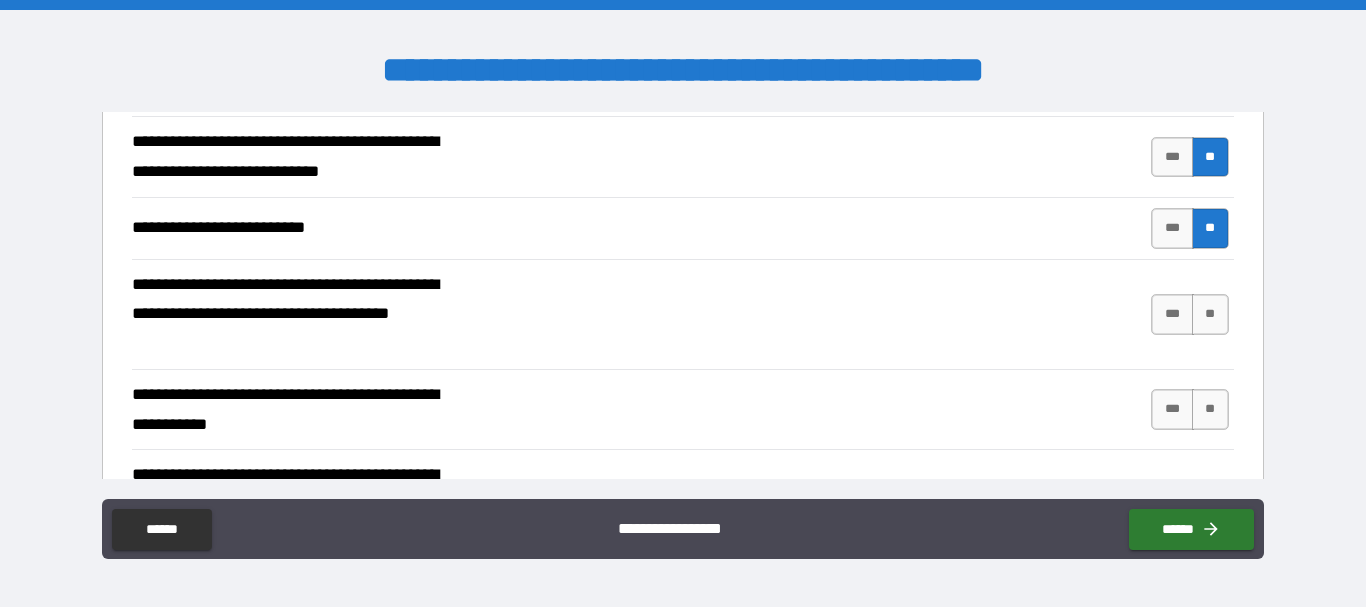 scroll, scrollTop: 497, scrollLeft: 0, axis: vertical 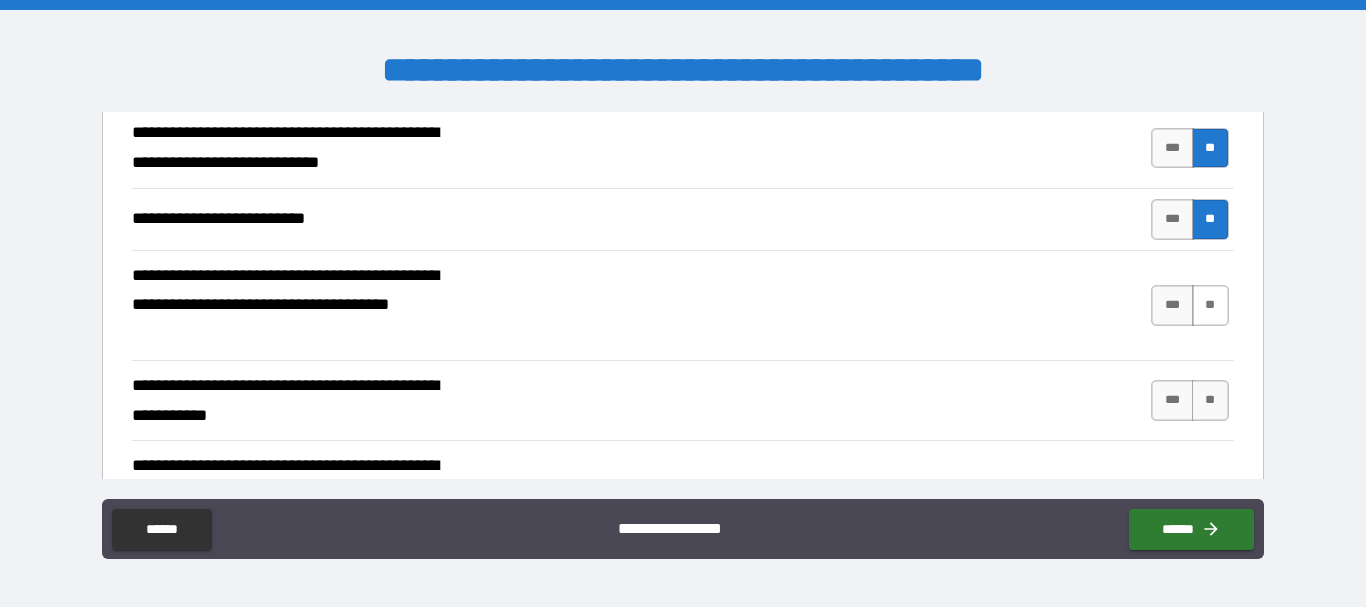 click on "**" at bounding box center [1210, 305] 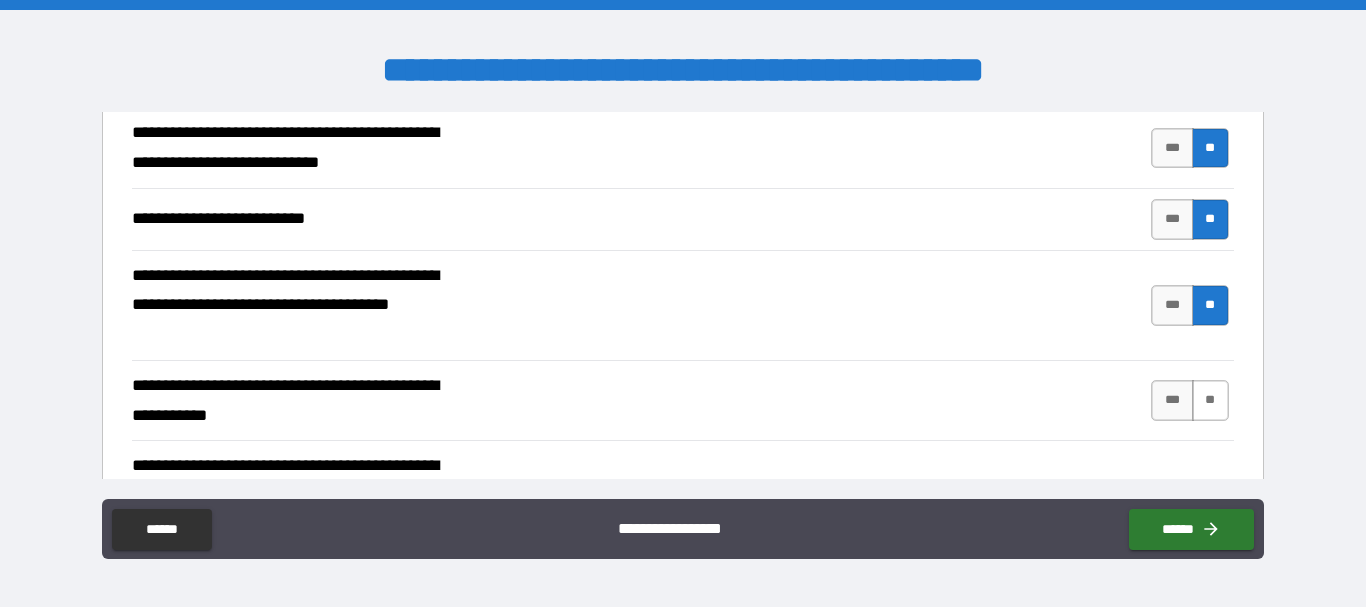 click on "**" at bounding box center [1210, 400] 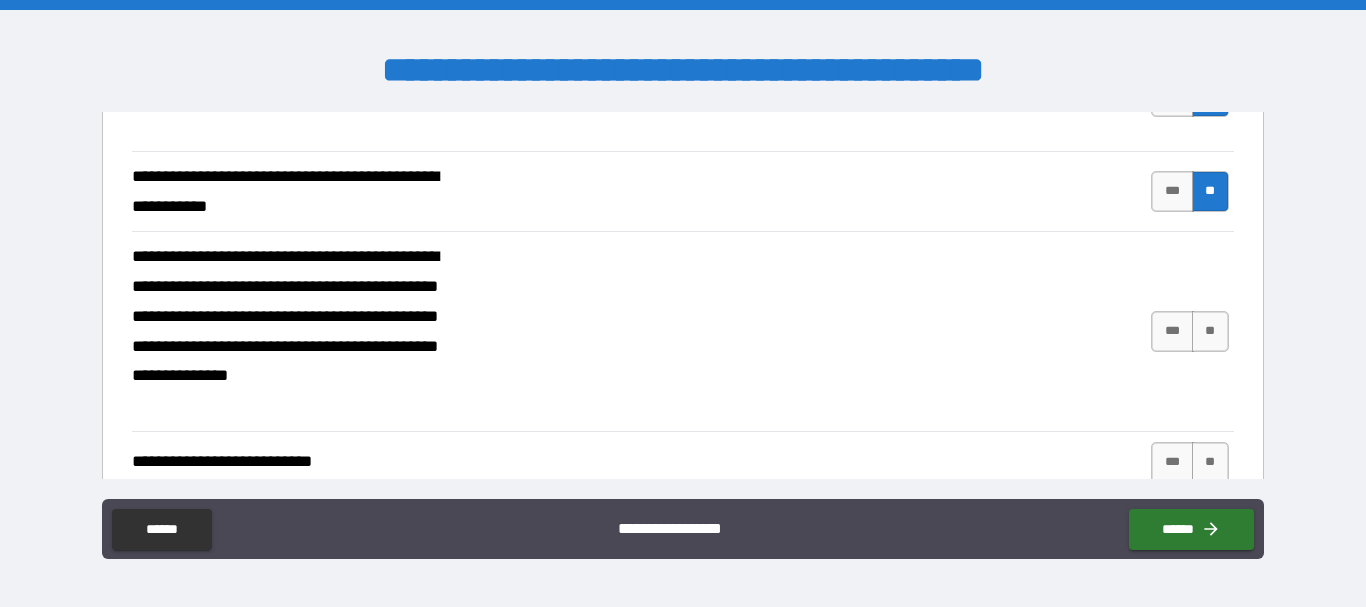 scroll, scrollTop: 739, scrollLeft: 0, axis: vertical 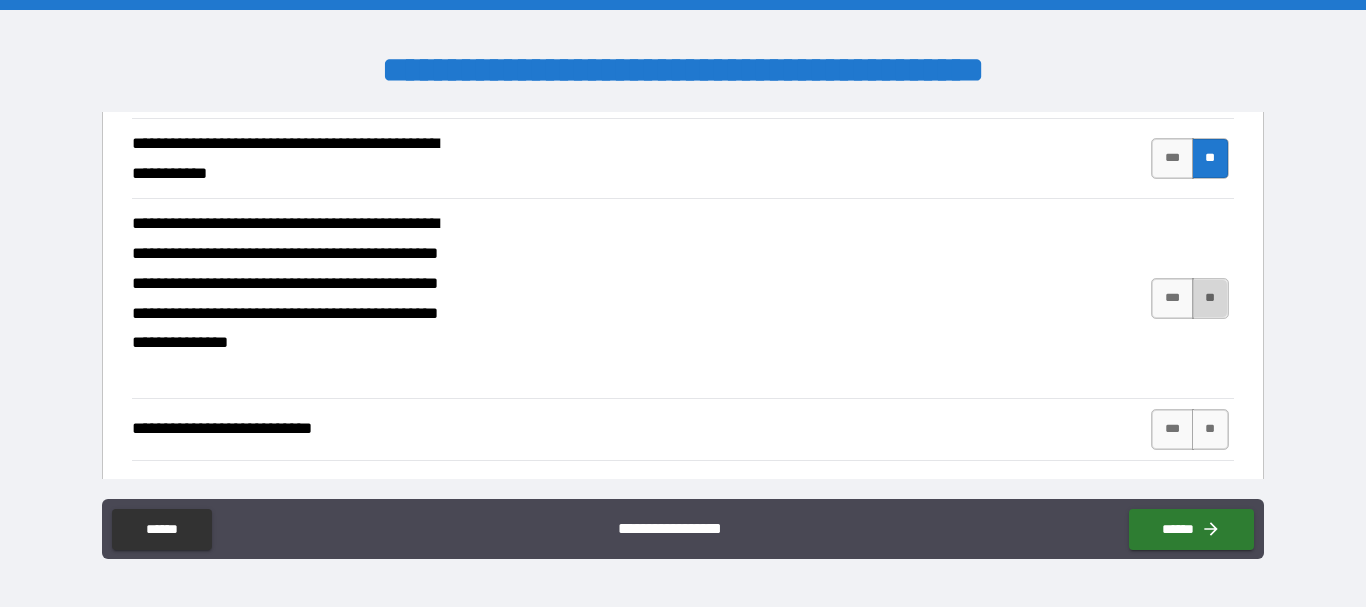 click on "**" at bounding box center (1210, 298) 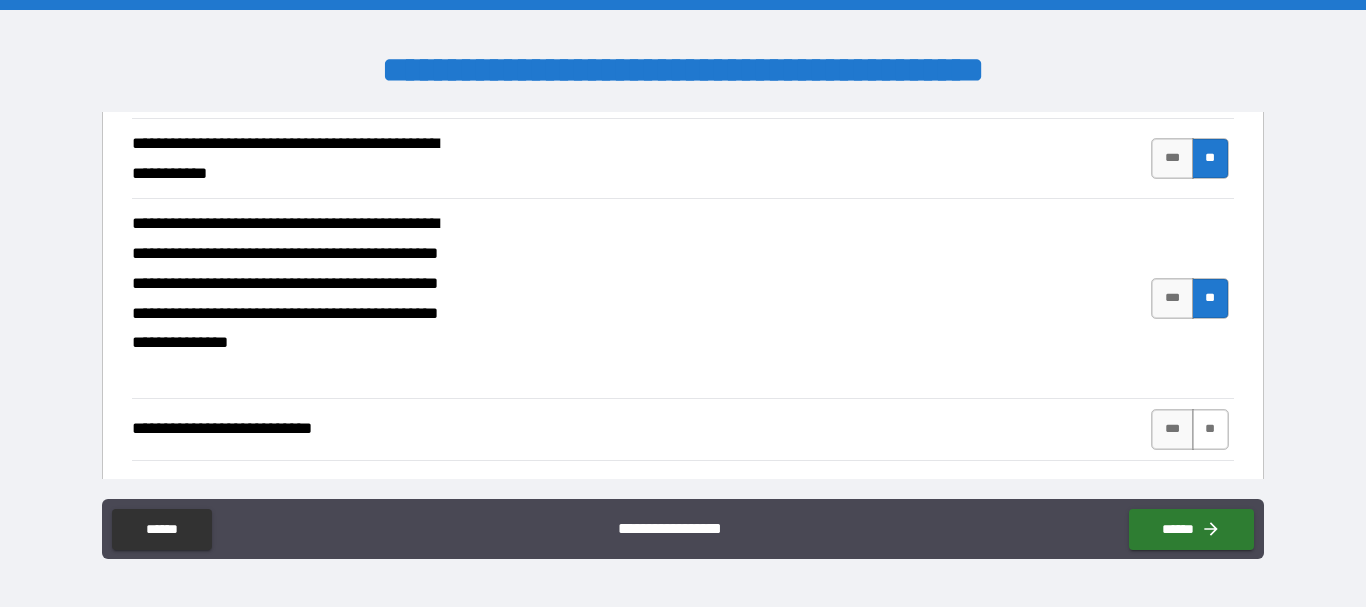 click on "**" at bounding box center [1210, 429] 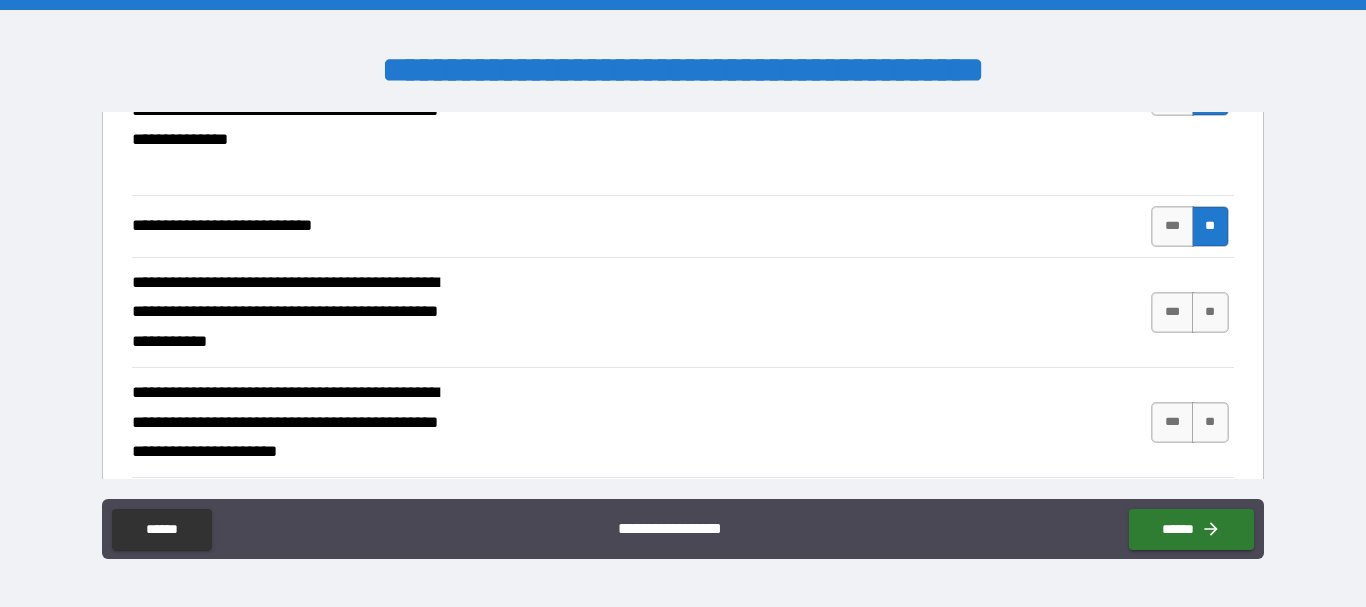 scroll, scrollTop: 948, scrollLeft: 0, axis: vertical 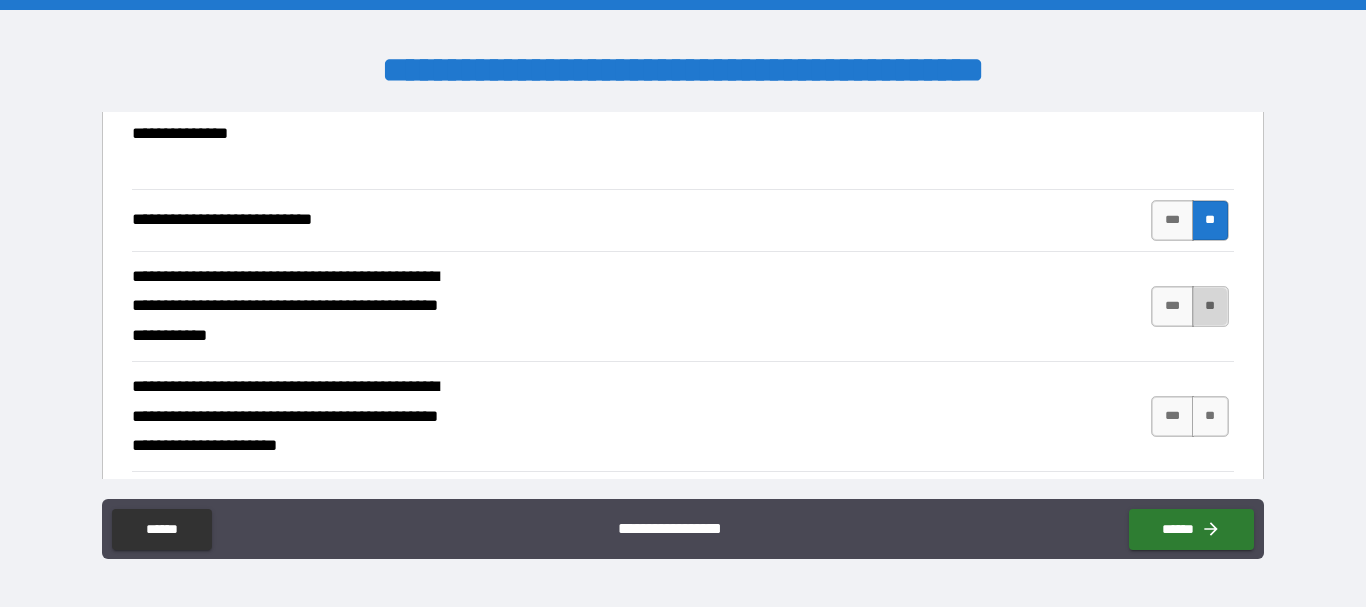 click on "**" at bounding box center [1210, 306] 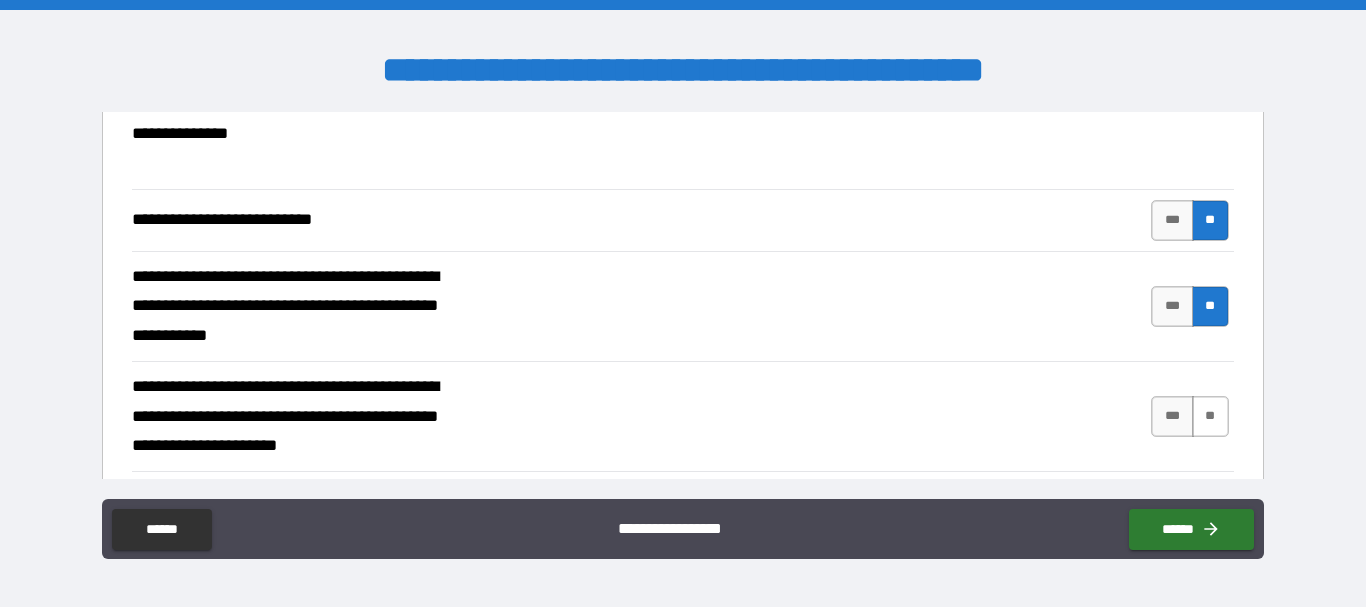 click on "**" at bounding box center (1210, 416) 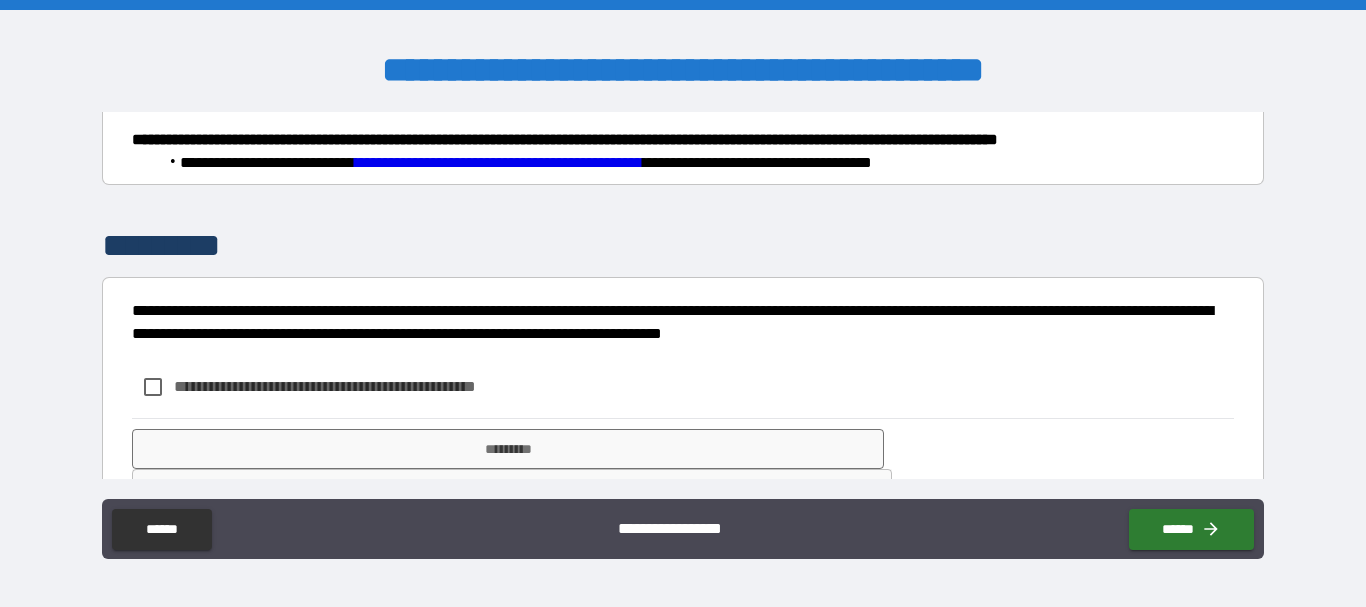 scroll, scrollTop: 1369, scrollLeft: 0, axis: vertical 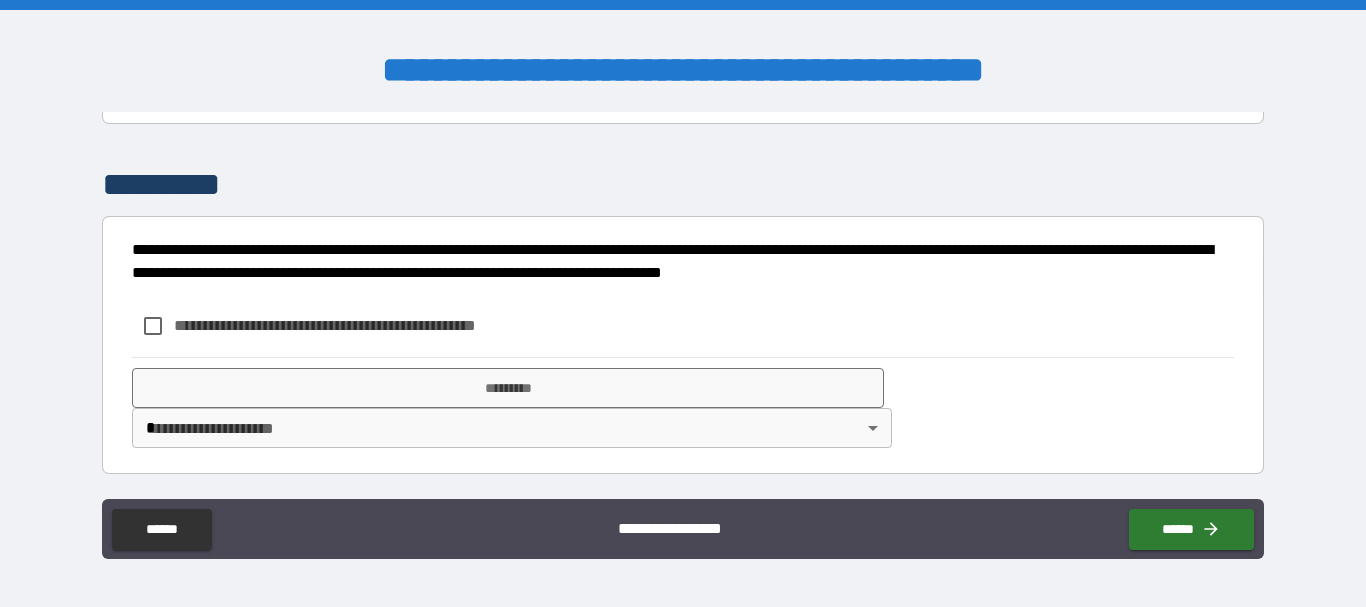 click on "**********" at bounding box center (358, 325) 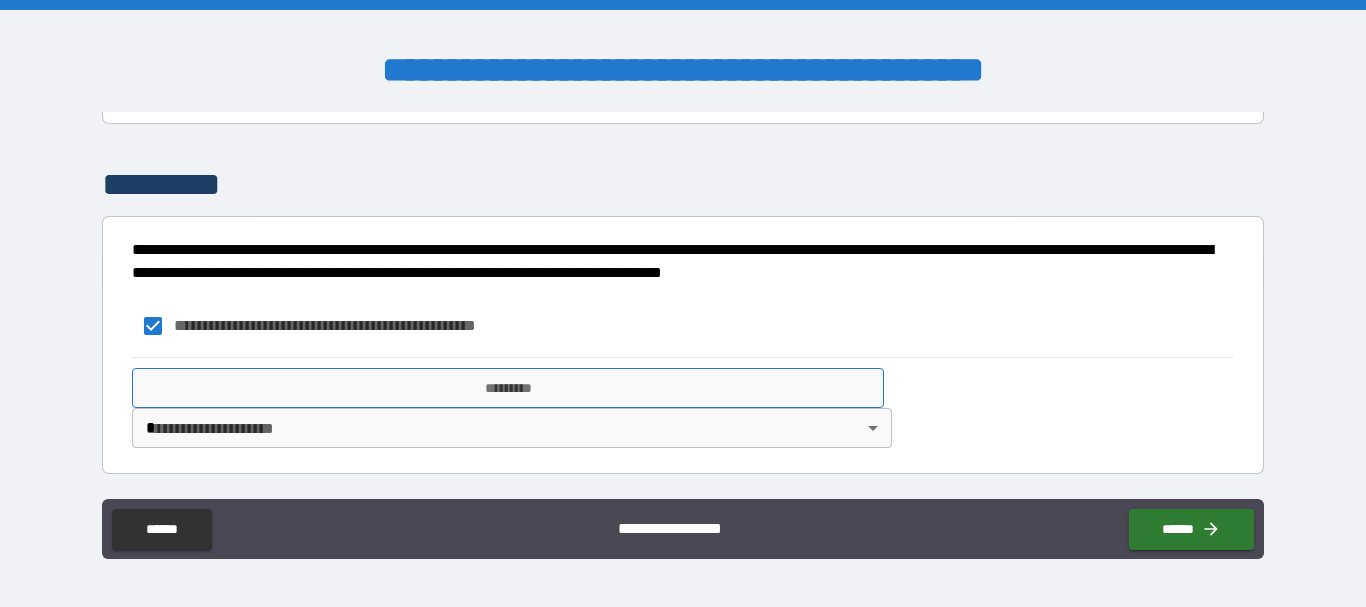click on "*********" at bounding box center [508, 388] 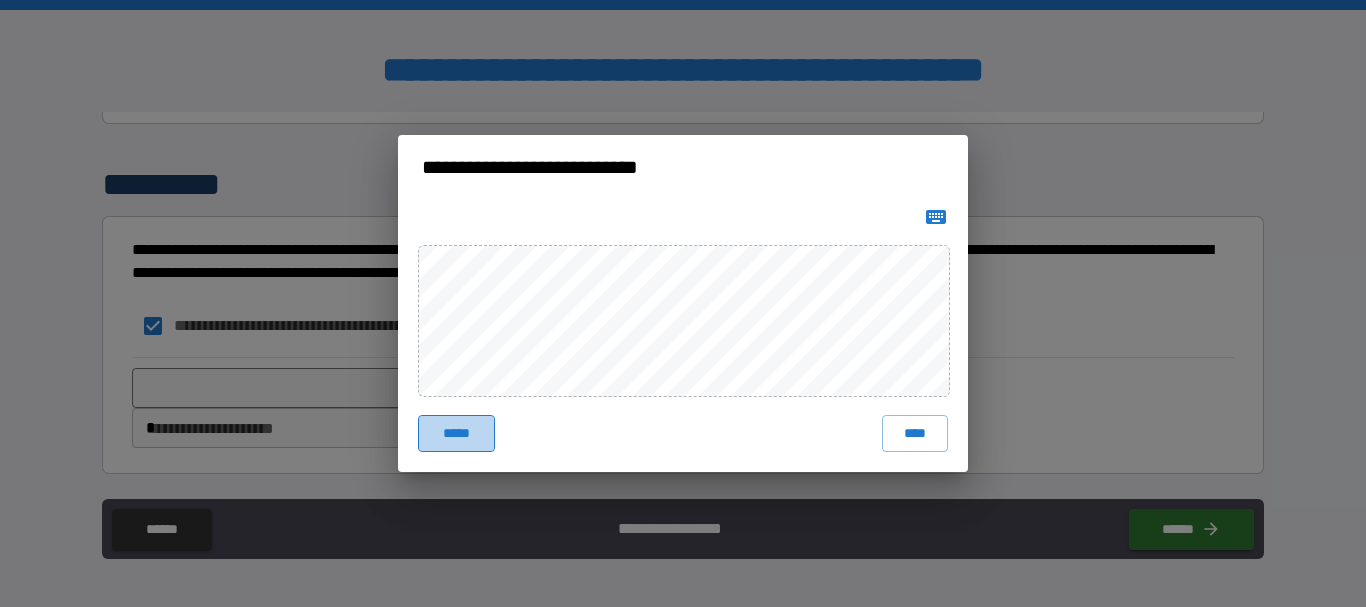 click on "*****" at bounding box center (456, 433) 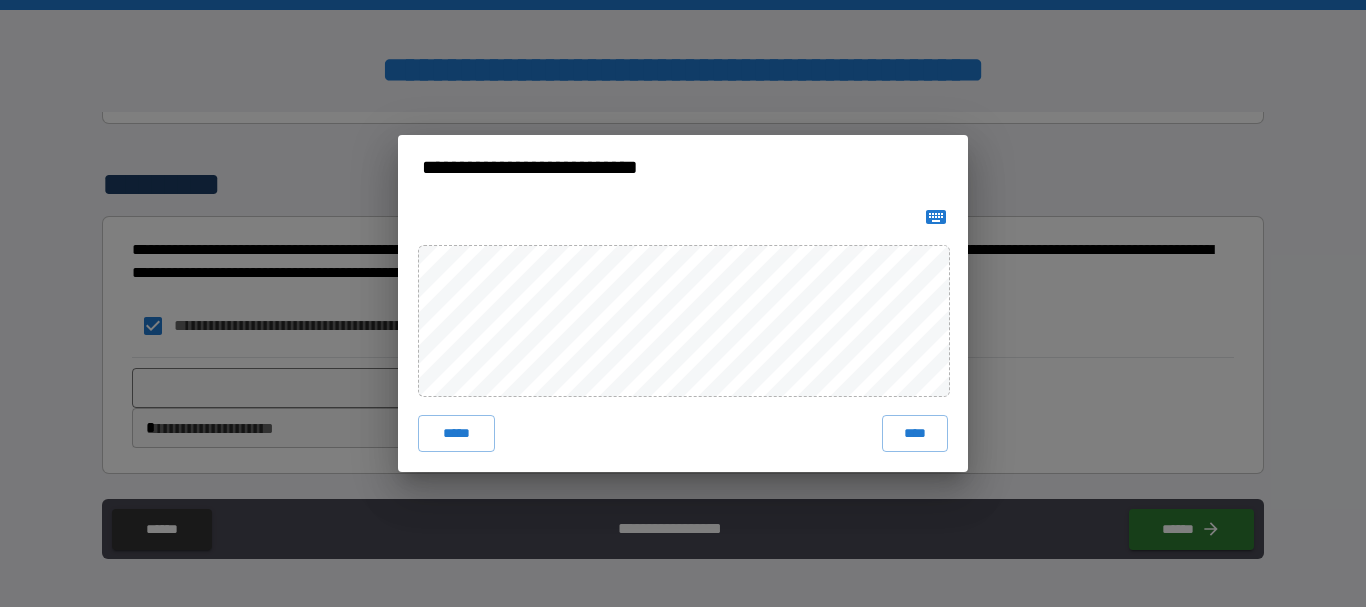 click on "**********" at bounding box center (683, 303) 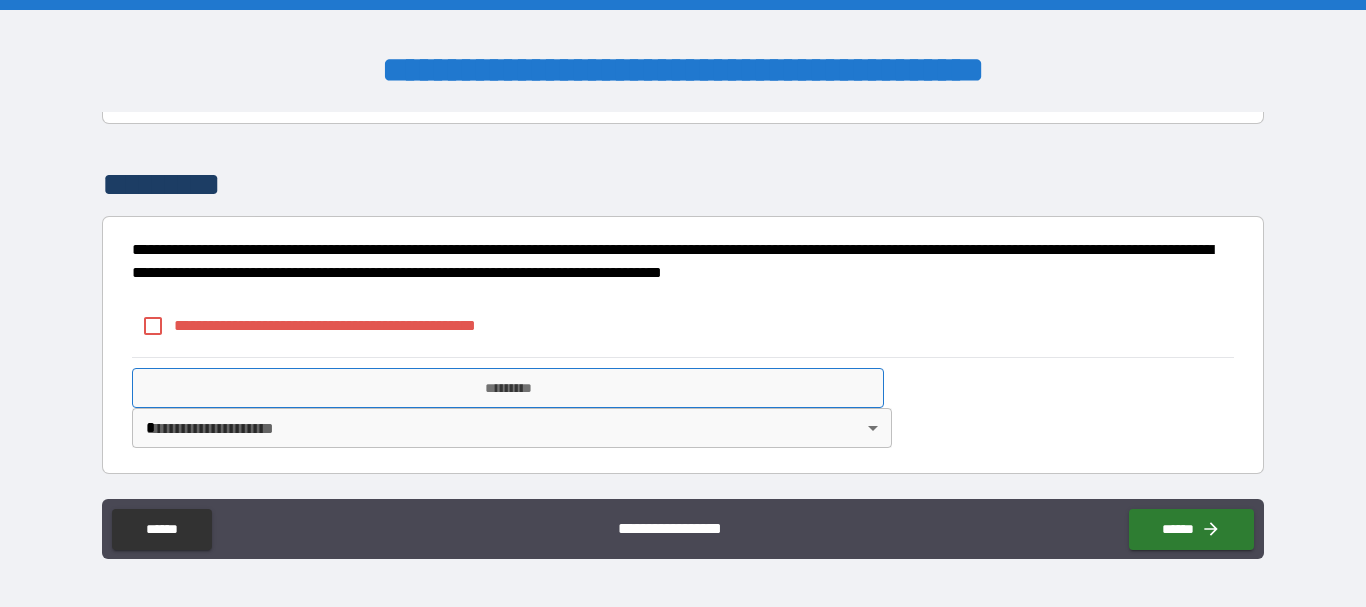 click on "*********" at bounding box center (508, 388) 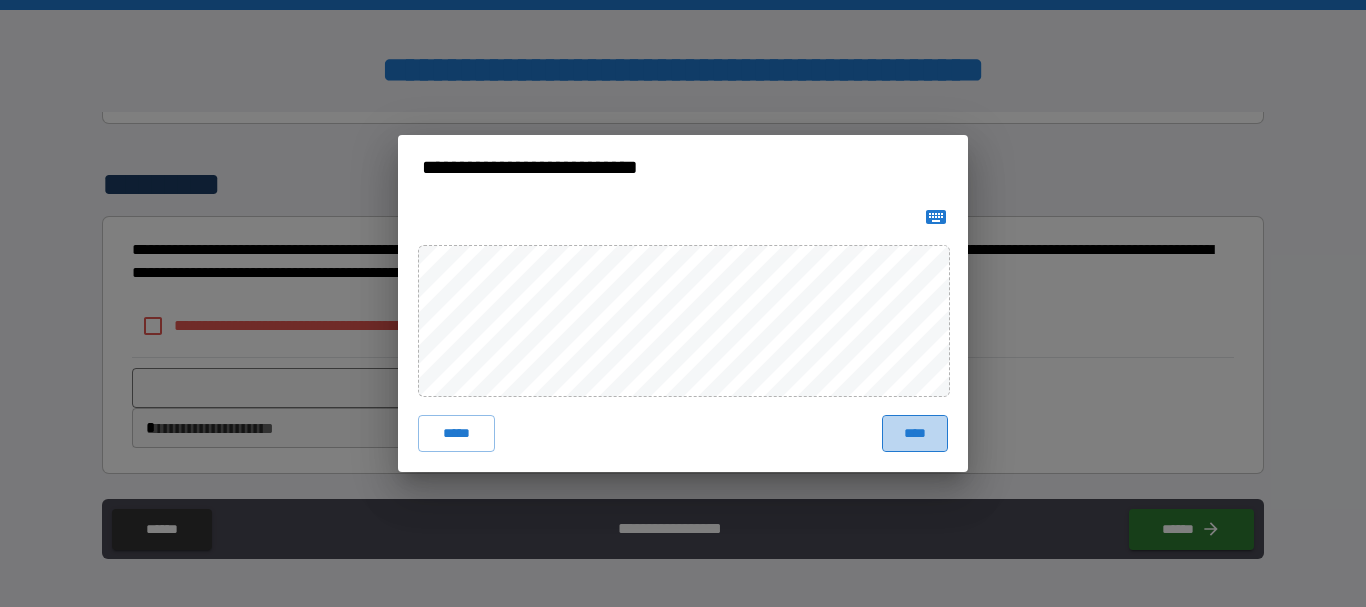 click on "****" at bounding box center [915, 433] 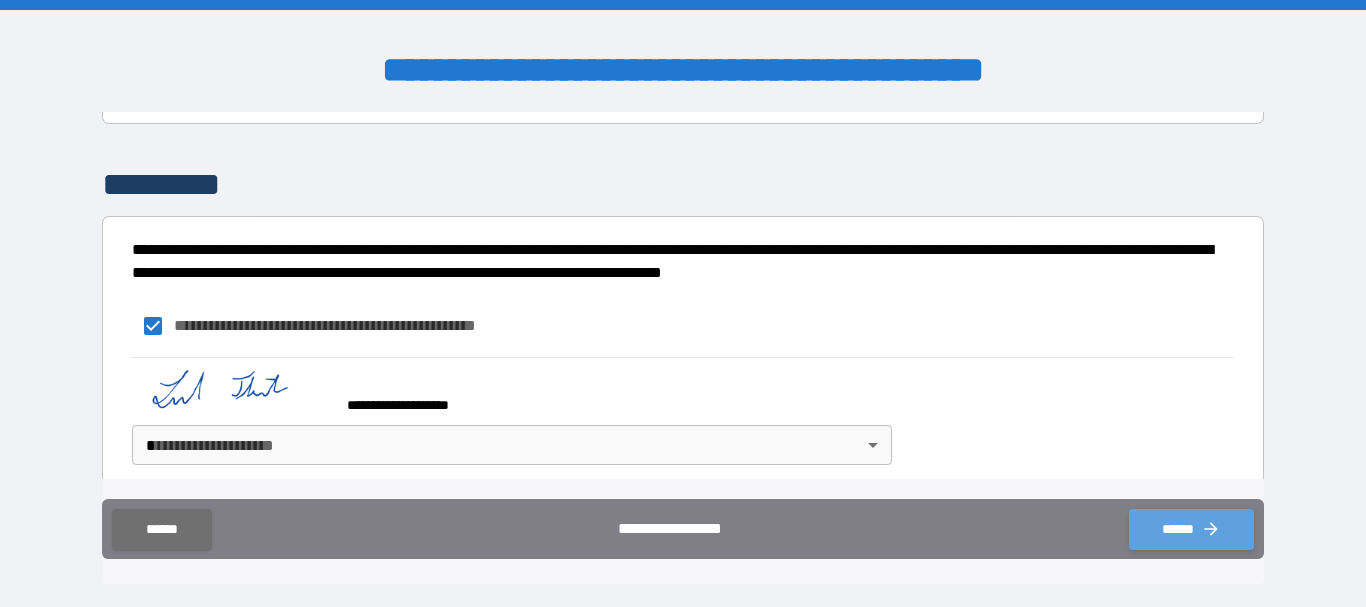 click on "******" at bounding box center (1191, 529) 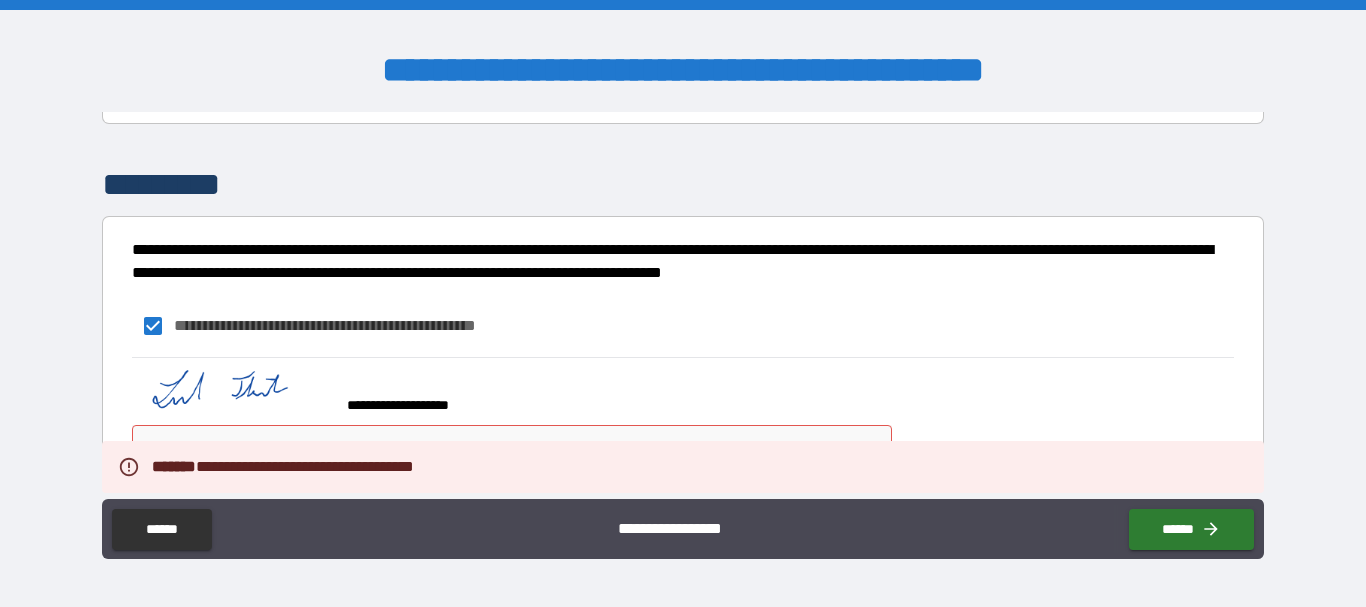 scroll, scrollTop: 1386, scrollLeft: 0, axis: vertical 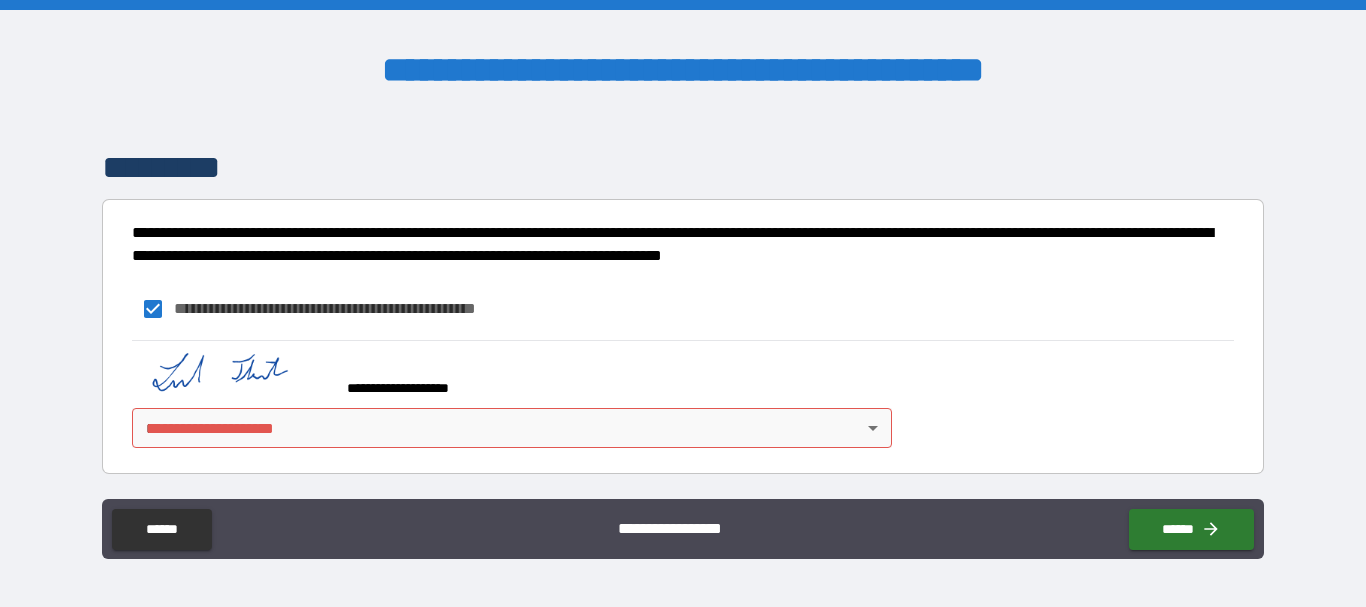 click on "**********" at bounding box center (683, 303) 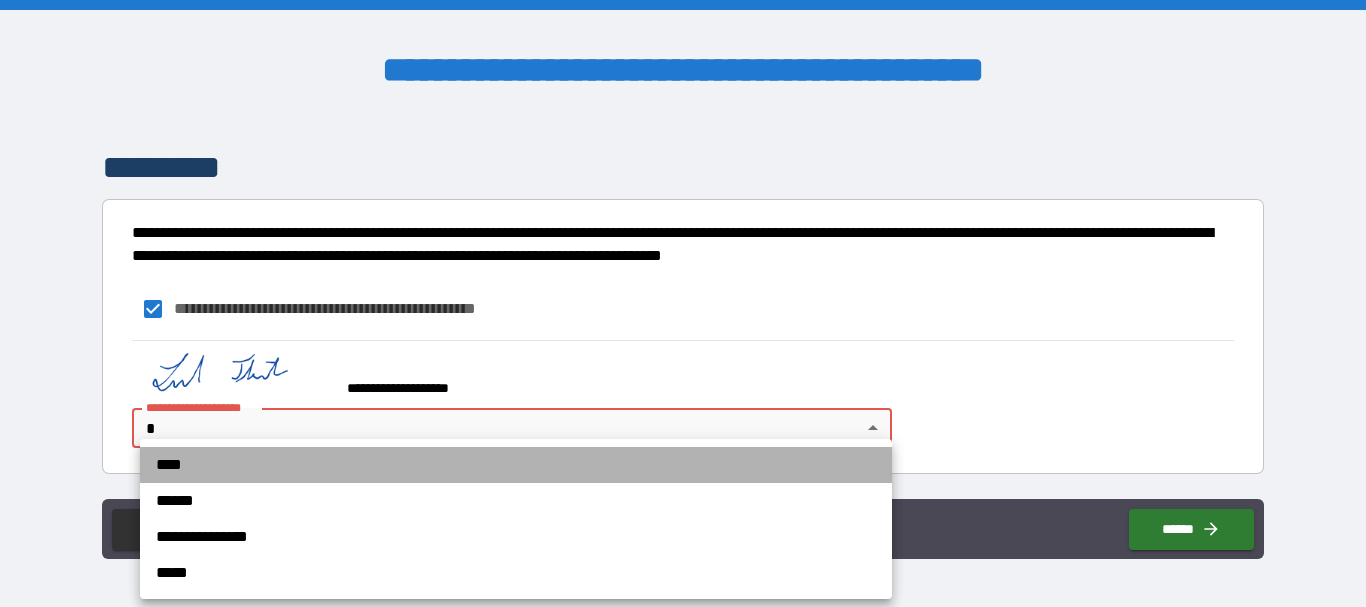 click on "****" at bounding box center [516, 465] 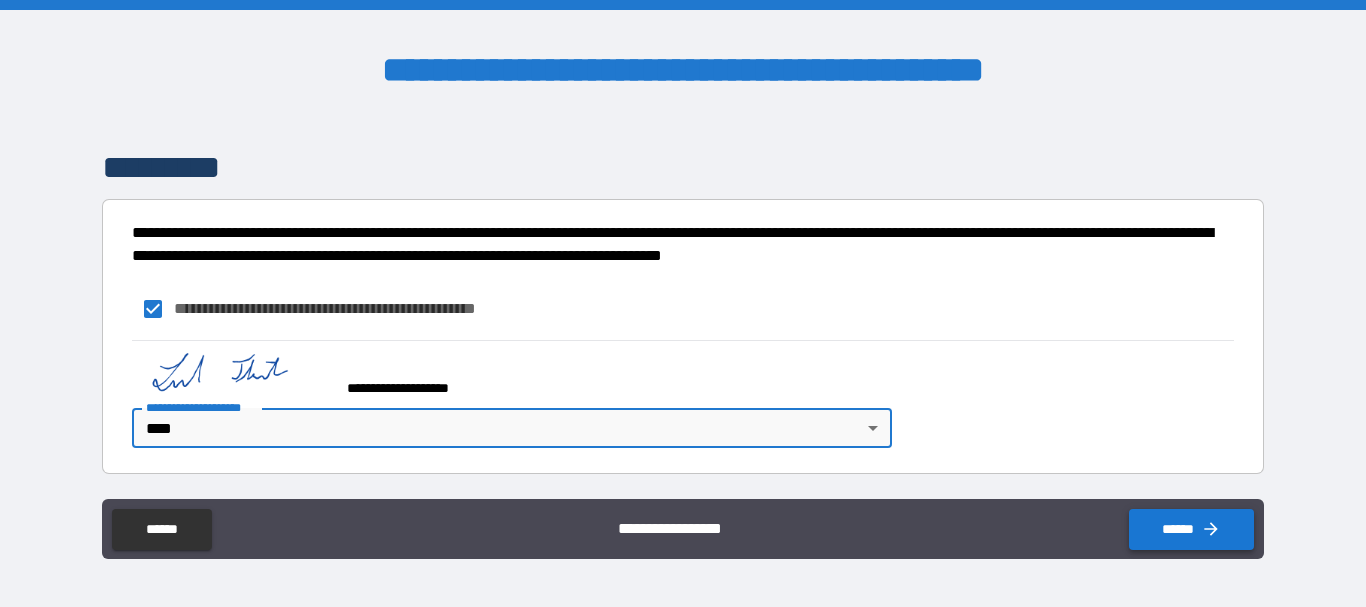 click on "******" at bounding box center (1191, 529) 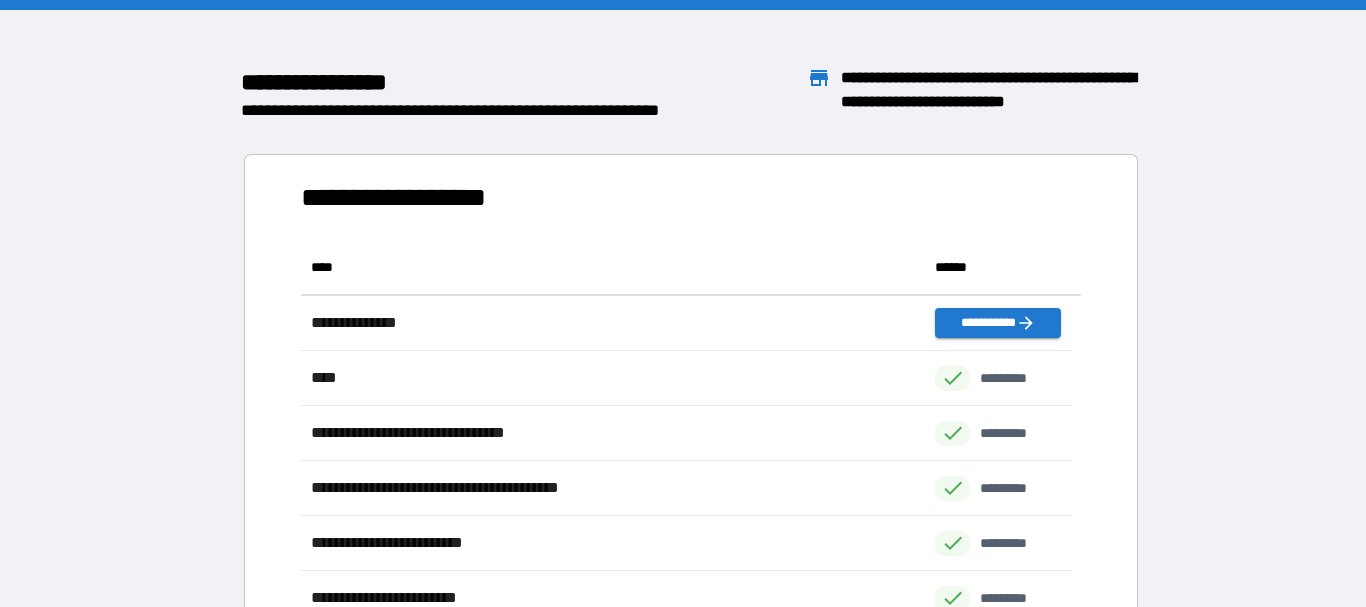 scroll, scrollTop: 16, scrollLeft: 16, axis: both 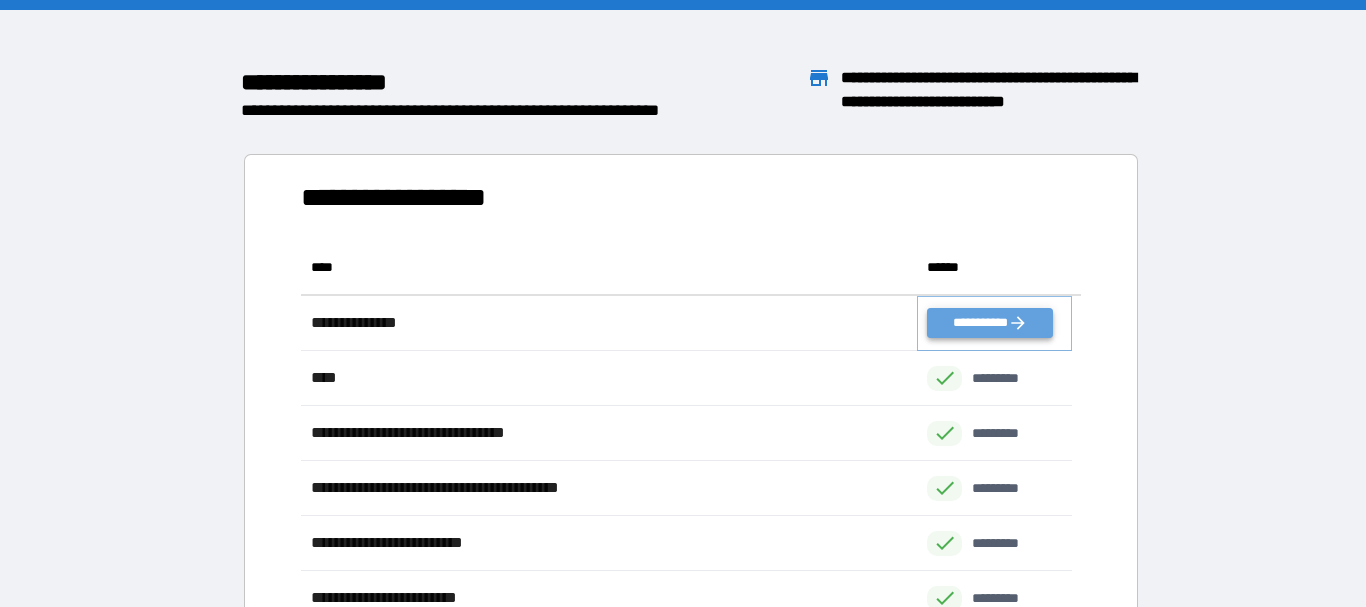 click on "**********" at bounding box center (989, 323) 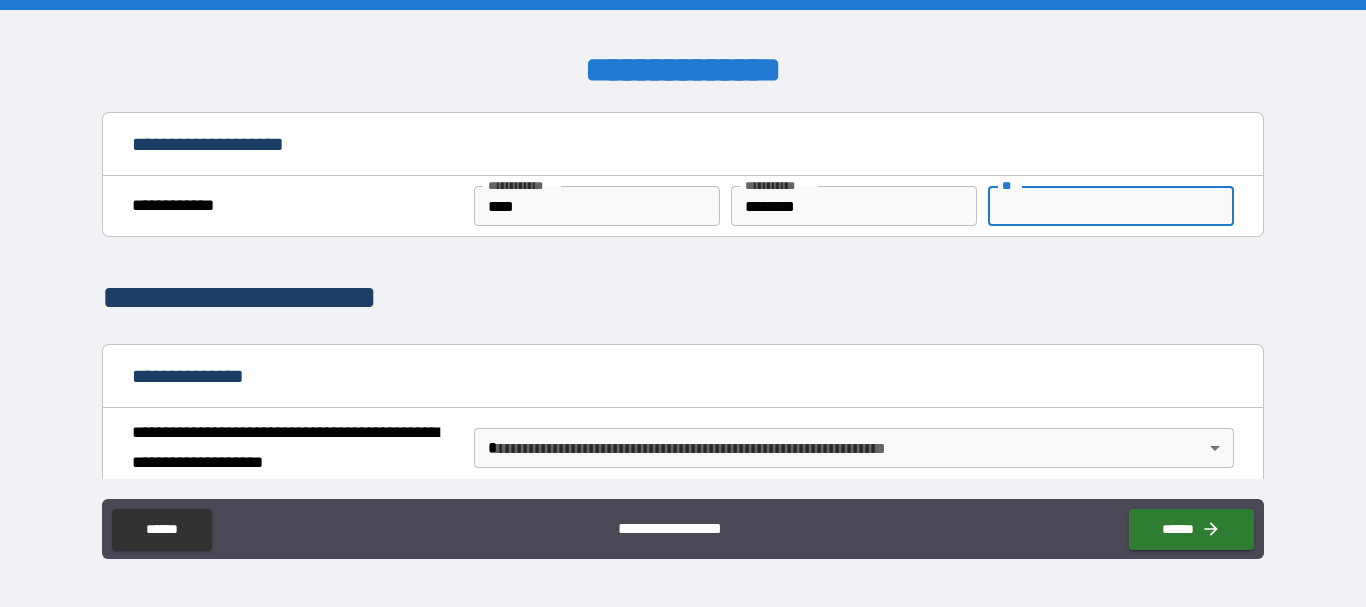 click on "**" at bounding box center (1111, 206) 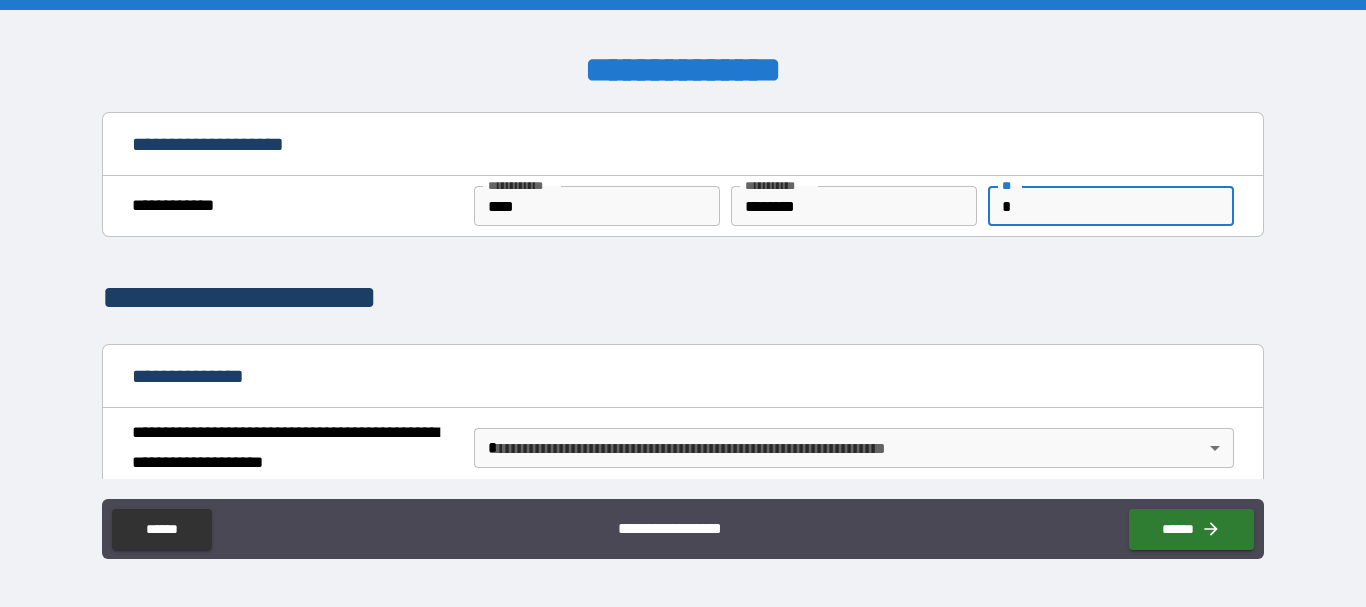 click on "**********" at bounding box center (682, 298) 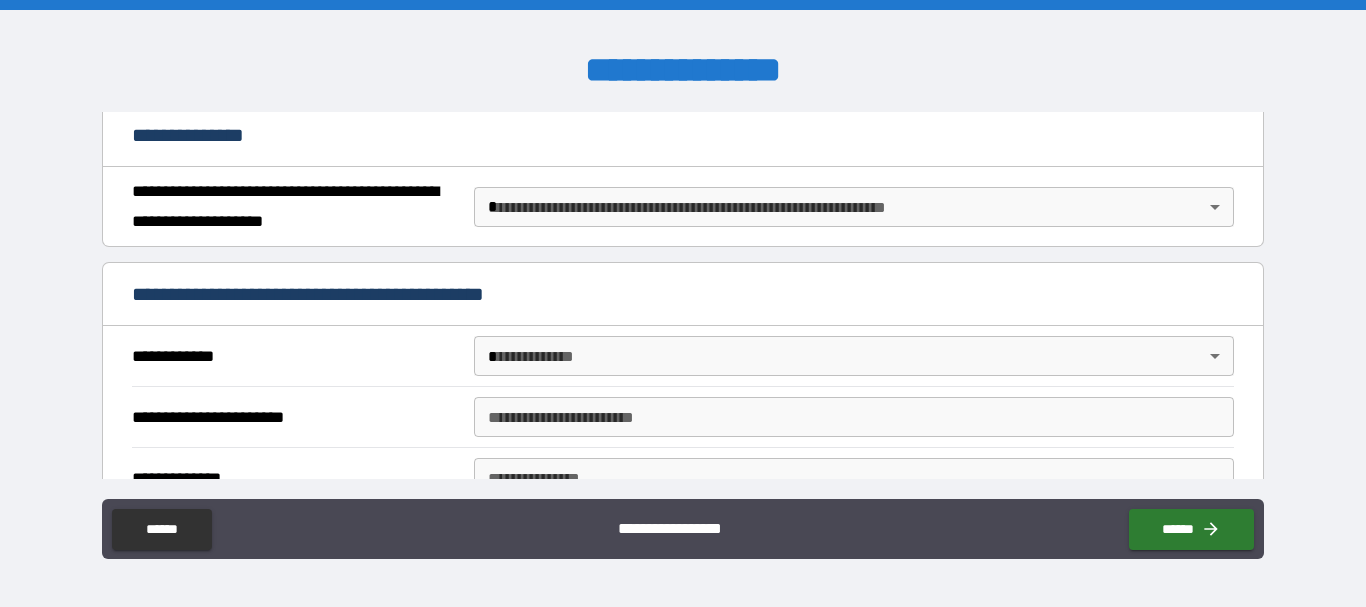 scroll, scrollTop: 249, scrollLeft: 0, axis: vertical 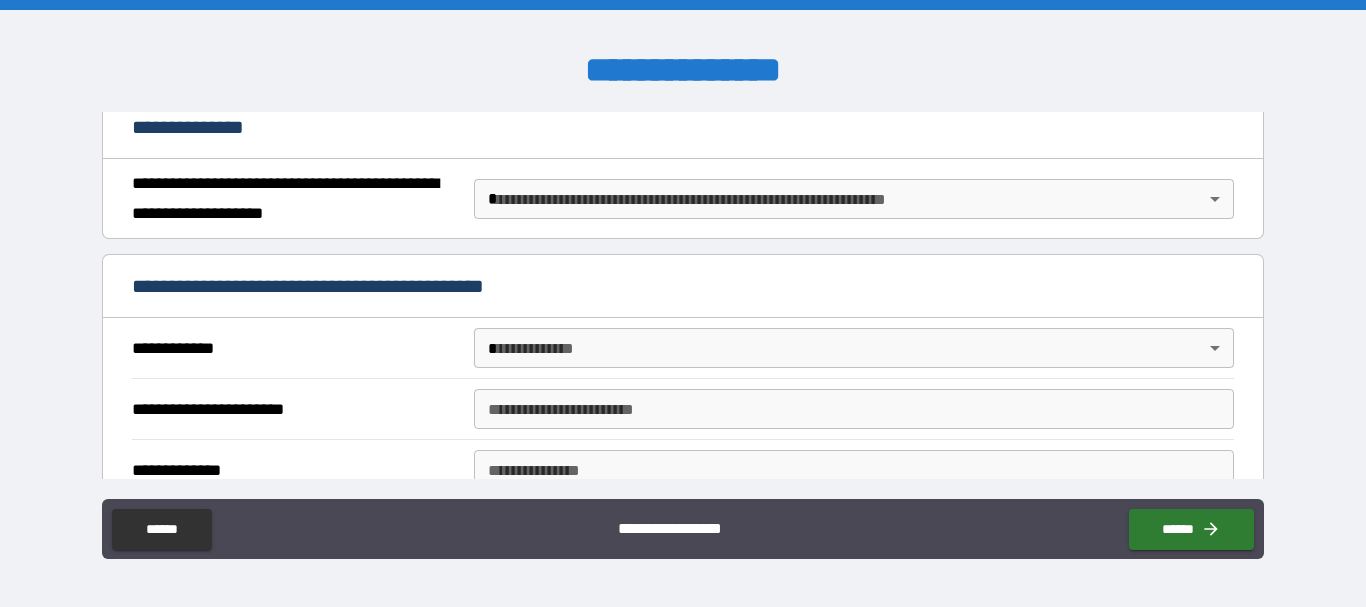 click on "**********" at bounding box center [683, 303] 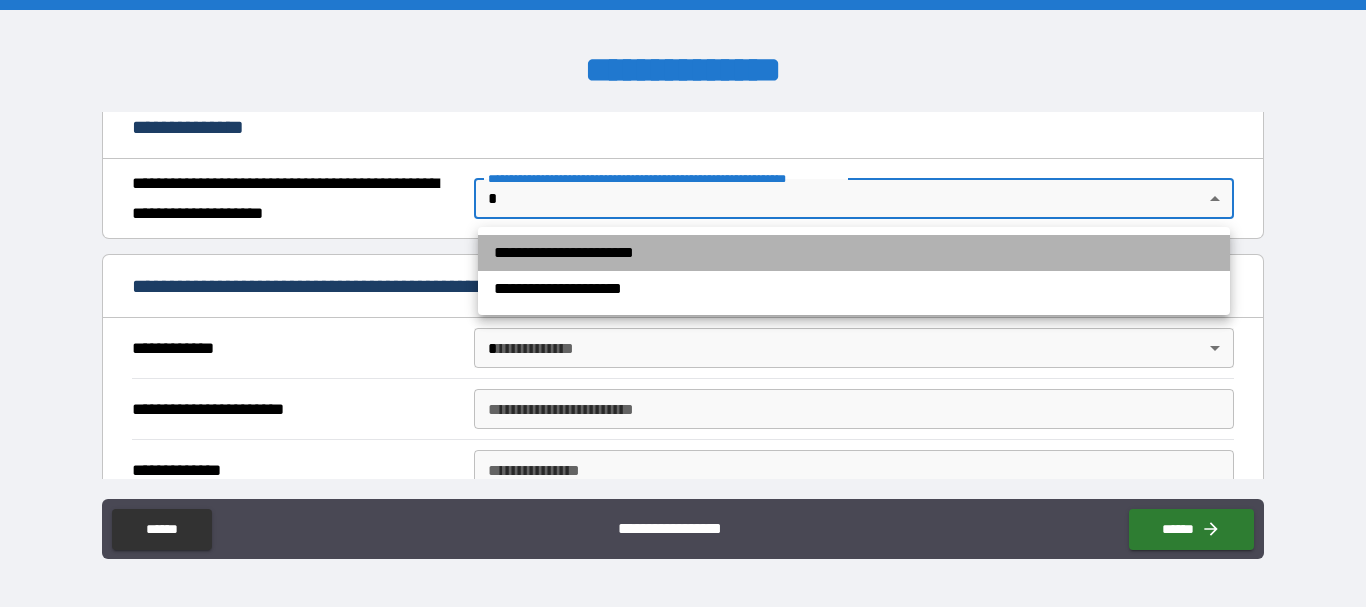 click on "**********" at bounding box center [854, 253] 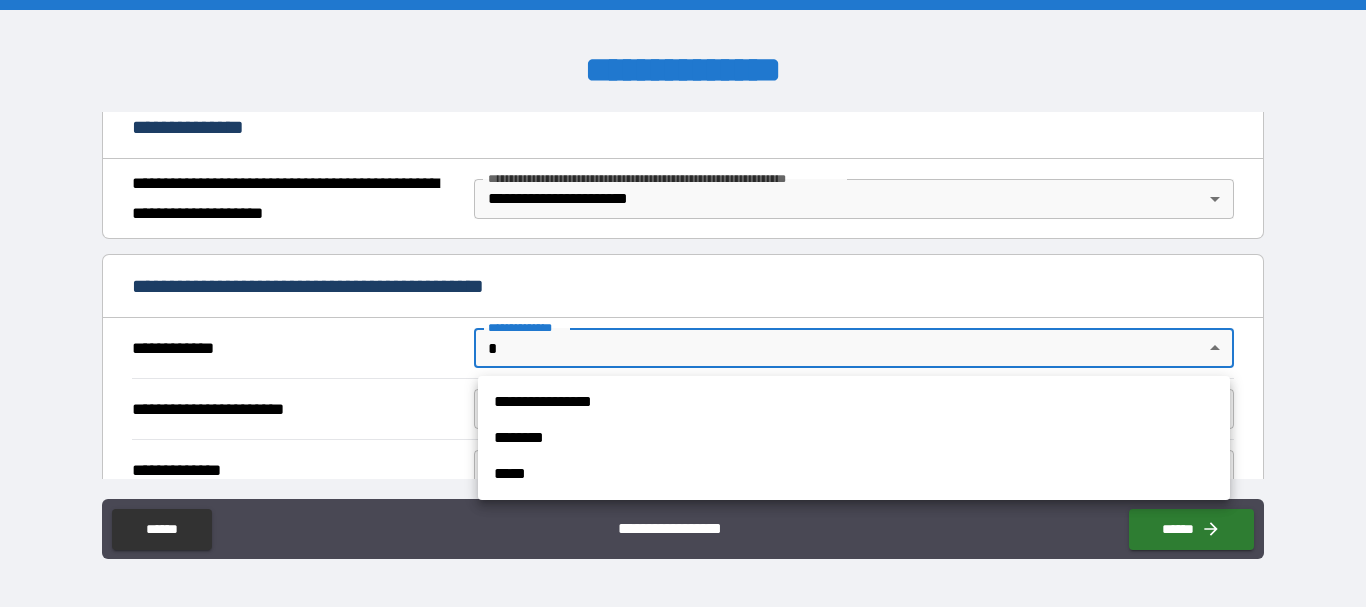click on "**********" at bounding box center [683, 303] 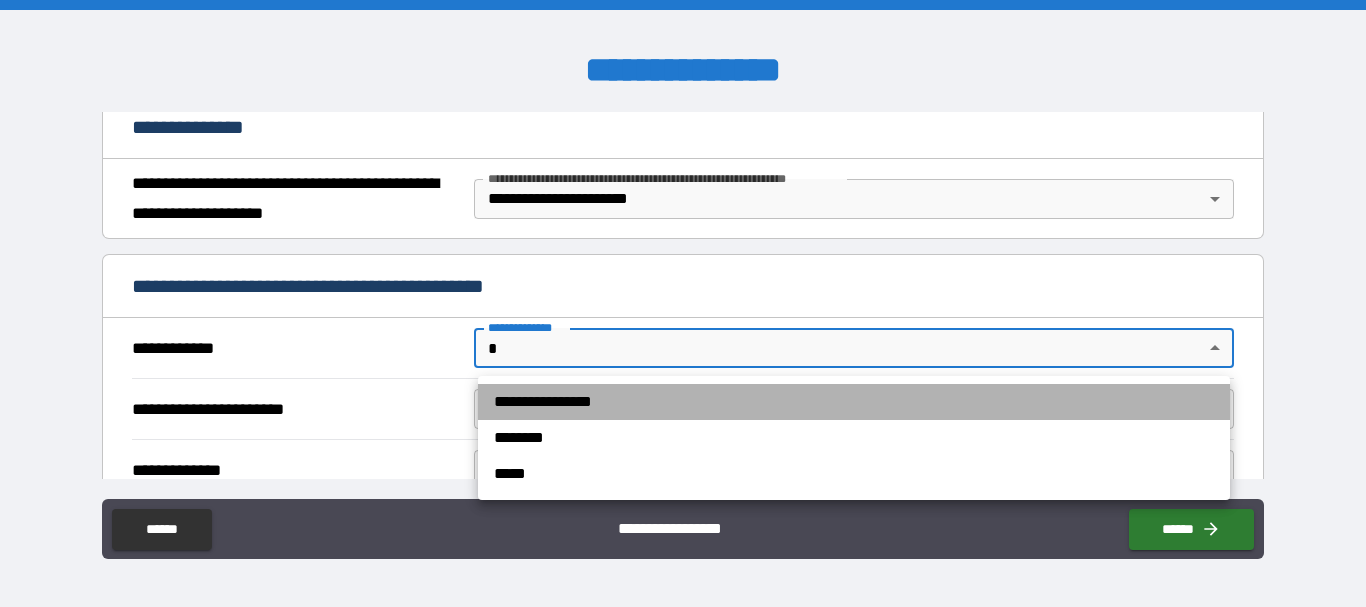 click on "**********" at bounding box center [854, 402] 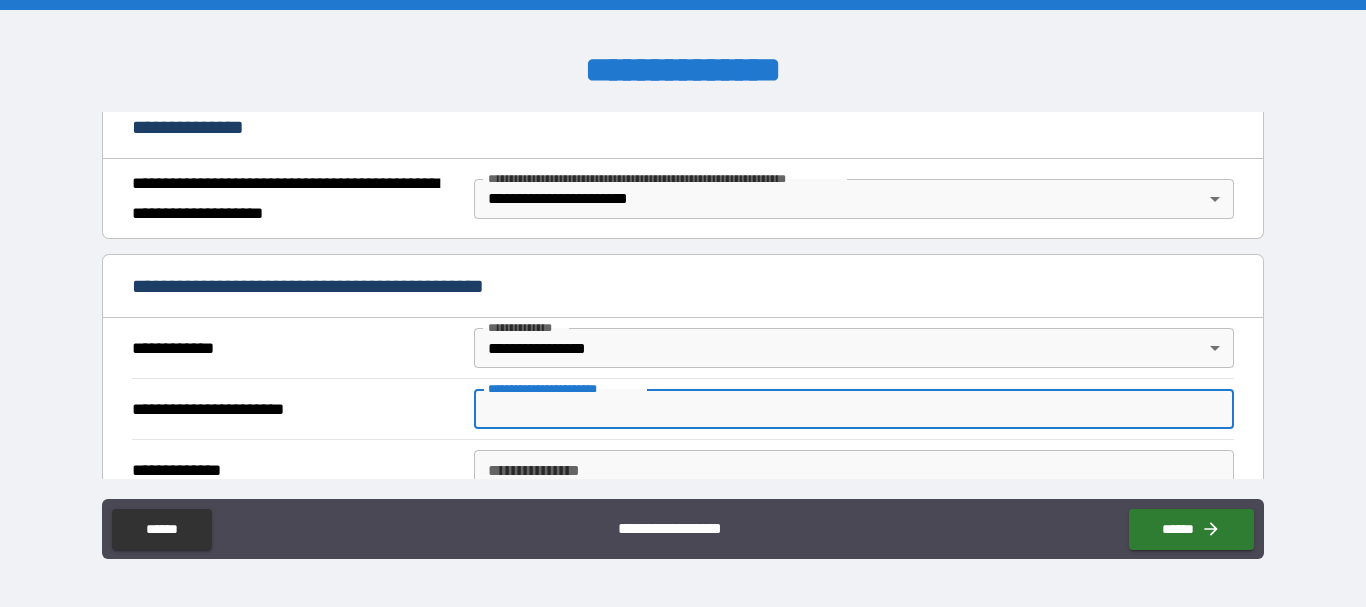 click on "**********" at bounding box center [854, 409] 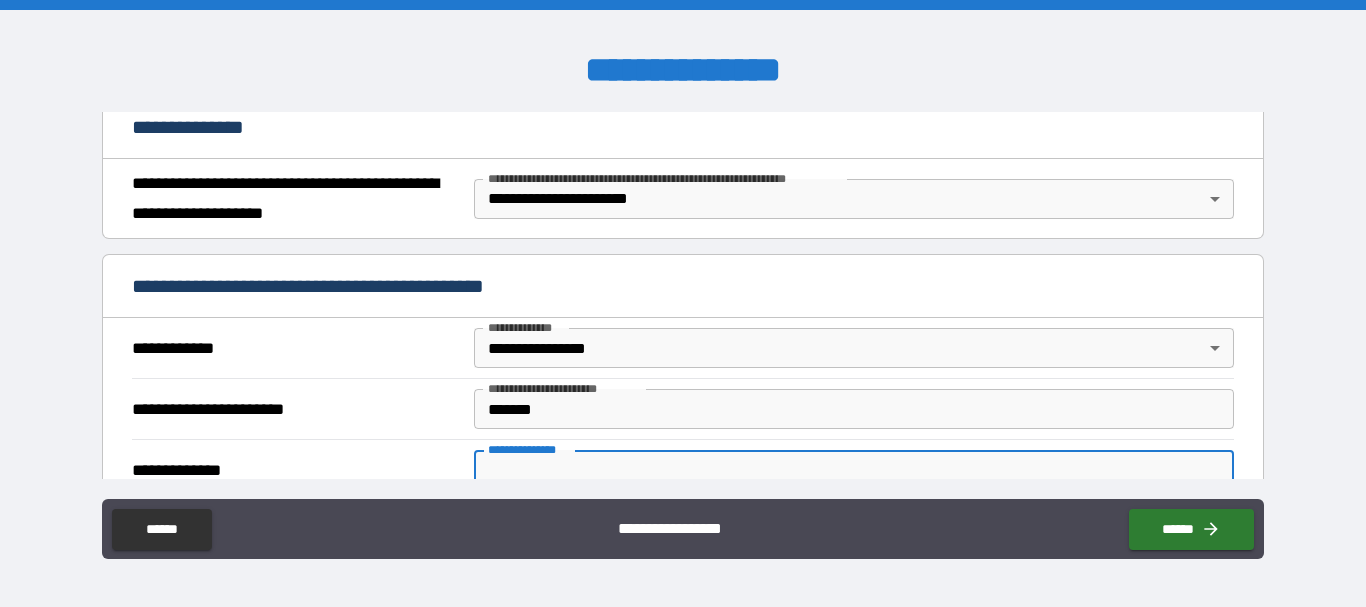 click on "**********" at bounding box center (854, 470) 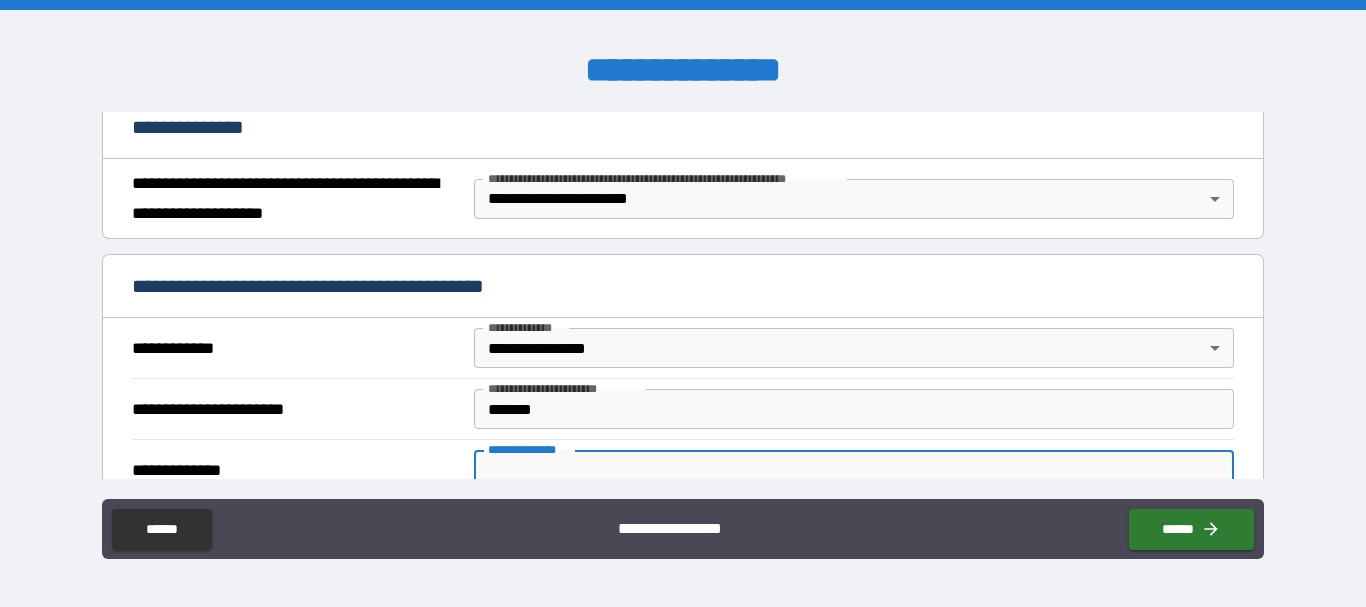 click on "**********" at bounding box center [854, 470] 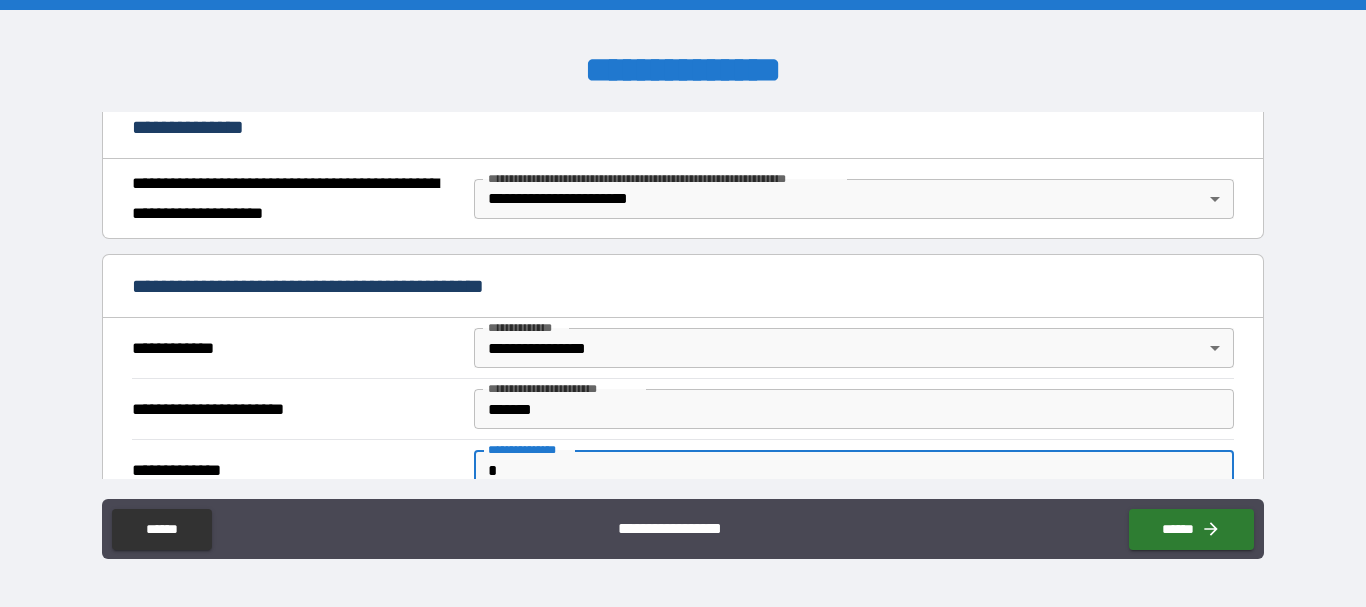 scroll, scrollTop: 250, scrollLeft: 0, axis: vertical 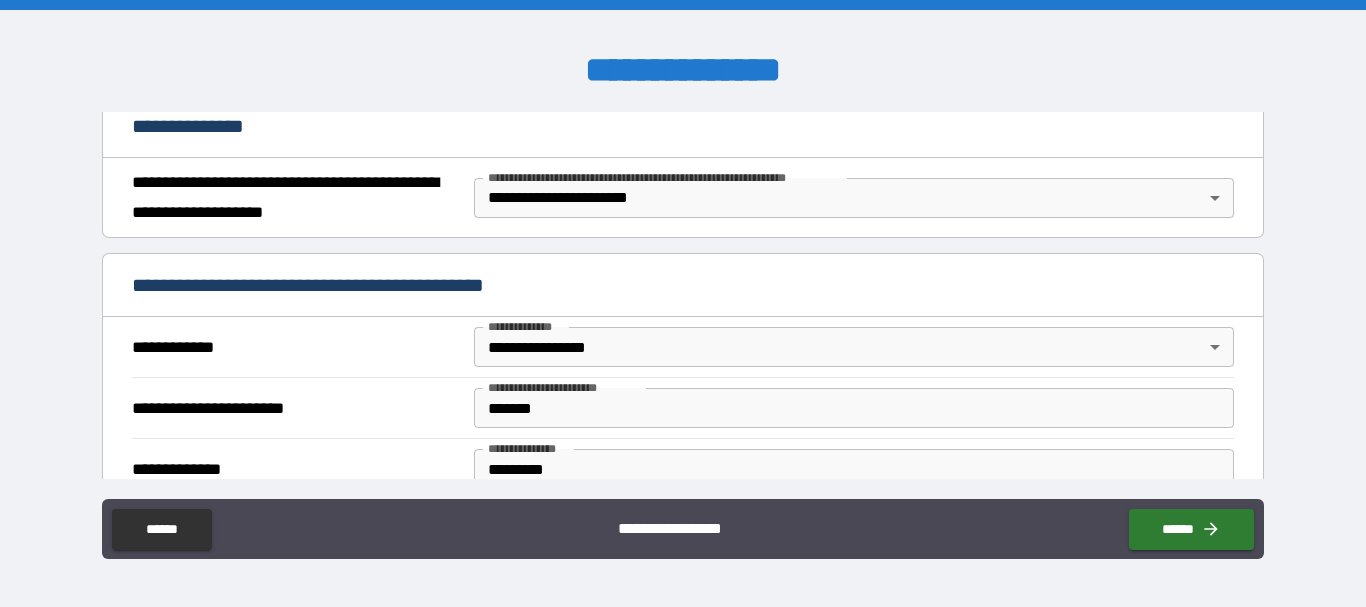 click on "**********" at bounding box center [683, 306] 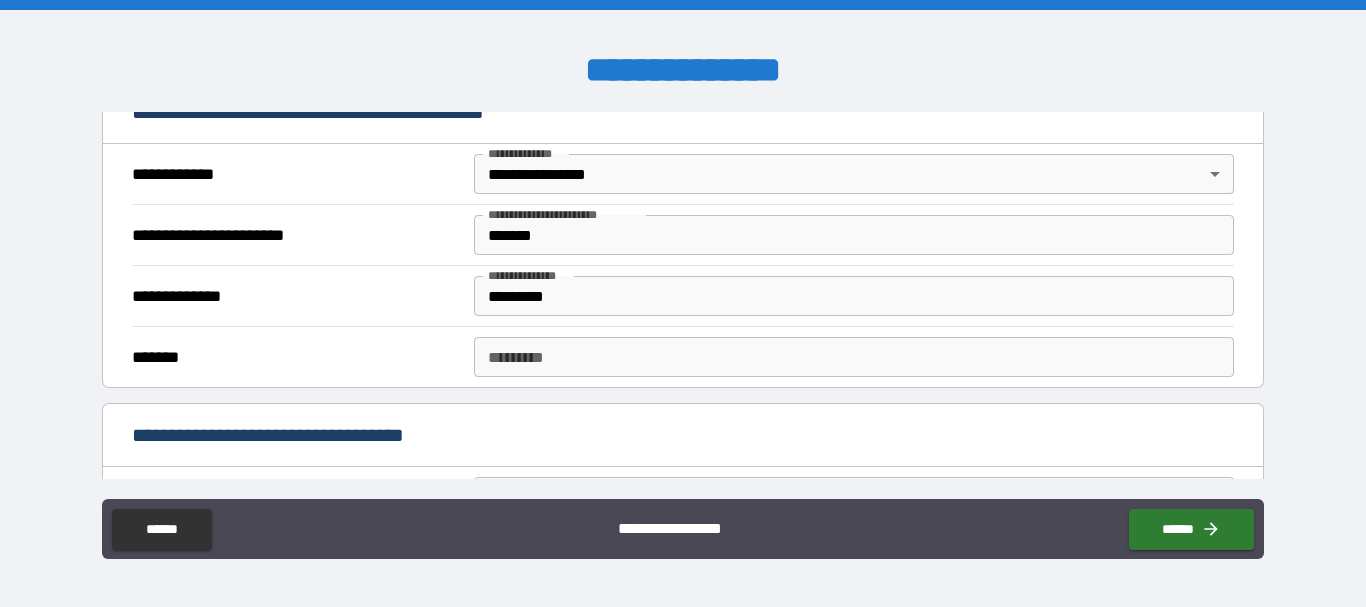 scroll, scrollTop: 457, scrollLeft: 0, axis: vertical 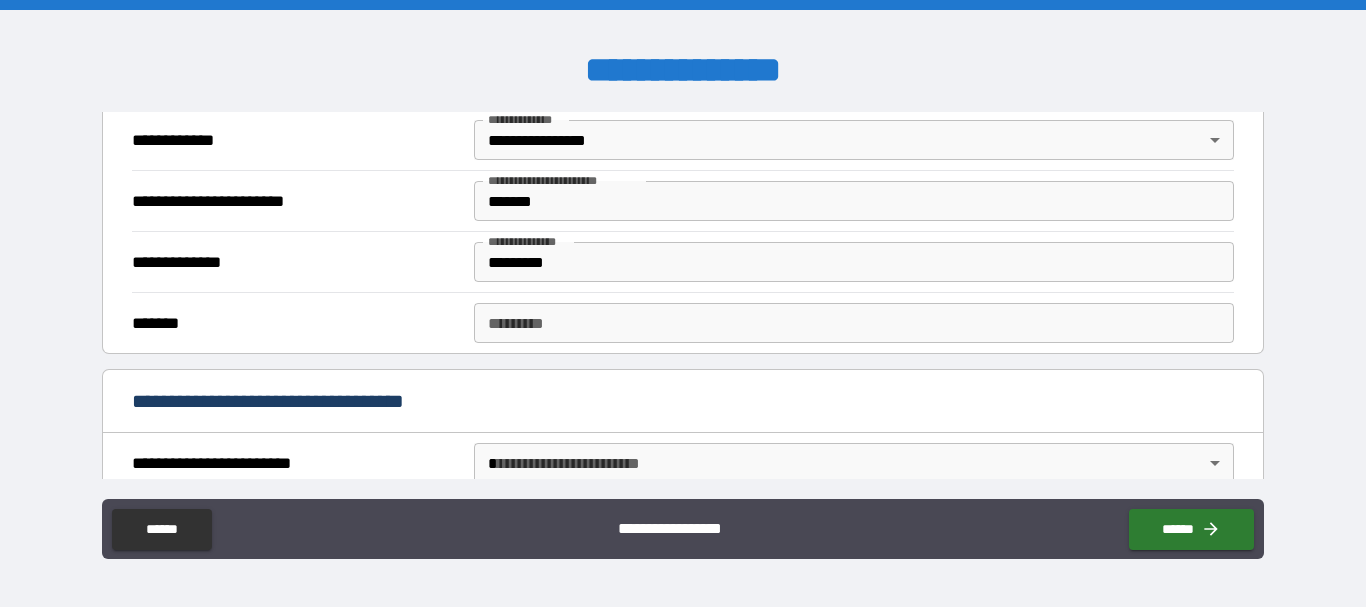 click on "*******   *" at bounding box center [854, 323] 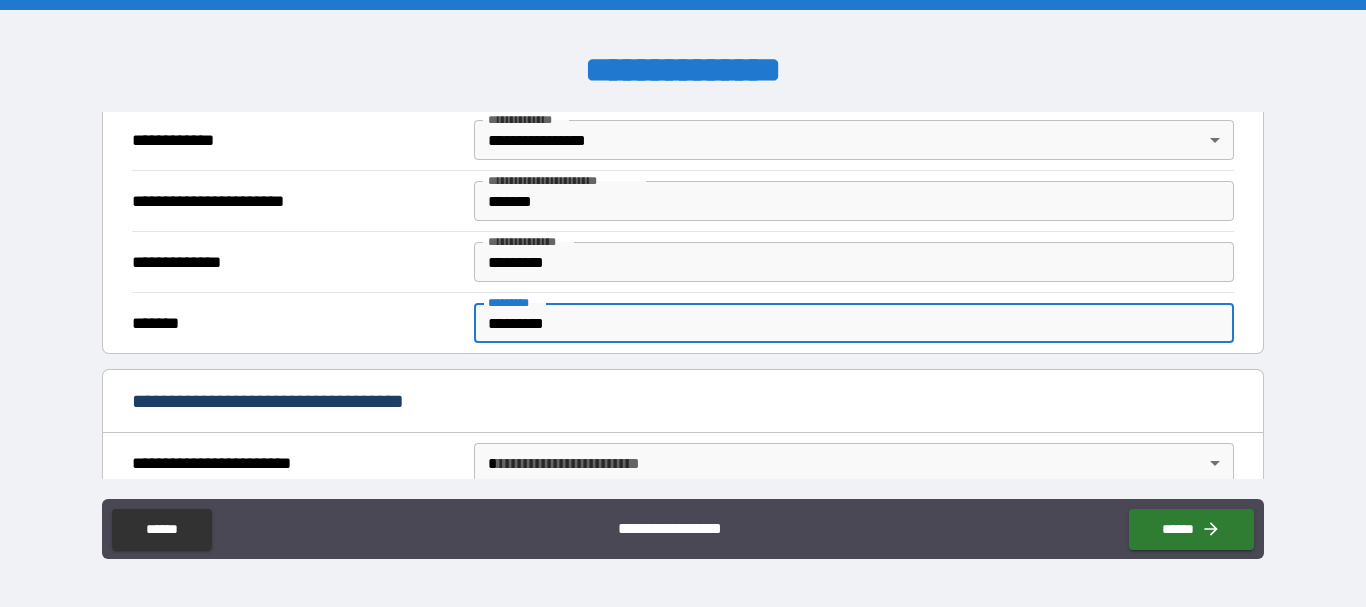 scroll, scrollTop: 461, scrollLeft: 0, axis: vertical 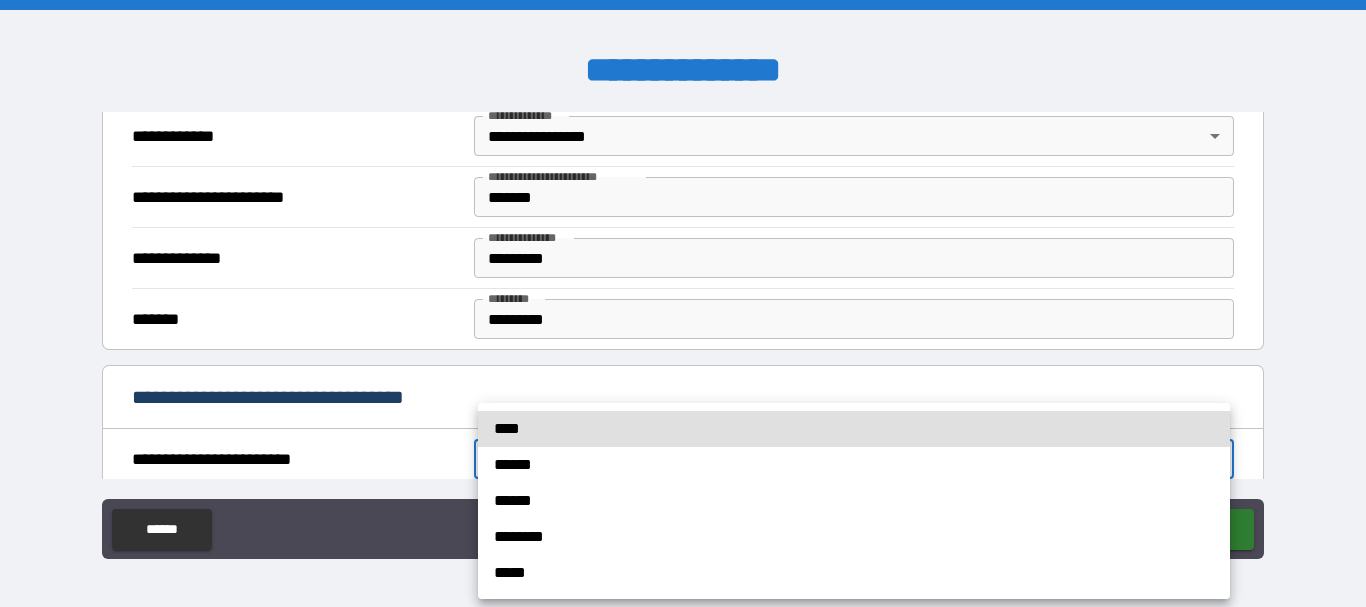 drag, startPoint x: 614, startPoint y: 457, endPoint x: 630, endPoint y: 457, distance: 16 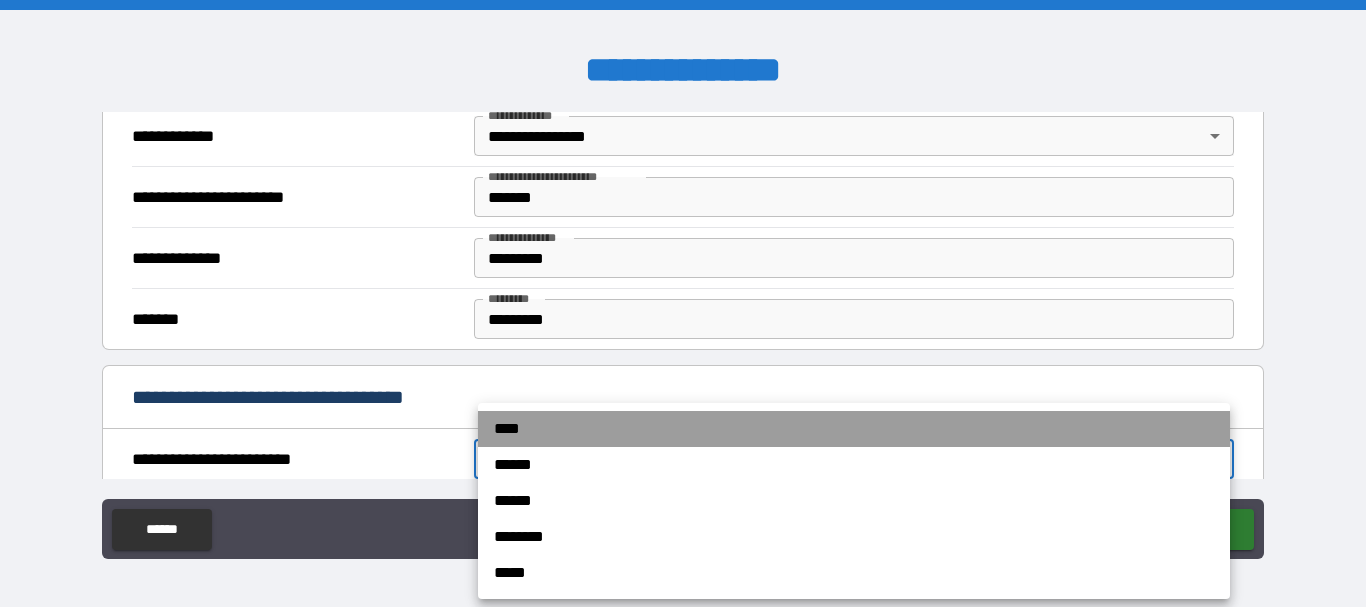 click on "****" at bounding box center [854, 429] 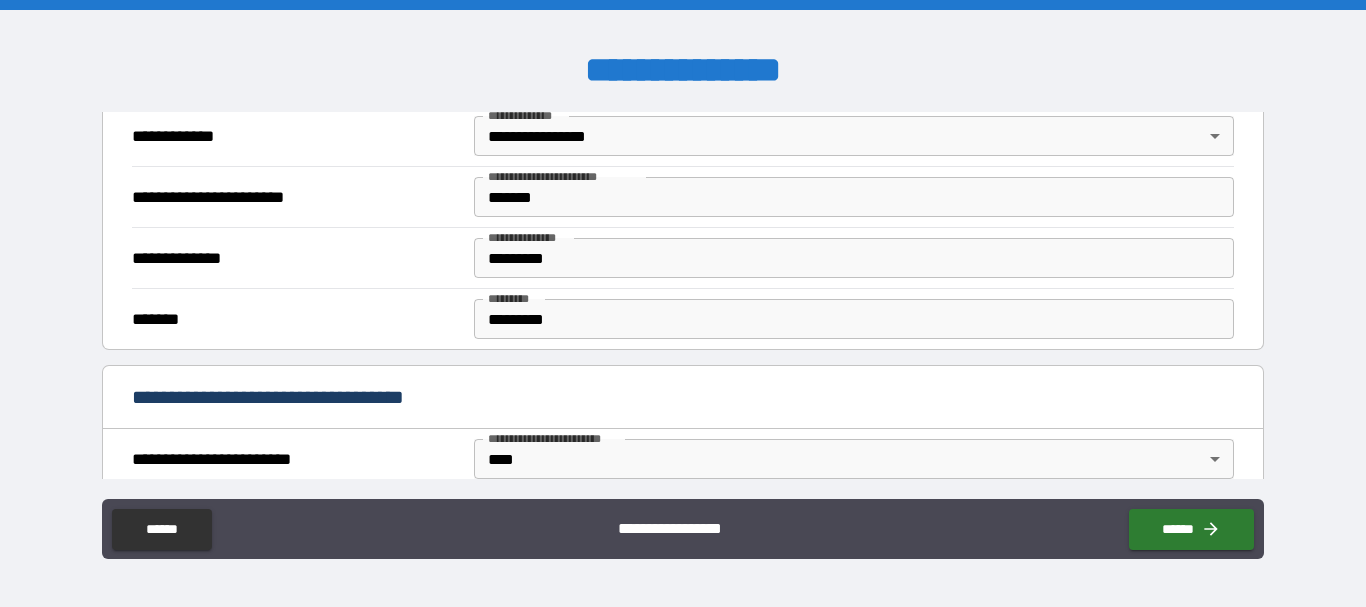 click on "**********" at bounding box center [682, 397] 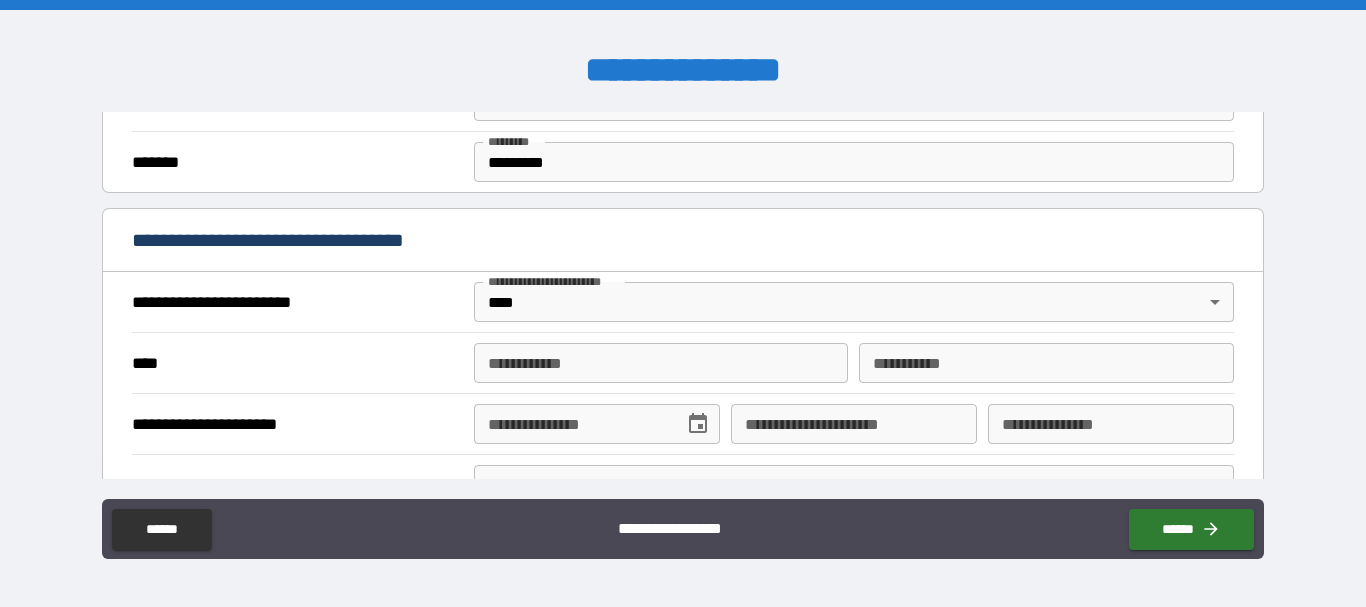 scroll, scrollTop: 621, scrollLeft: 0, axis: vertical 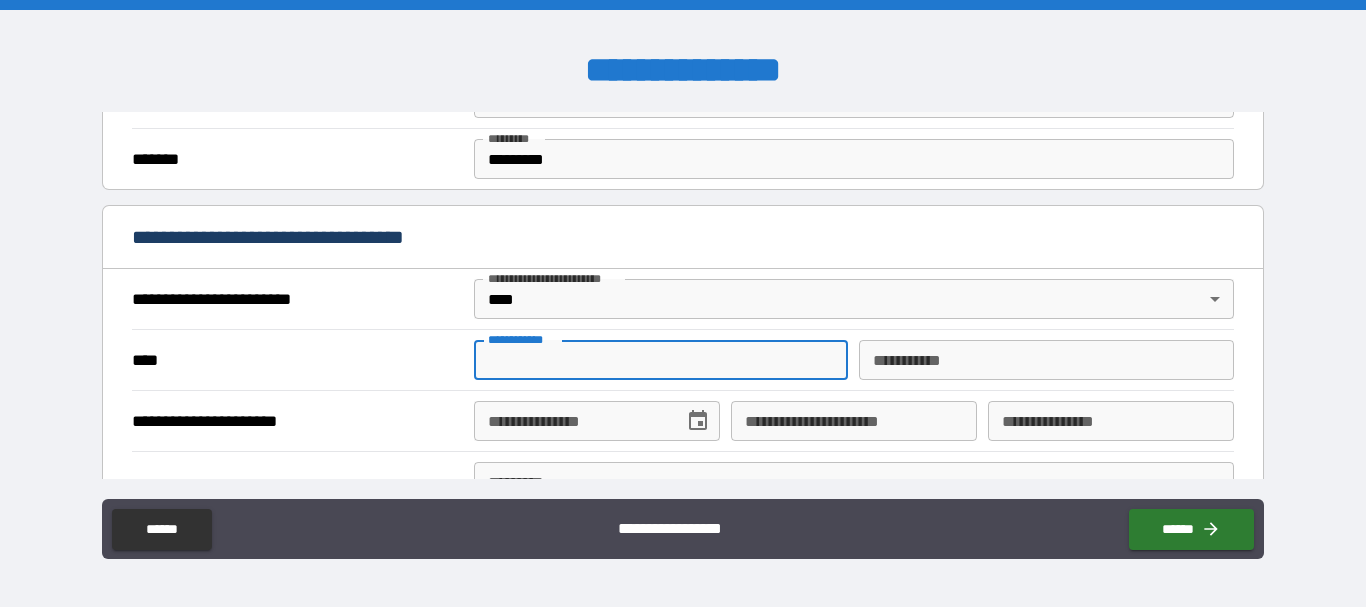 click on "**********" at bounding box center [661, 360] 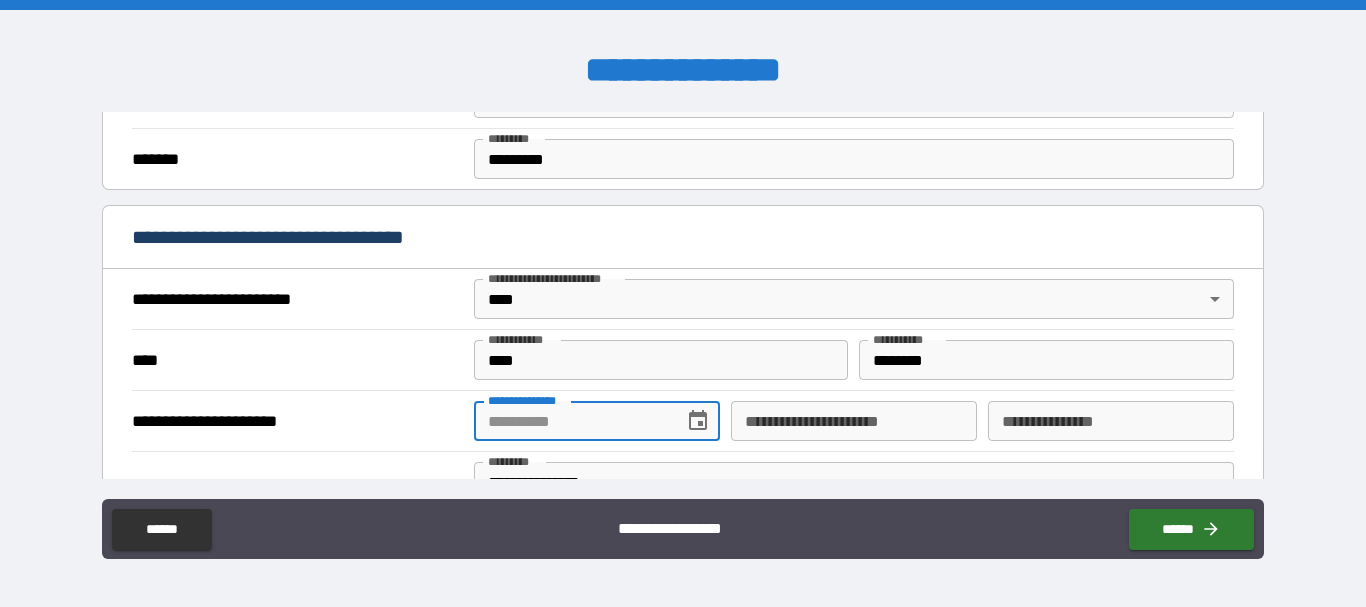 click on "**********" at bounding box center (572, 421) 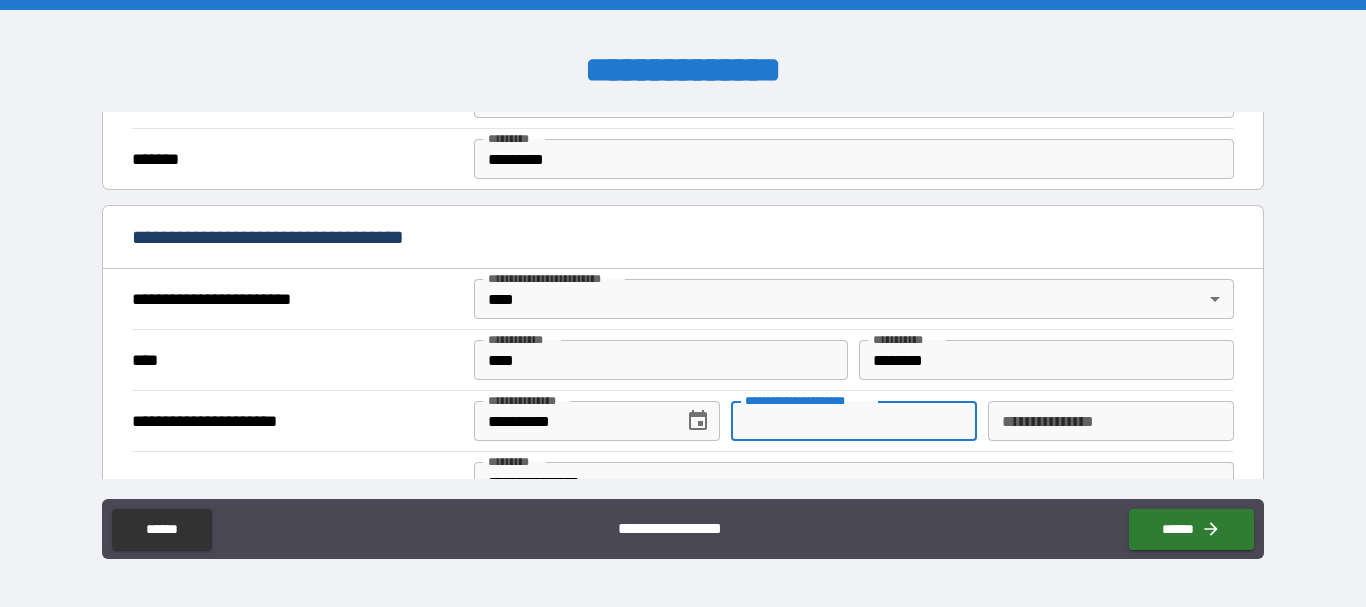 click on "**********" at bounding box center [854, 421] 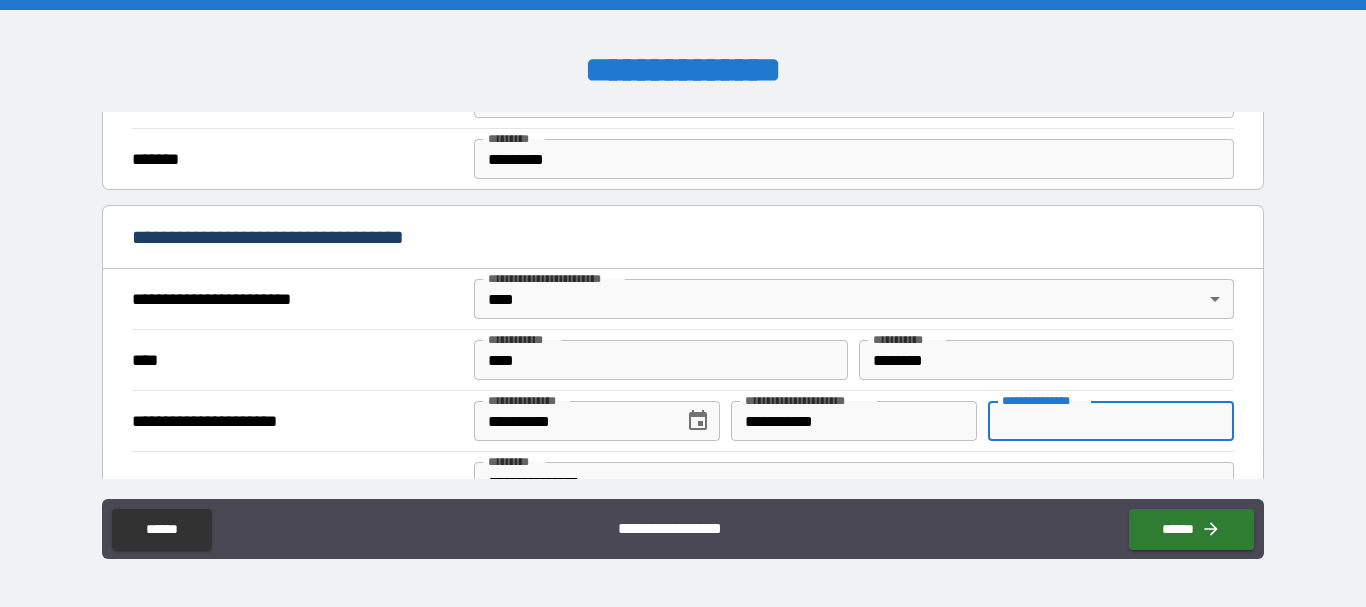 click on "**********" at bounding box center [1111, 421] 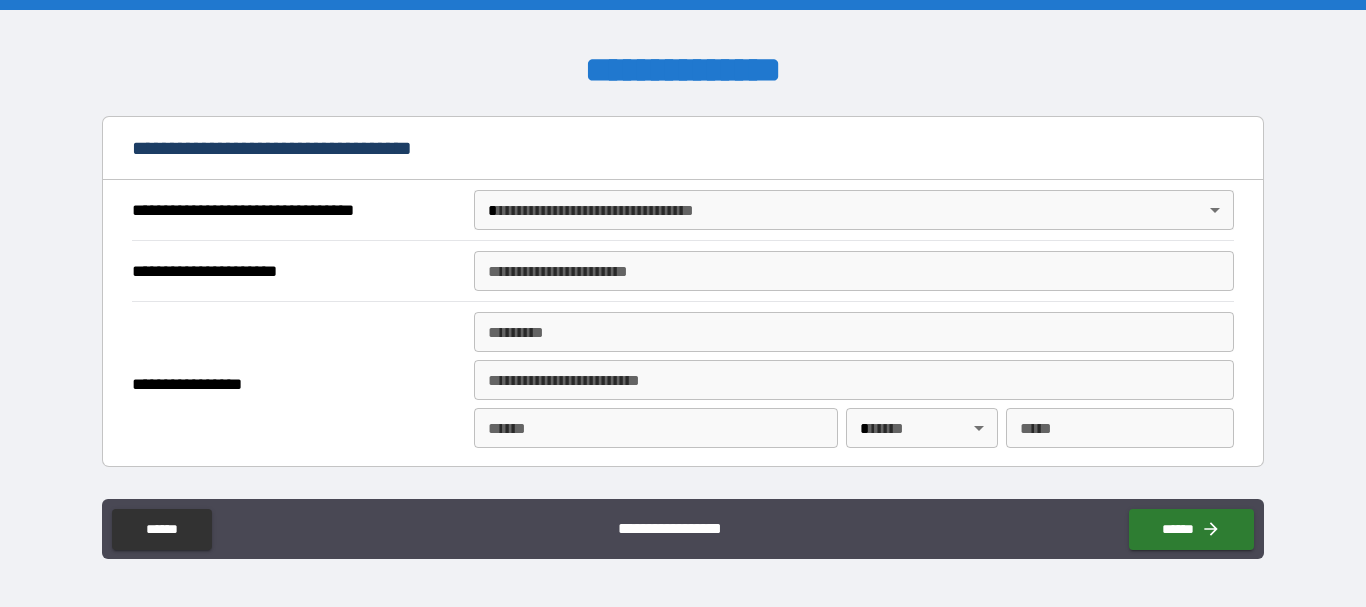 scroll, scrollTop: 1145, scrollLeft: 0, axis: vertical 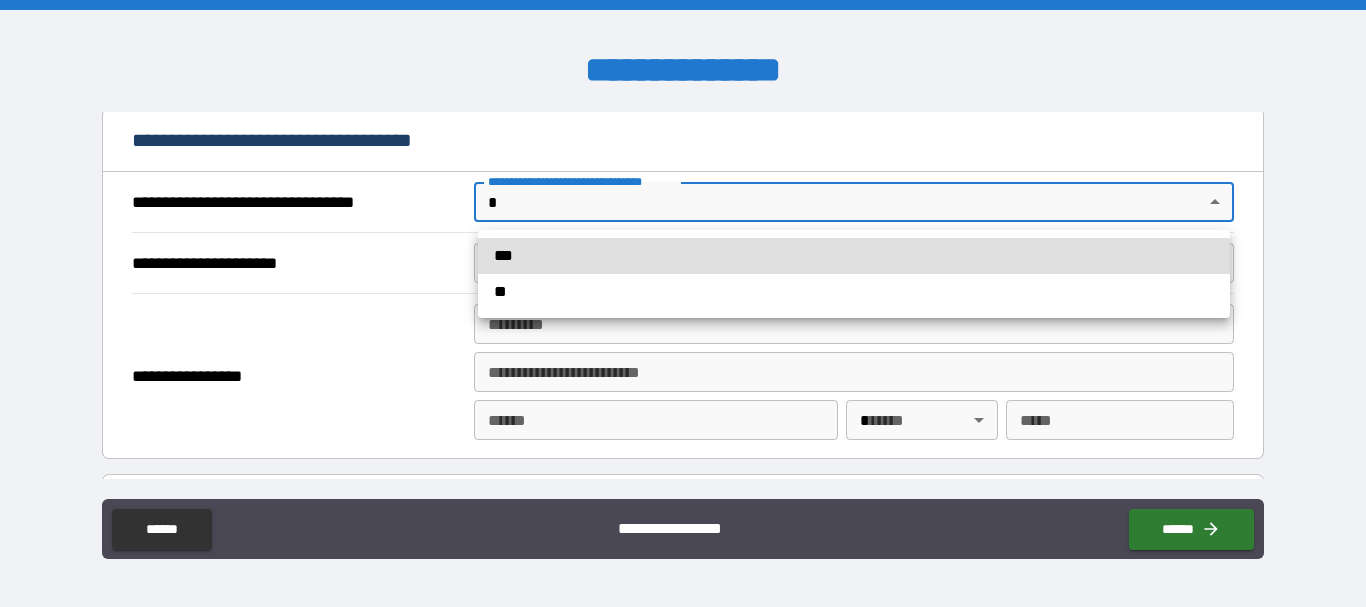 click on "**********" at bounding box center [683, 303] 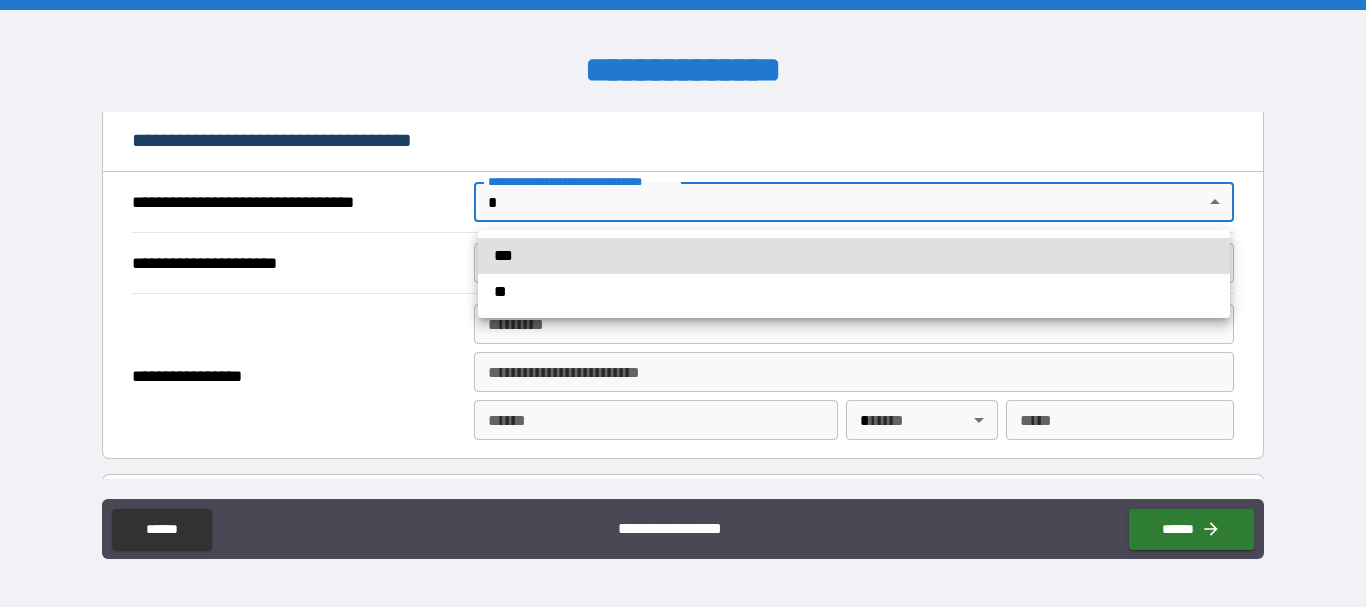 click on "***" at bounding box center (854, 256) 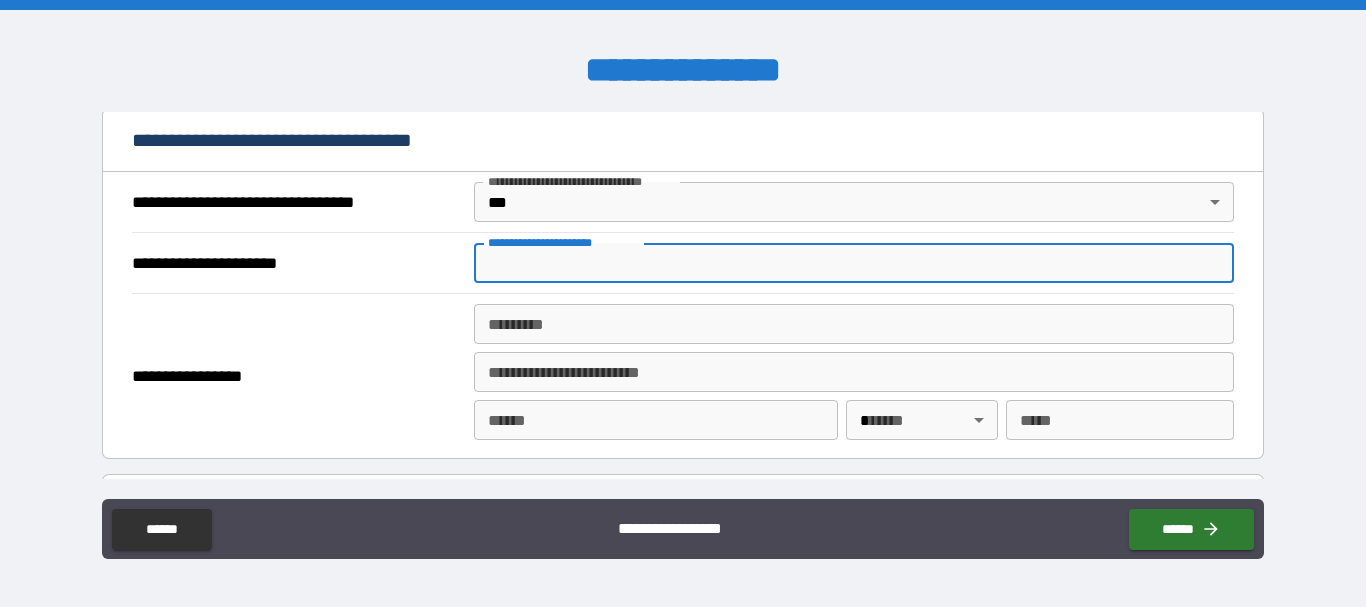 click on "**********" at bounding box center (854, 263) 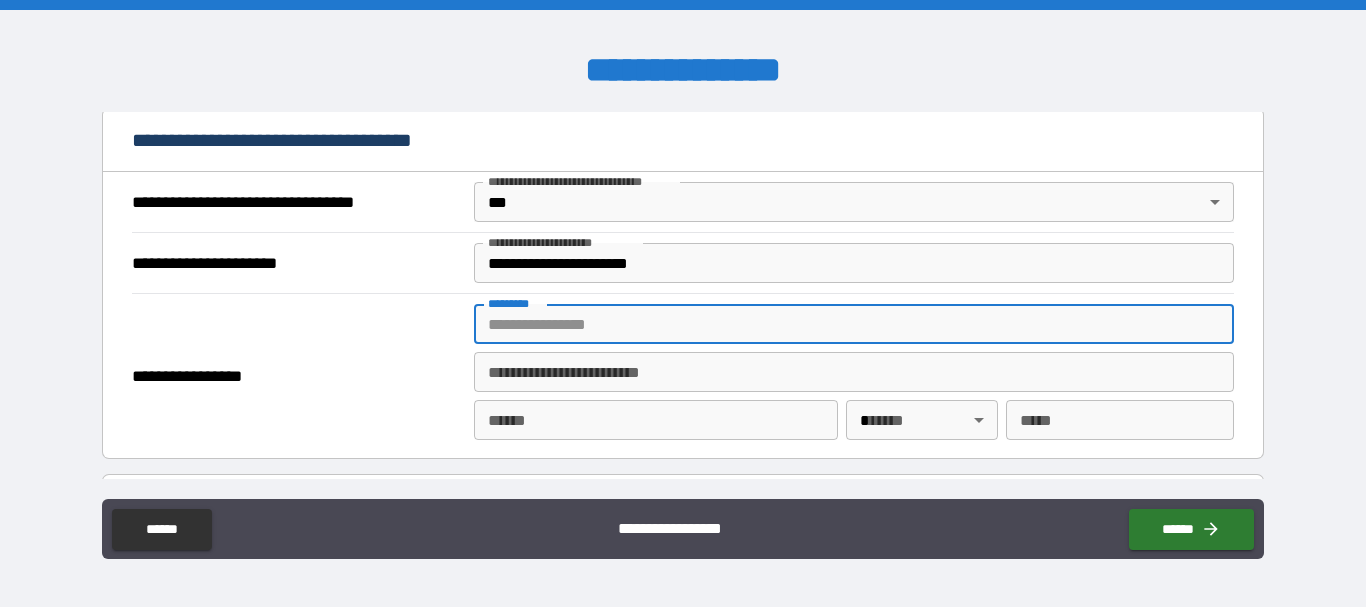click on "*******   *" at bounding box center [854, 324] 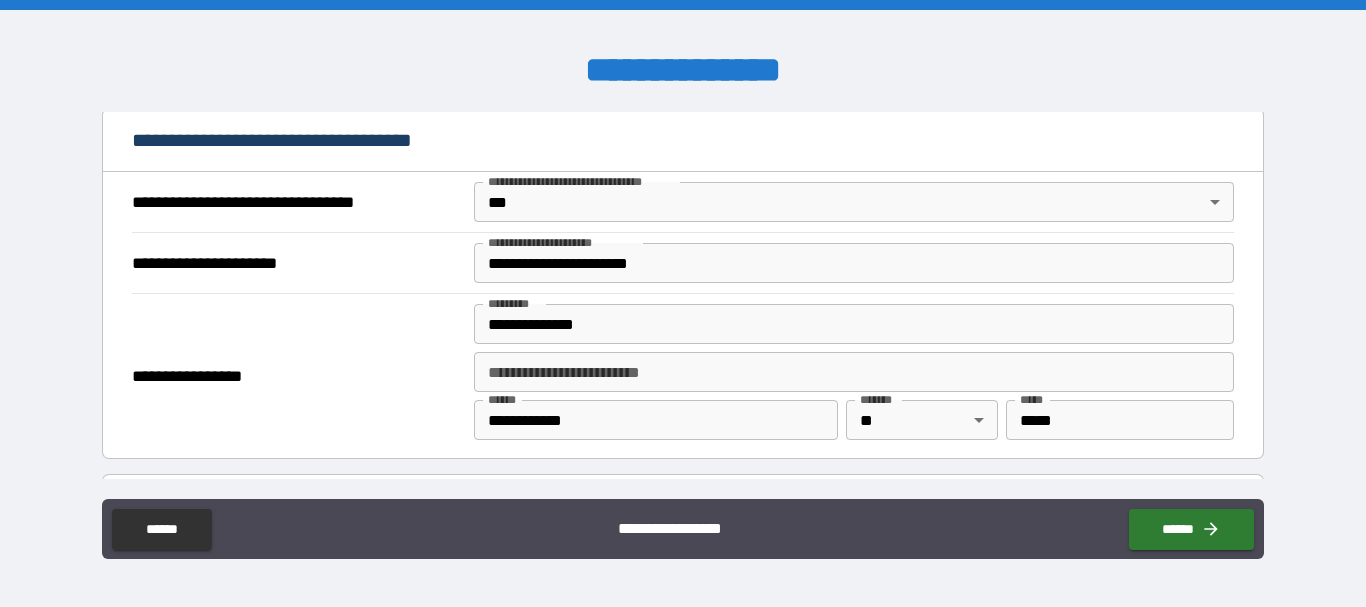 click on "**********" at bounding box center [297, 376] 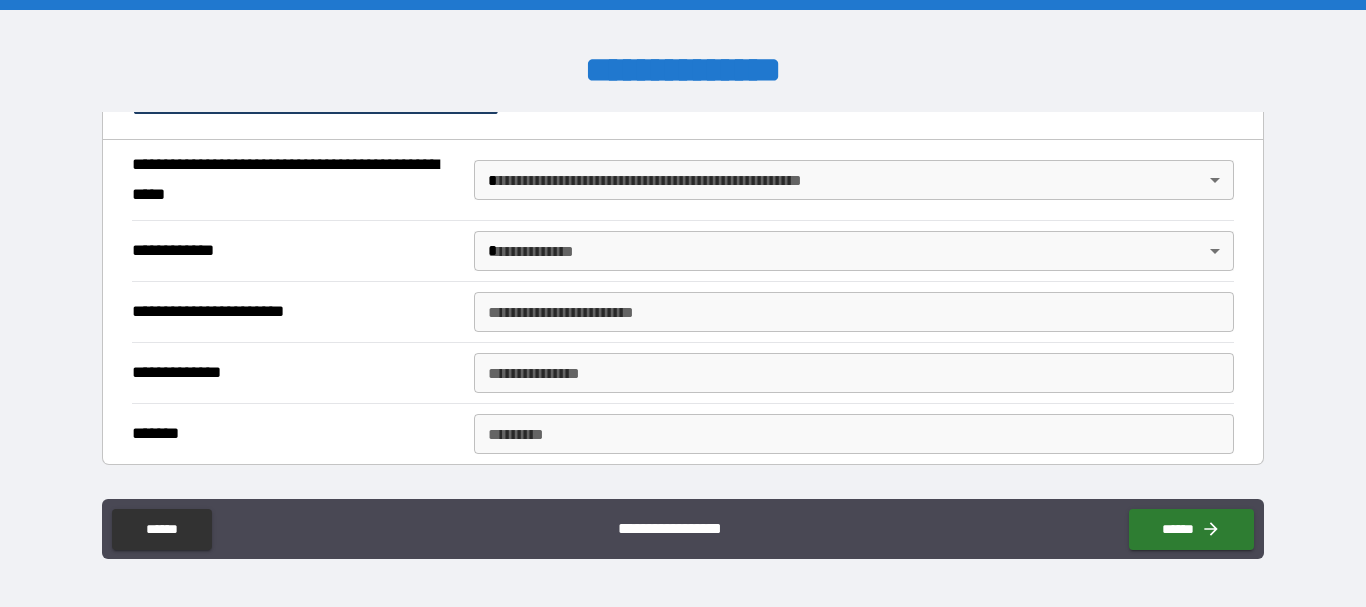 scroll, scrollTop: 1545, scrollLeft: 0, axis: vertical 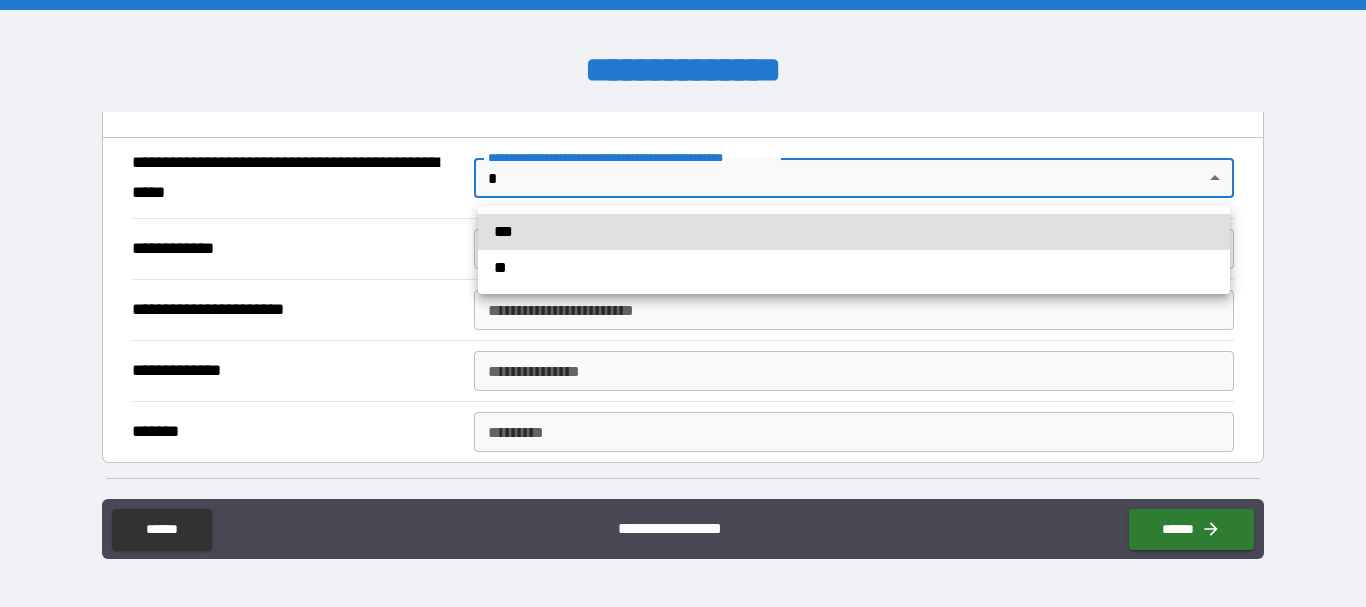 click on "**********" at bounding box center [683, 303] 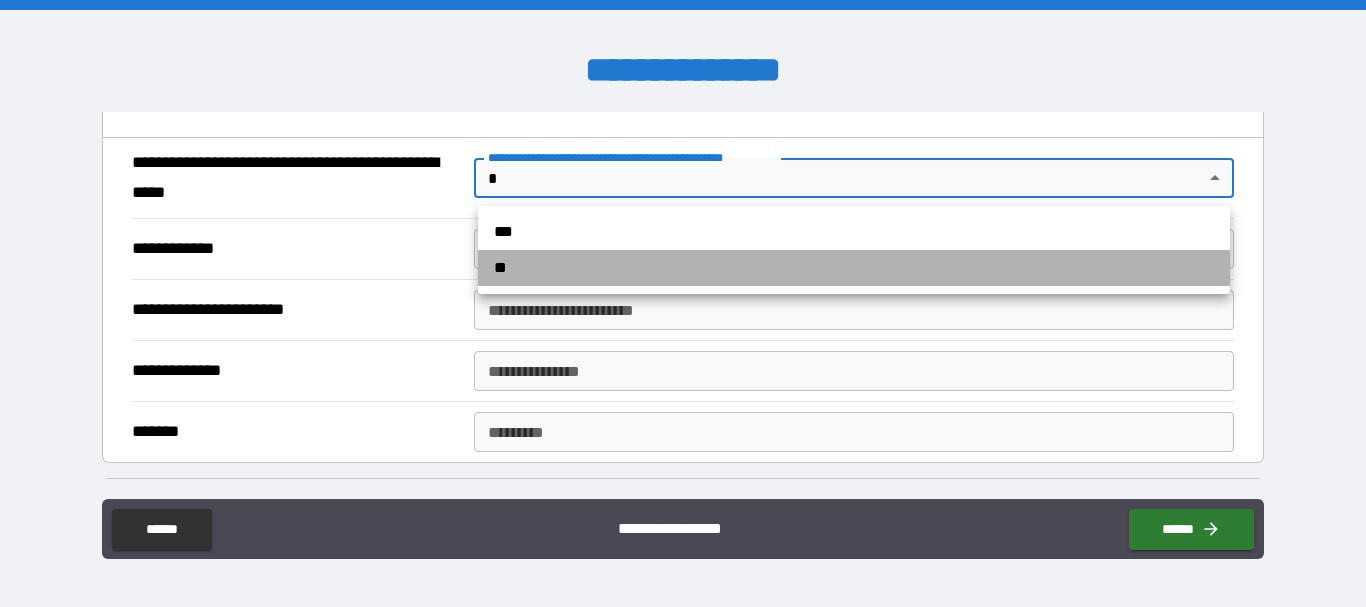 click on "**" at bounding box center [854, 268] 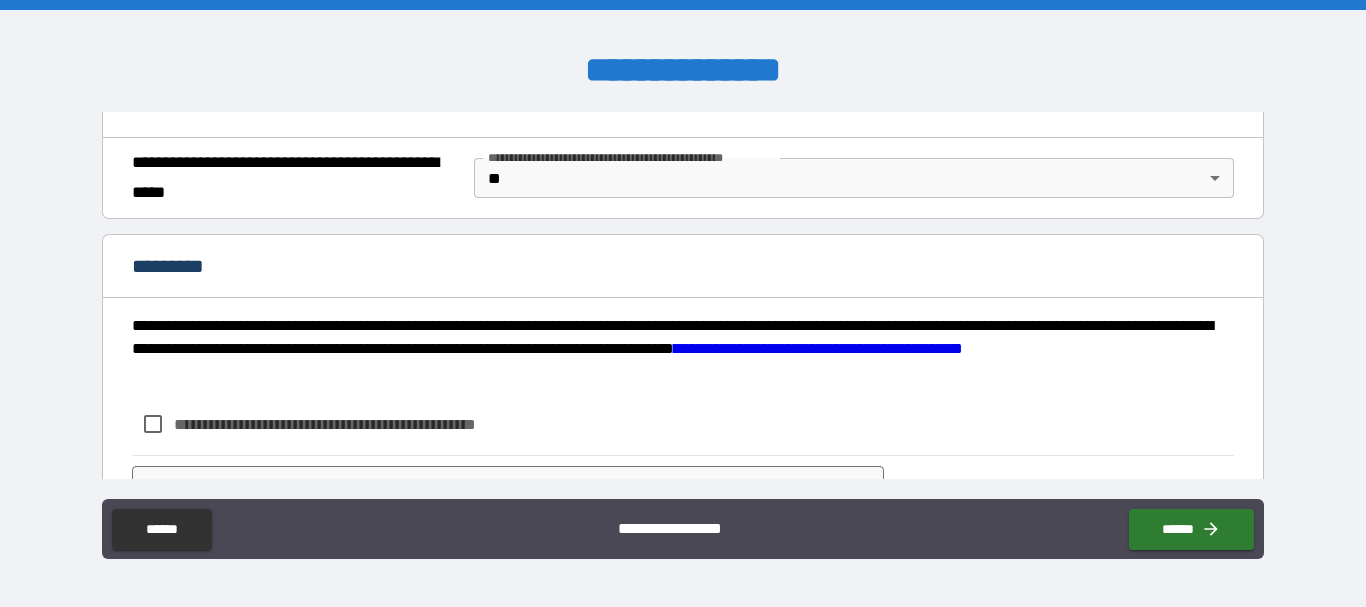 click on "*********" at bounding box center (682, 266) 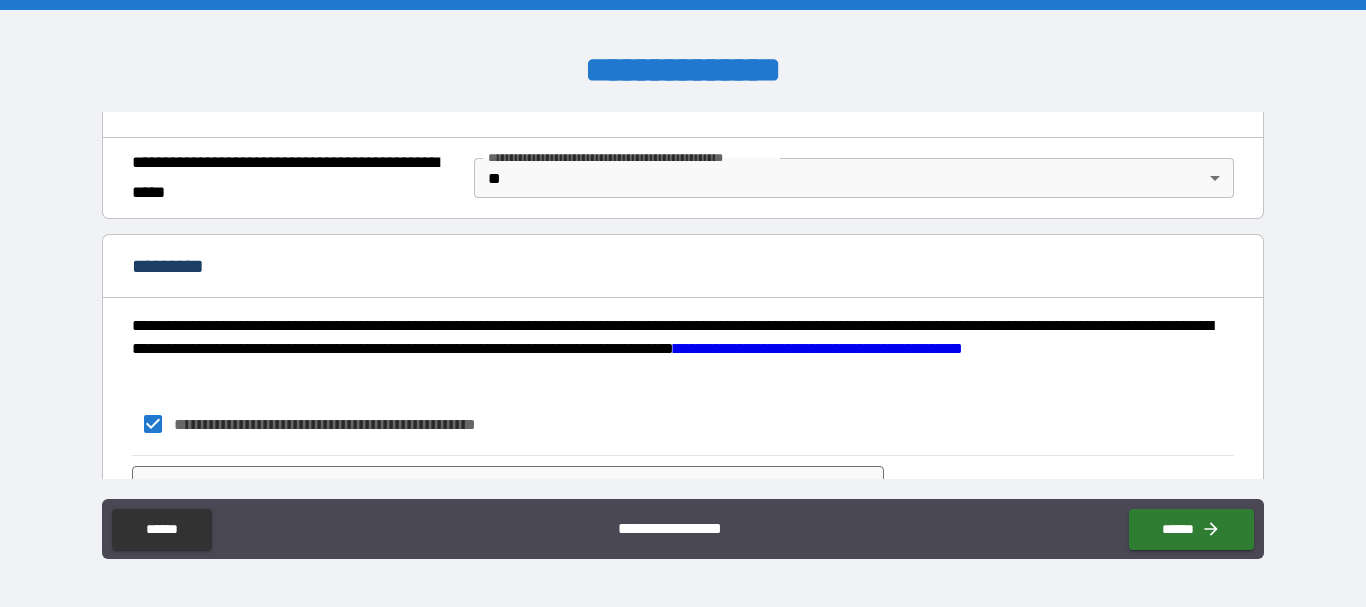click on "**********" at bounding box center (683, 306) 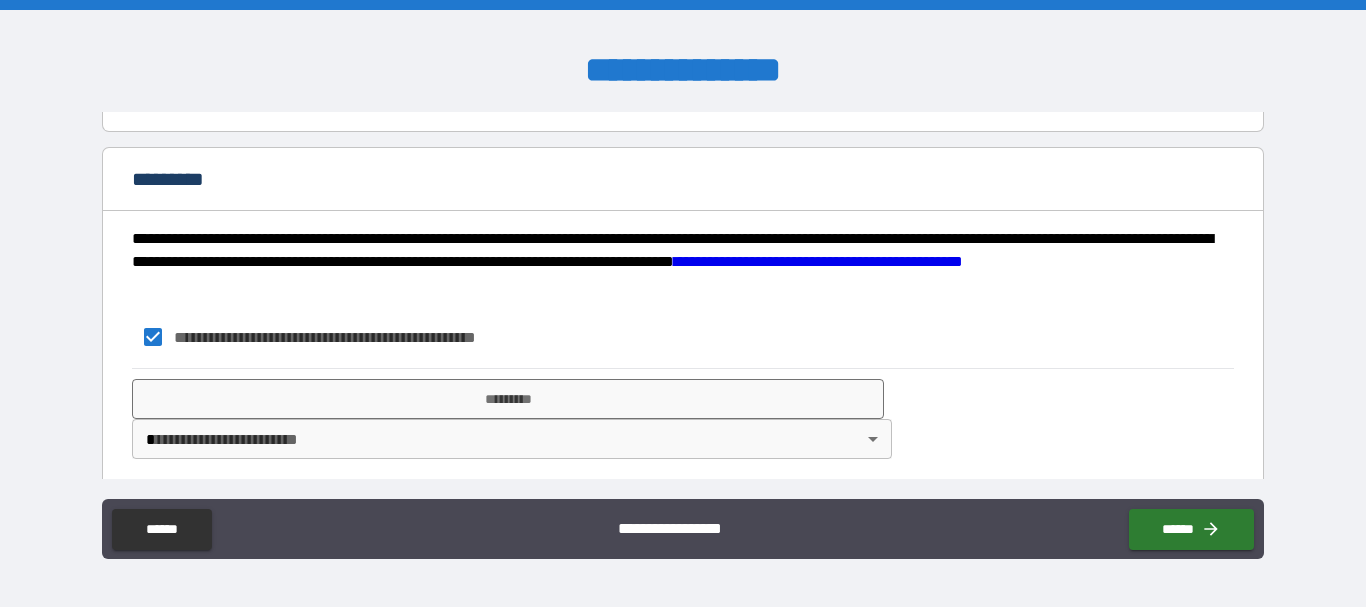 scroll, scrollTop: 1643, scrollLeft: 0, axis: vertical 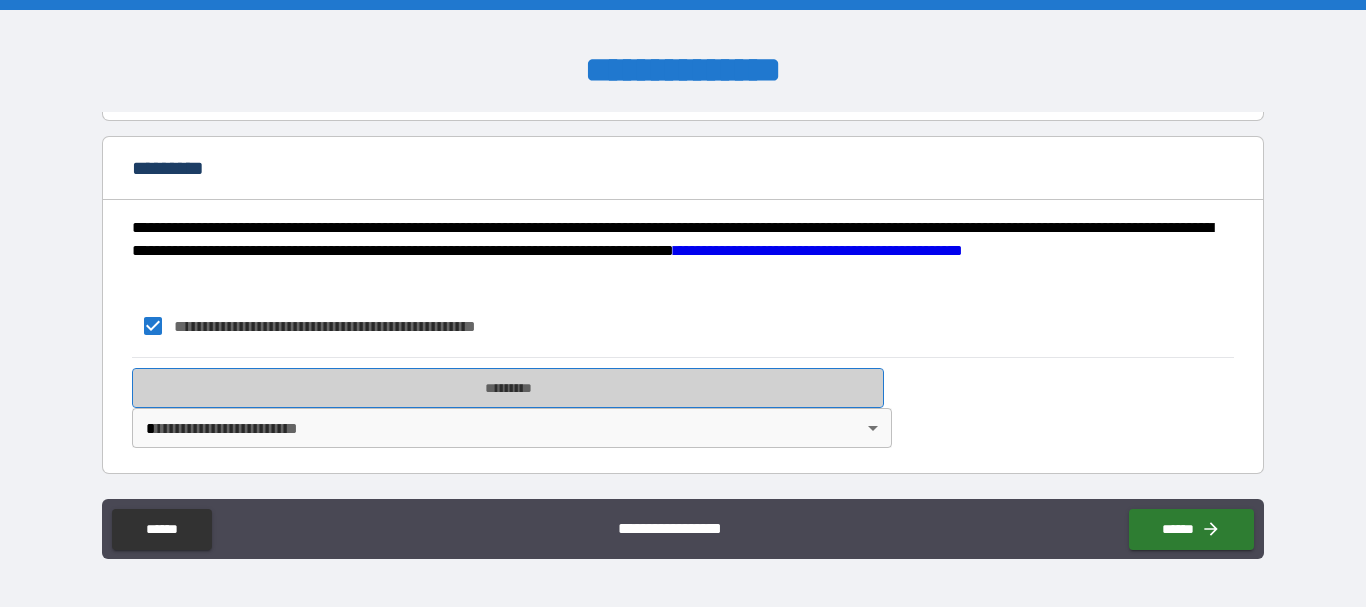 click on "*********" at bounding box center (508, 388) 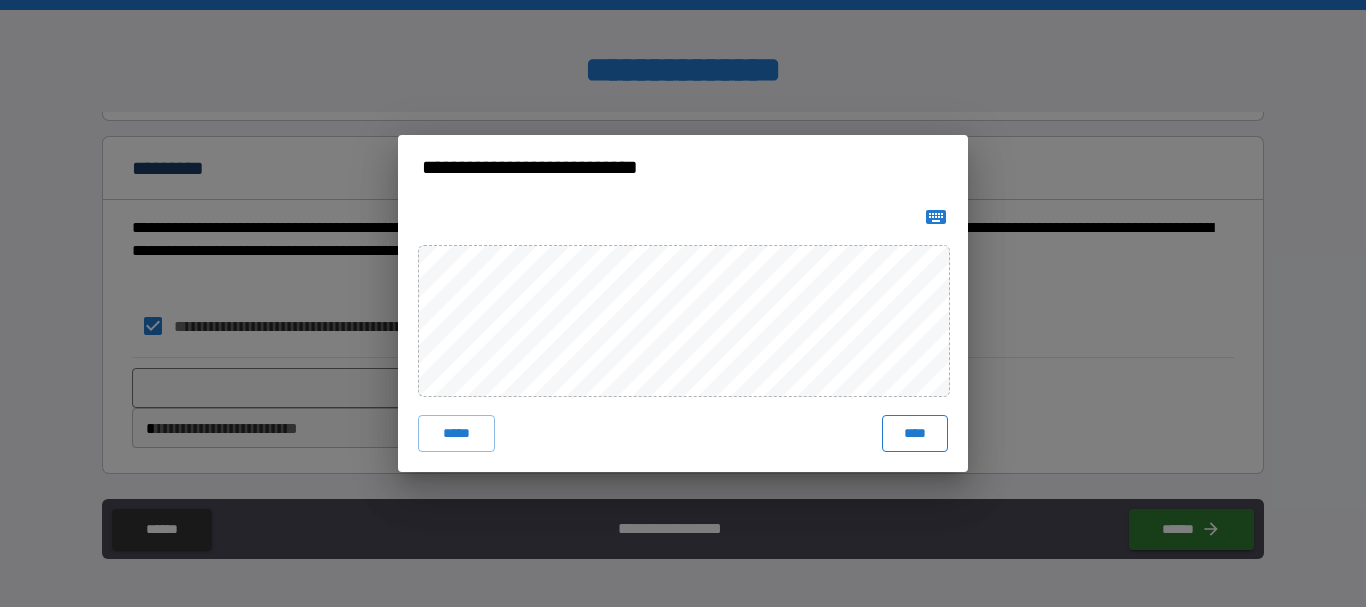click on "****" at bounding box center (915, 433) 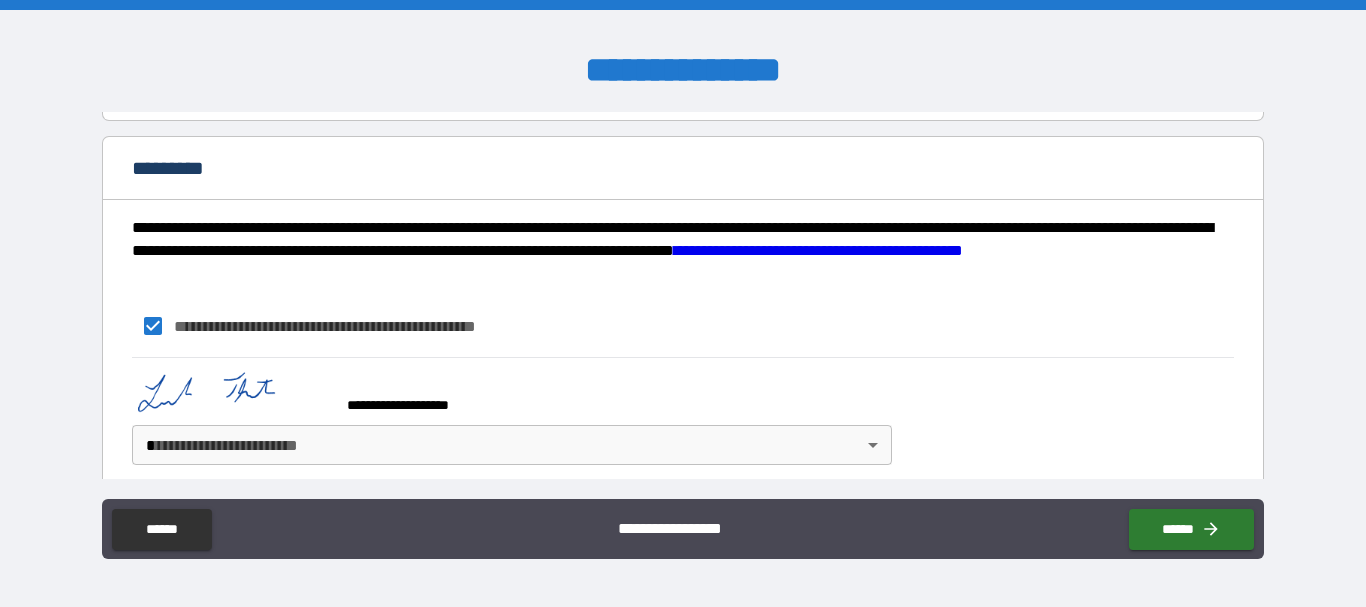 click on "**********" at bounding box center (683, 303) 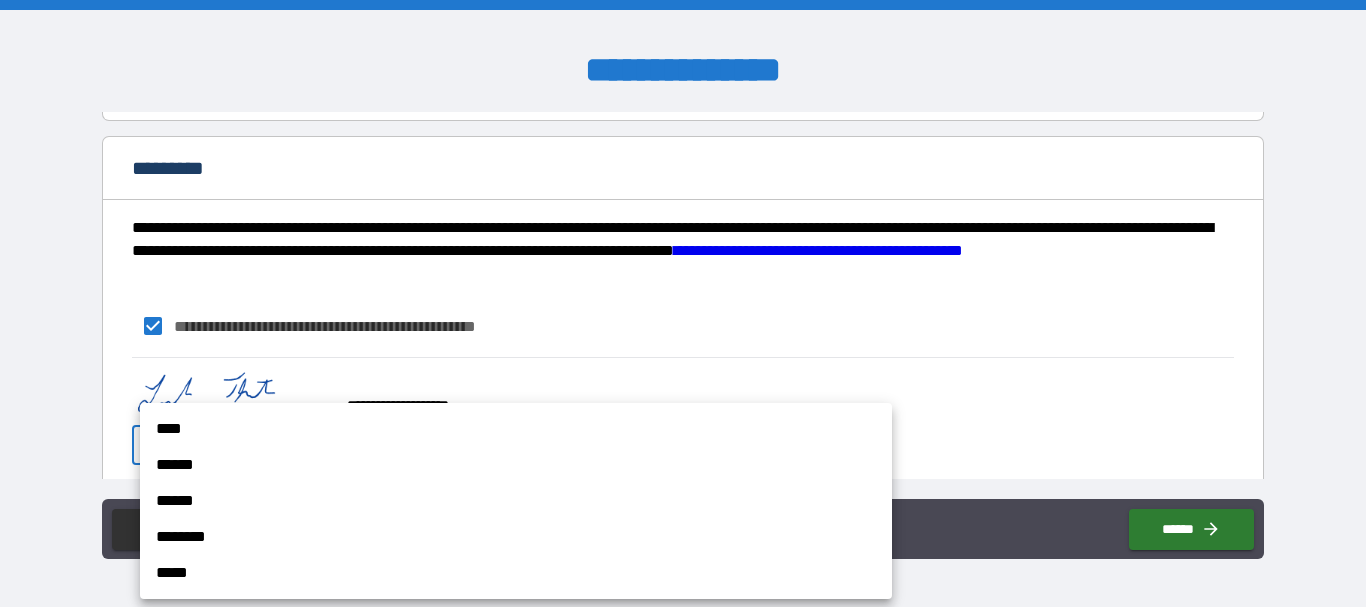 click on "****" at bounding box center (516, 429) 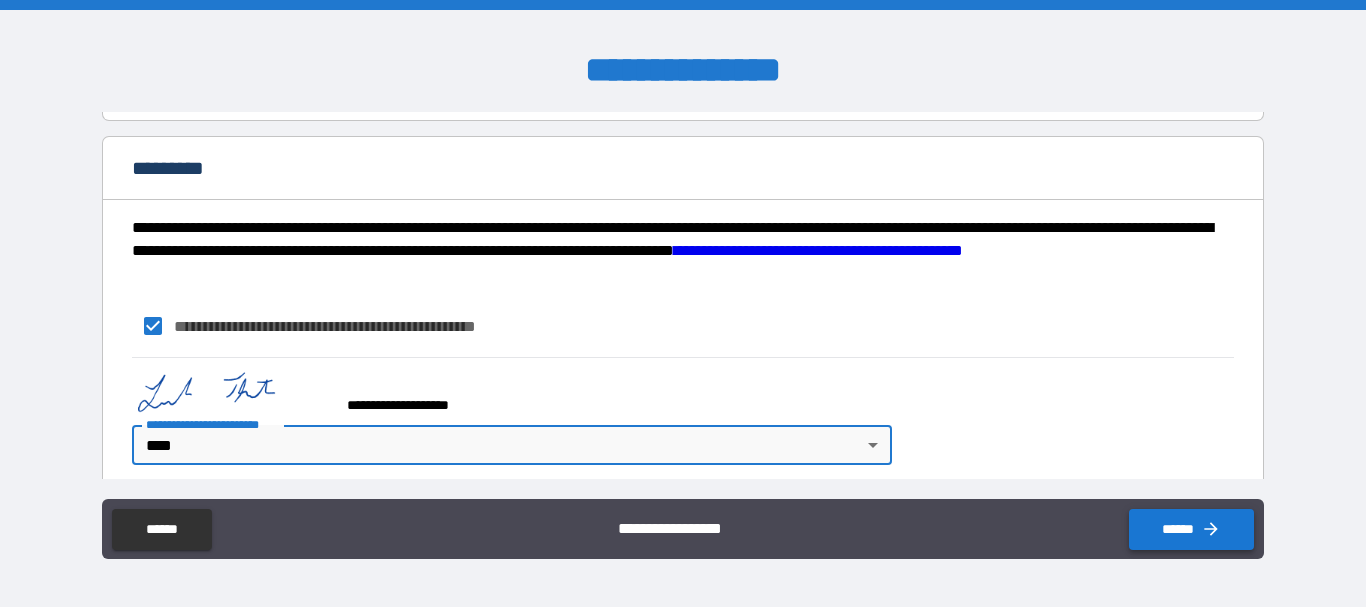click 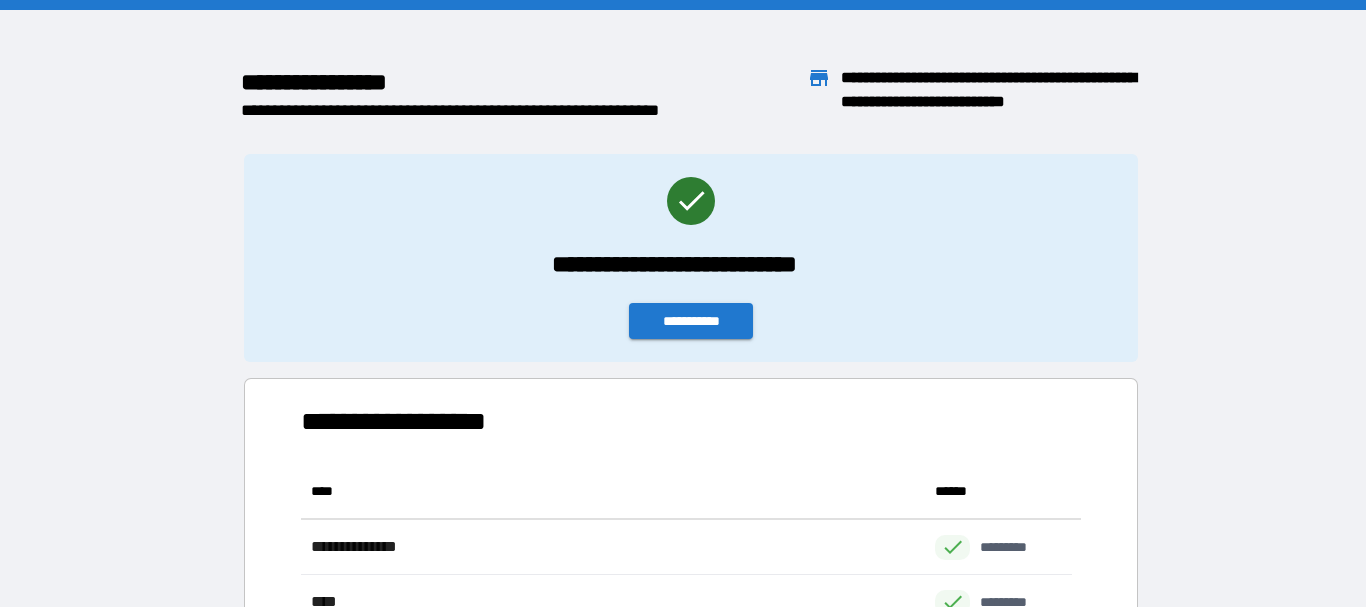 scroll, scrollTop: 16, scrollLeft: 16, axis: both 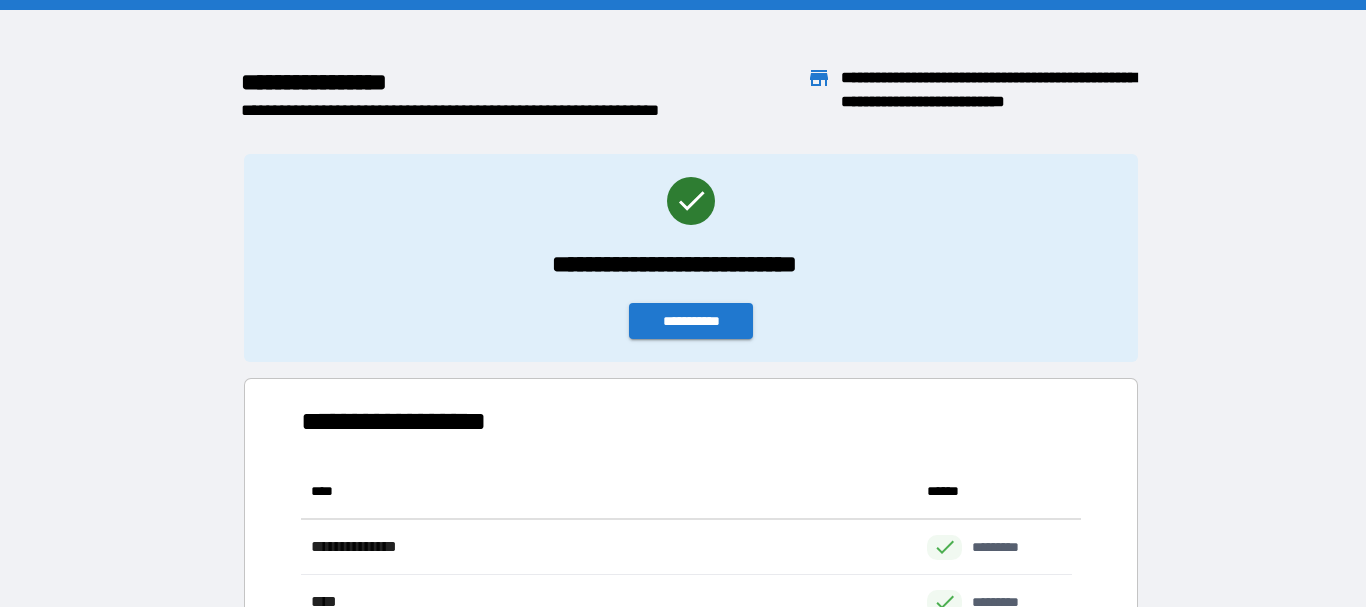 click on "**********" at bounding box center (683, 530) 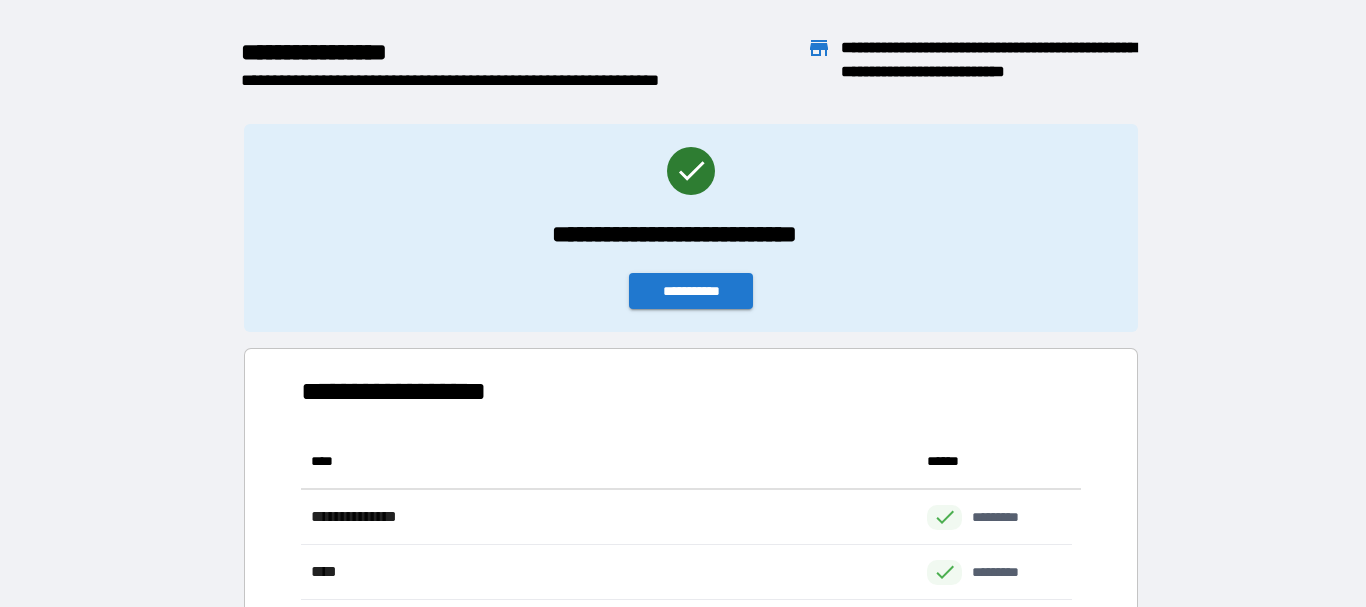 scroll, scrollTop: 0, scrollLeft: 0, axis: both 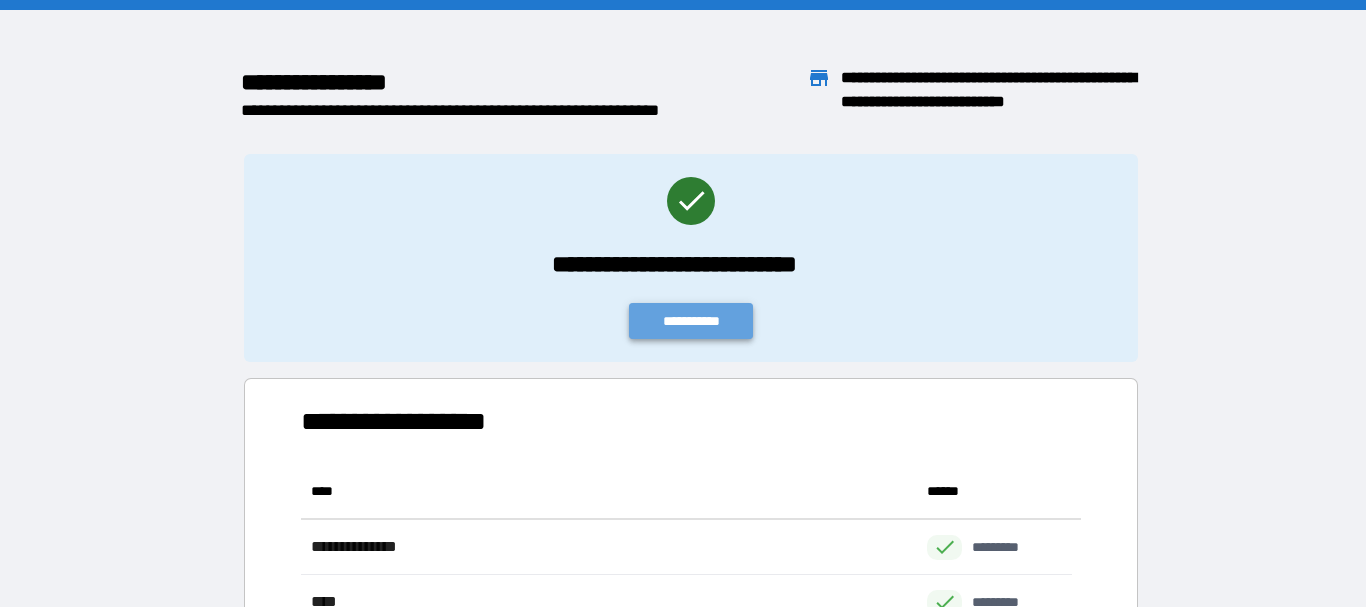 click on "**********" at bounding box center [691, 321] 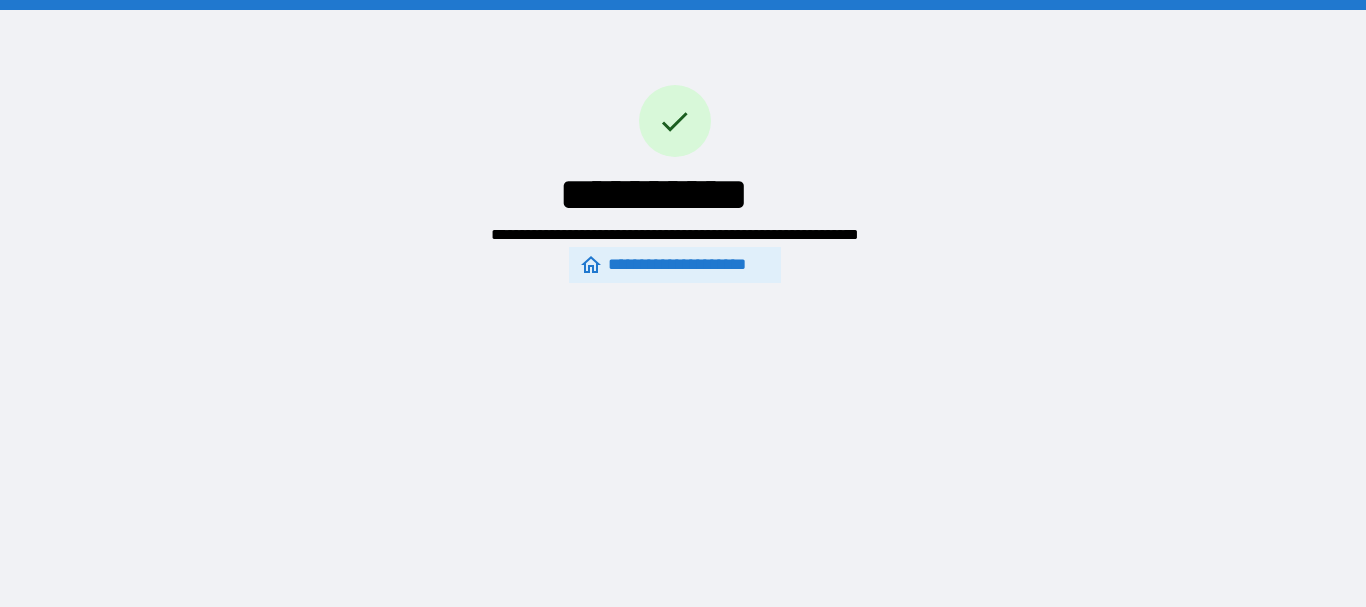 click on "**********" at bounding box center (674, 265) 